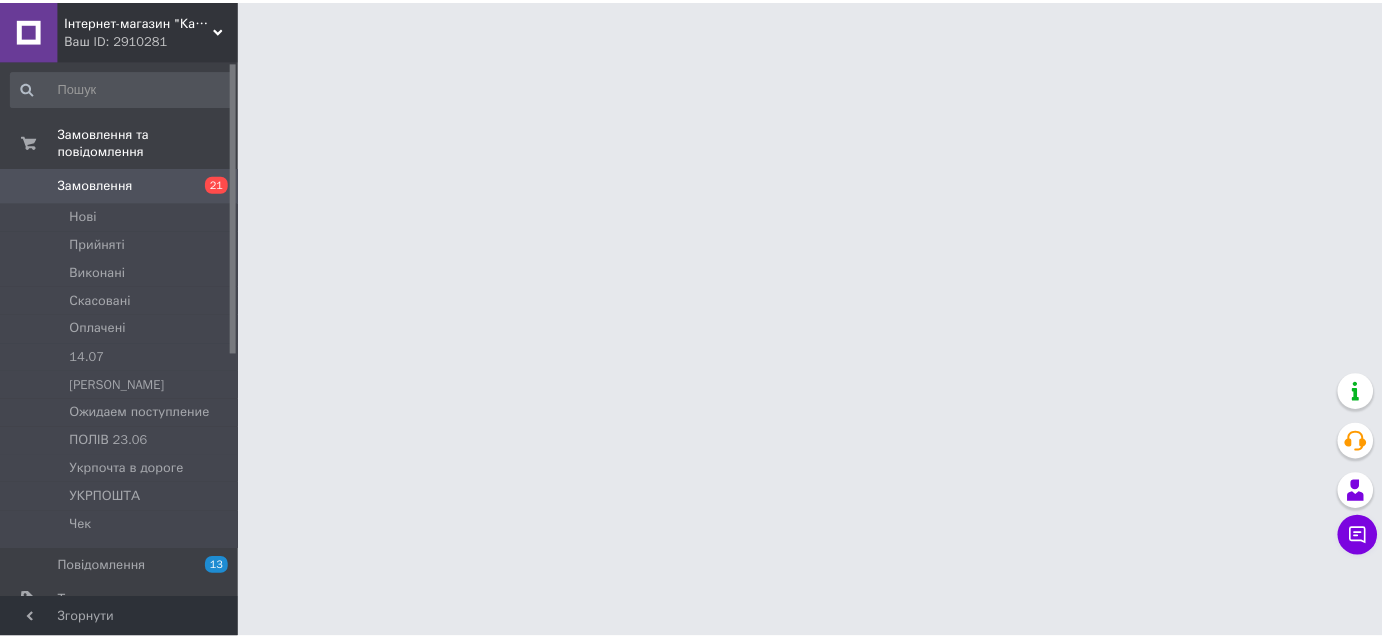 scroll, scrollTop: 0, scrollLeft: 0, axis: both 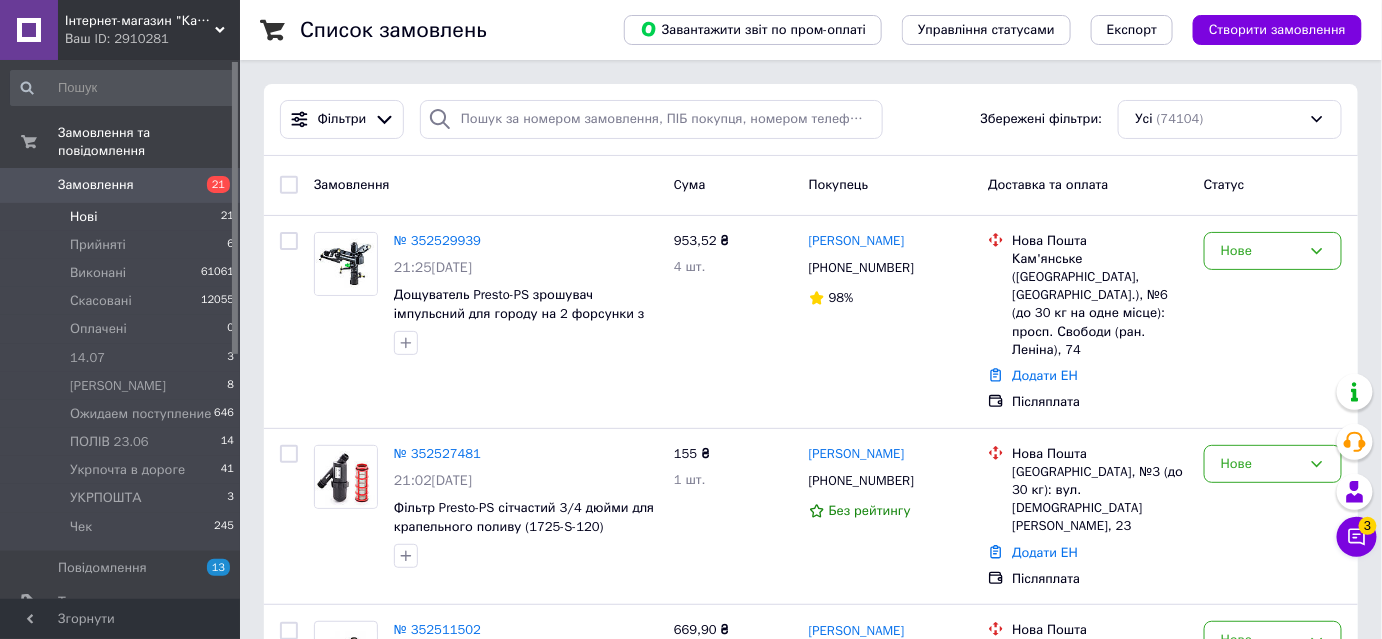 click on "Нові" at bounding box center (83, 217) 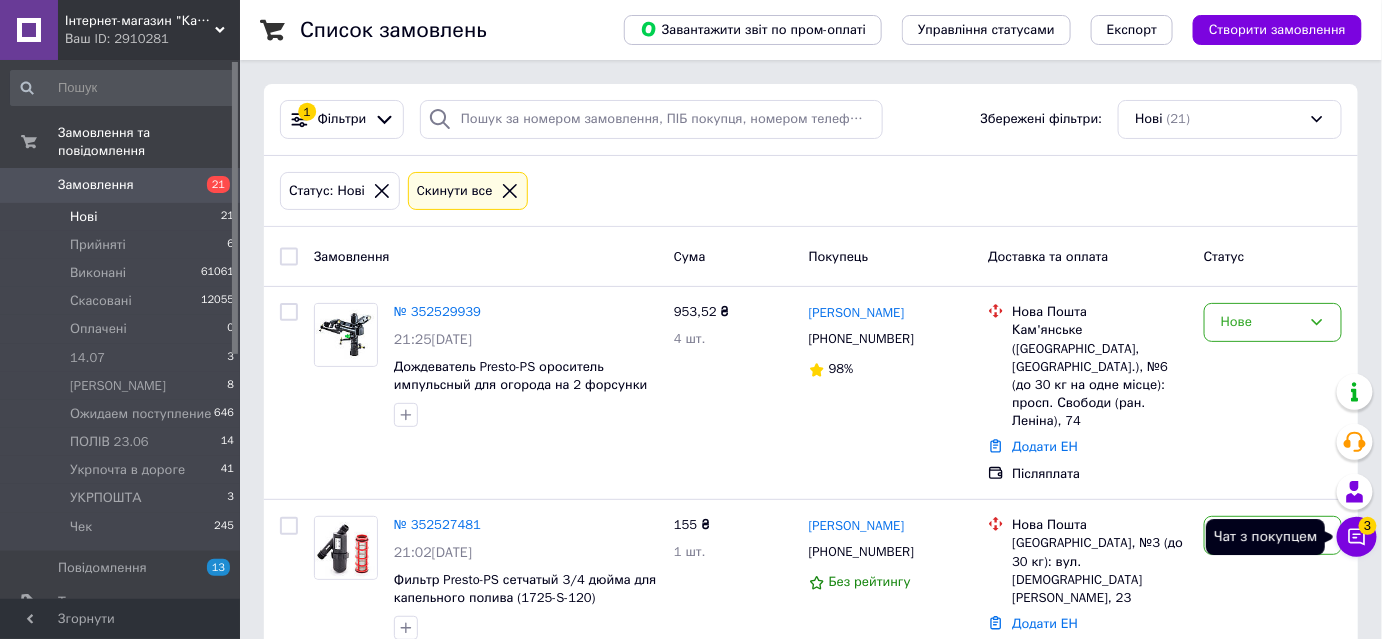 click on "3" at bounding box center (1368, 526) 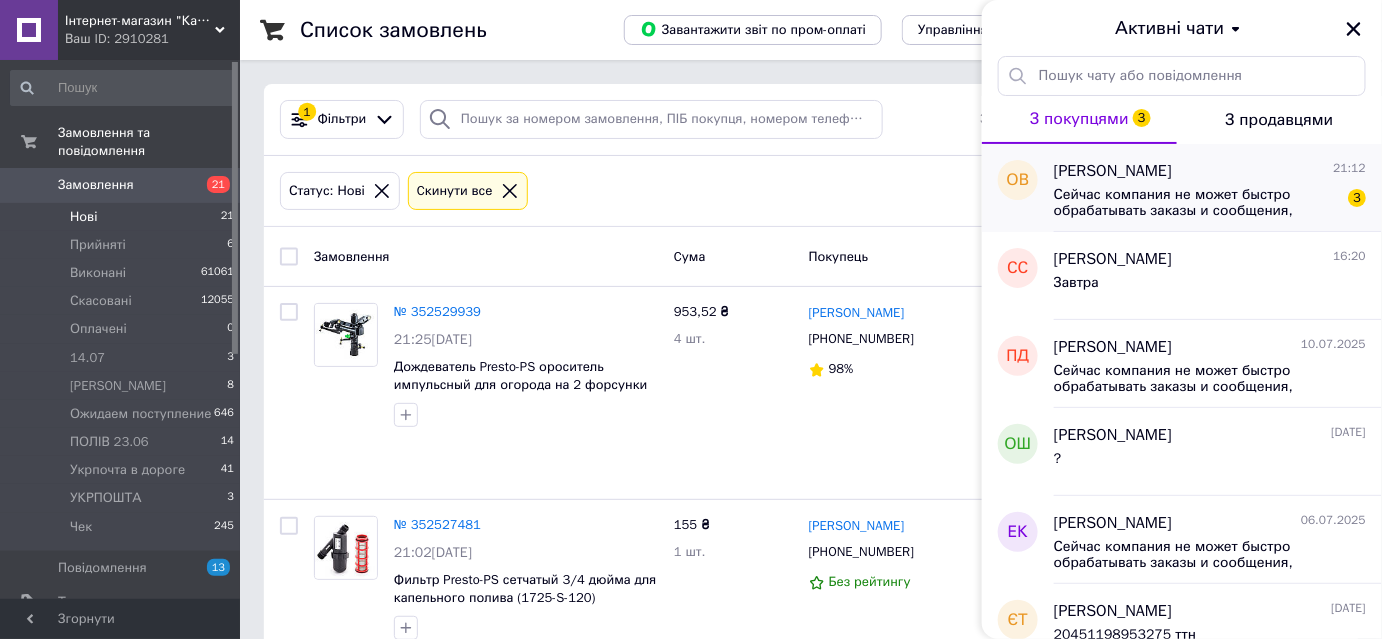 click on "Сейчас компания не может быстро обрабатывать заказы и сообщения,
поскольку по ее графику работы сегодня выходной. Ваша заявка будет обработана в ближайший рабочий день." at bounding box center [1196, 203] 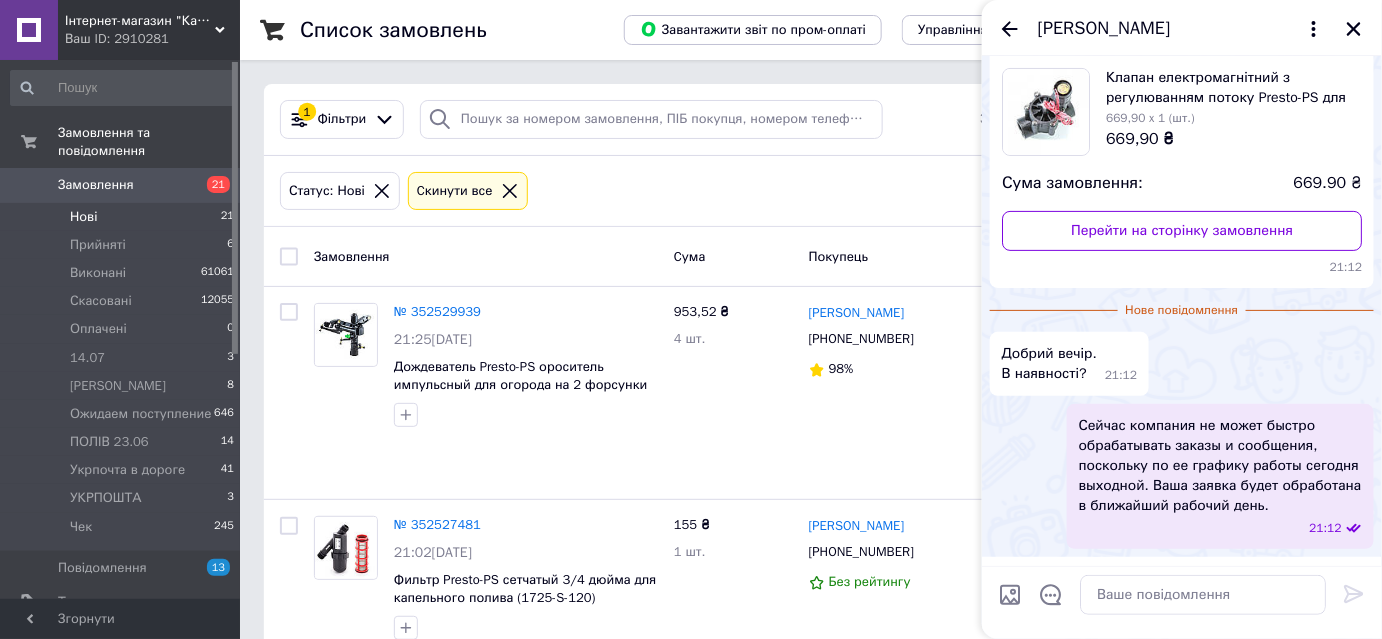 scroll, scrollTop: 178, scrollLeft: 0, axis: vertical 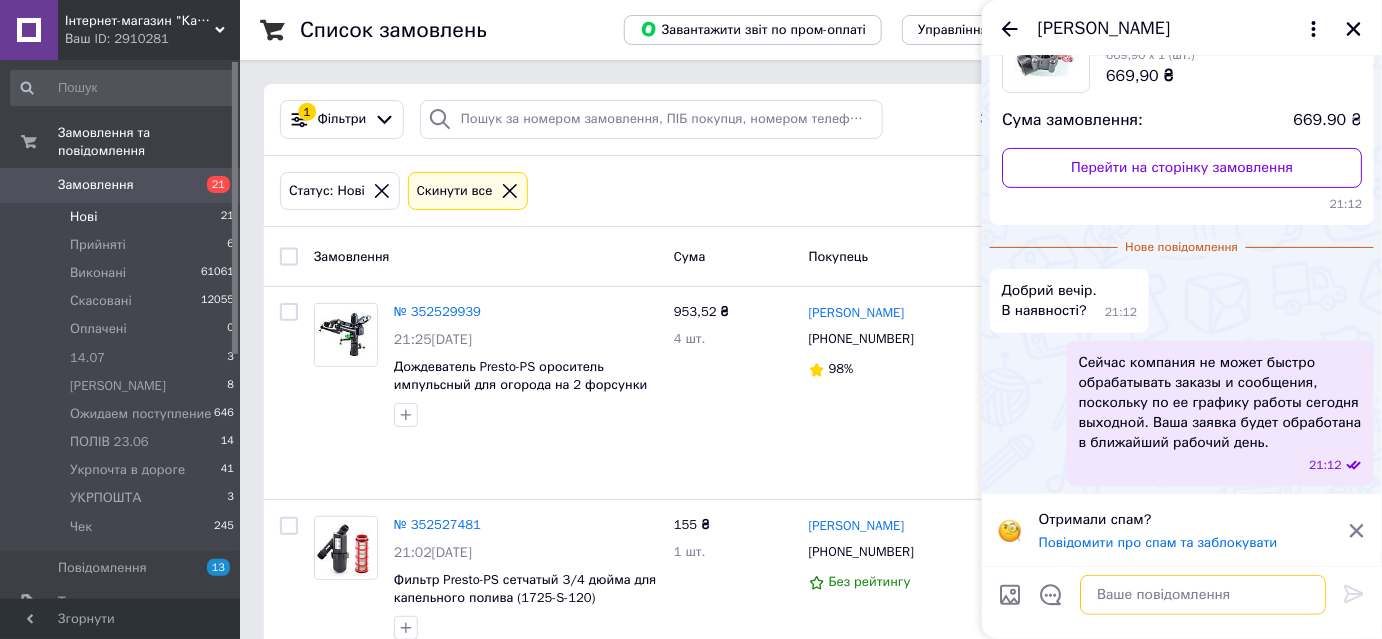 click at bounding box center [1203, 595] 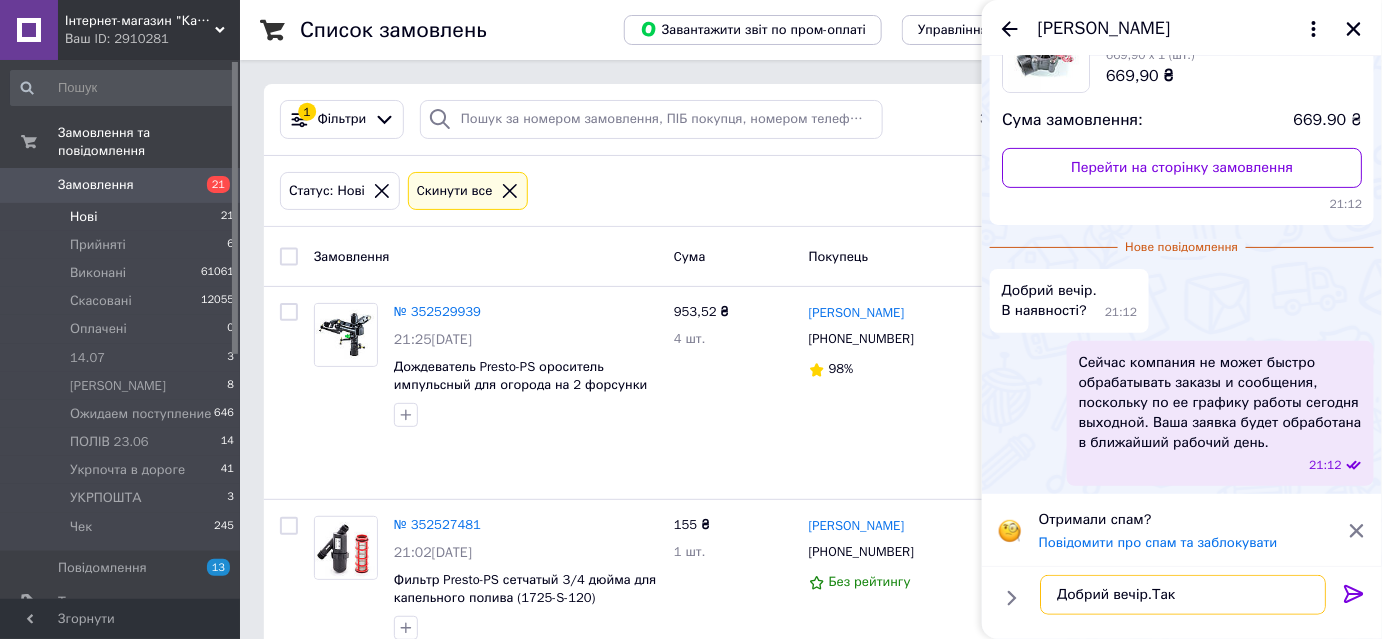type on "Добрий вечір.Так." 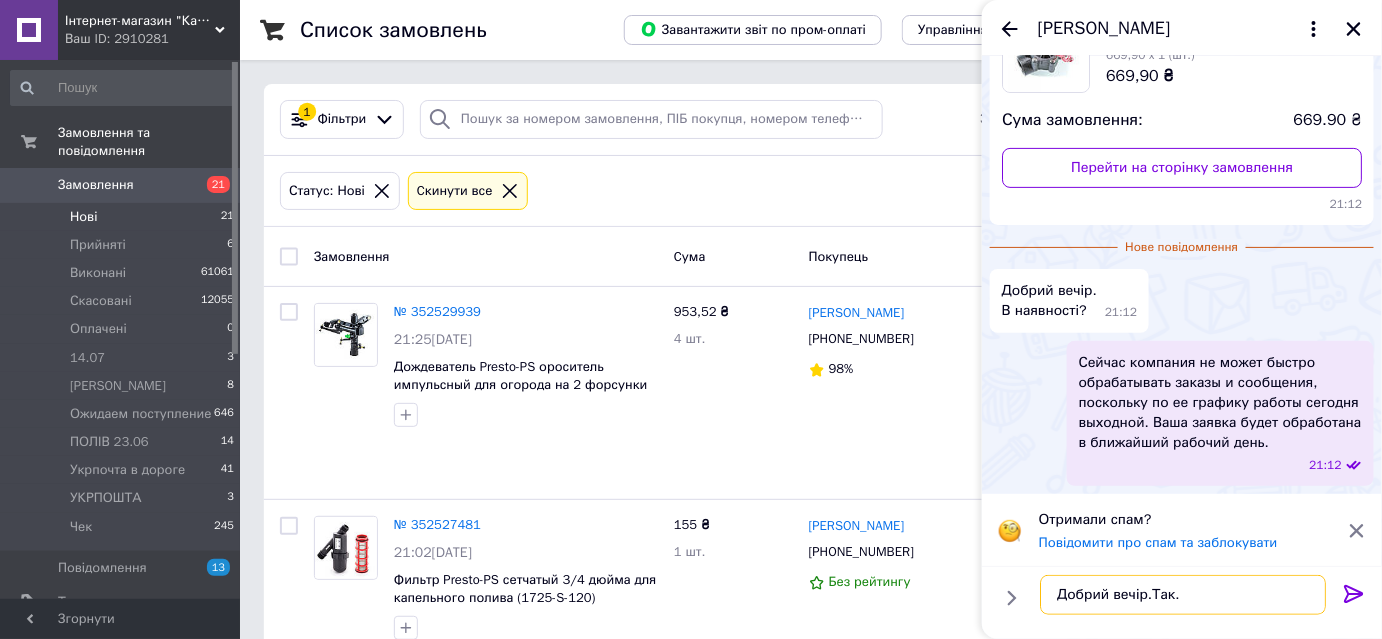type 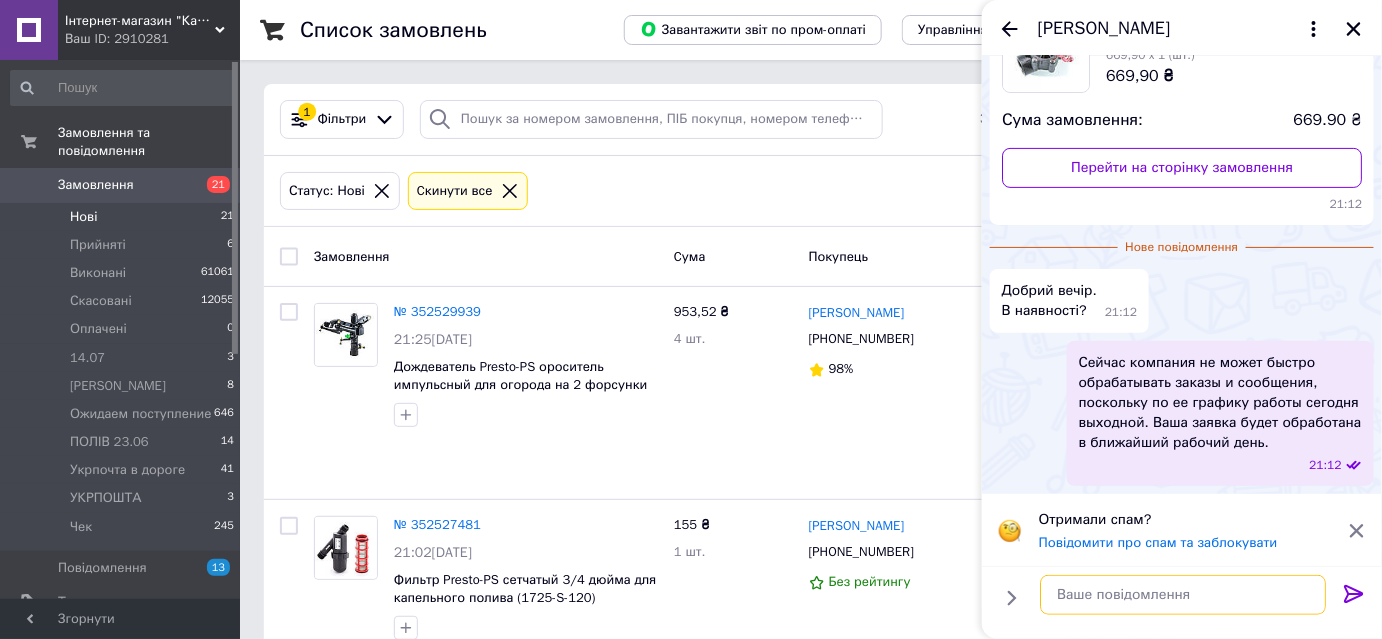 scroll, scrollTop: 122, scrollLeft: 0, axis: vertical 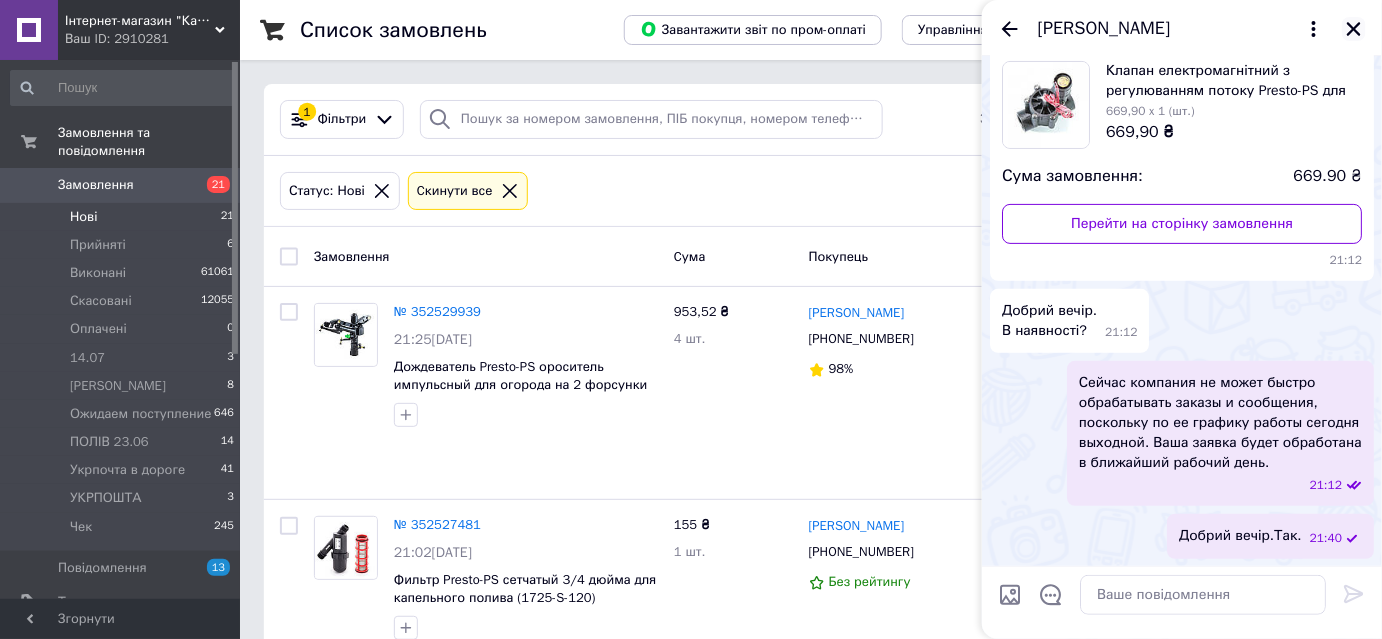 click 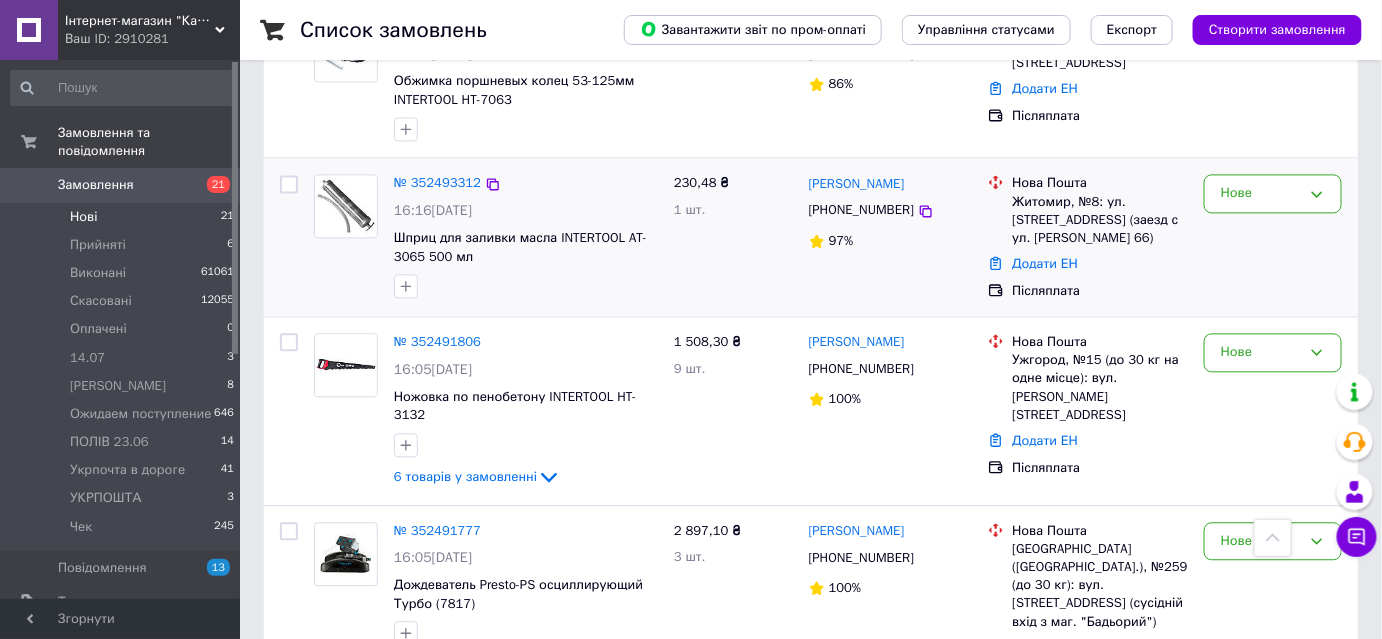 scroll, scrollTop: 1363, scrollLeft: 0, axis: vertical 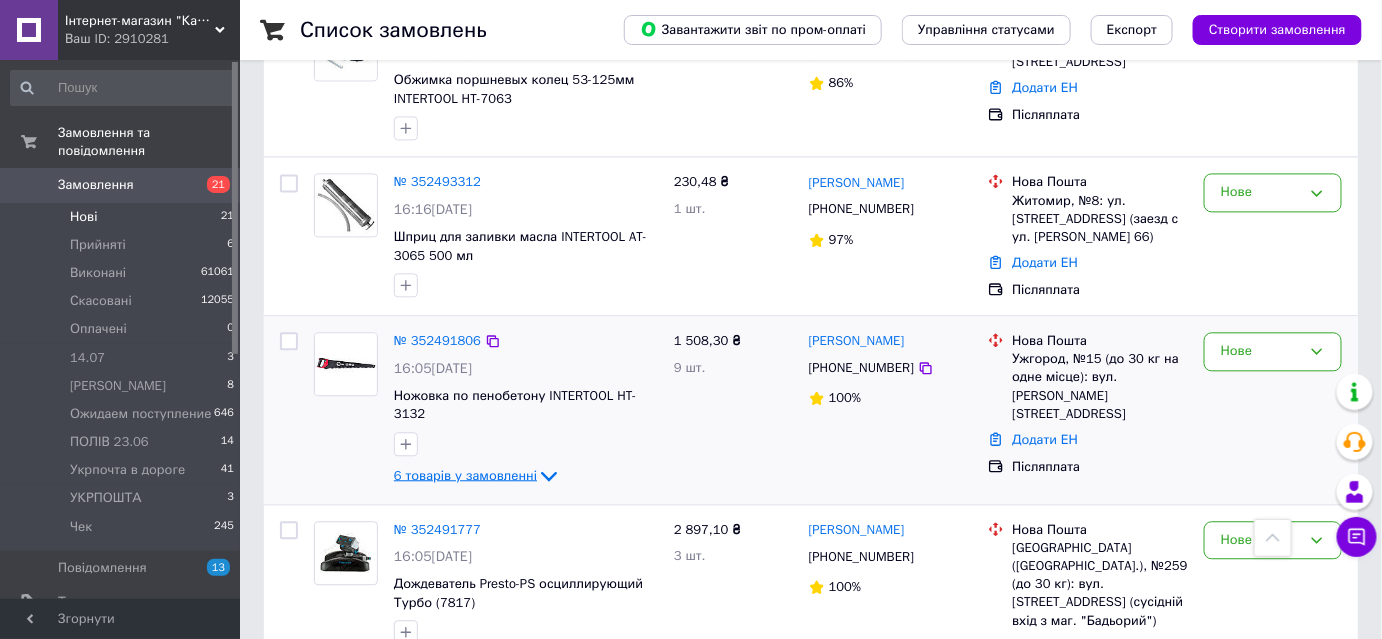 click on "6 товарів у замовленні" at bounding box center (465, 474) 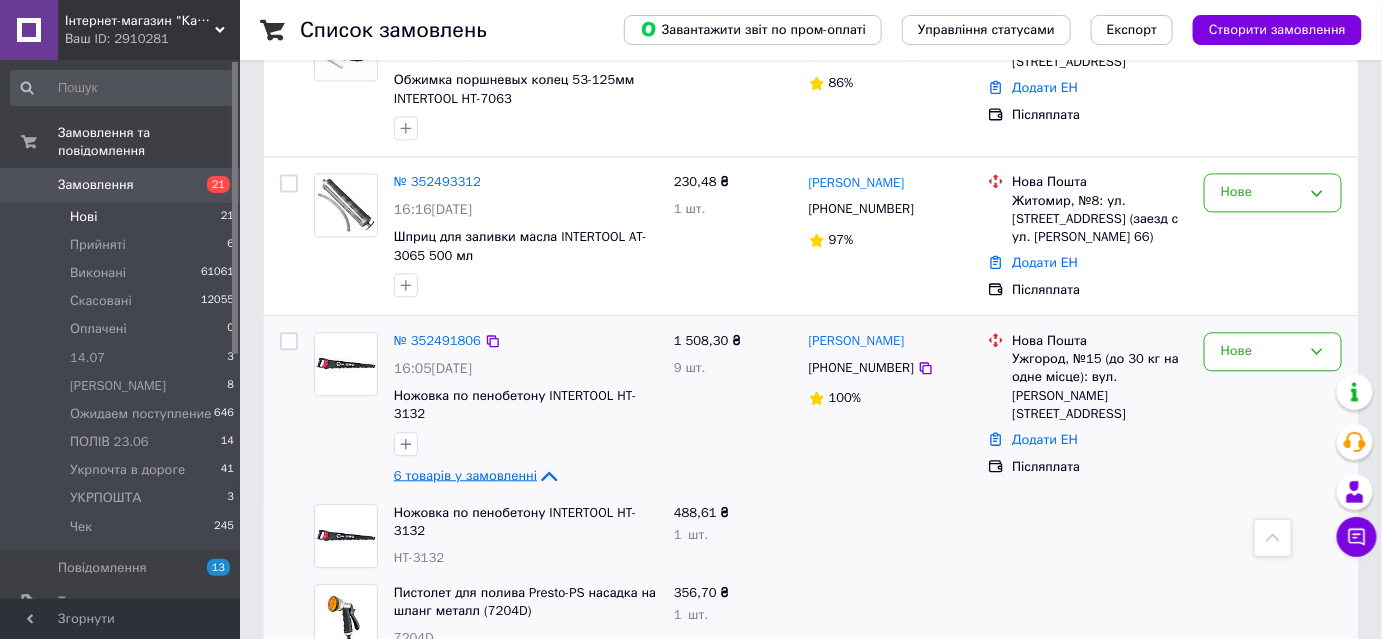 scroll, scrollTop: 1636, scrollLeft: 0, axis: vertical 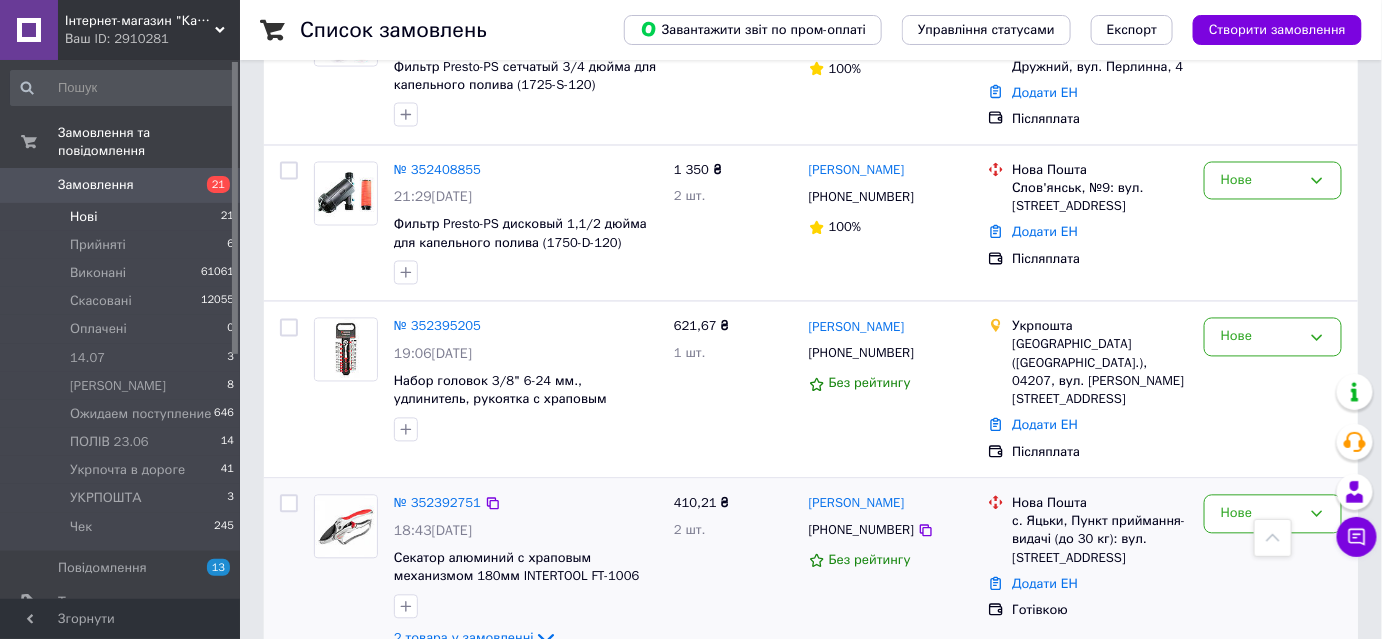 click on "2 товара у замовленні" at bounding box center [464, 637] 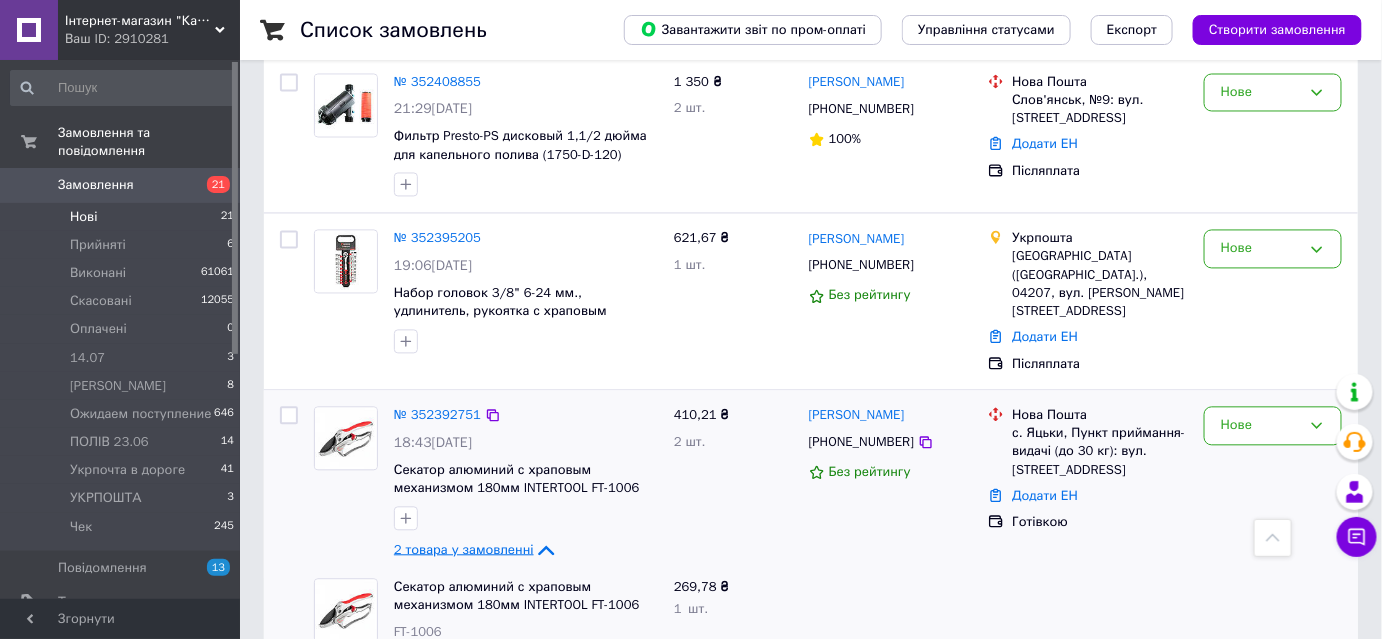 scroll, scrollTop: 3839, scrollLeft: 0, axis: vertical 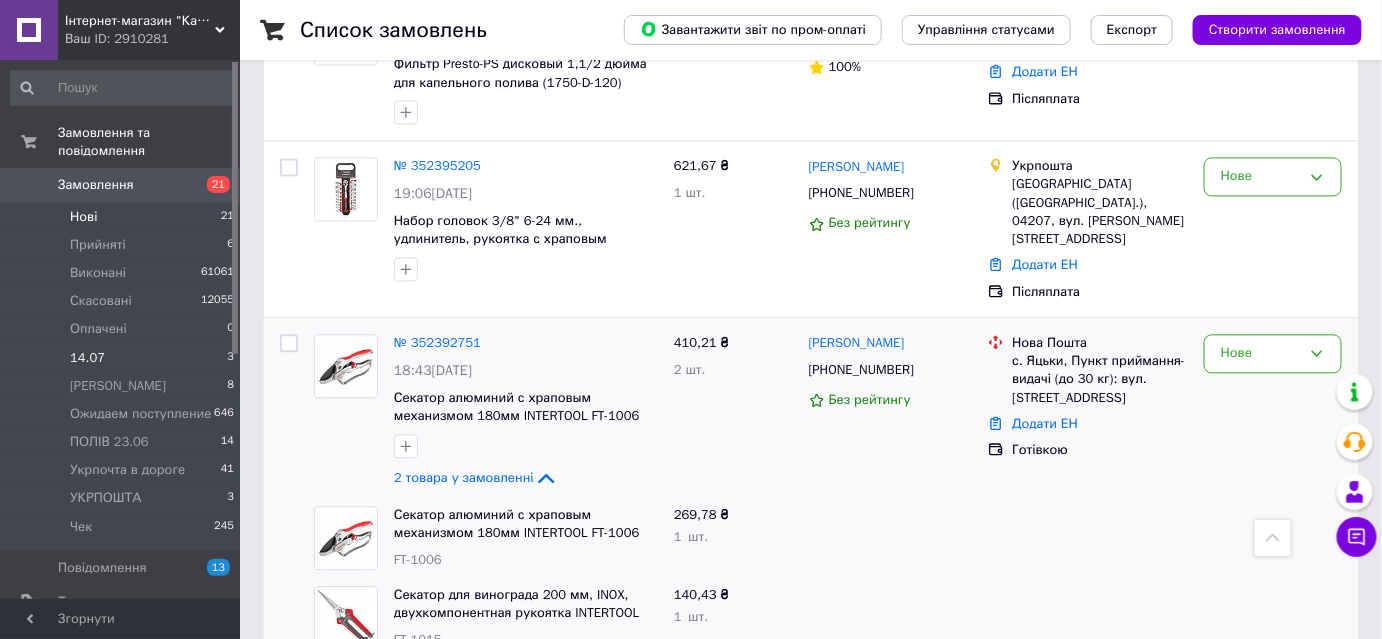 click on "14.07 3" at bounding box center (123, 358) 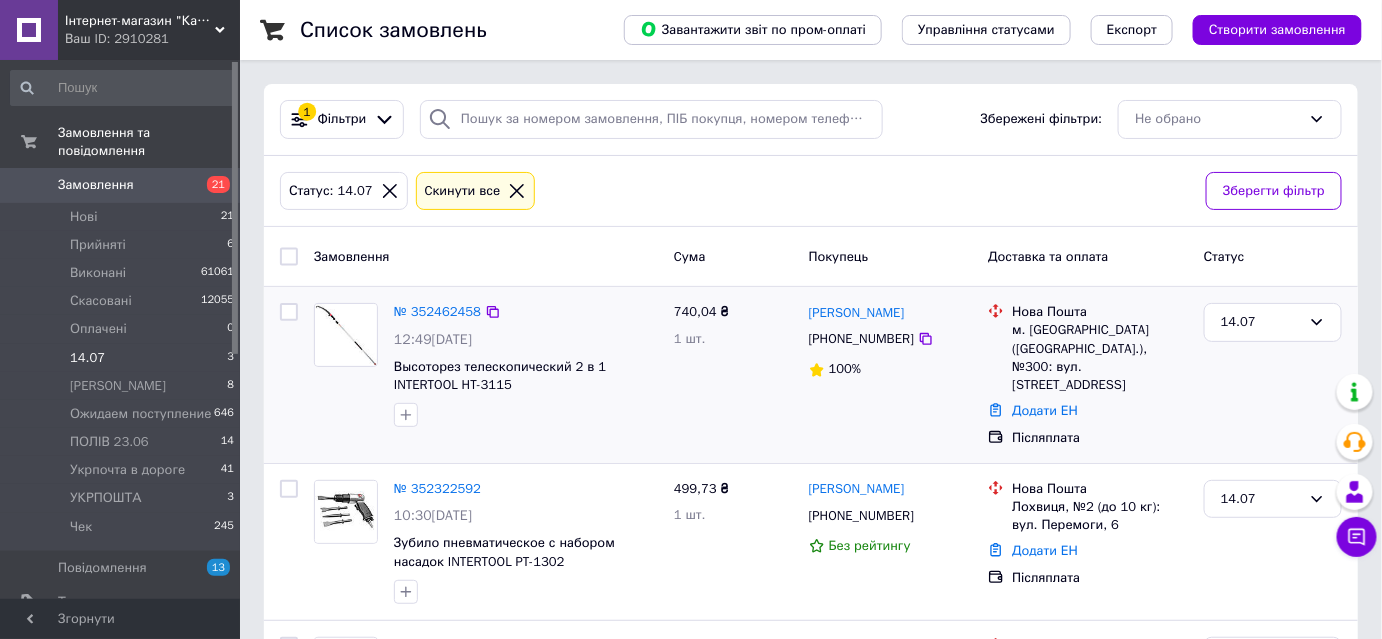 scroll, scrollTop: 0, scrollLeft: 0, axis: both 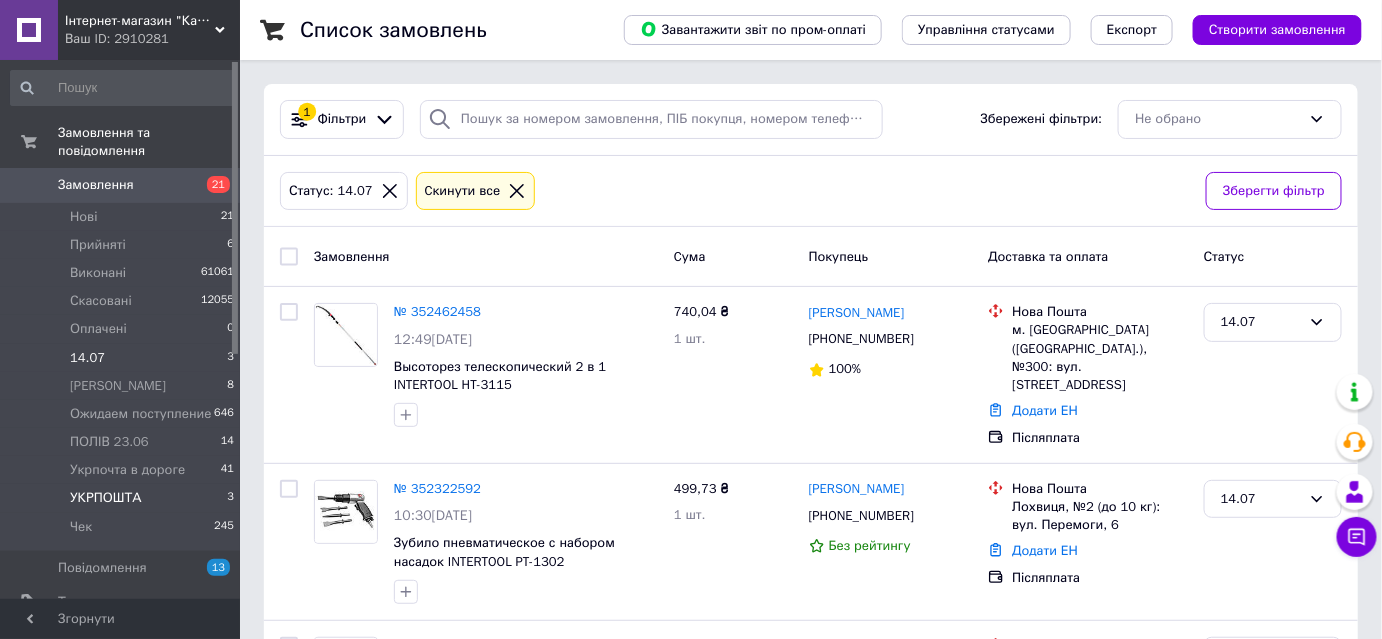 click on "УКРПОШТА" at bounding box center (106, 498) 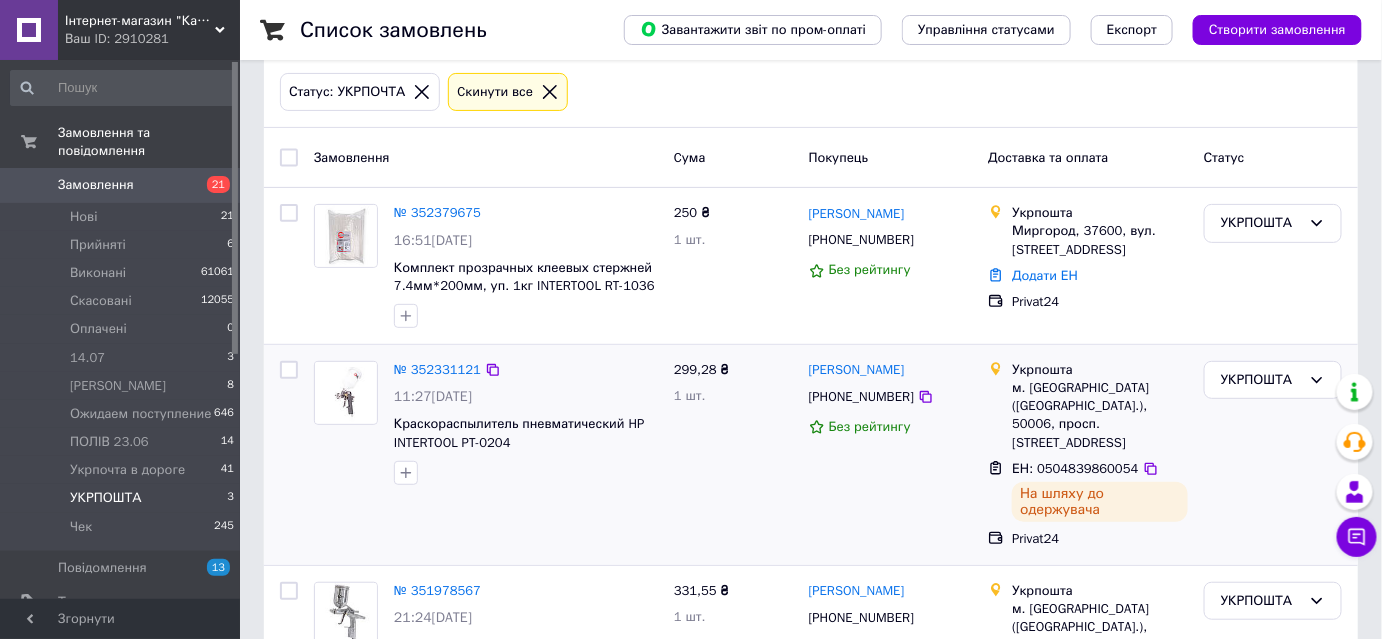 scroll, scrollTop: 212, scrollLeft: 0, axis: vertical 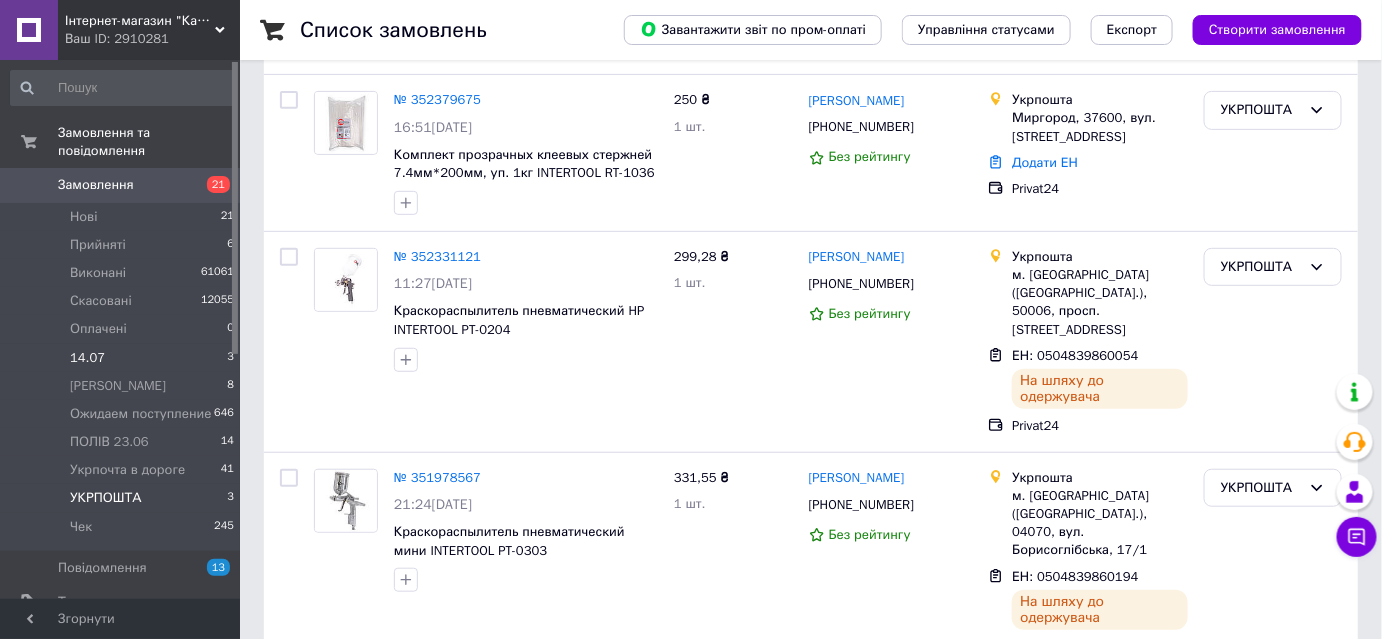 click on "14.07 3" at bounding box center (123, 358) 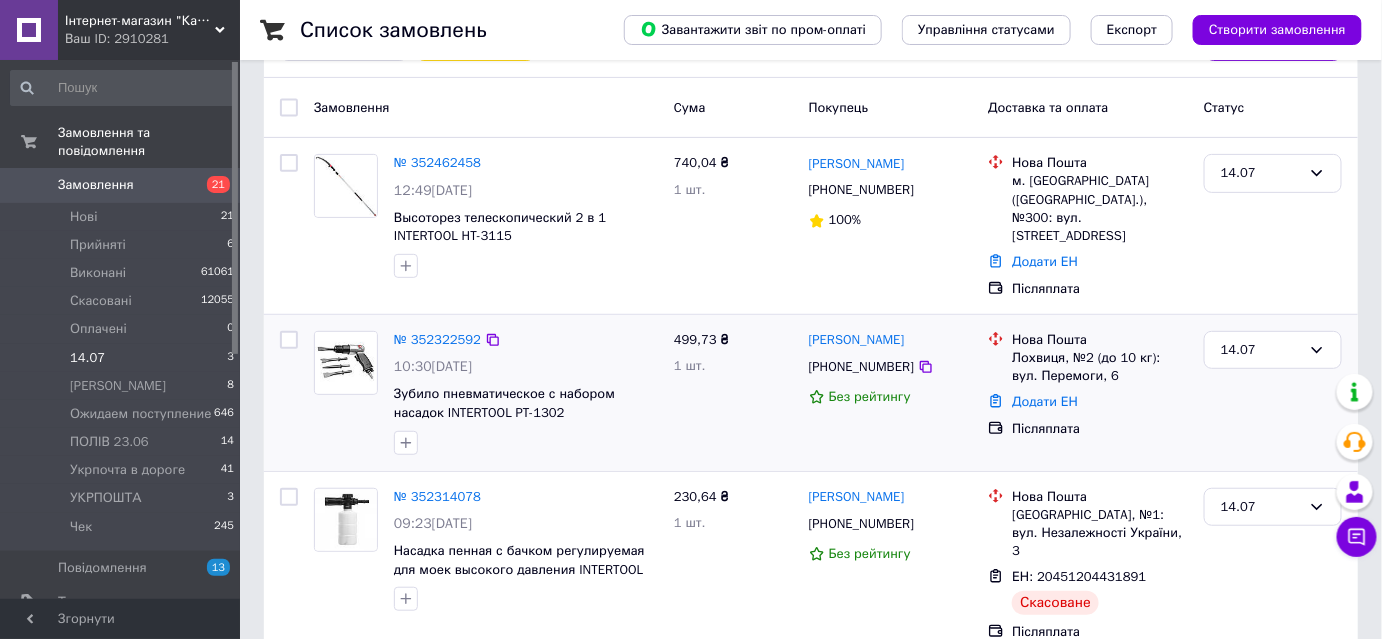 scroll, scrollTop: 150, scrollLeft: 0, axis: vertical 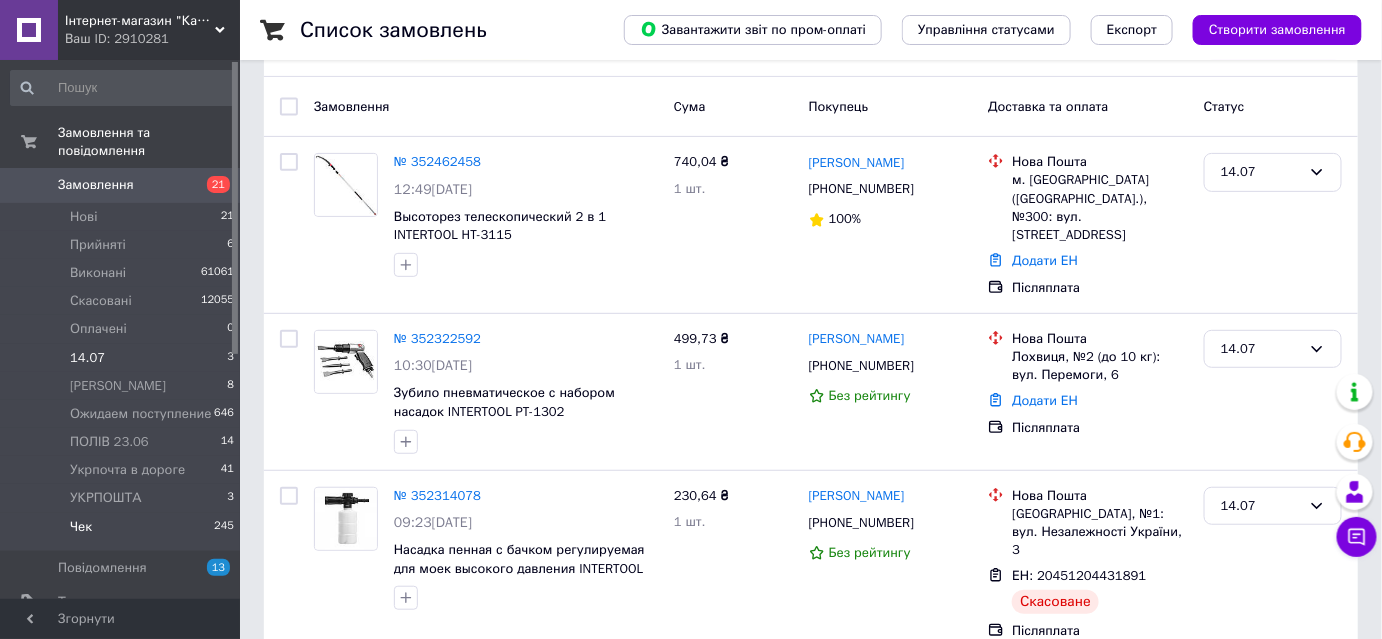 click on "Чек 245" at bounding box center [123, 532] 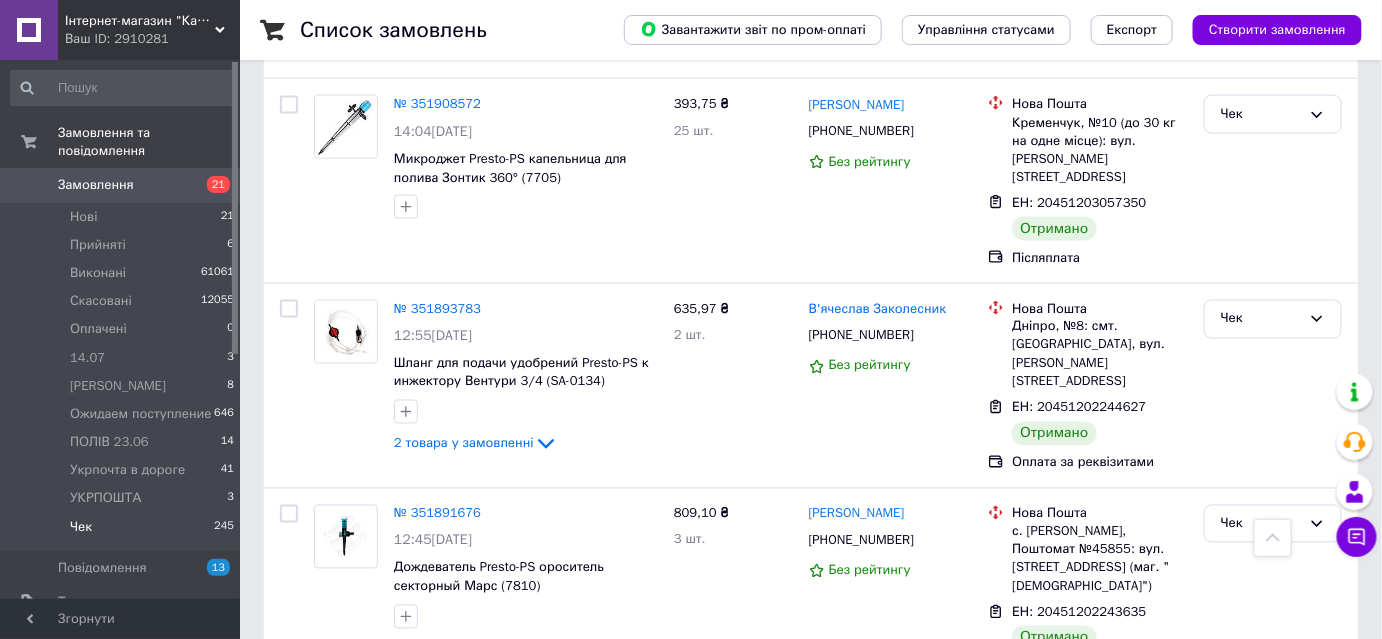 scroll, scrollTop: 14000, scrollLeft: 0, axis: vertical 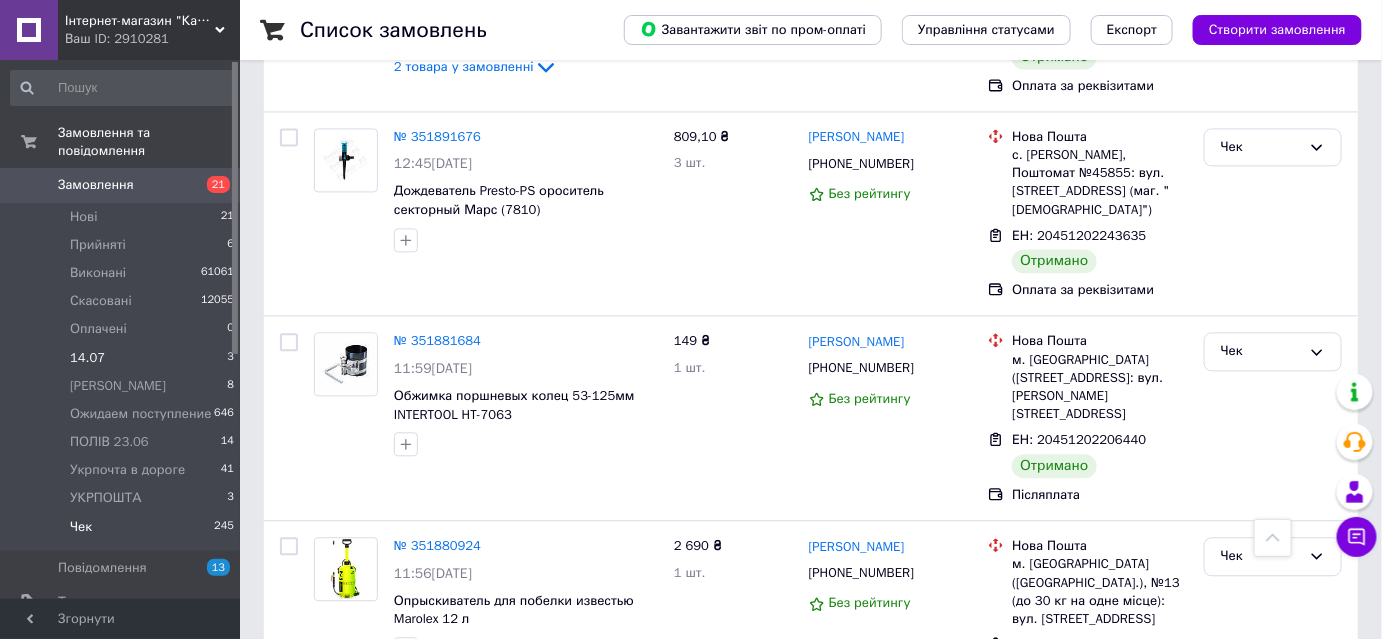 click on "14.07" at bounding box center (87, 358) 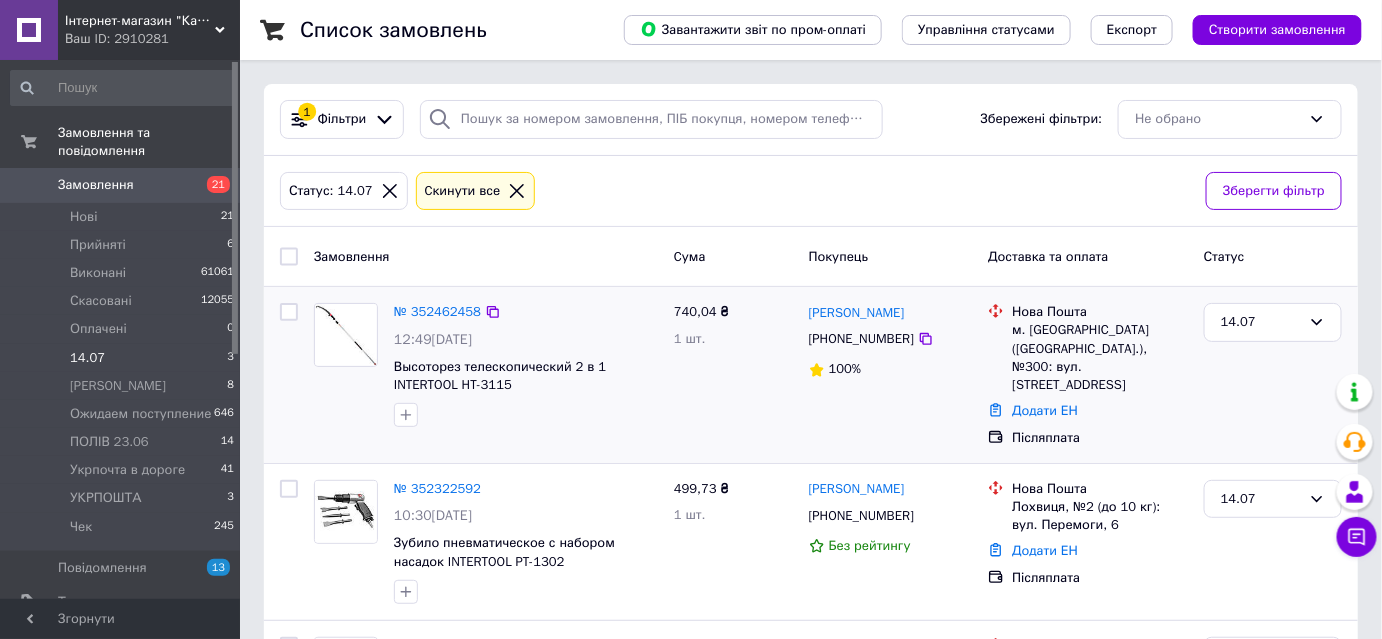 scroll, scrollTop: 150, scrollLeft: 0, axis: vertical 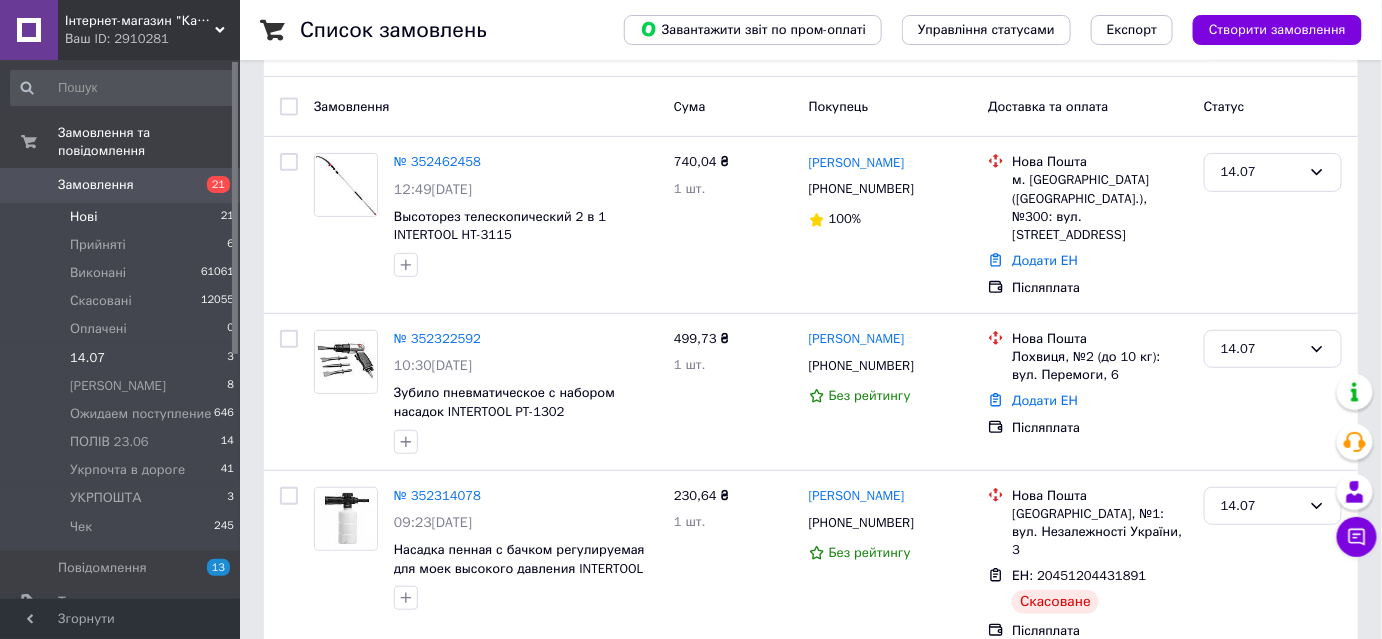 click on "Нові" at bounding box center [83, 217] 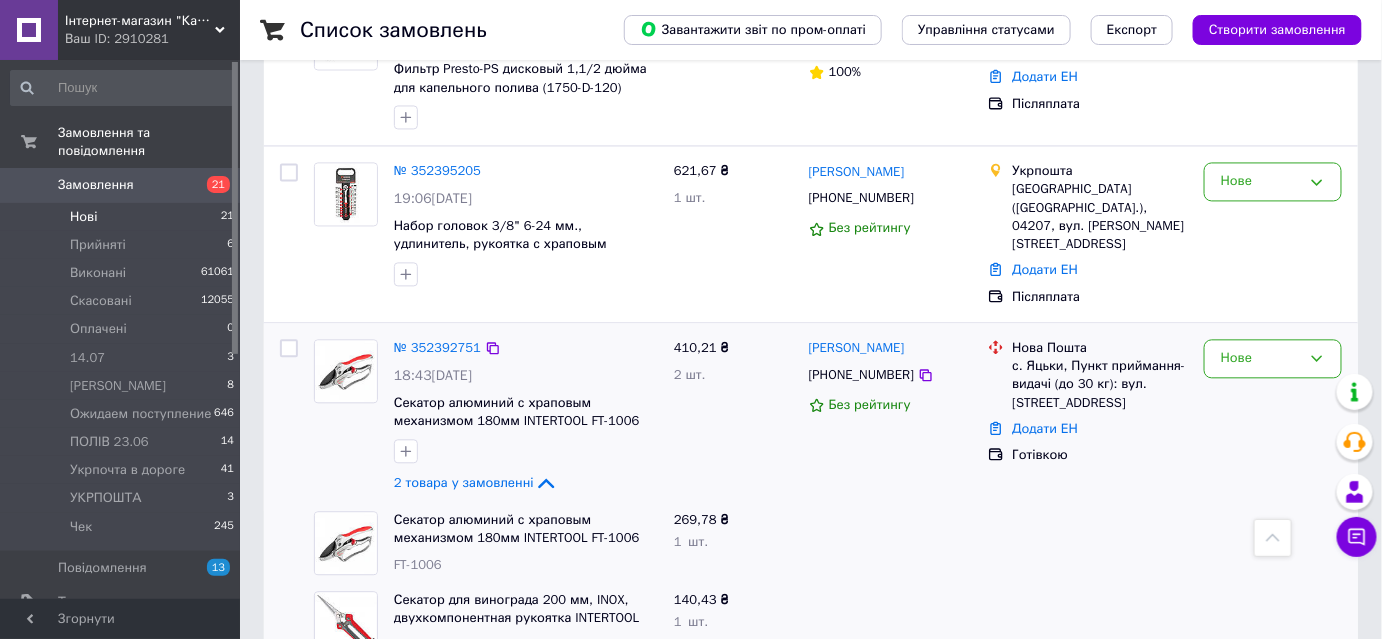 scroll, scrollTop: 3839, scrollLeft: 0, axis: vertical 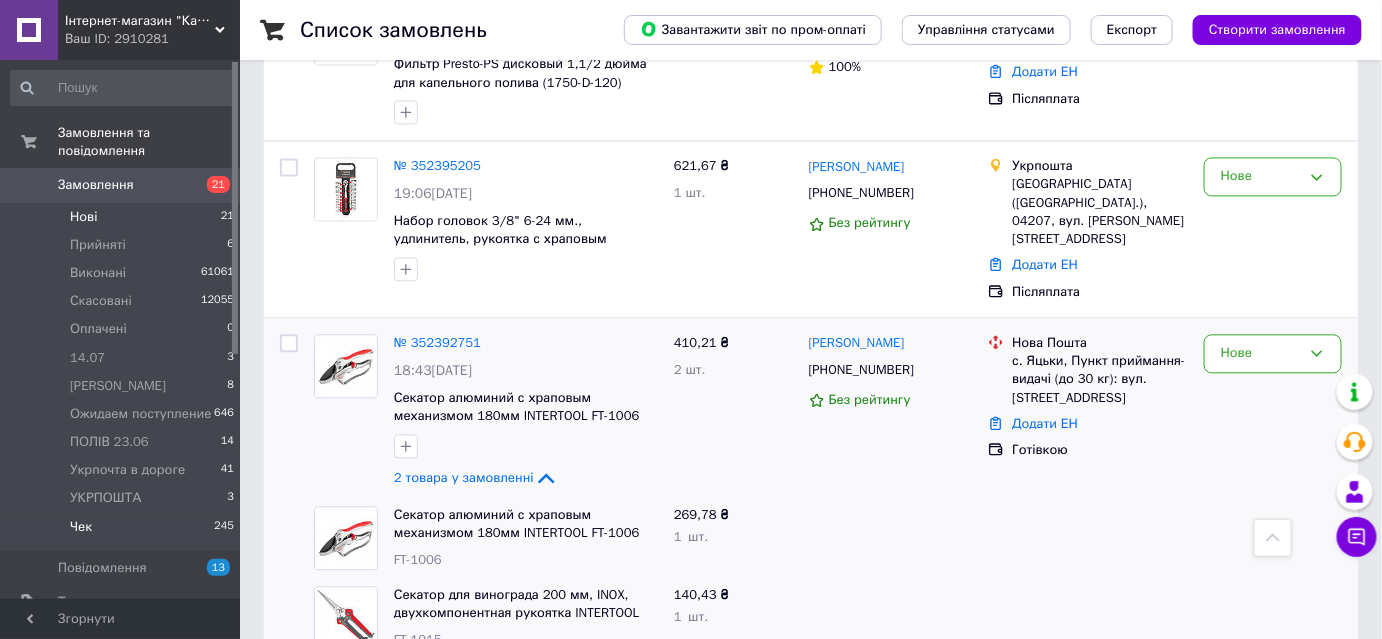 click on "Чек 245" at bounding box center (123, 532) 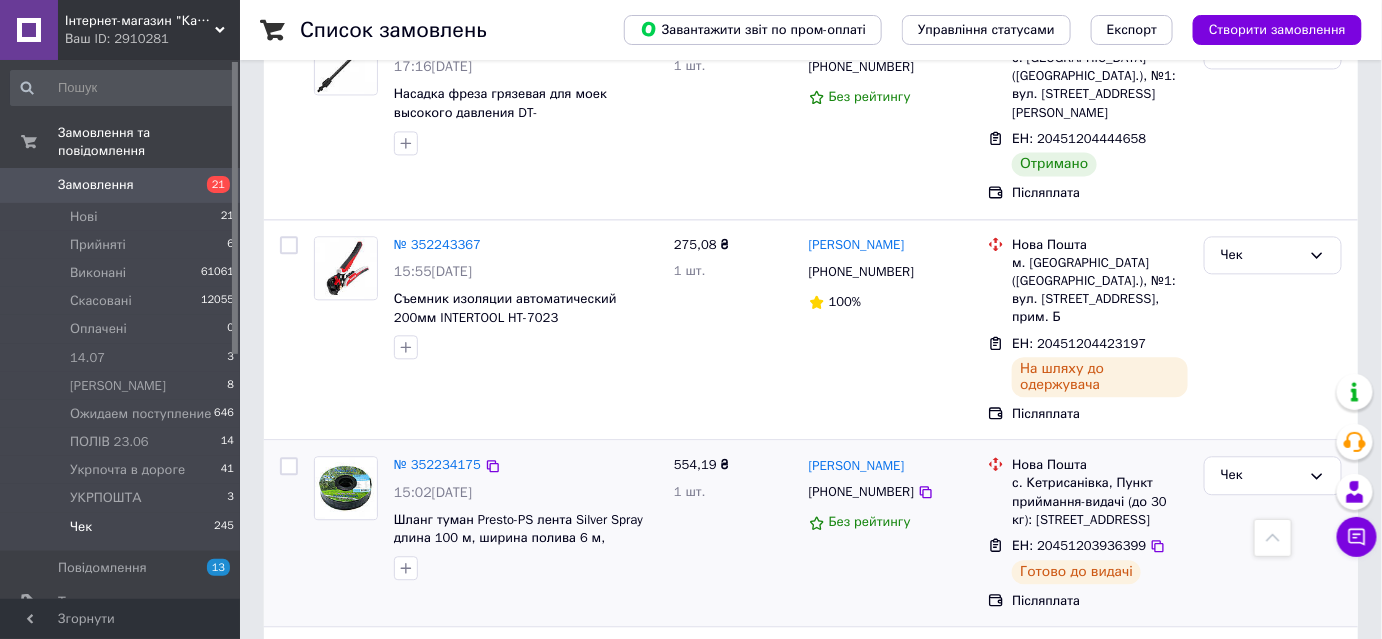 scroll, scrollTop: 1090, scrollLeft: 0, axis: vertical 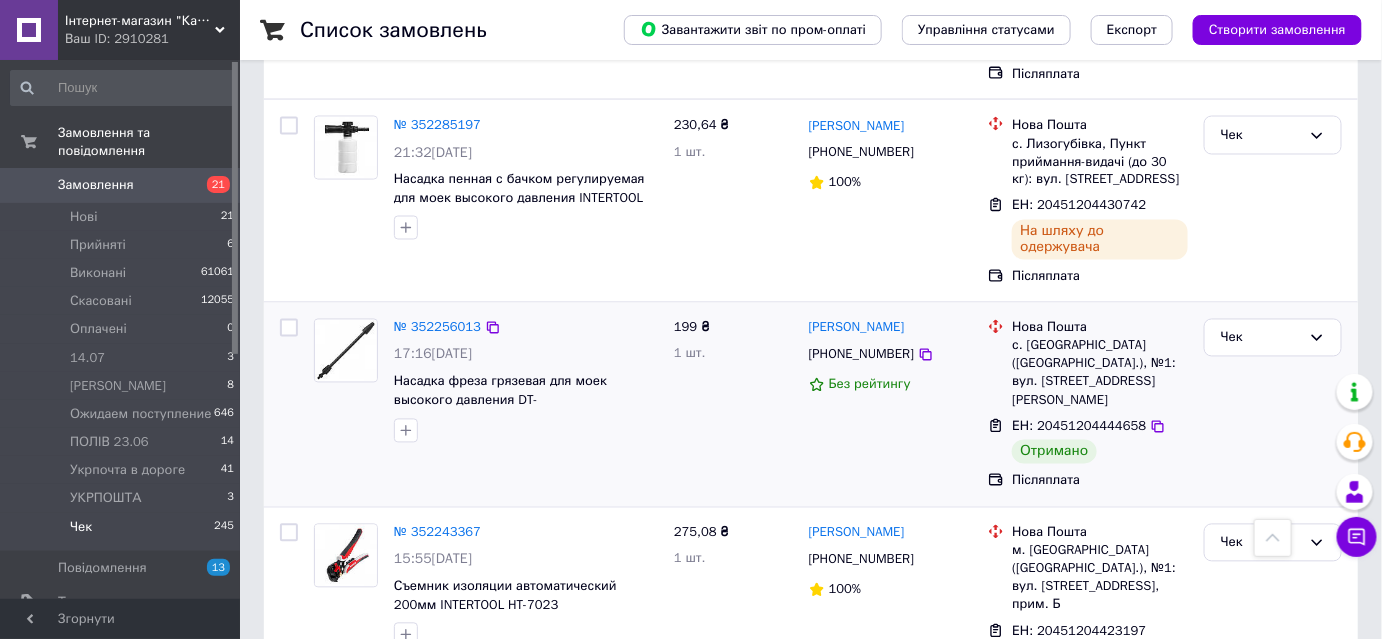 click at bounding box center (289, 328) 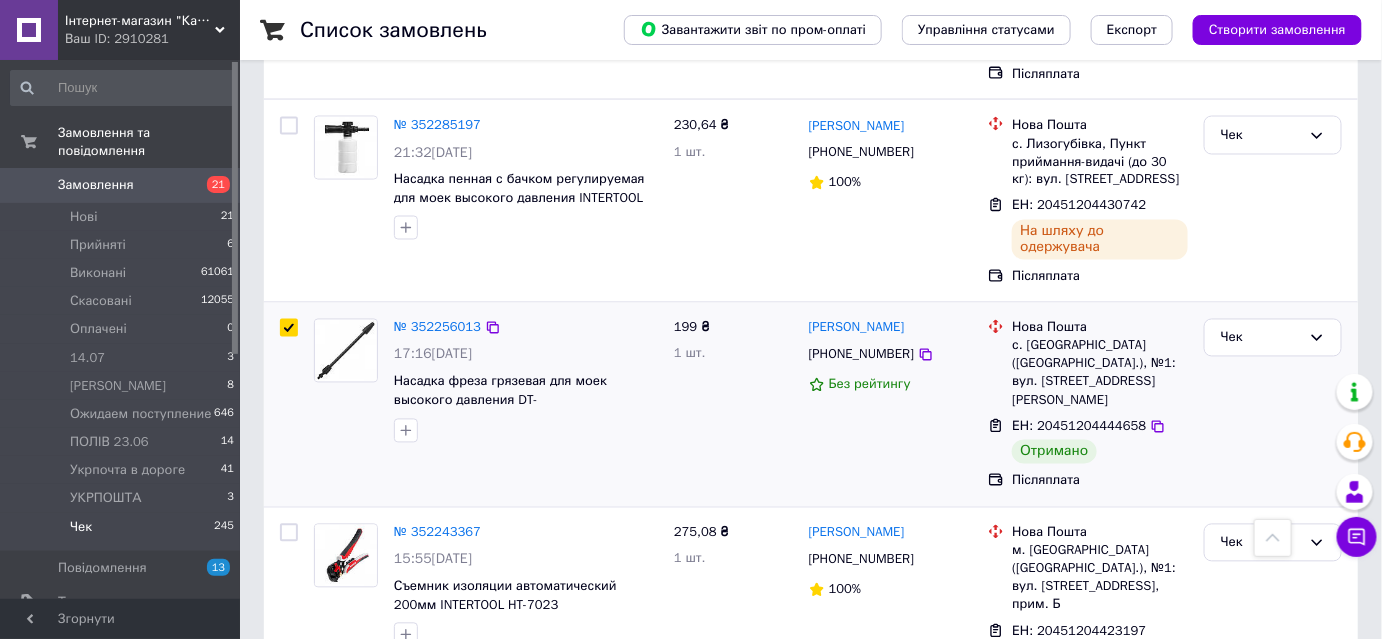 checkbox on "true" 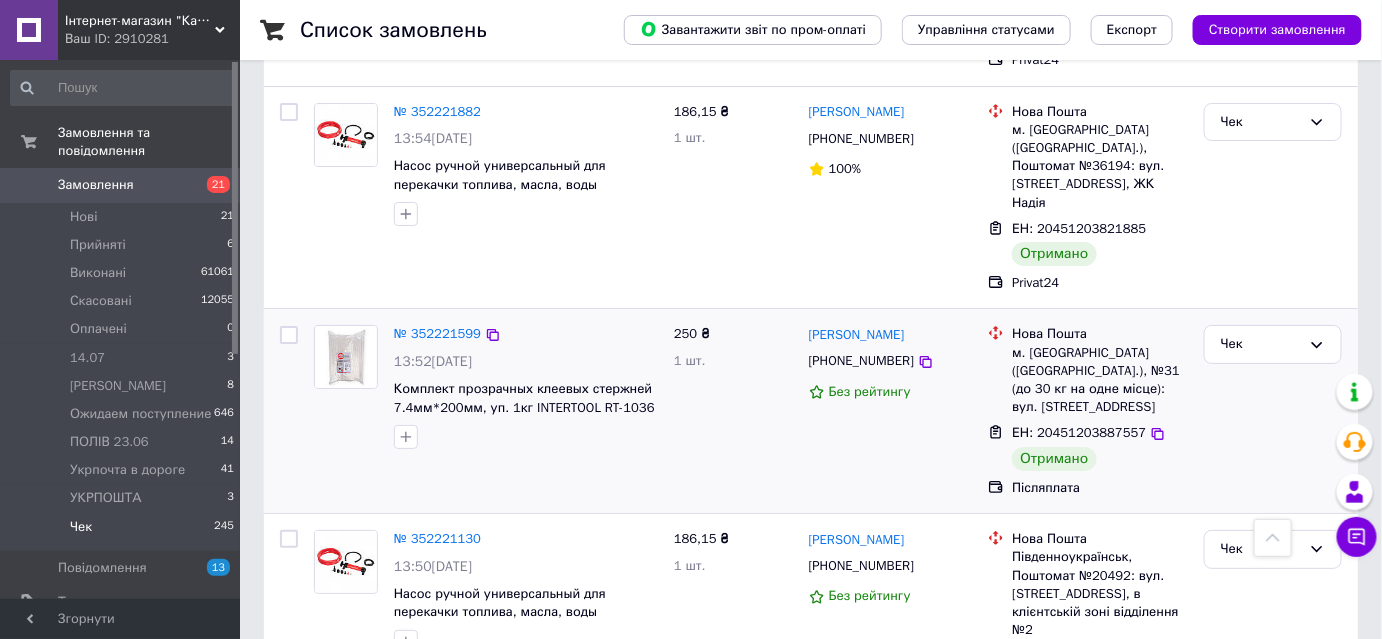 scroll, scrollTop: 2363, scrollLeft: 0, axis: vertical 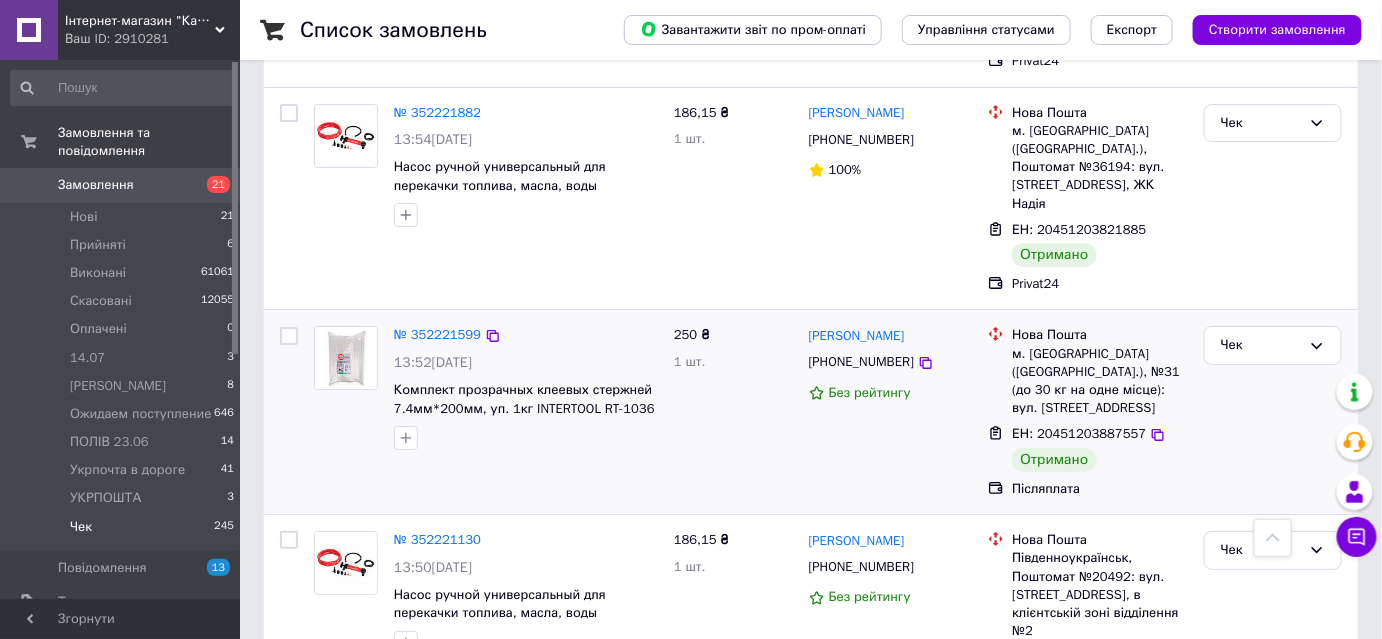 click at bounding box center (289, 336) 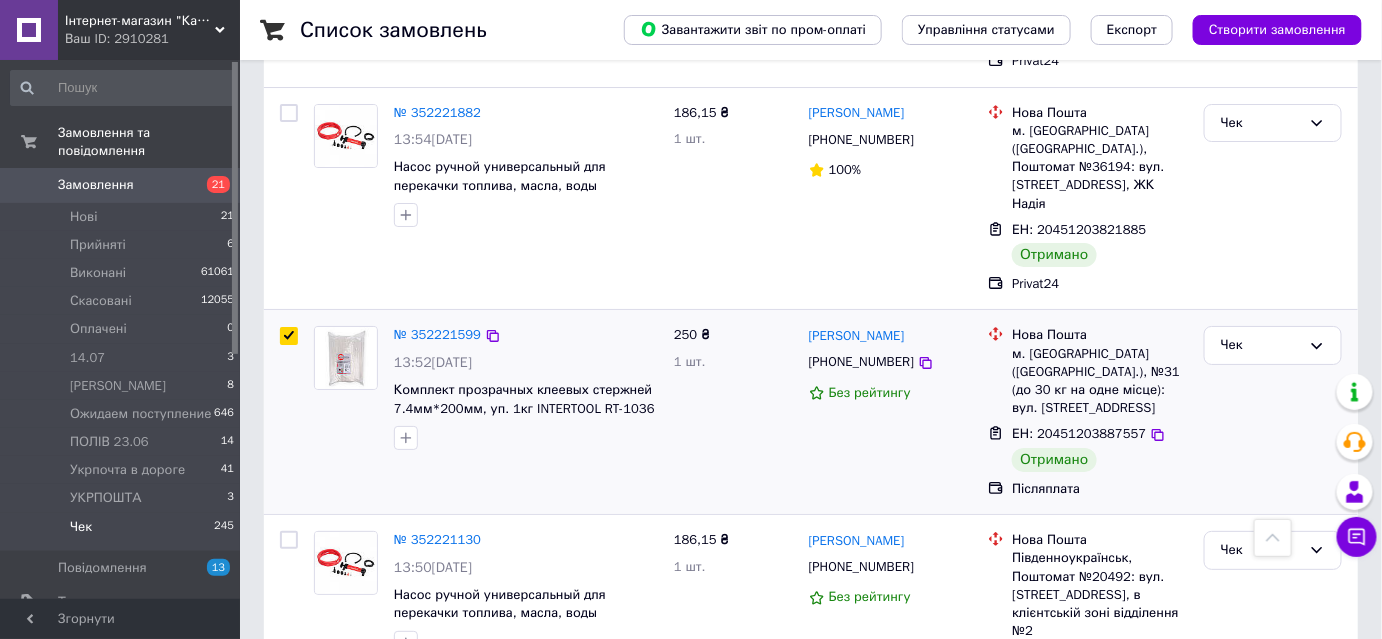 checkbox on "true" 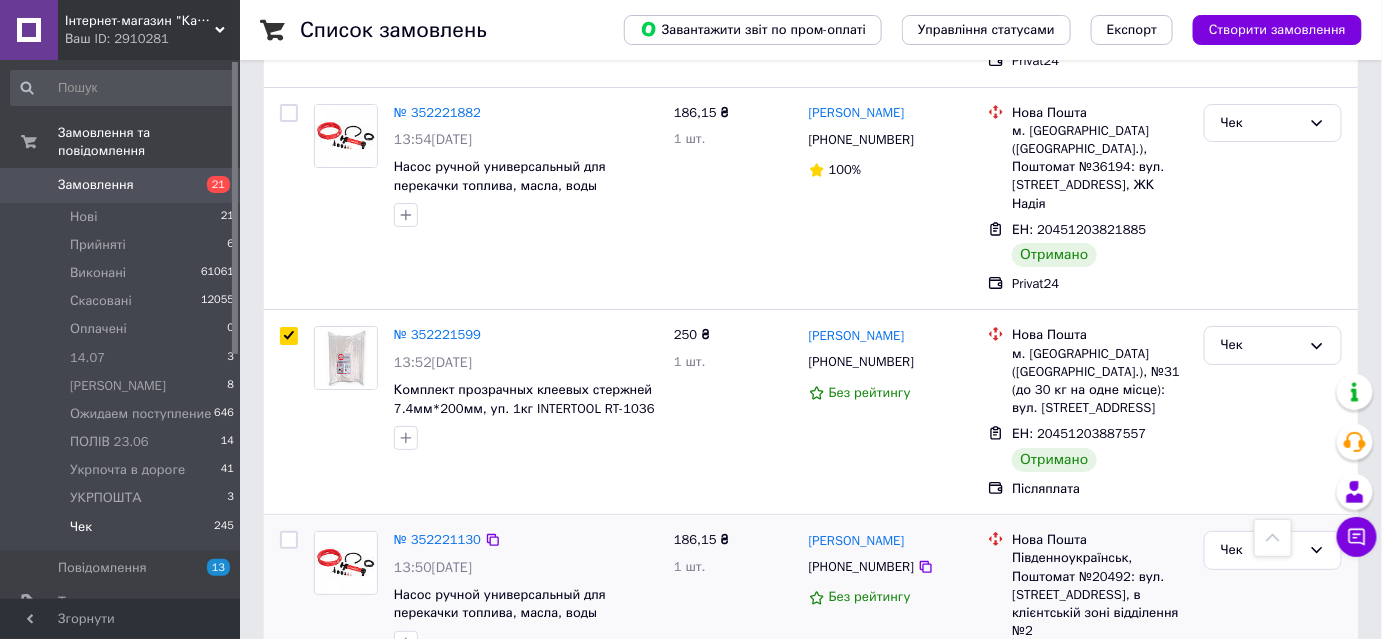 checkbox on "true" 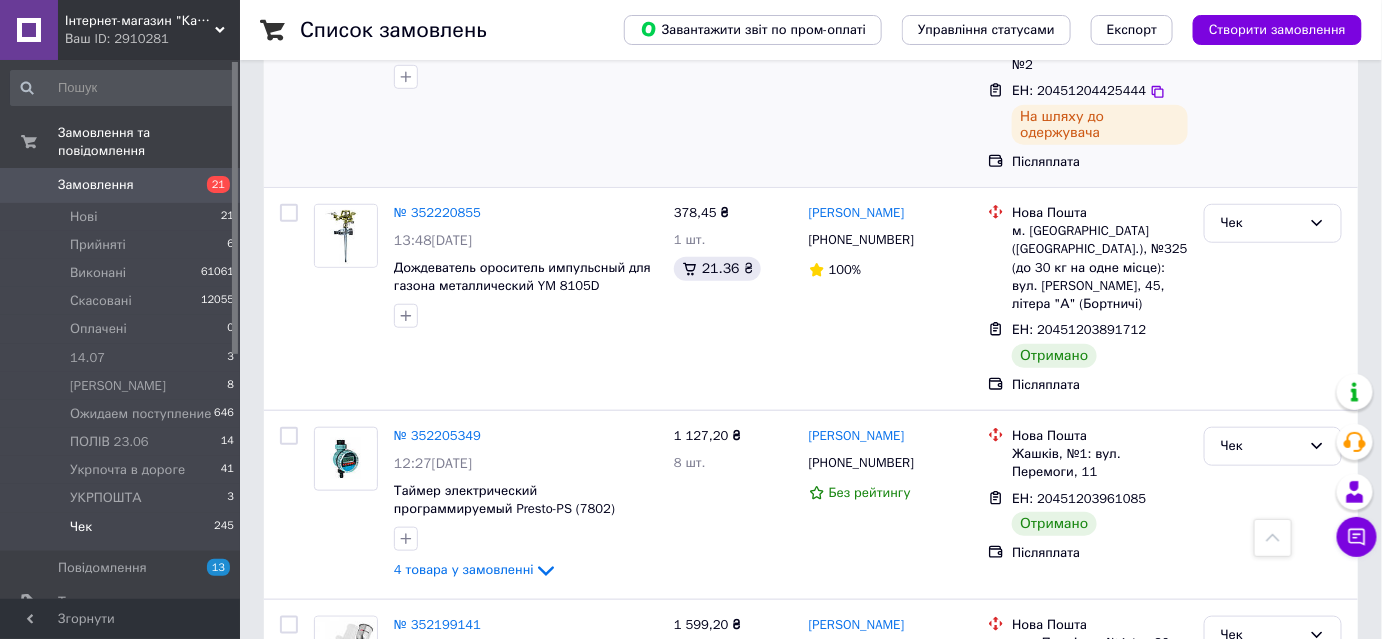 scroll, scrollTop: 2818, scrollLeft: 0, axis: vertical 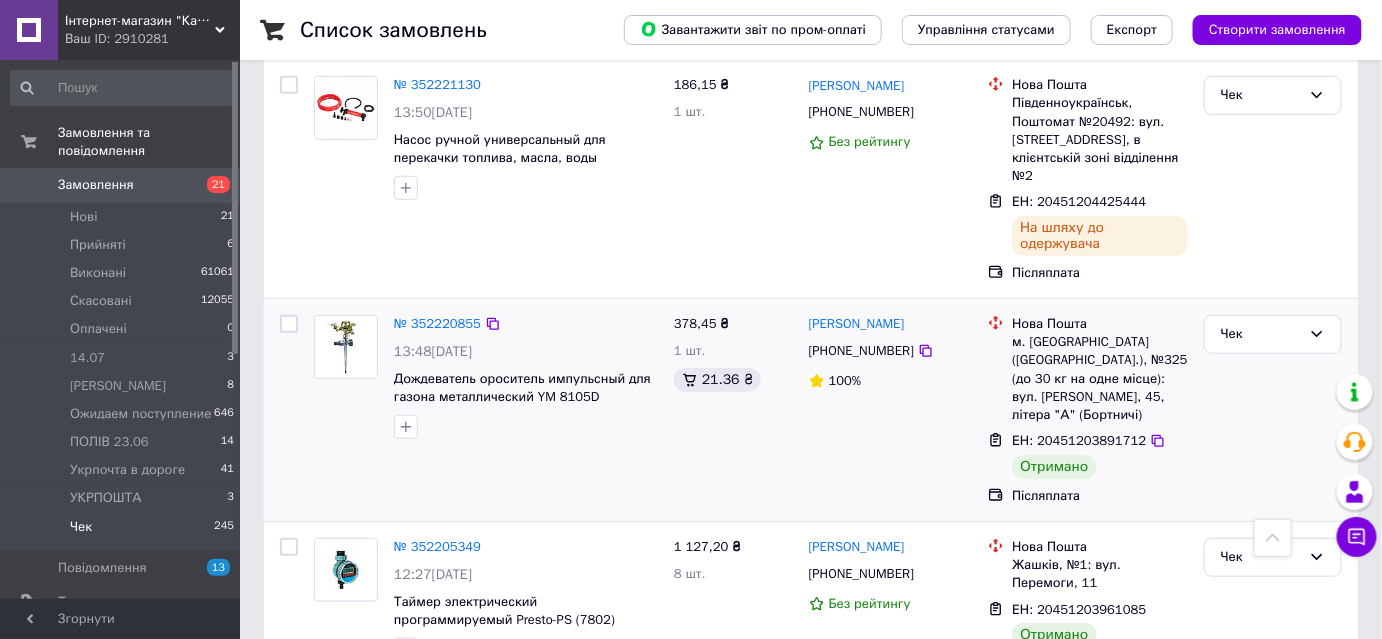 click at bounding box center (289, 324) 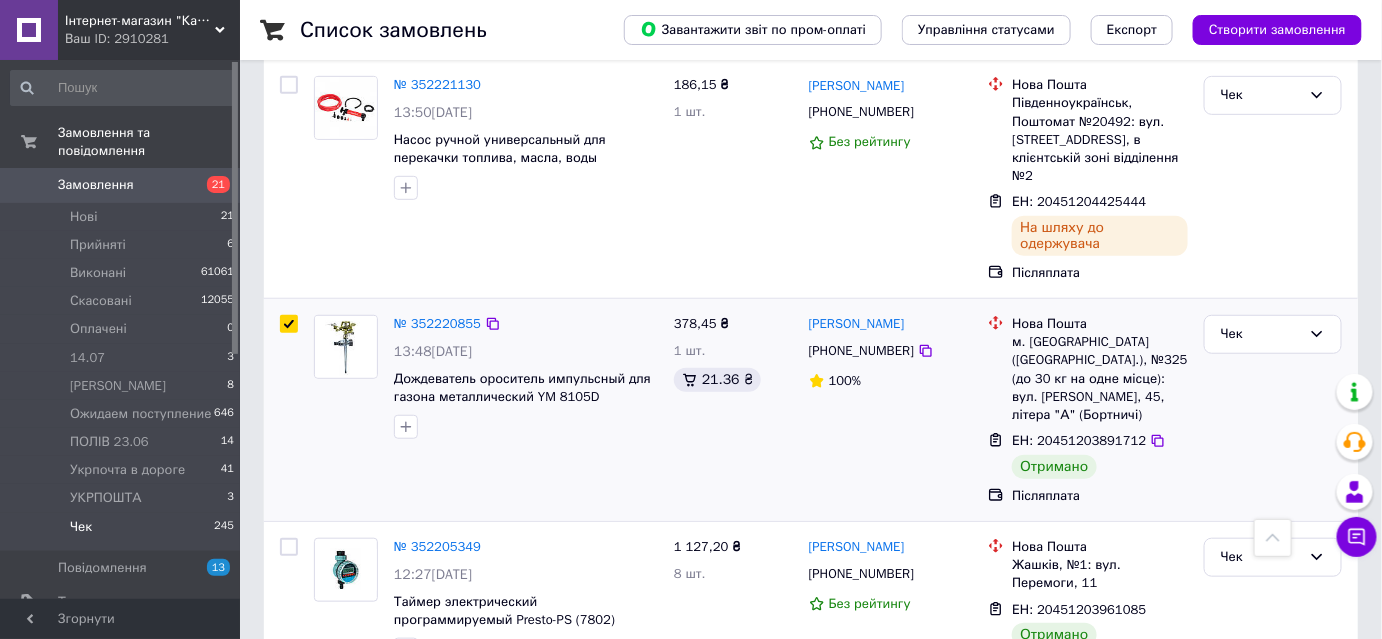 checkbox on "true" 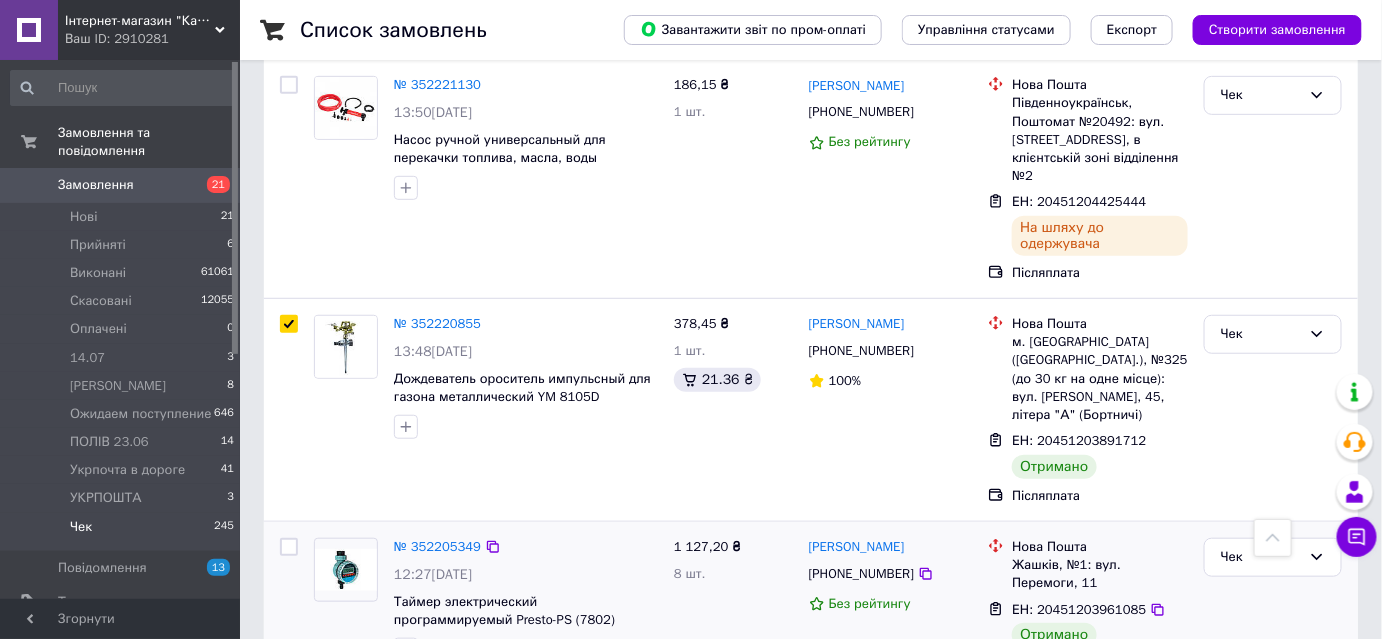 checkbox on "true" 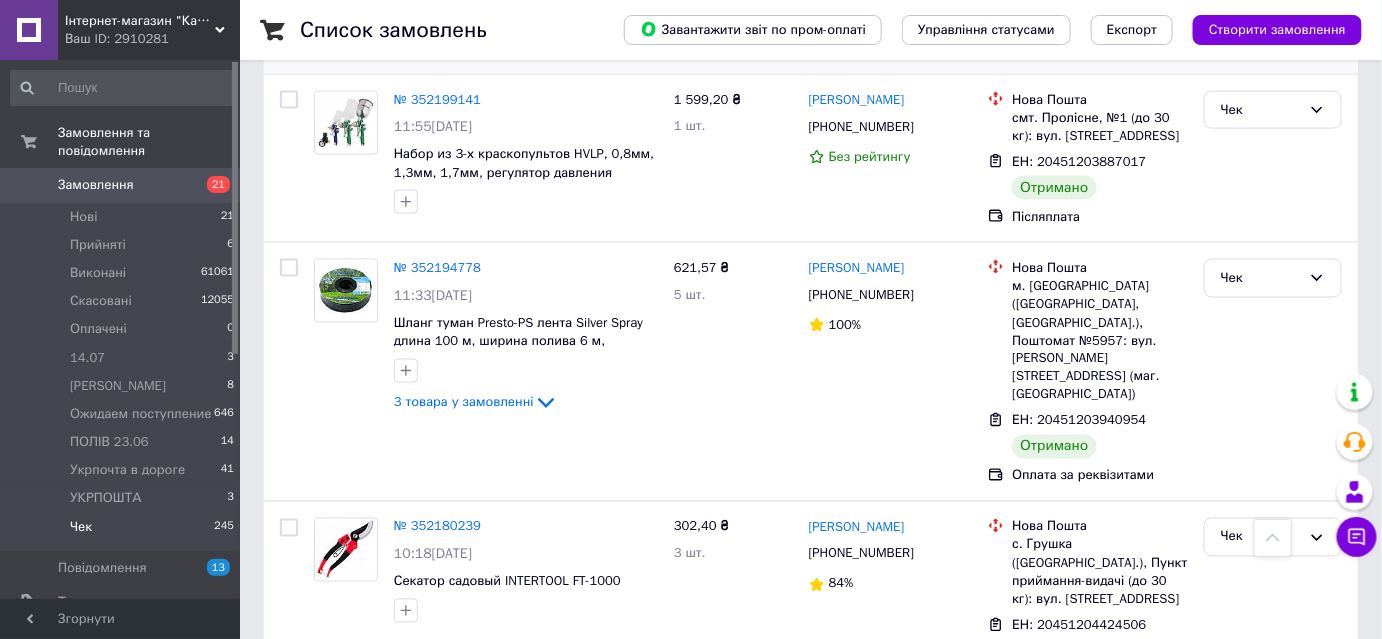 scroll, scrollTop: 3727, scrollLeft: 0, axis: vertical 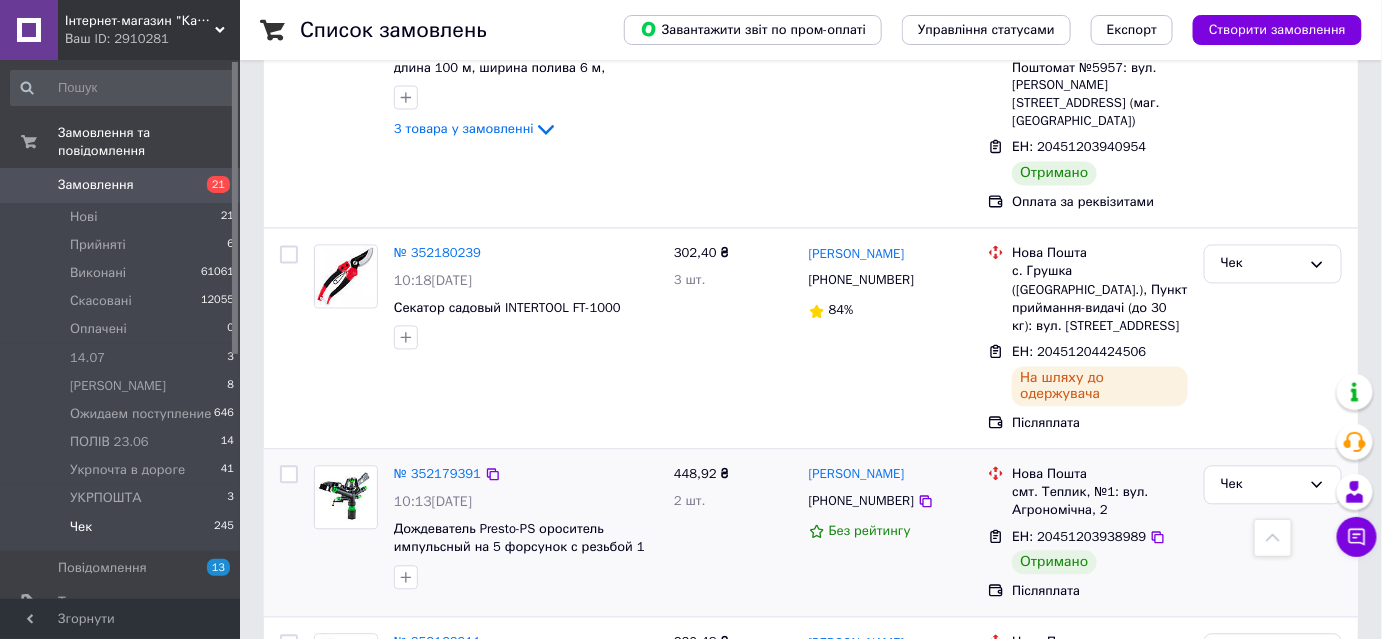 click at bounding box center (289, 475) 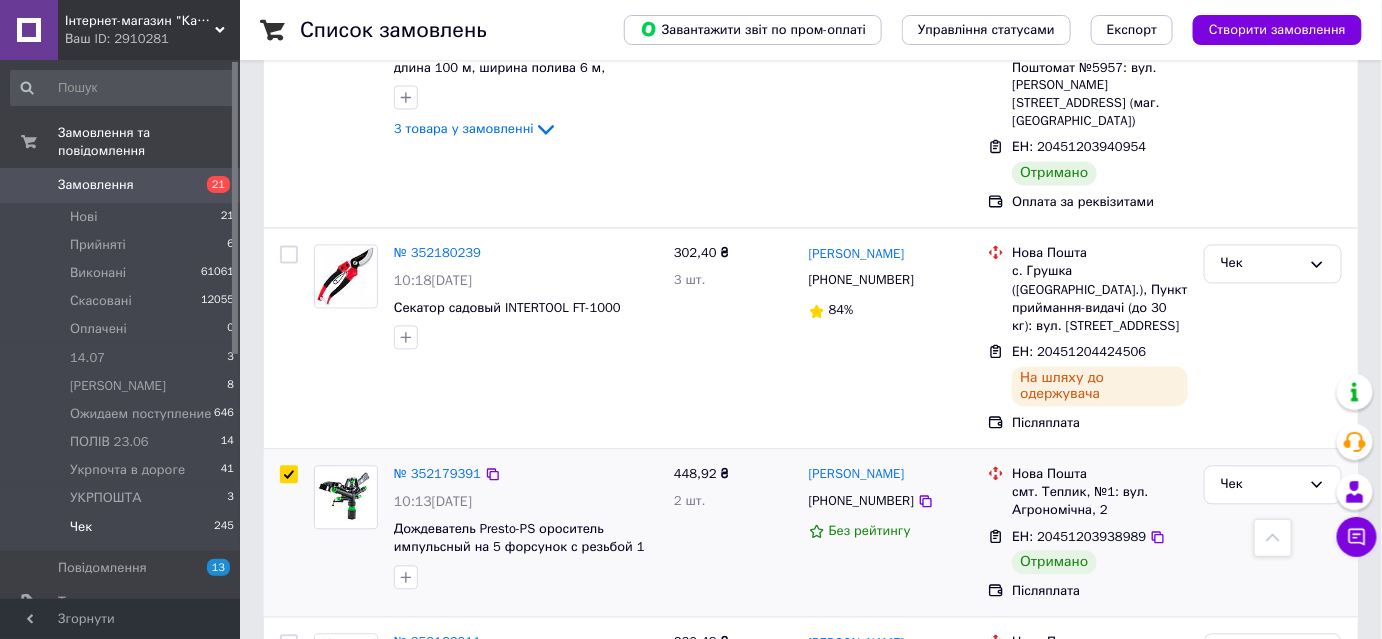 checkbox on "true" 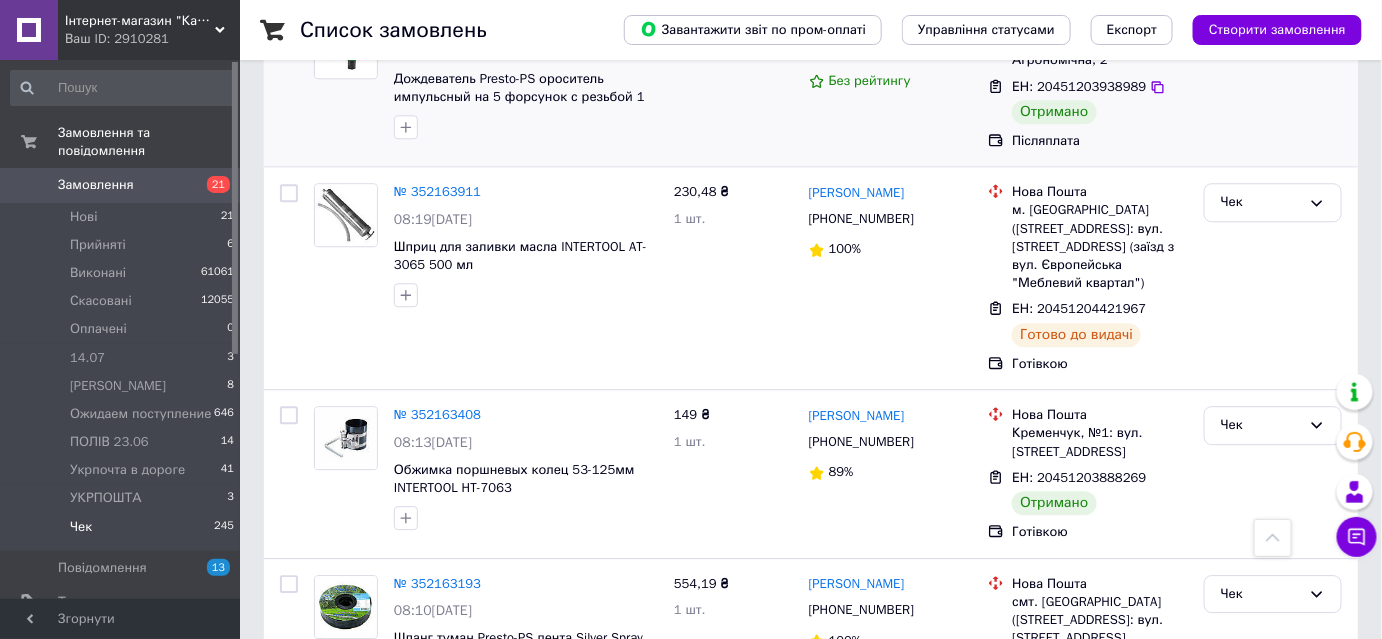 scroll, scrollTop: 4181, scrollLeft: 0, axis: vertical 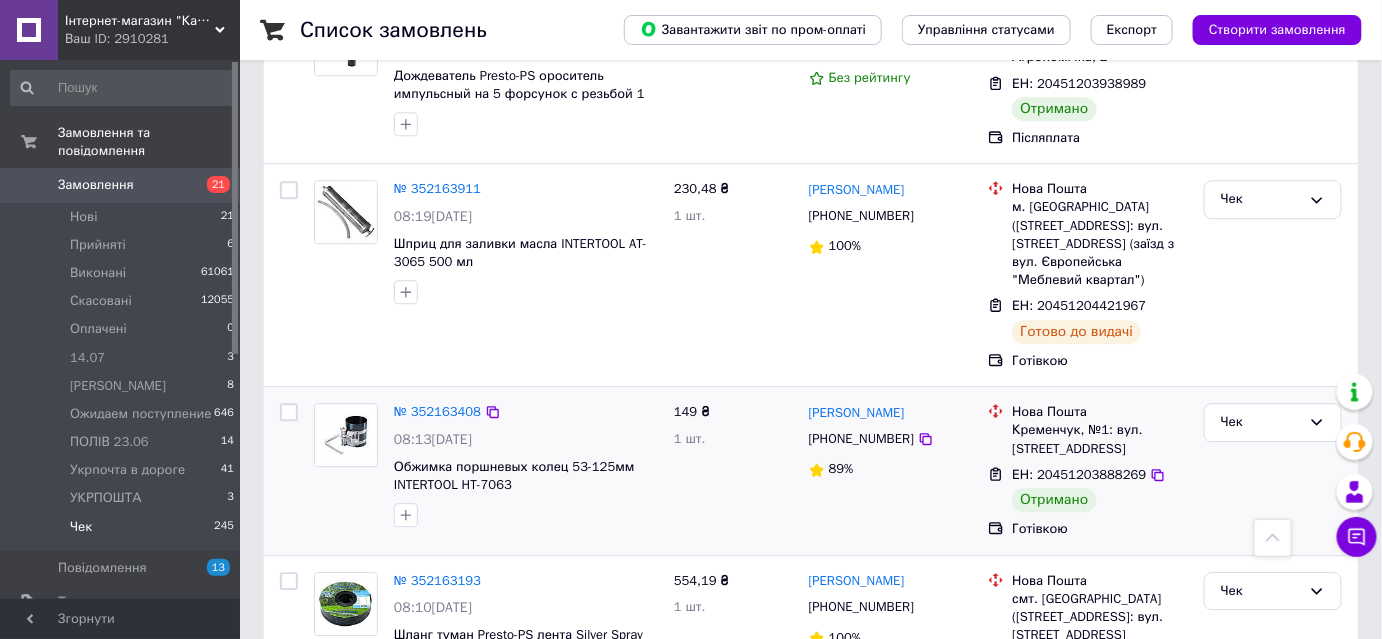 click at bounding box center [289, 412] 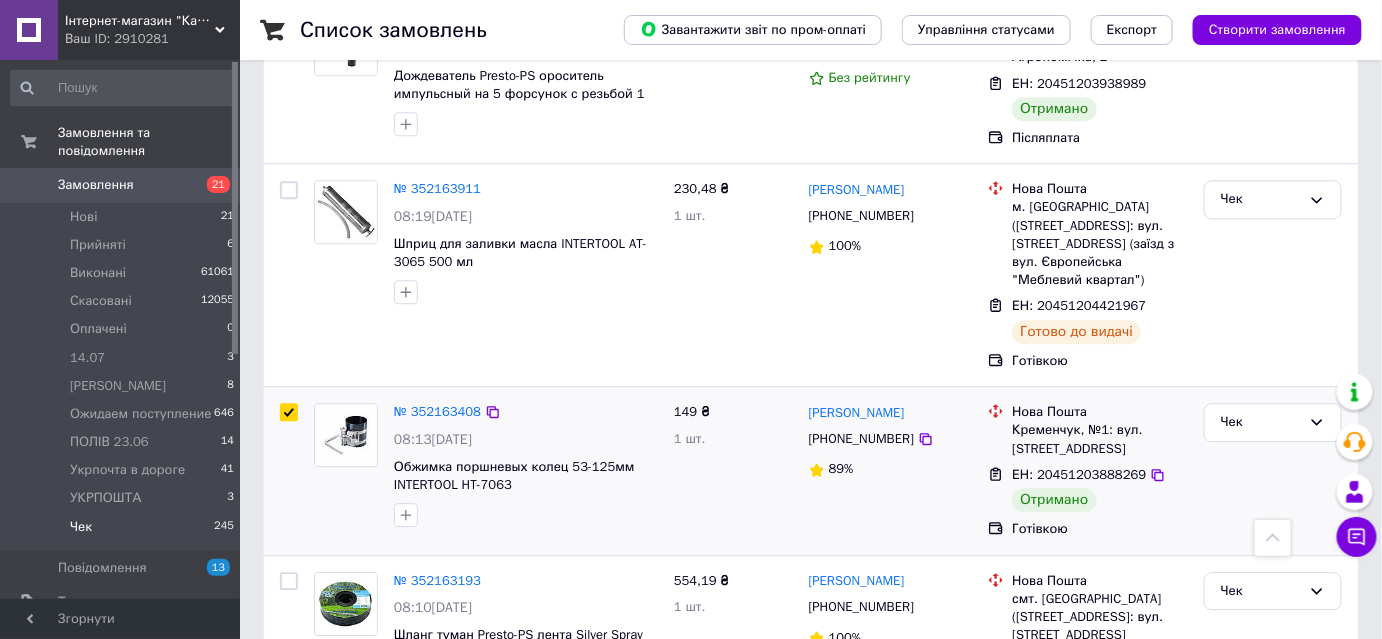 checkbox on "true" 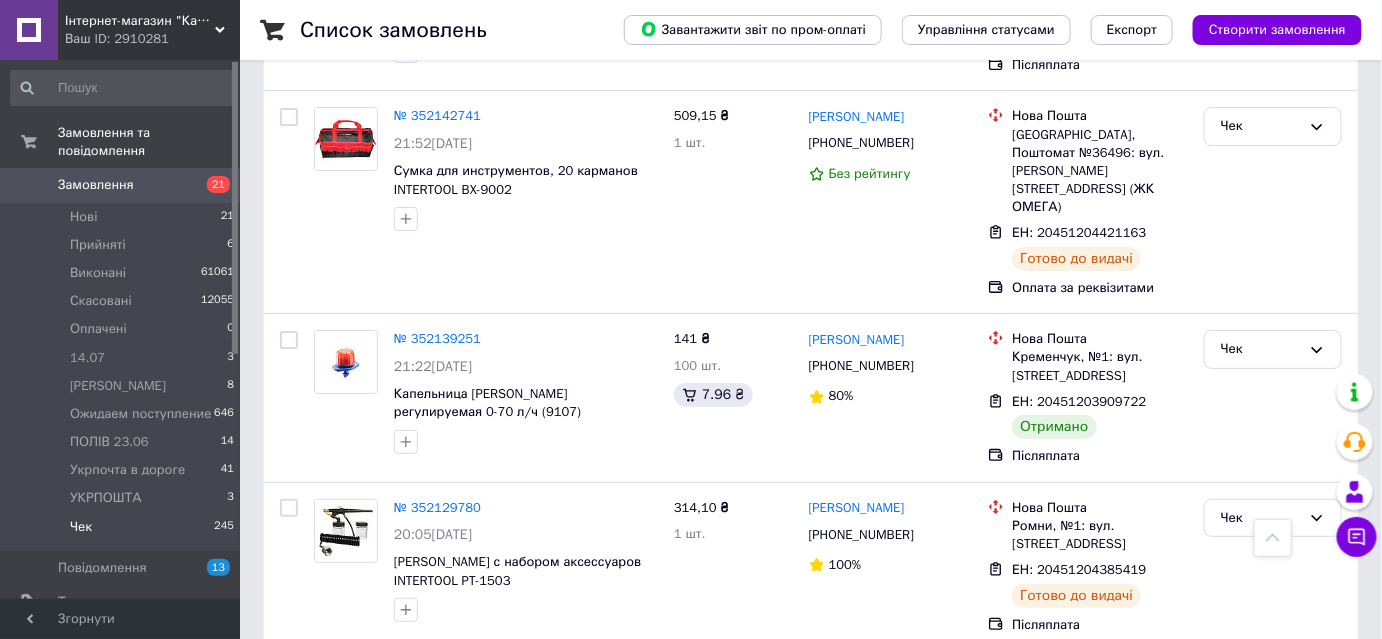 scroll, scrollTop: 4818, scrollLeft: 0, axis: vertical 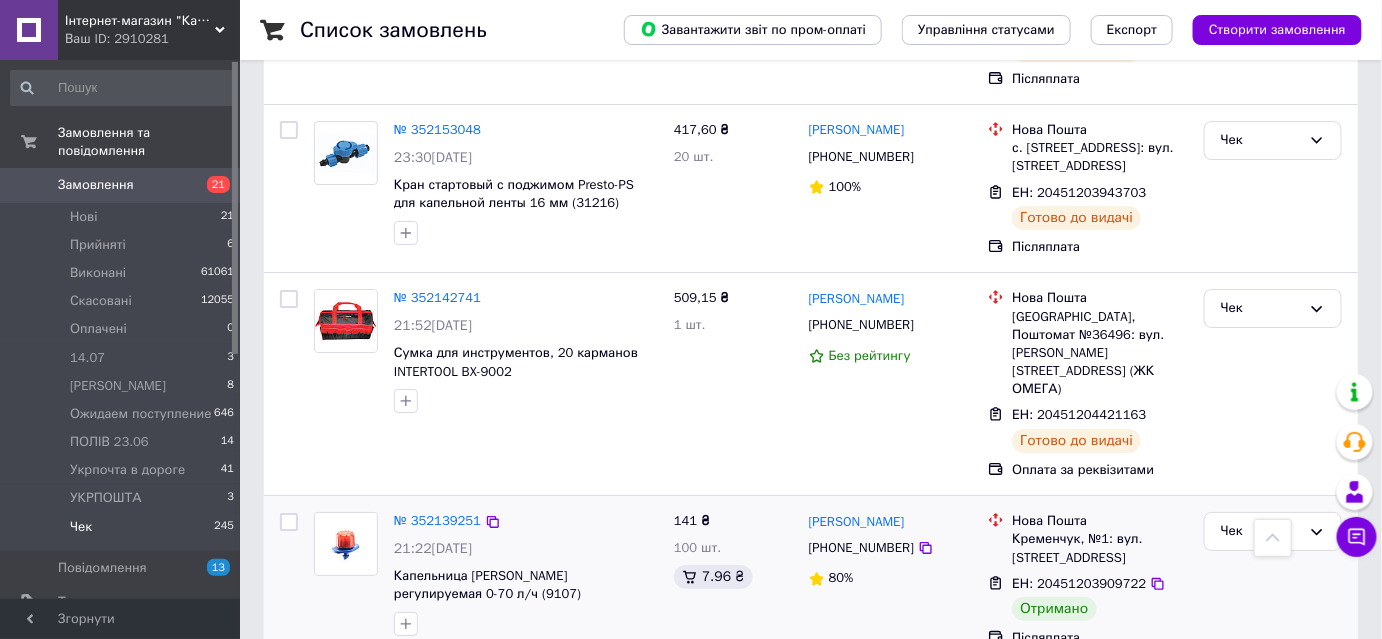 click at bounding box center (289, 522) 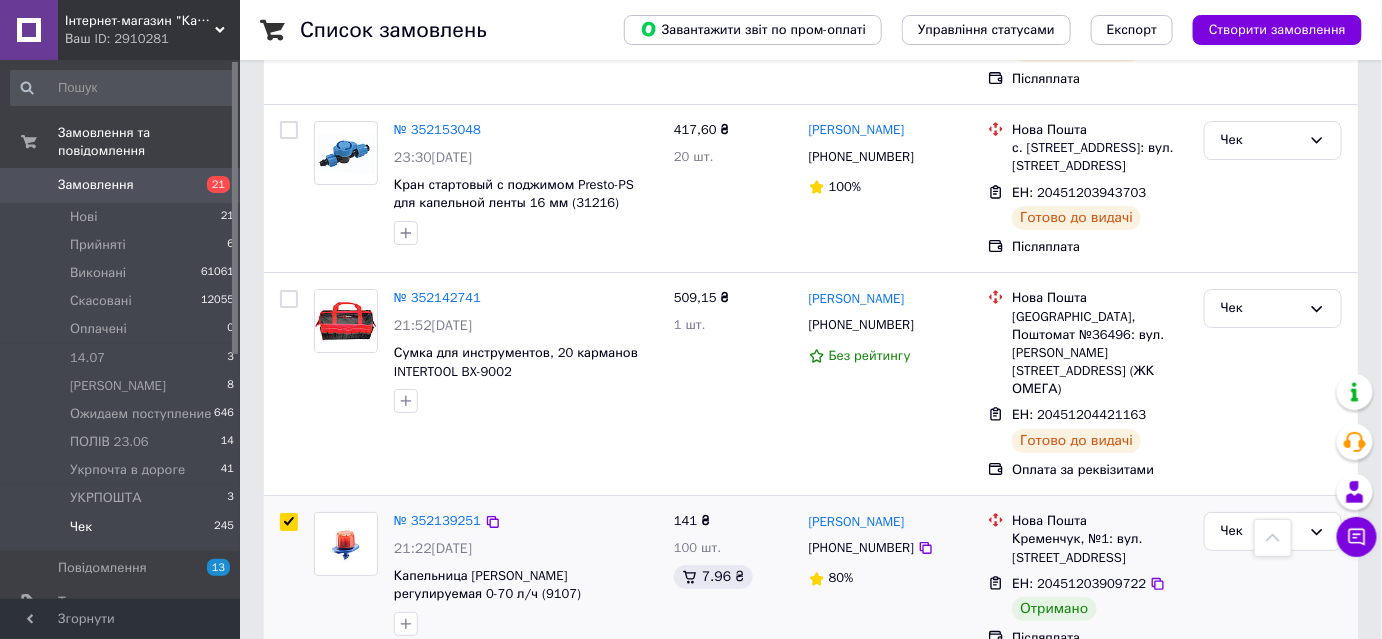checkbox on "true" 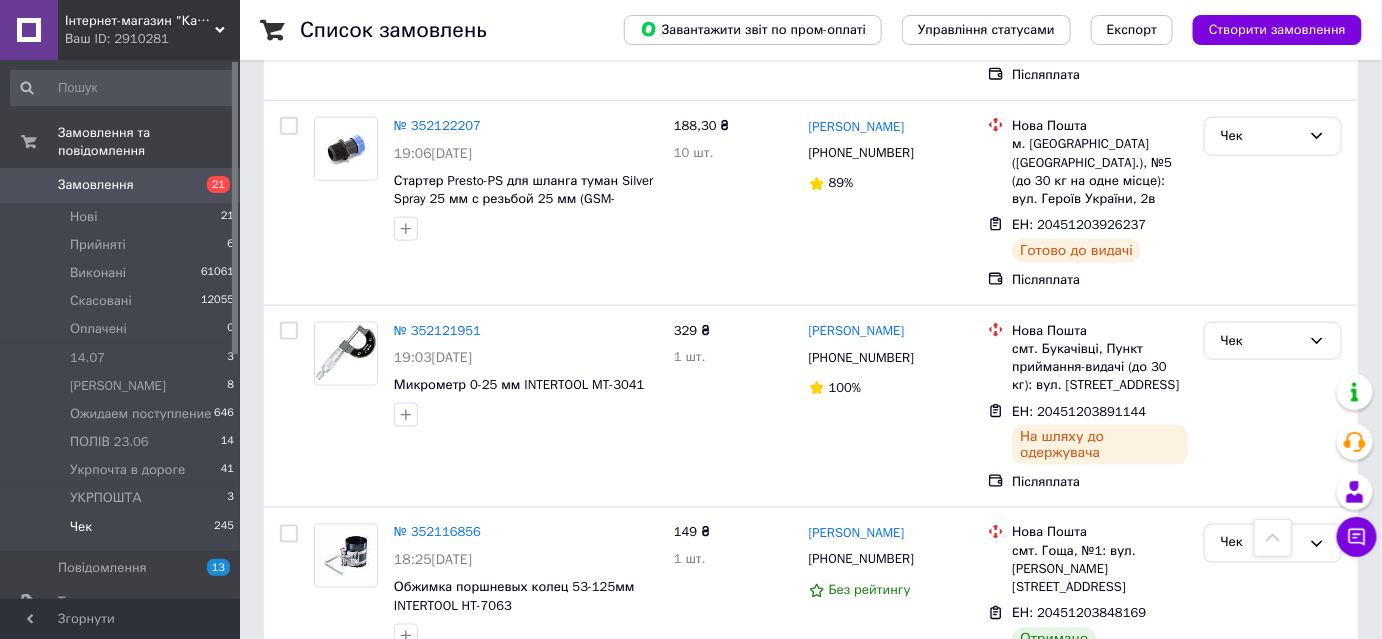 scroll, scrollTop: 5818, scrollLeft: 0, axis: vertical 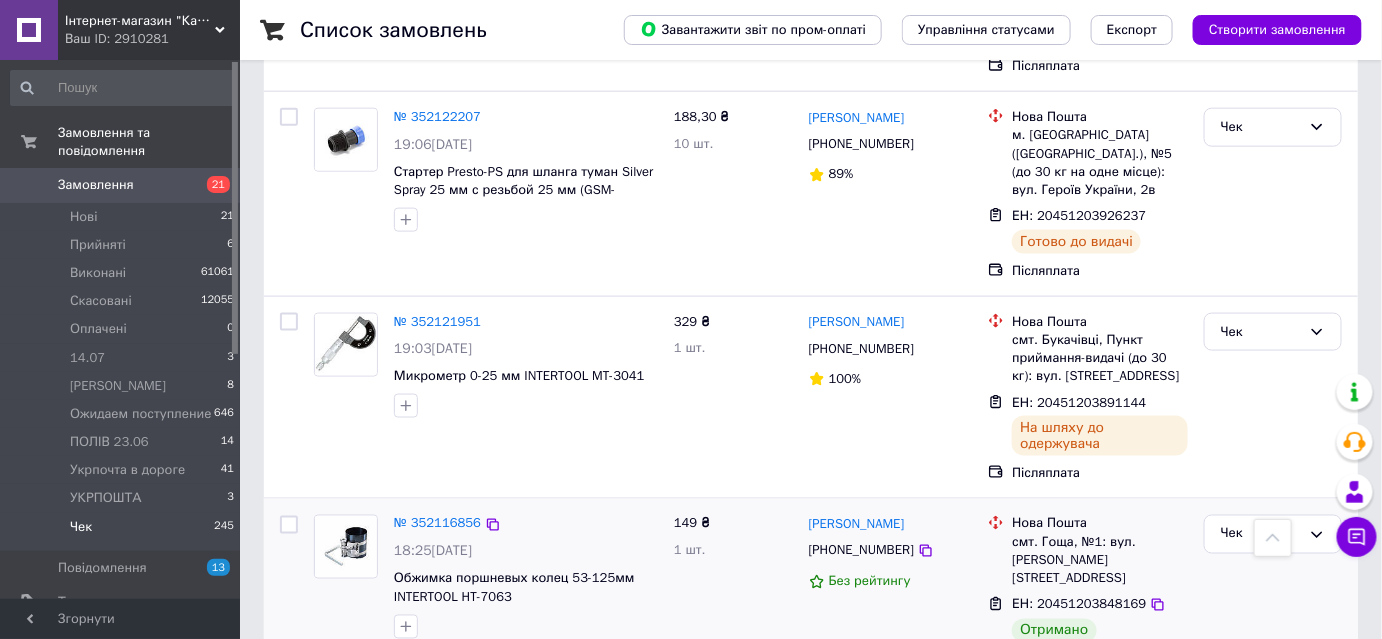 click at bounding box center [289, 525] 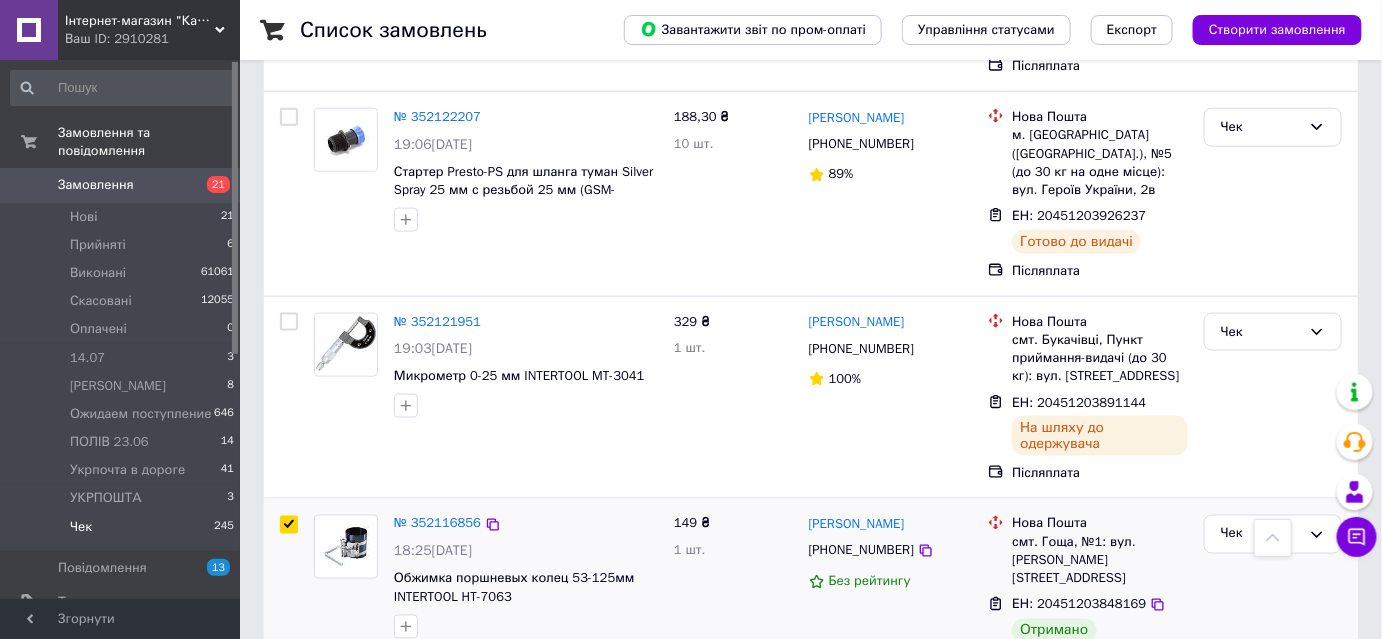 checkbox on "true" 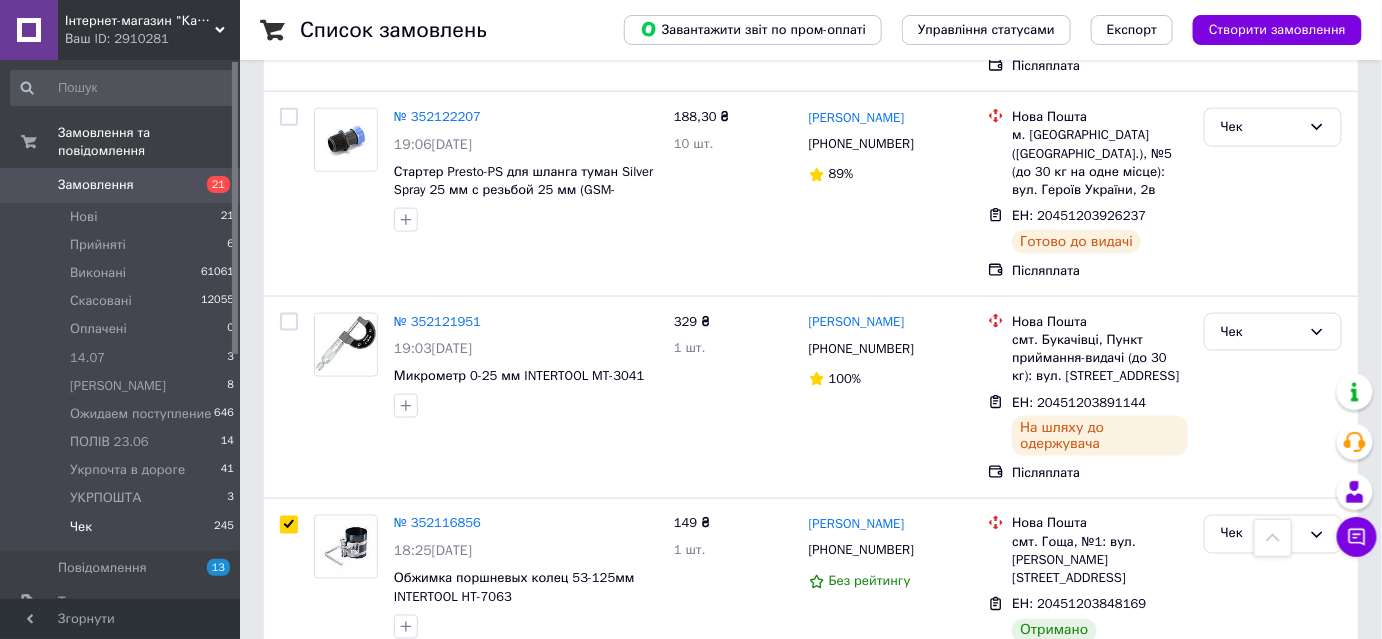 checkbox on "true" 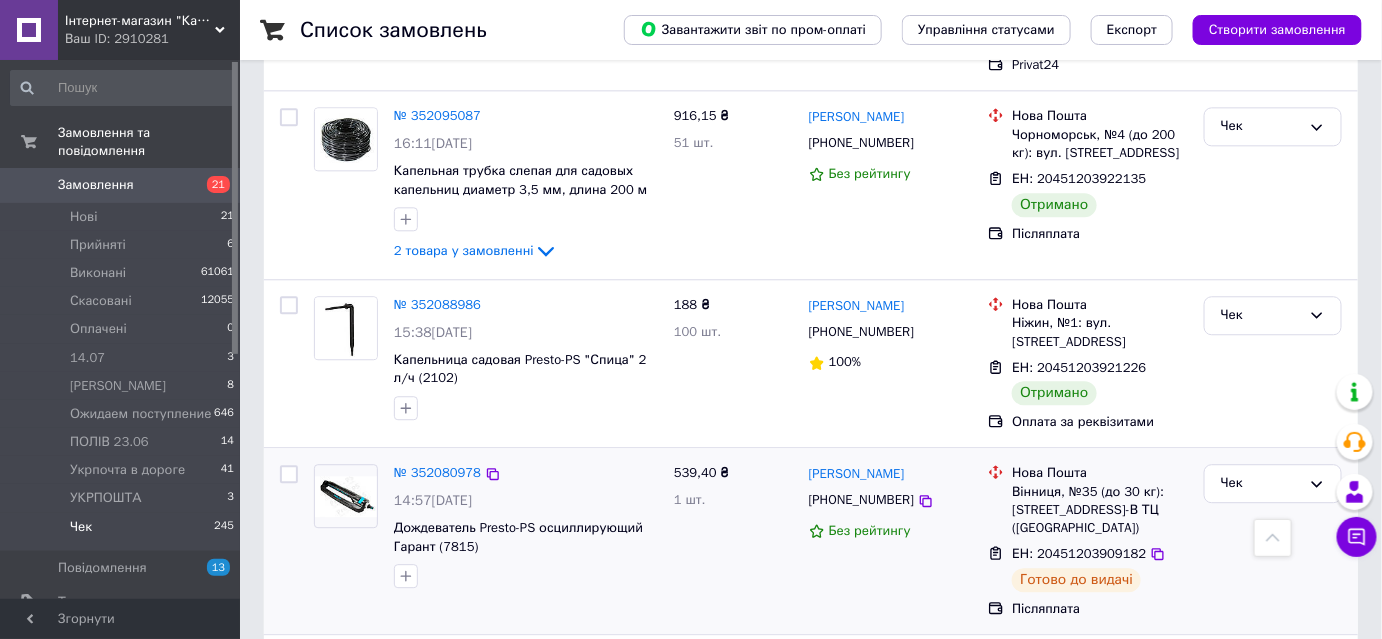 scroll, scrollTop: 6636, scrollLeft: 0, axis: vertical 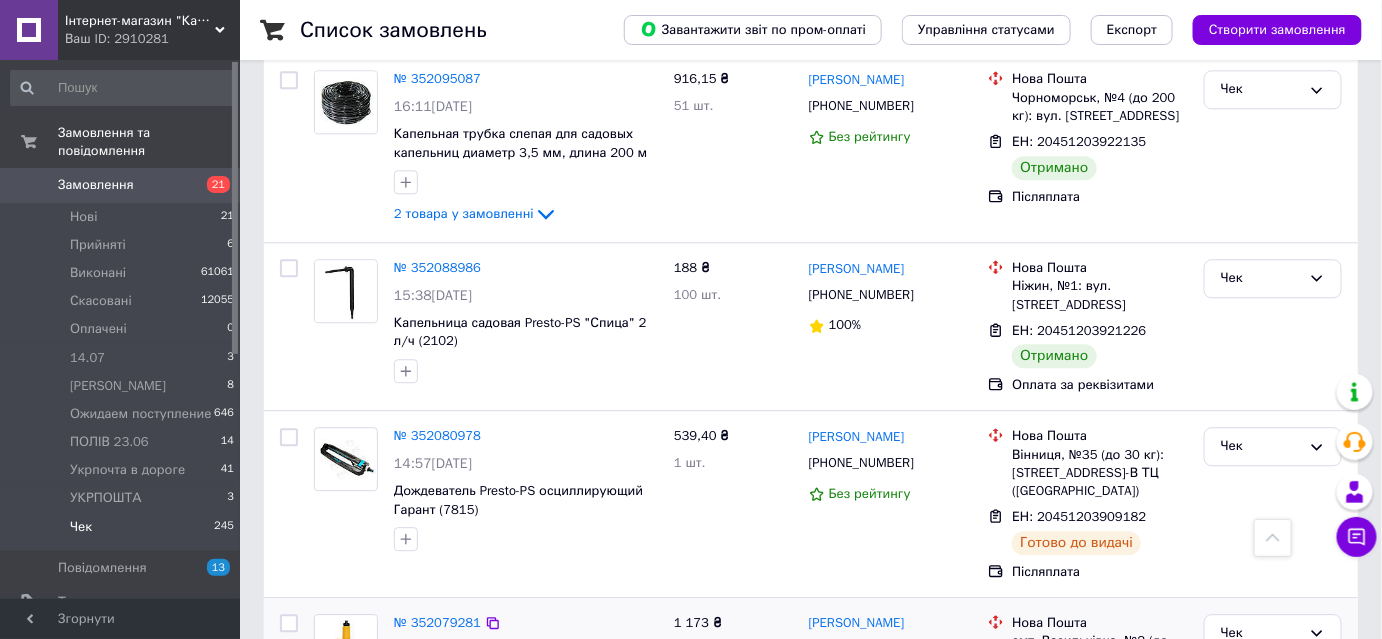 click at bounding box center [289, 623] 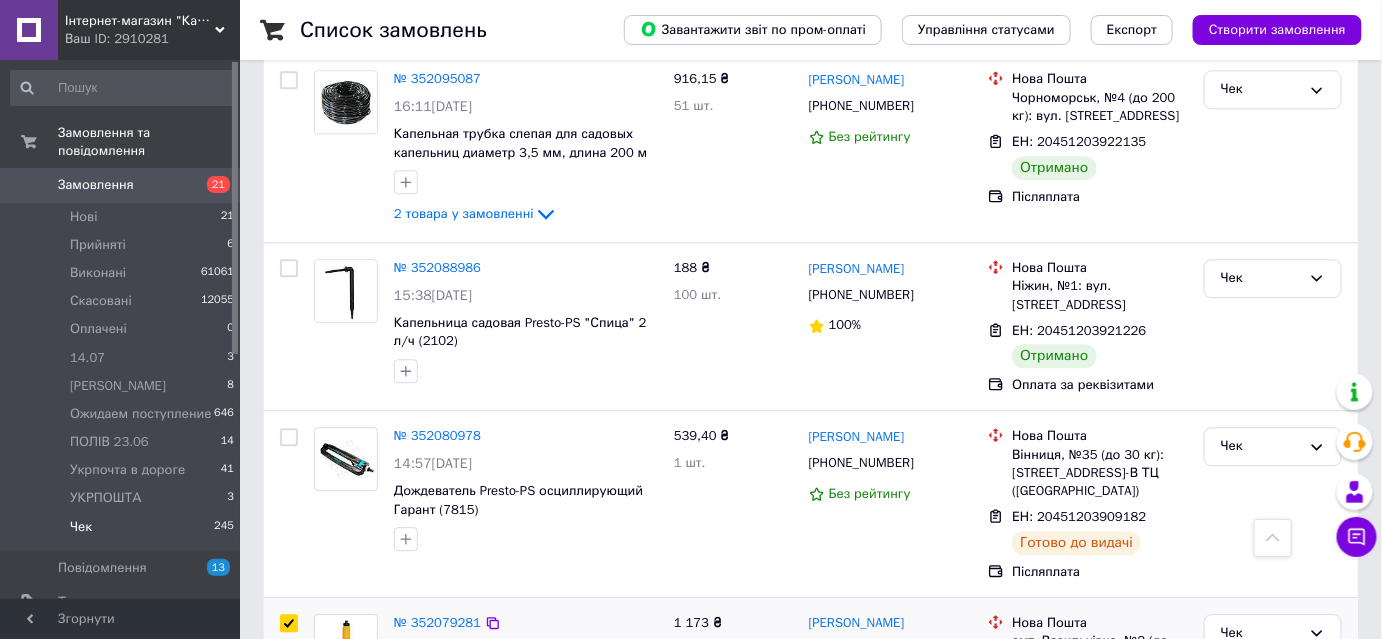 checkbox on "true" 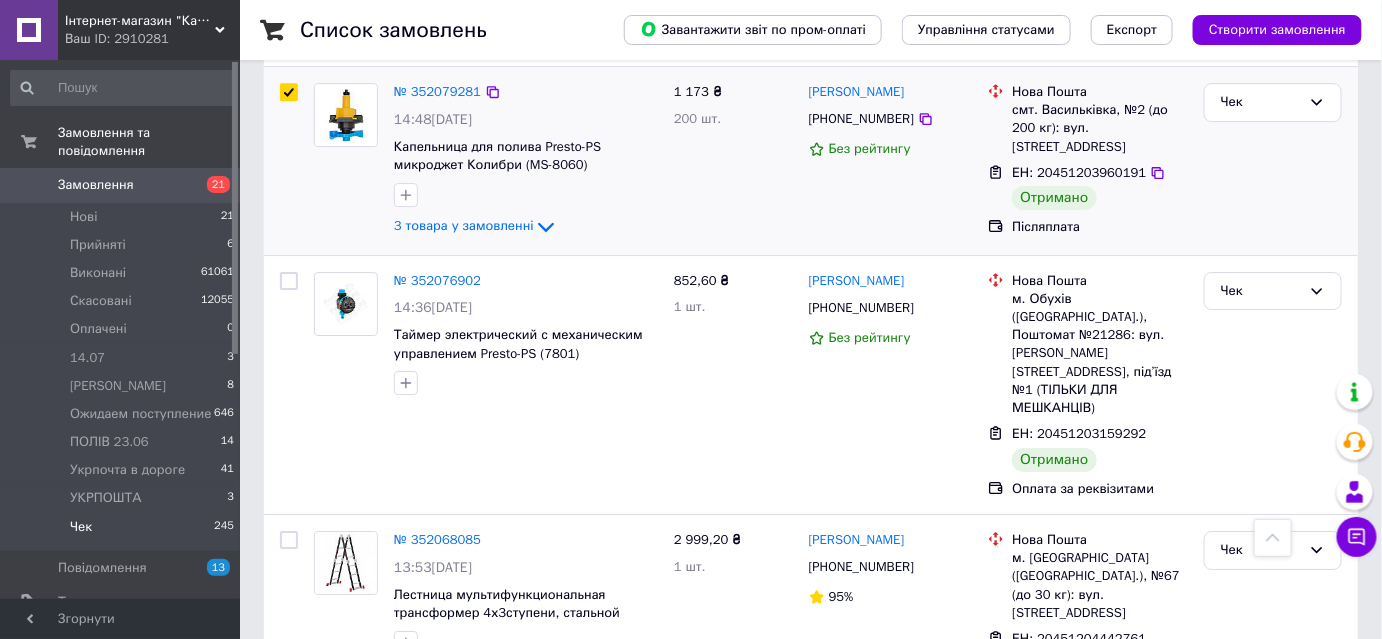 scroll, scrollTop: 7000, scrollLeft: 0, axis: vertical 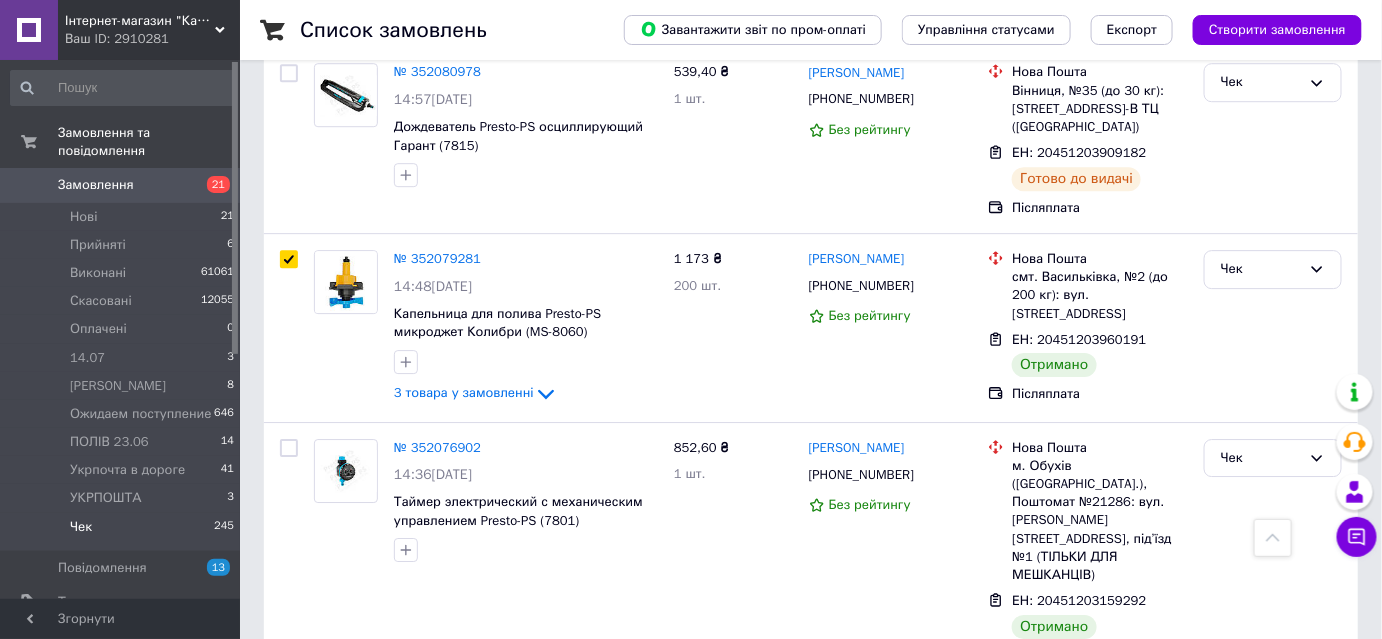 click at bounding box center (289, 707) 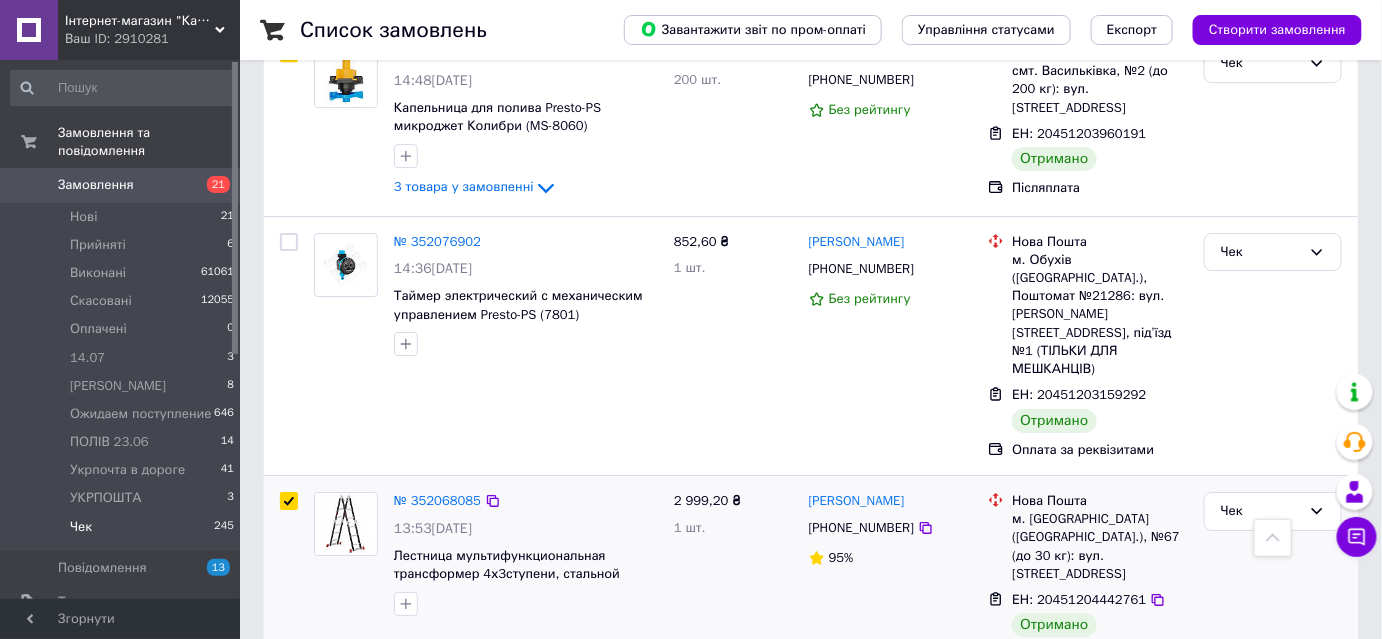 scroll, scrollTop: 7272, scrollLeft: 0, axis: vertical 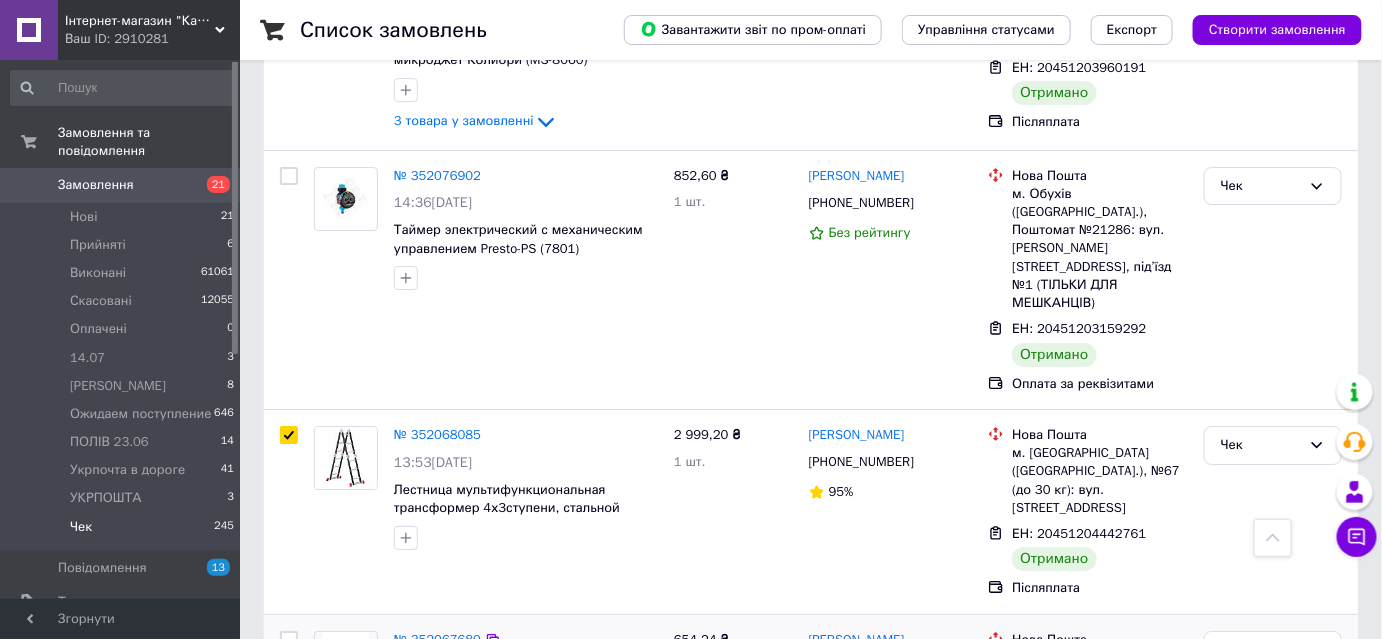 drag, startPoint x: 290, startPoint y: 134, endPoint x: 309, endPoint y: 226, distance: 93.941475 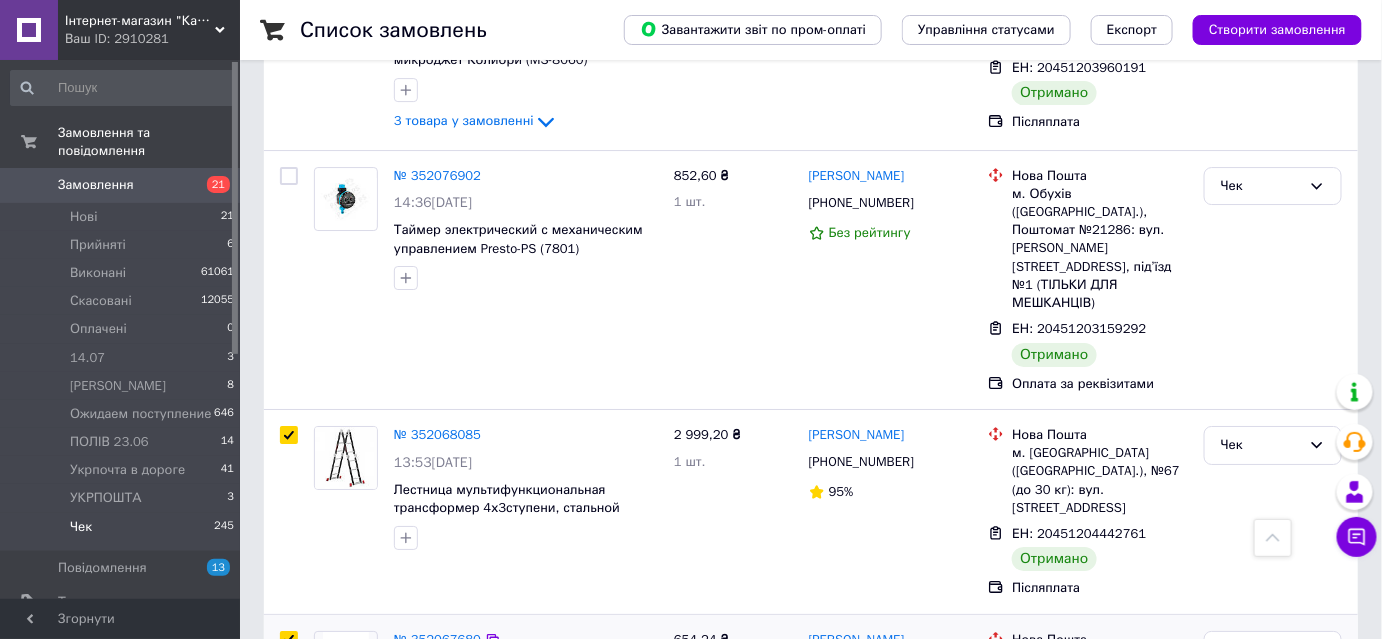 checkbox on "true" 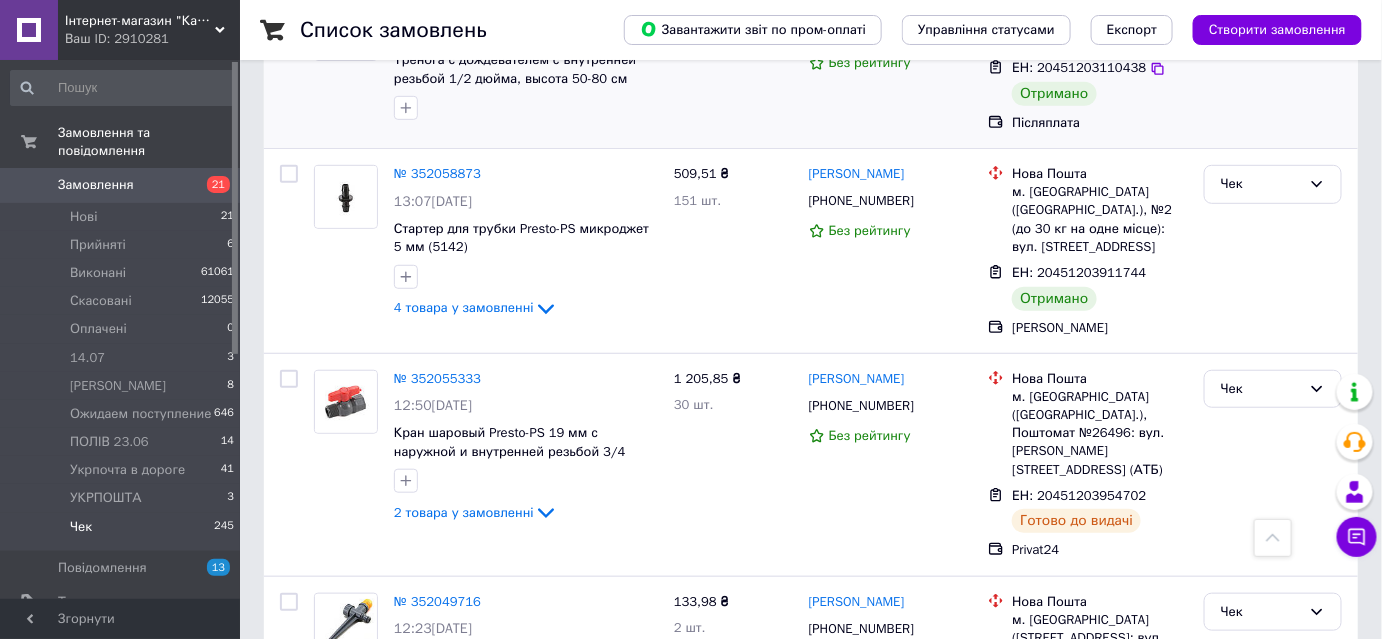 scroll, scrollTop: 7909, scrollLeft: 0, axis: vertical 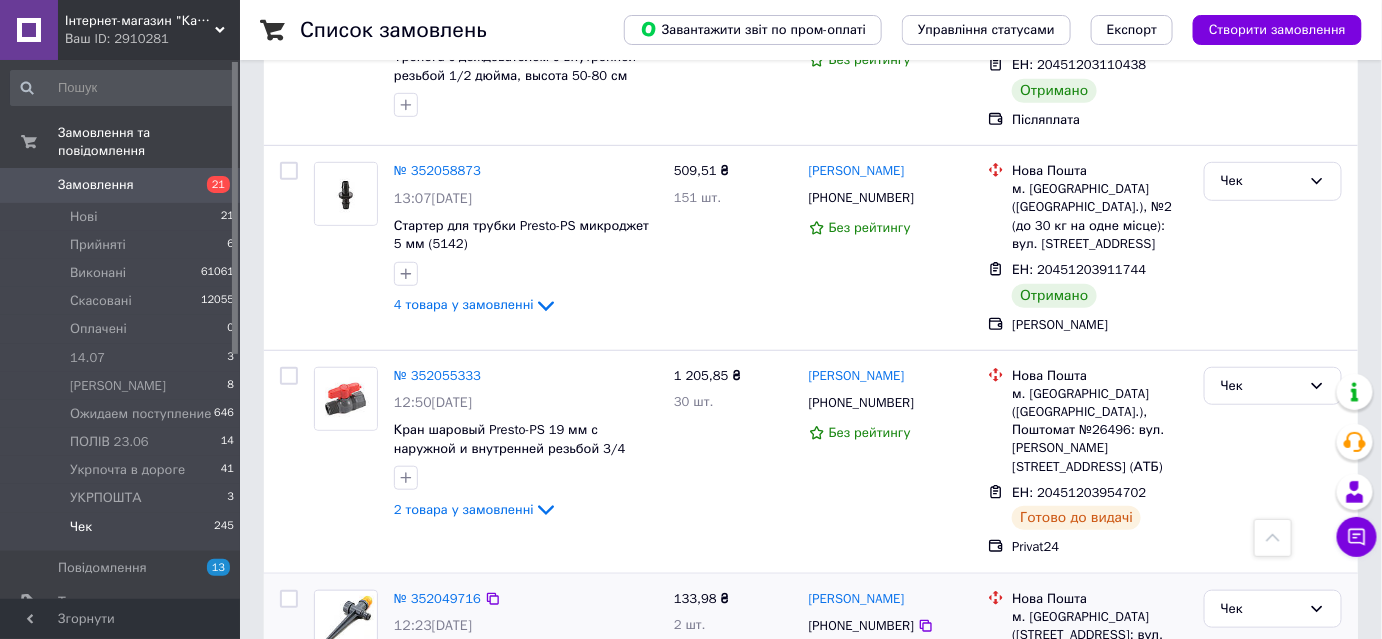 click at bounding box center (289, 599) 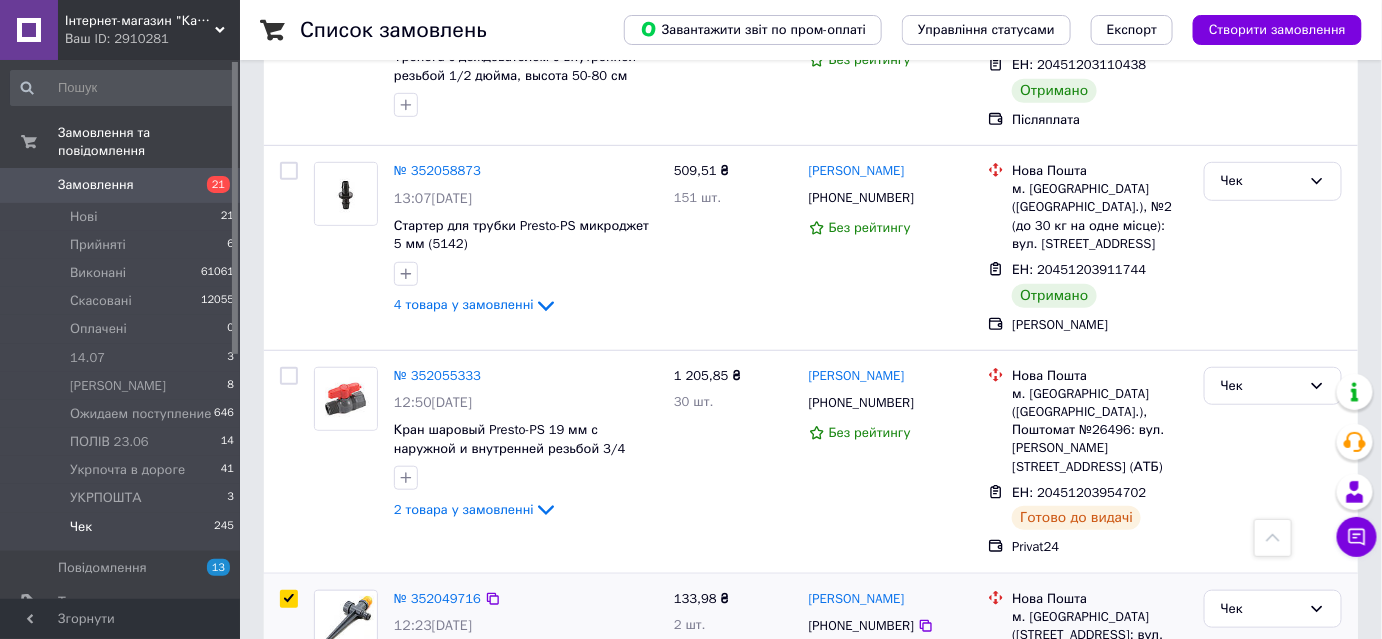 checkbox on "true" 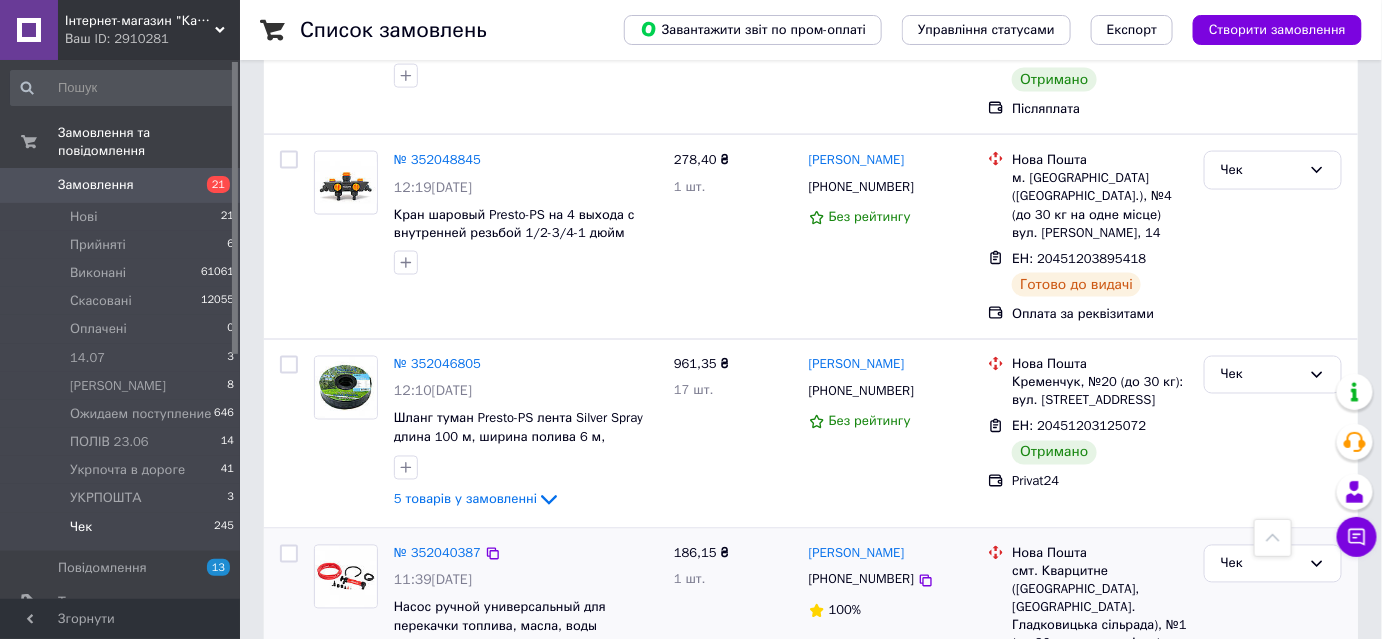 scroll, scrollTop: 8545, scrollLeft: 0, axis: vertical 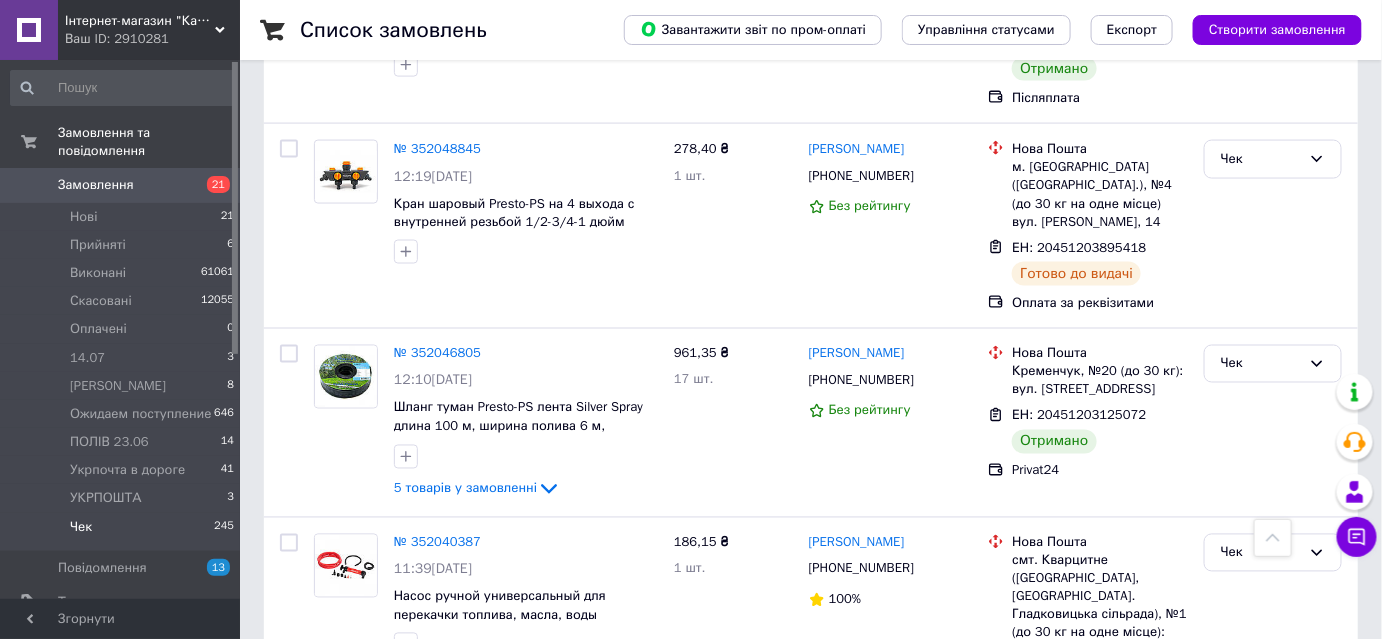click at bounding box center (289, 818) 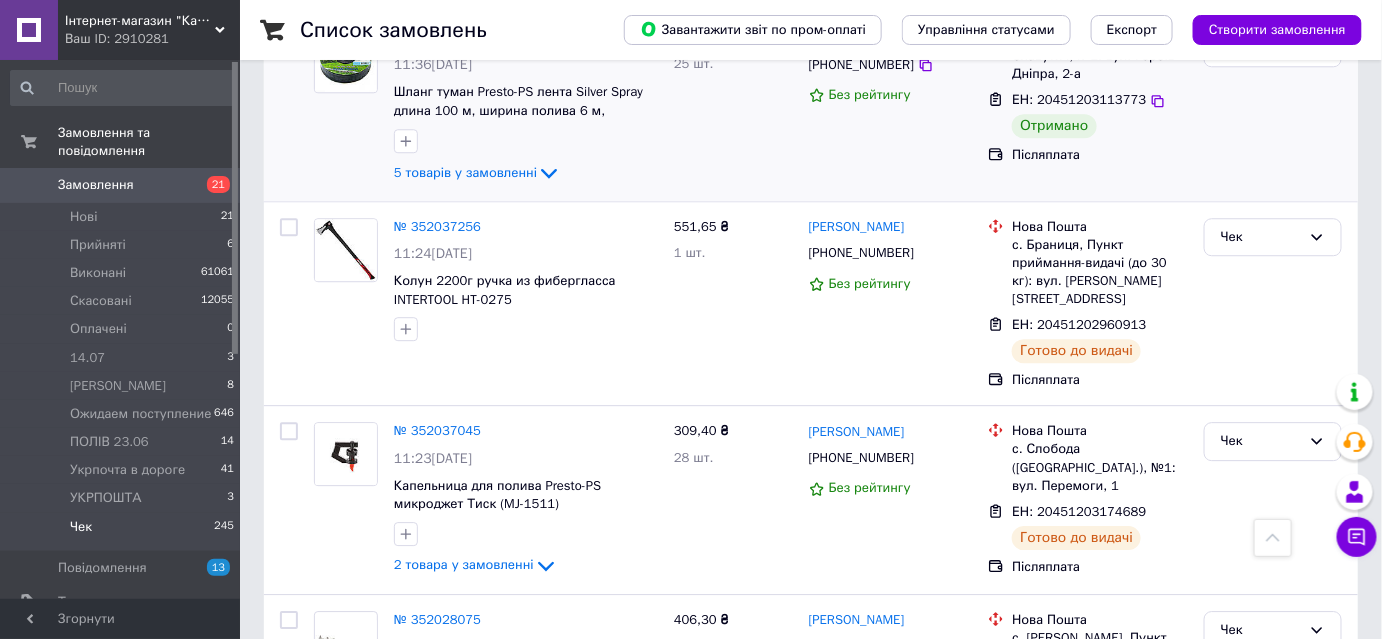 scroll, scrollTop: 9363, scrollLeft: 0, axis: vertical 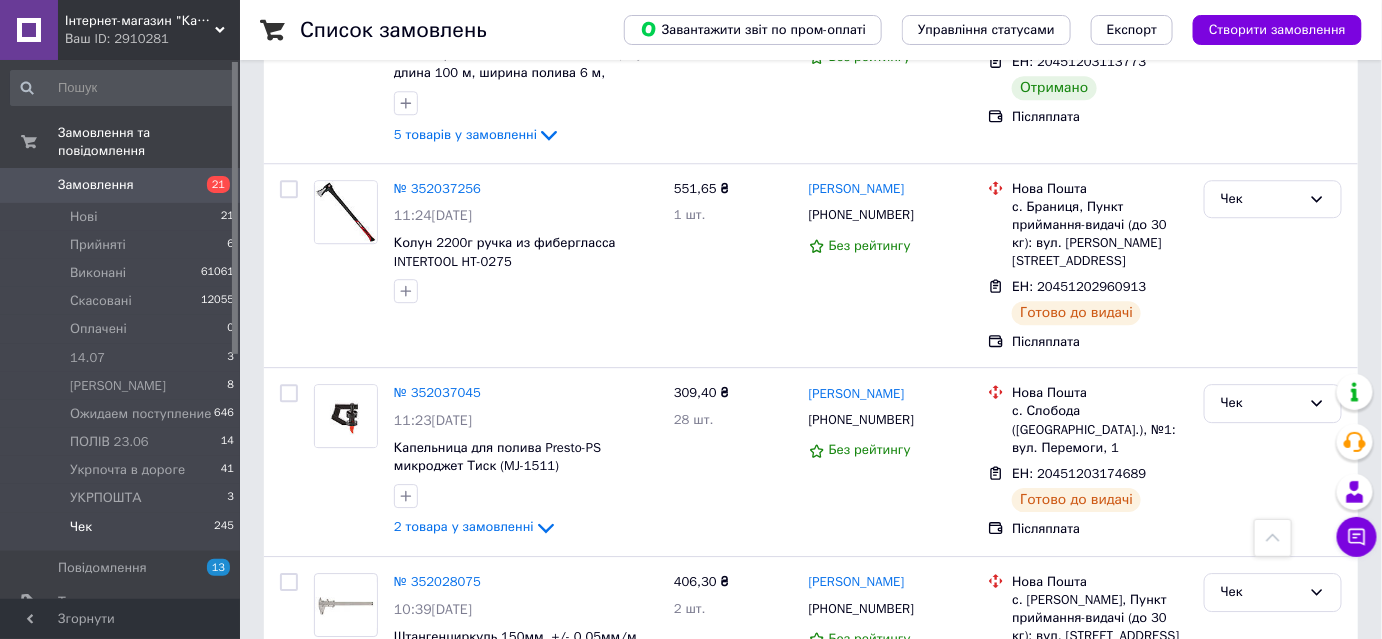 click at bounding box center (289, 785) 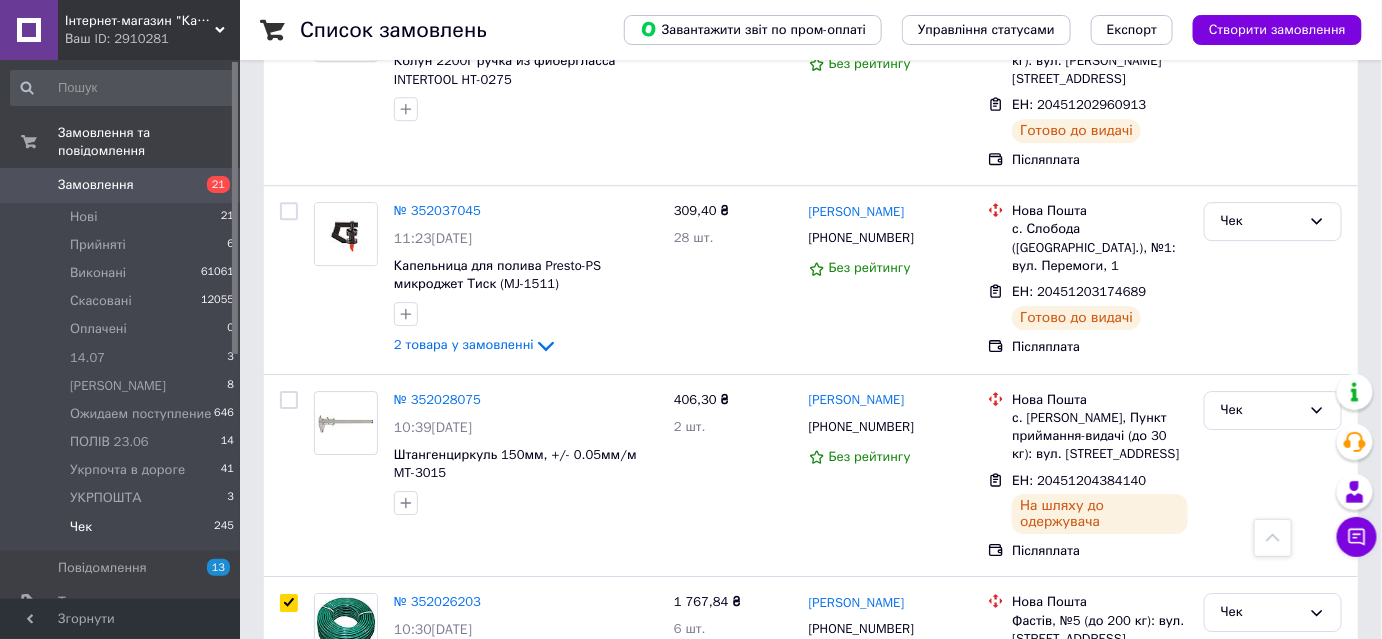 click at bounding box center (289, 791) 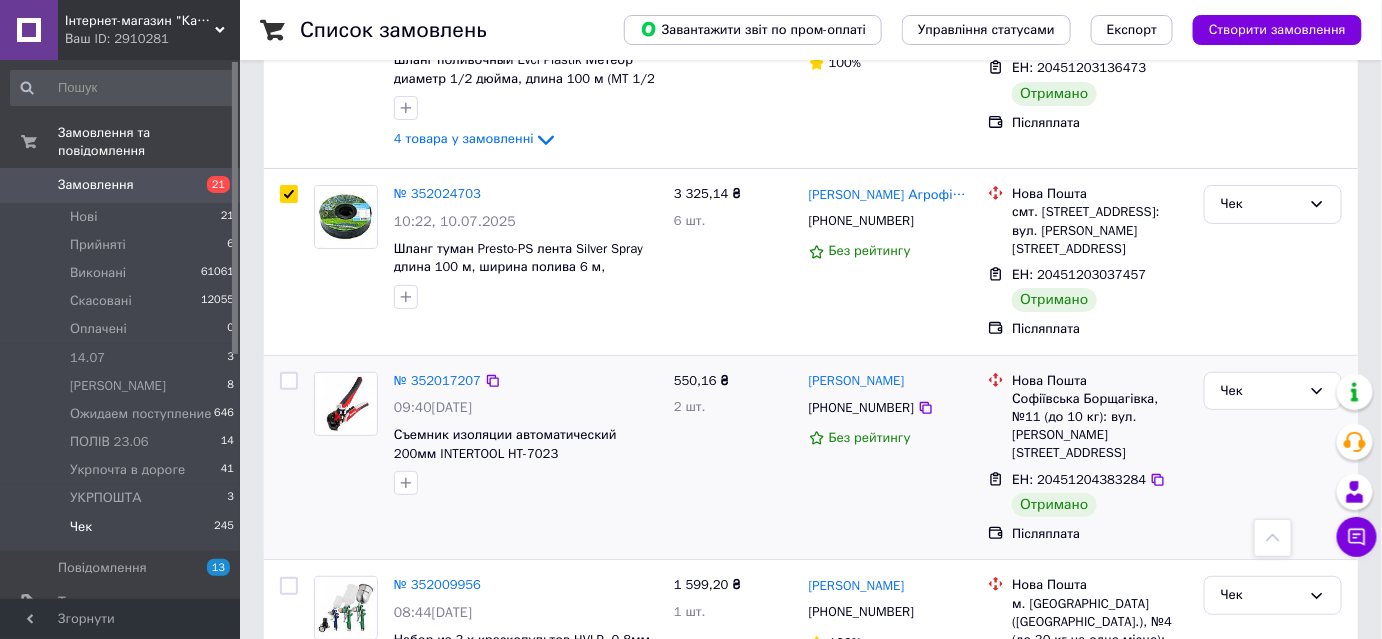 scroll, scrollTop: 10181, scrollLeft: 0, axis: vertical 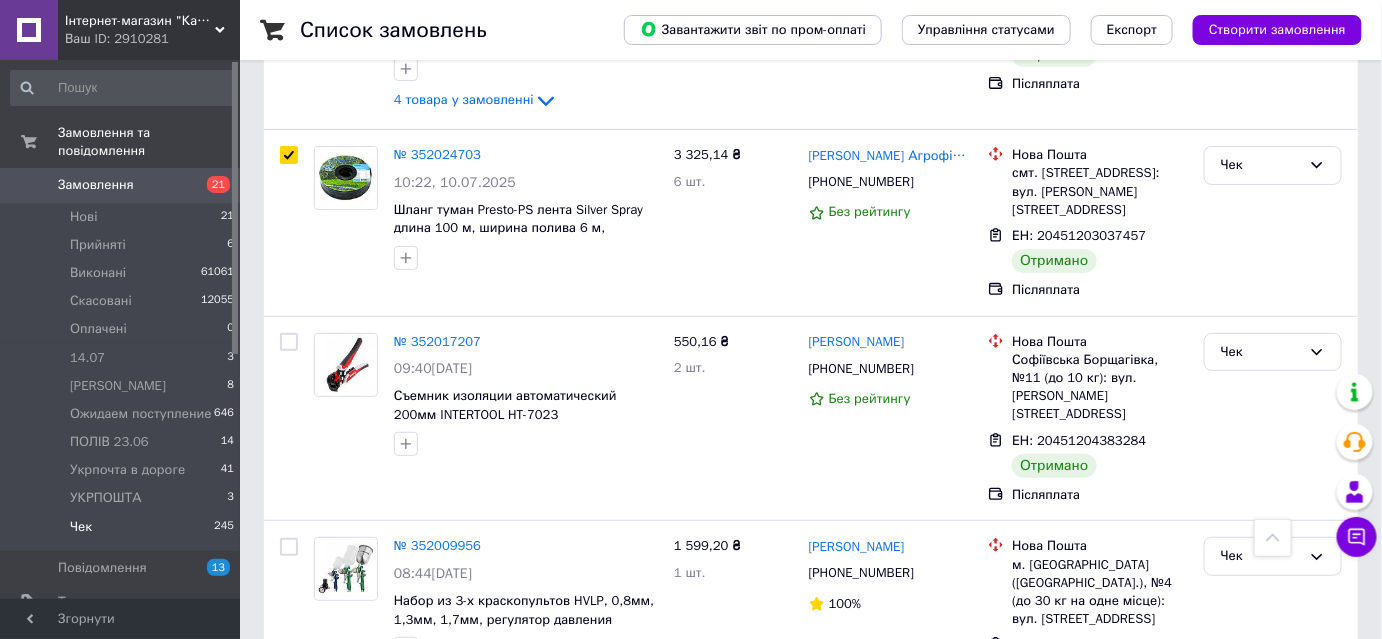 click at bounding box center [289, 940] 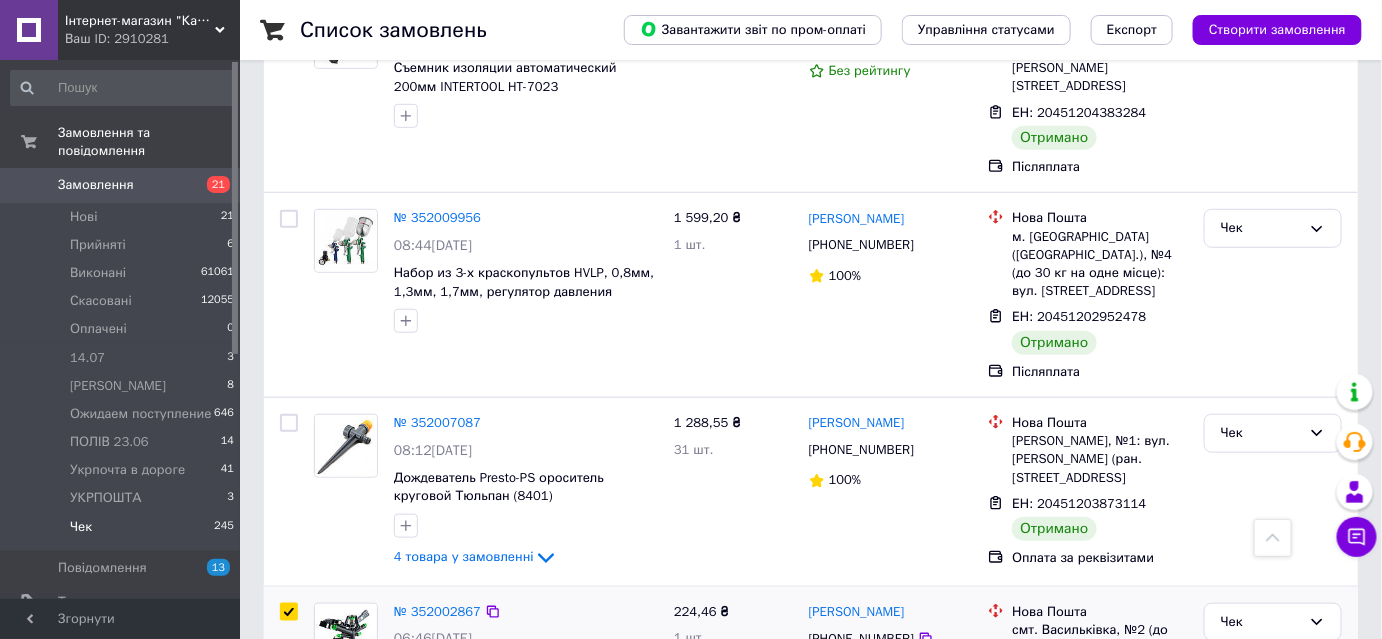 scroll, scrollTop: 10545, scrollLeft: 0, axis: vertical 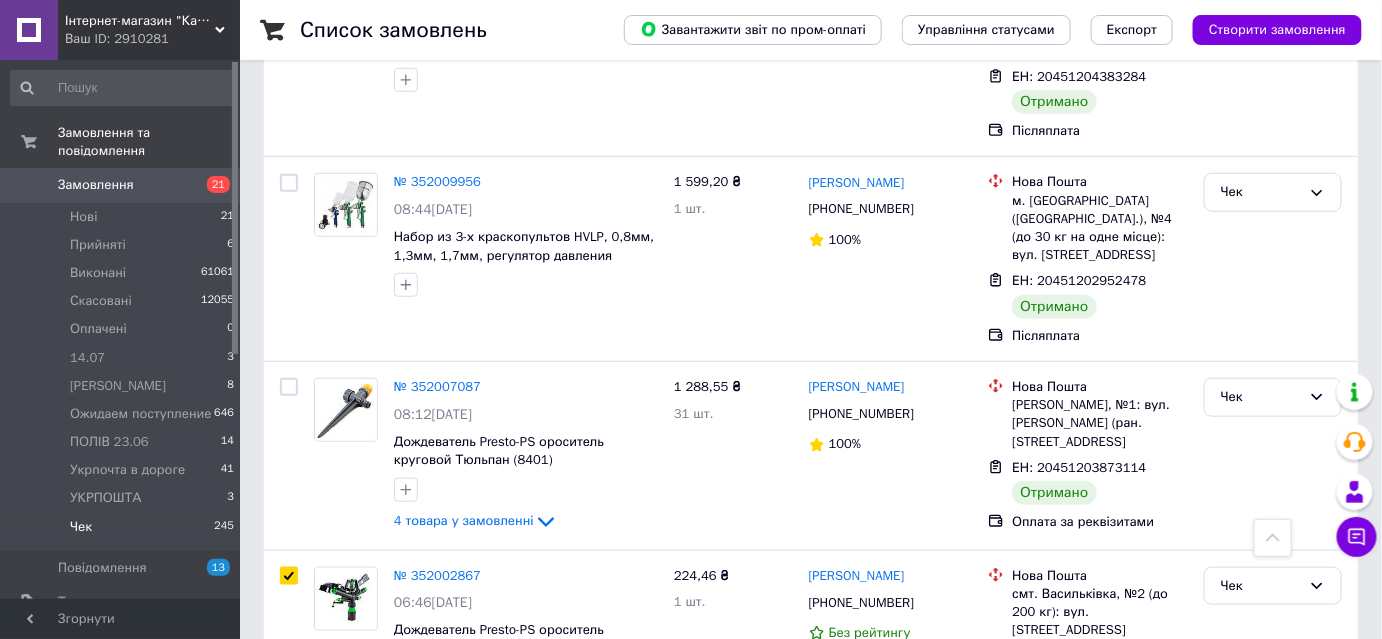 click at bounding box center [289, 763] 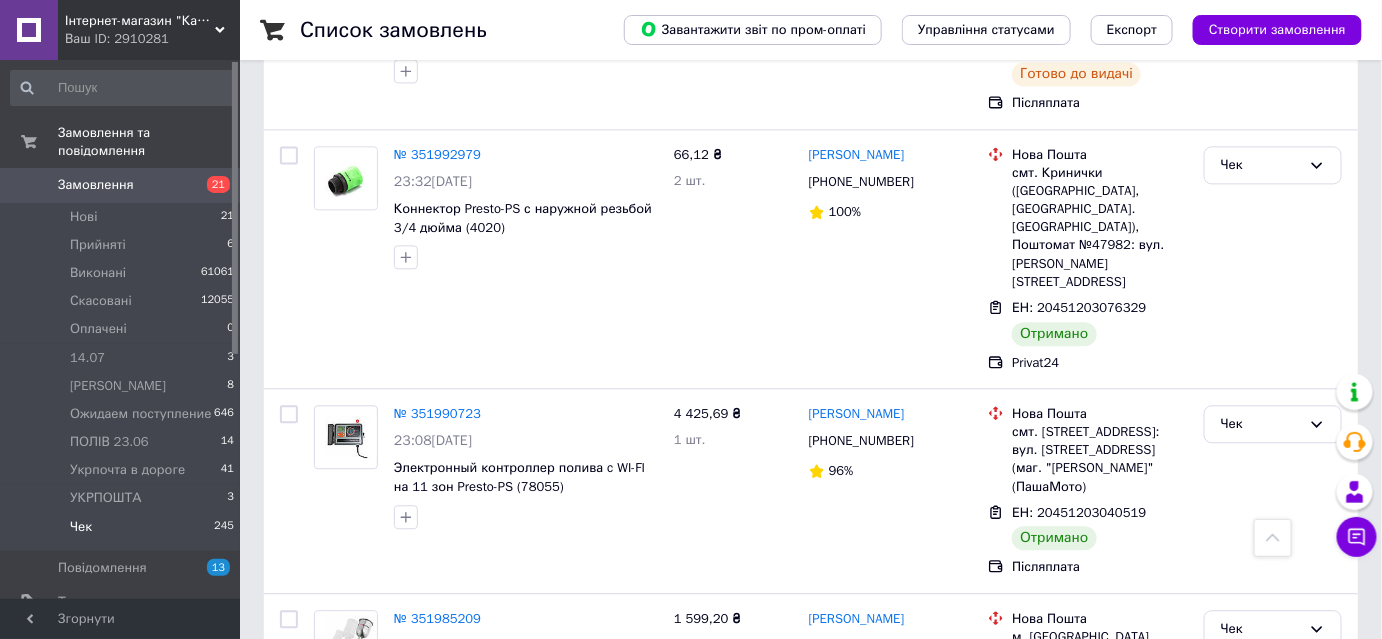 scroll, scrollTop: 11545, scrollLeft: 0, axis: vertical 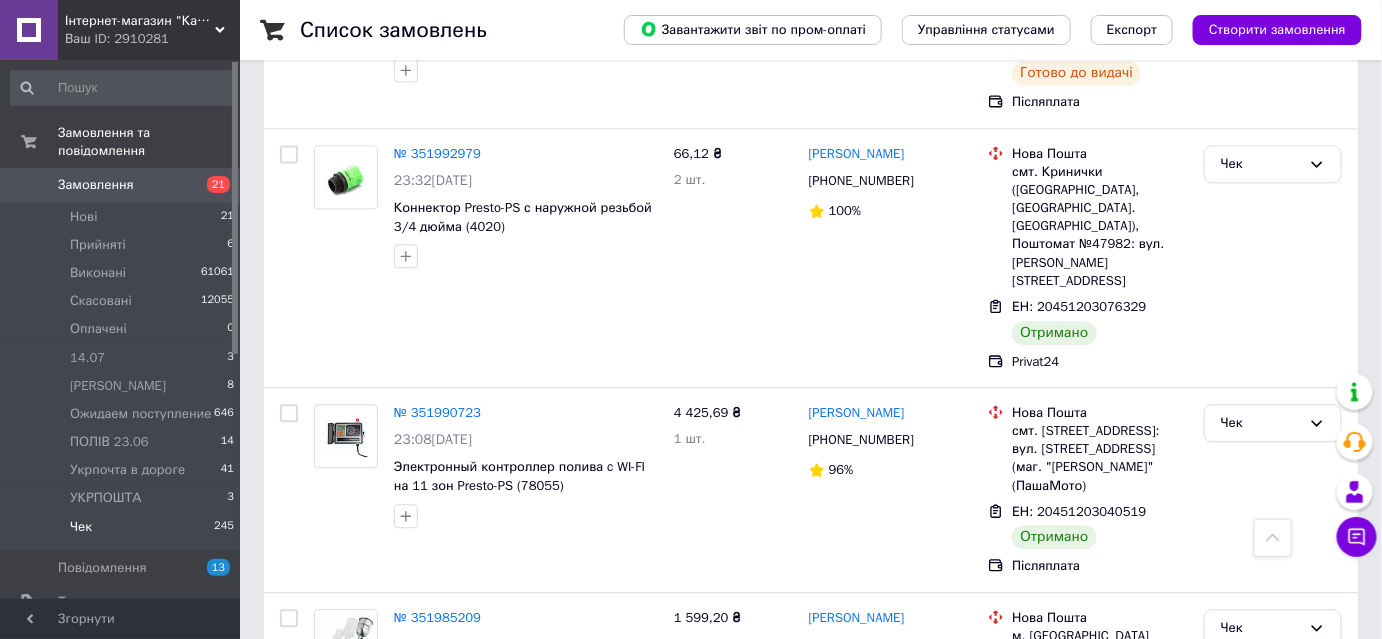 click at bounding box center (289, 804) 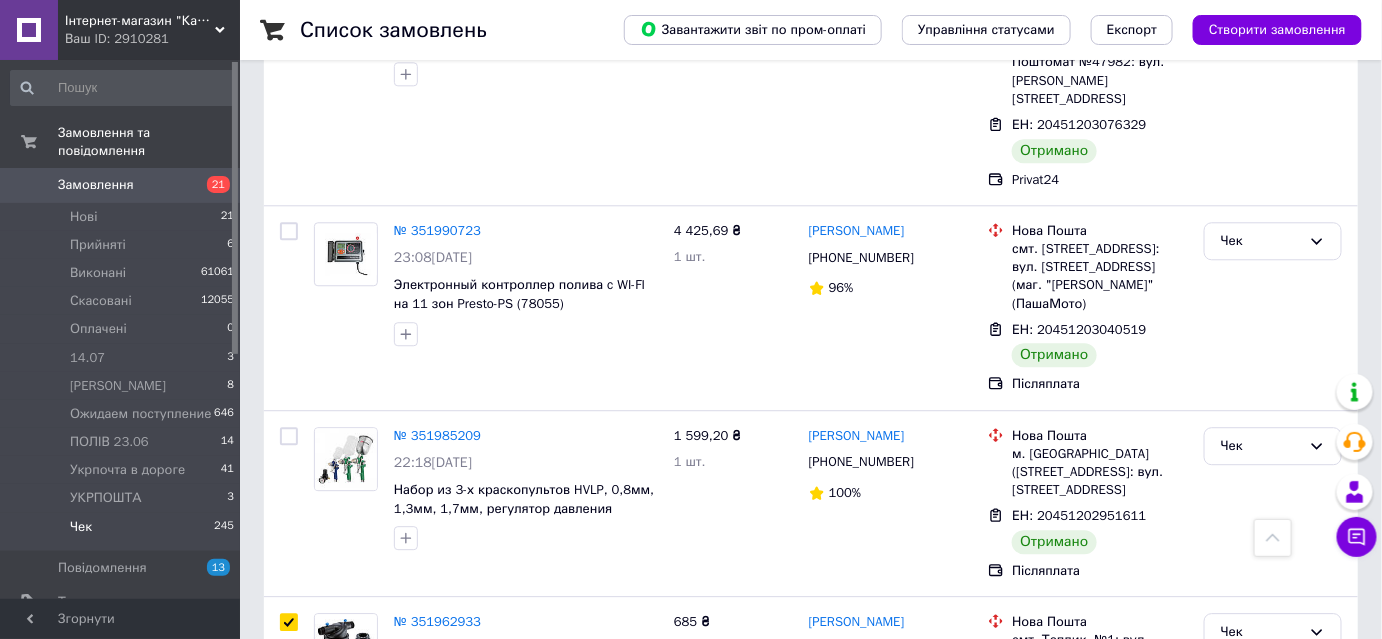 click at bounding box center [289, 791] 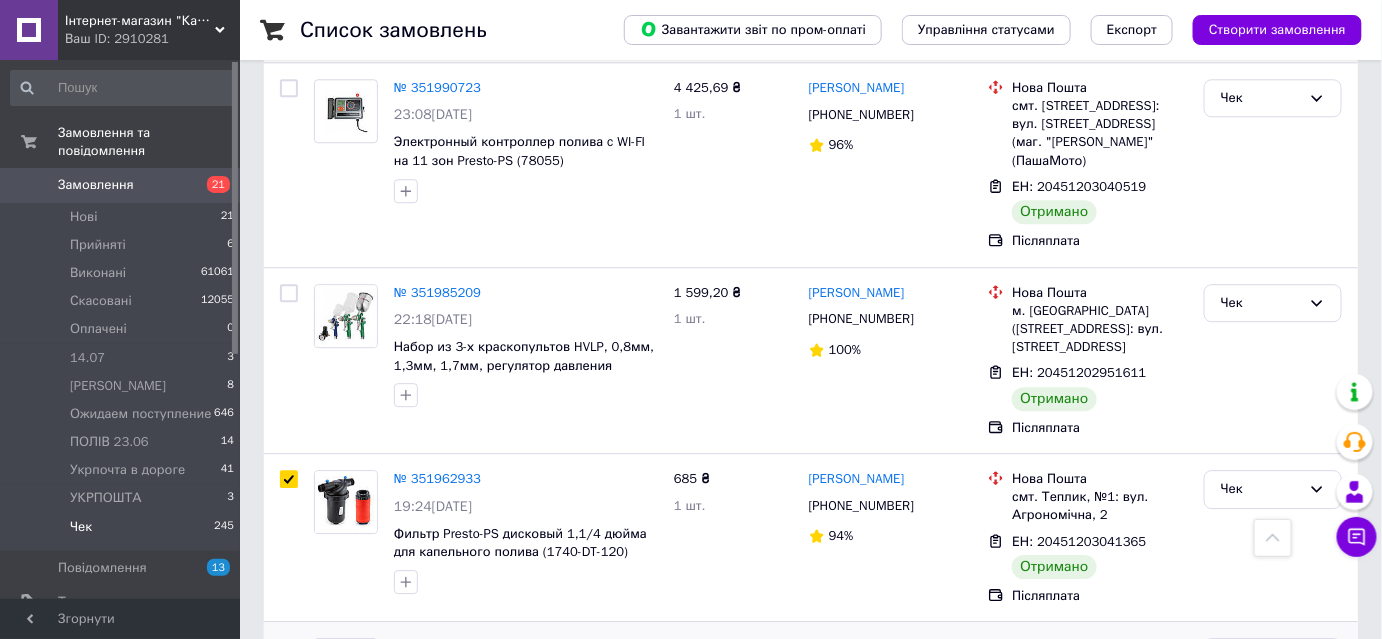 scroll, scrollTop: 11909, scrollLeft: 0, axis: vertical 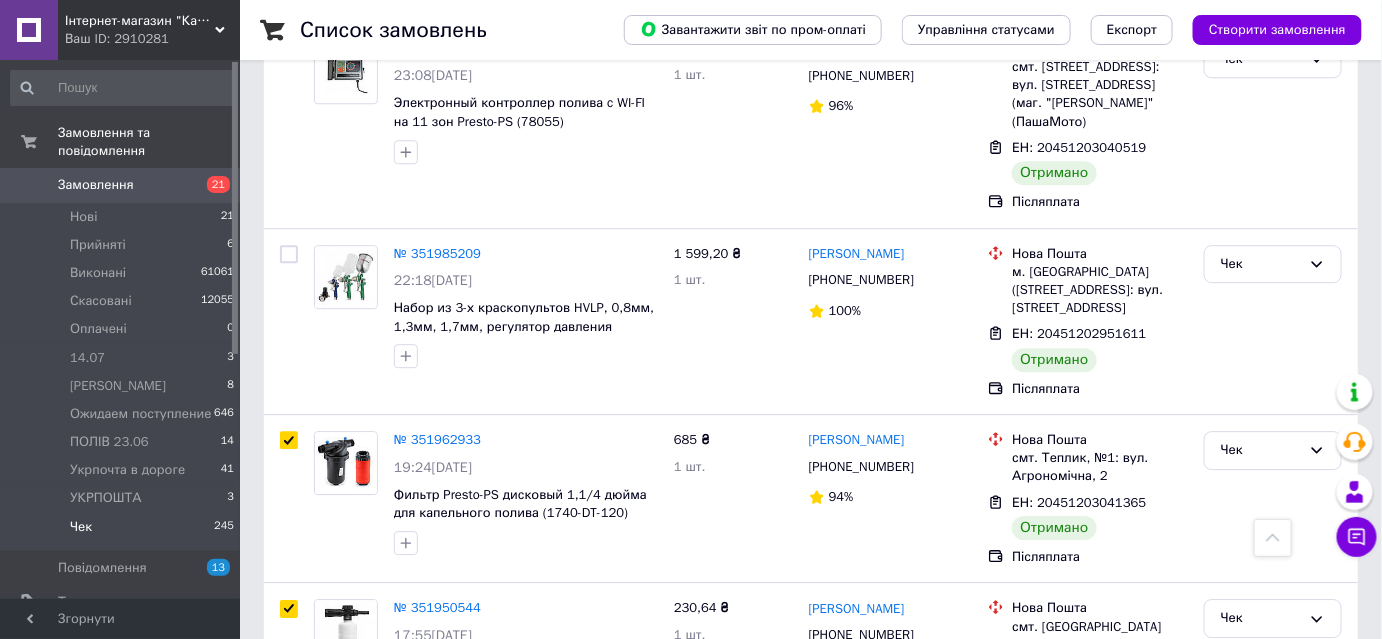 click at bounding box center (289, 850) 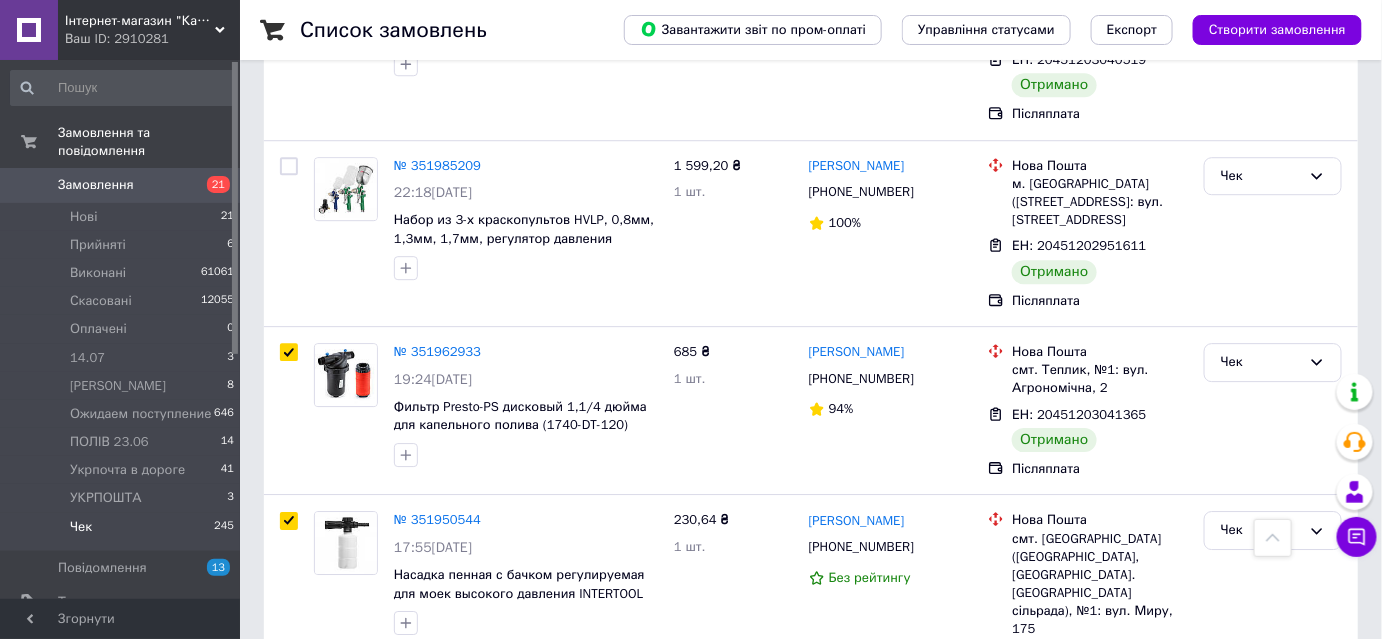 scroll, scrollTop: 12090, scrollLeft: 0, axis: vertical 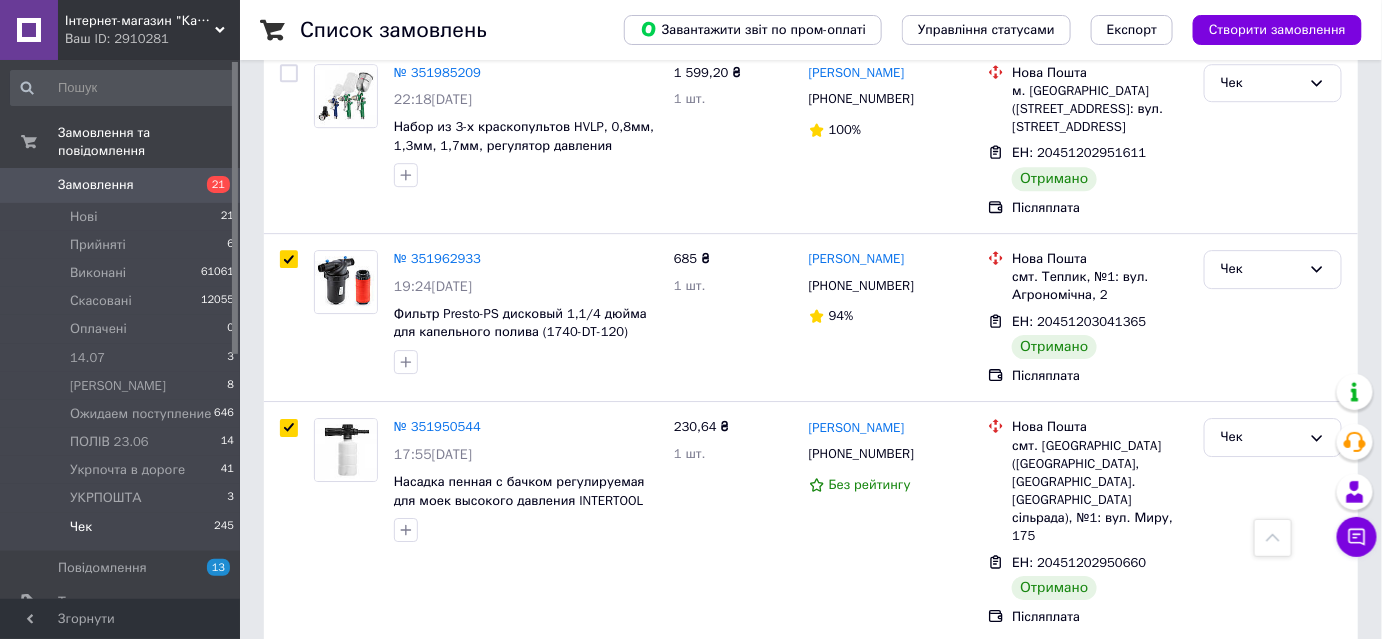 click at bounding box center [289, 855] 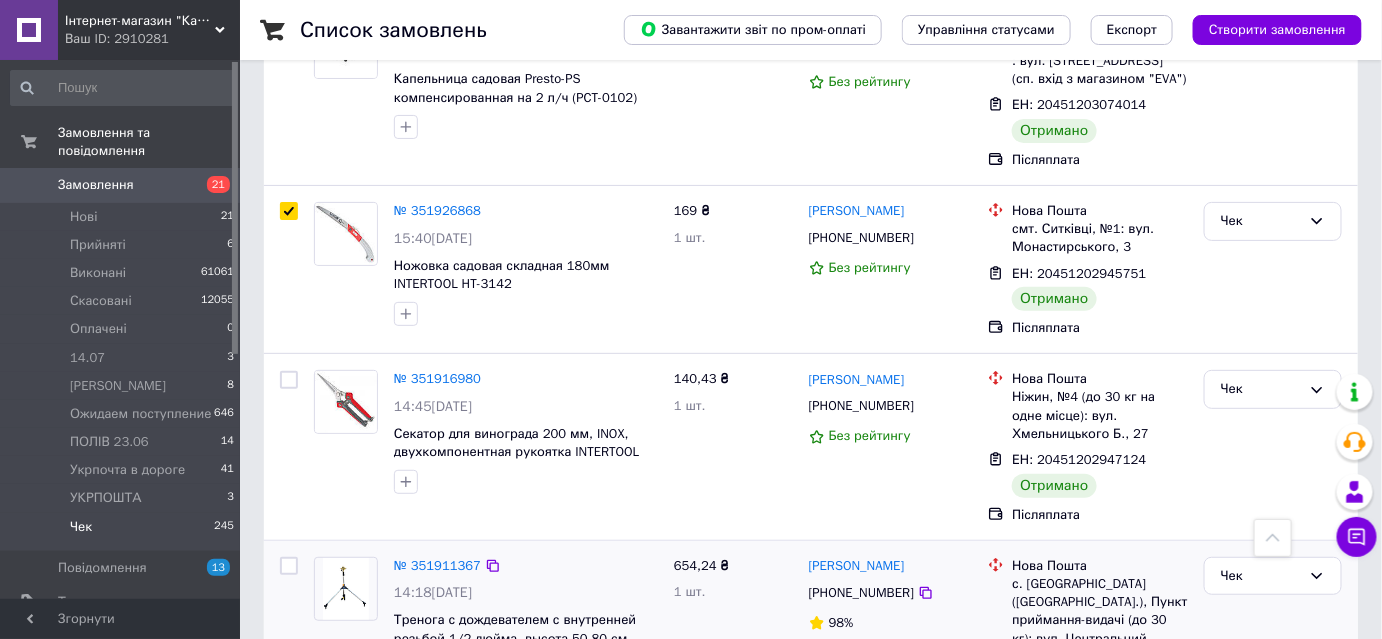 scroll, scrollTop: 12909, scrollLeft: 0, axis: vertical 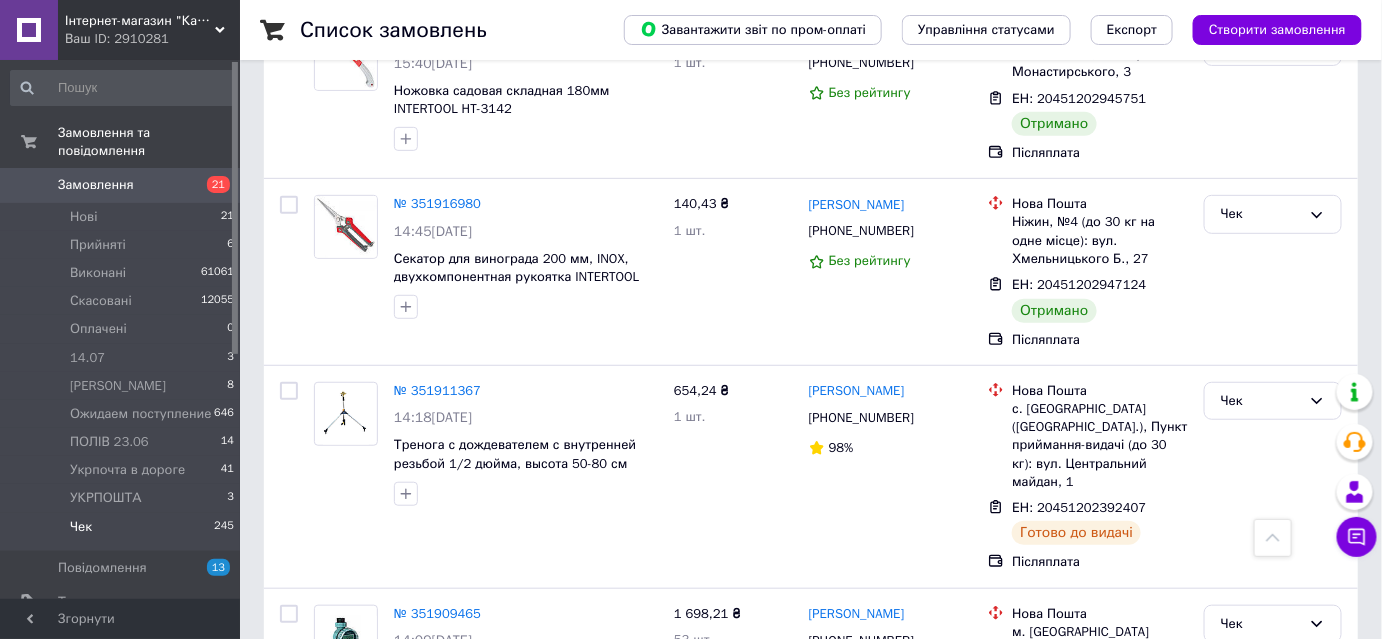 click at bounding box center [289, 819] 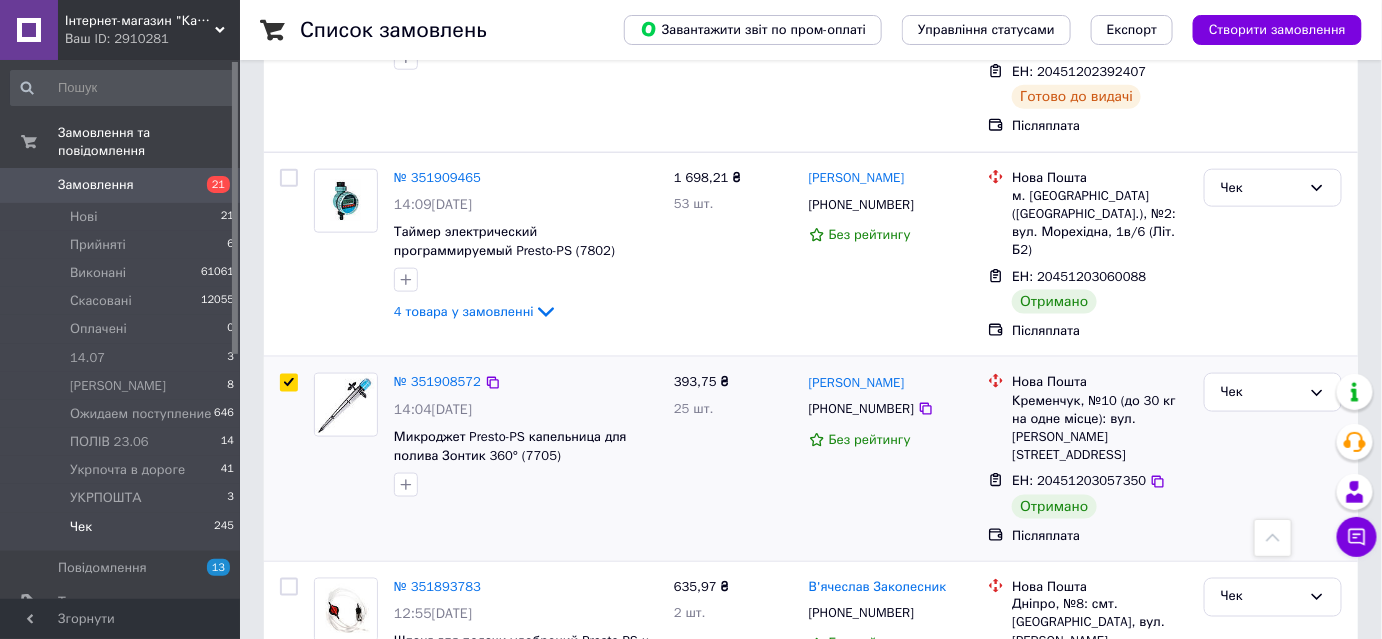 scroll, scrollTop: 13363, scrollLeft: 0, axis: vertical 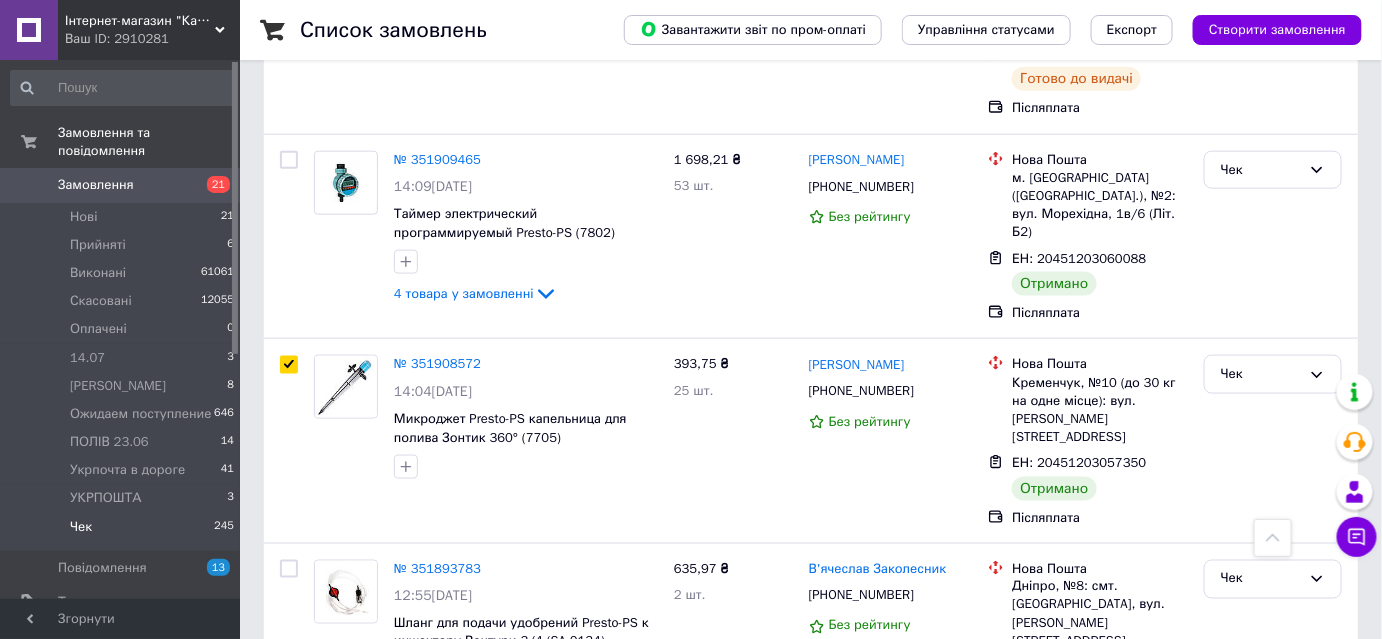 click at bounding box center [289, 979] 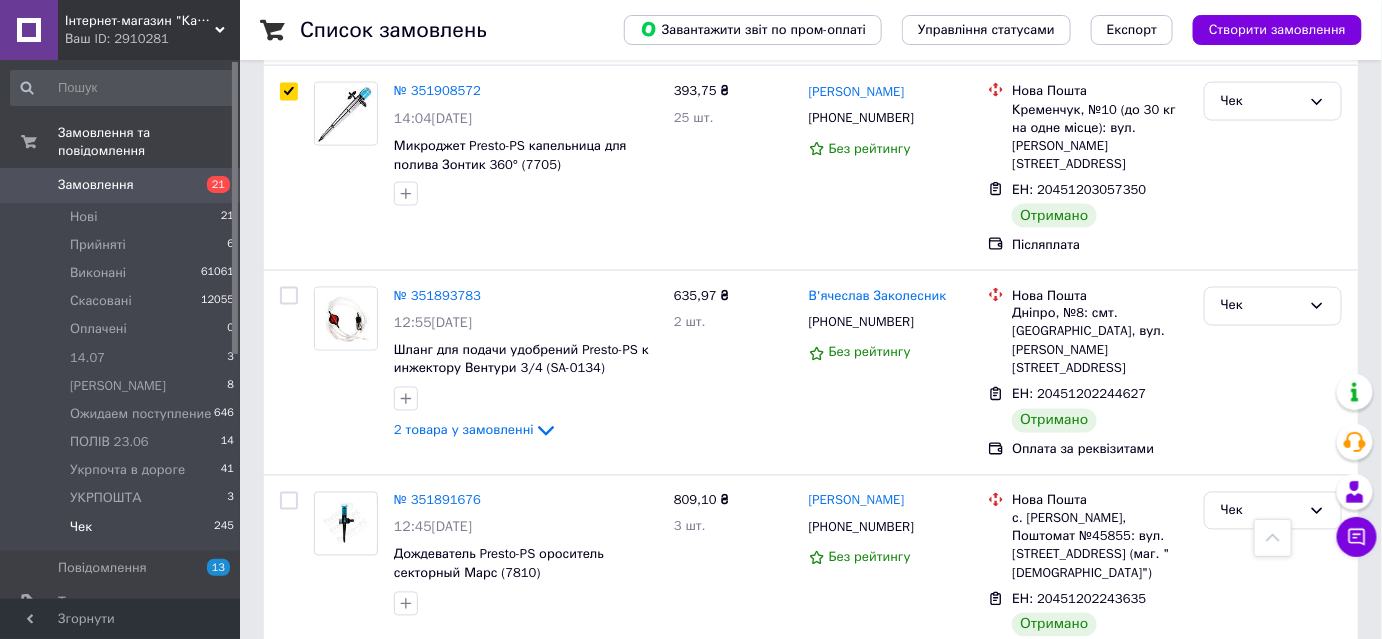 scroll, scrollTop: 13818, scrollLeft: 0, axis: vertical 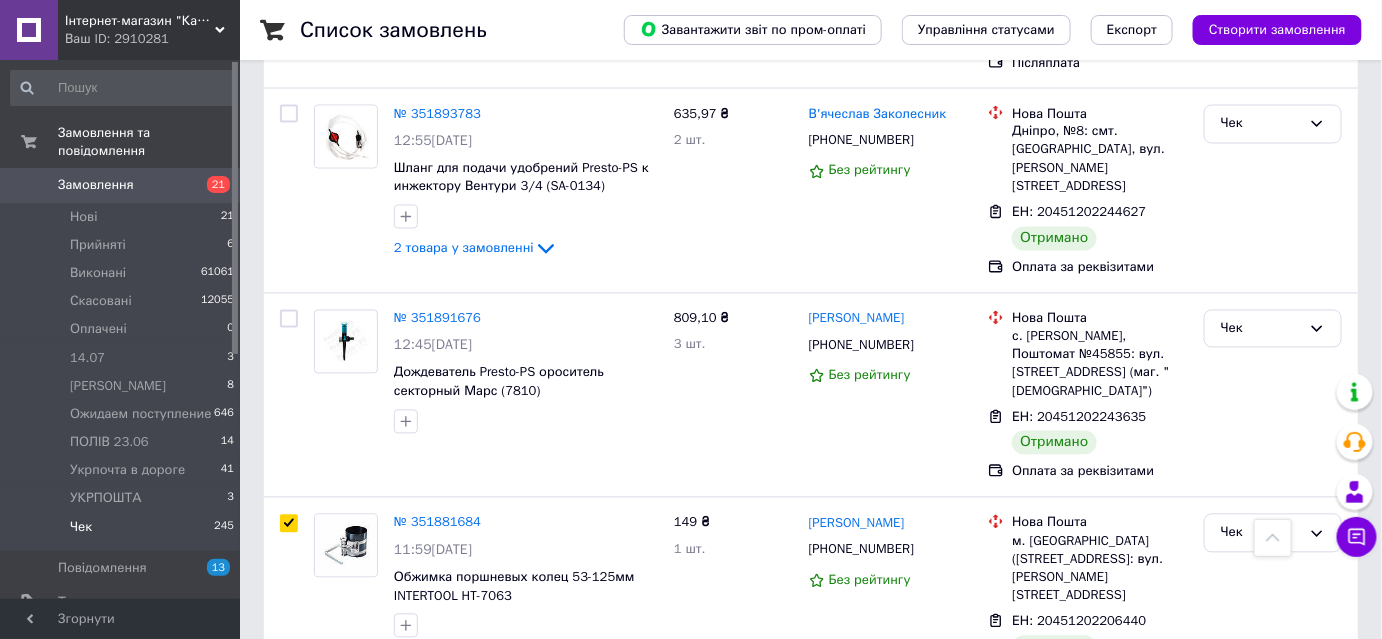 click at bounding box center (289, 933) 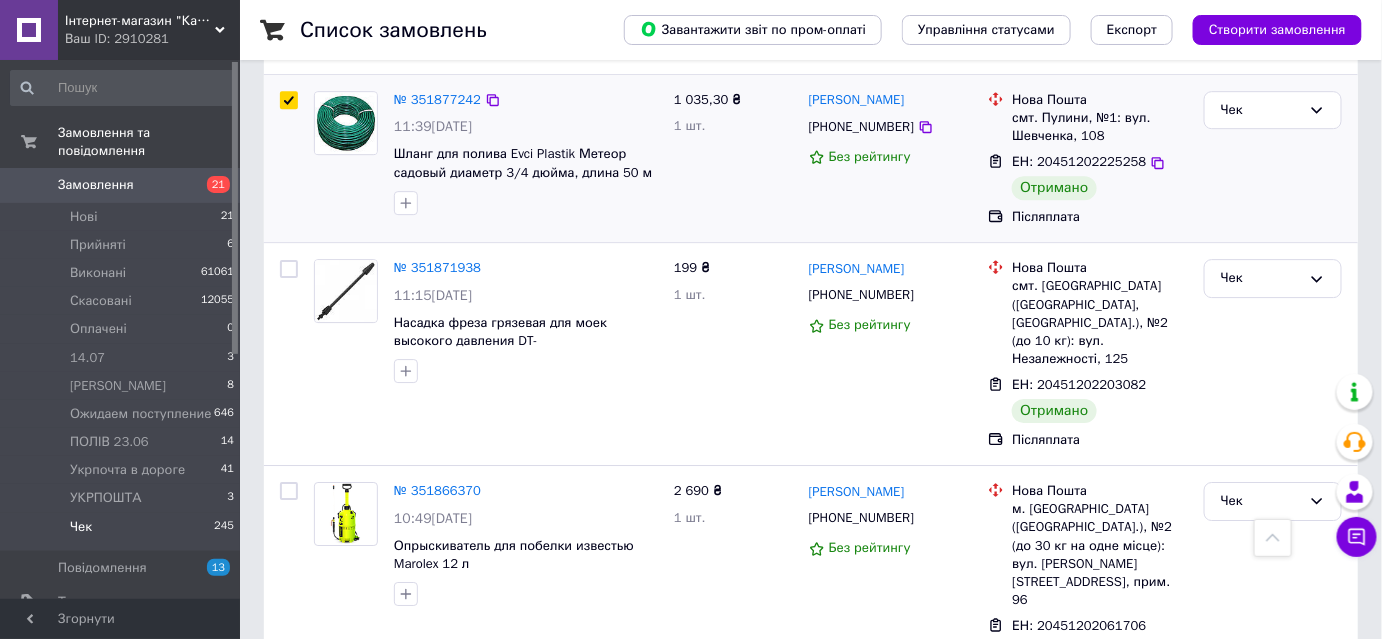 scroll, scrollTop: 14727, scrollLeft: 0, axis: vertical 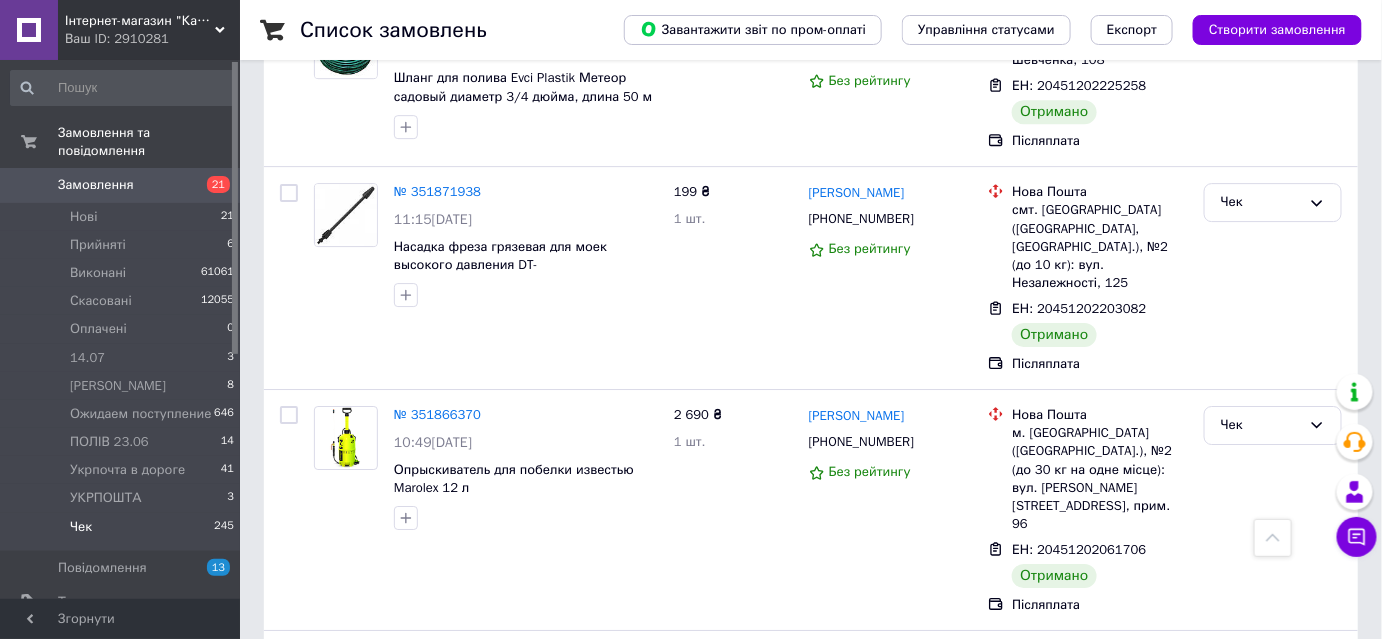 click at bounding box center (289, 1048) 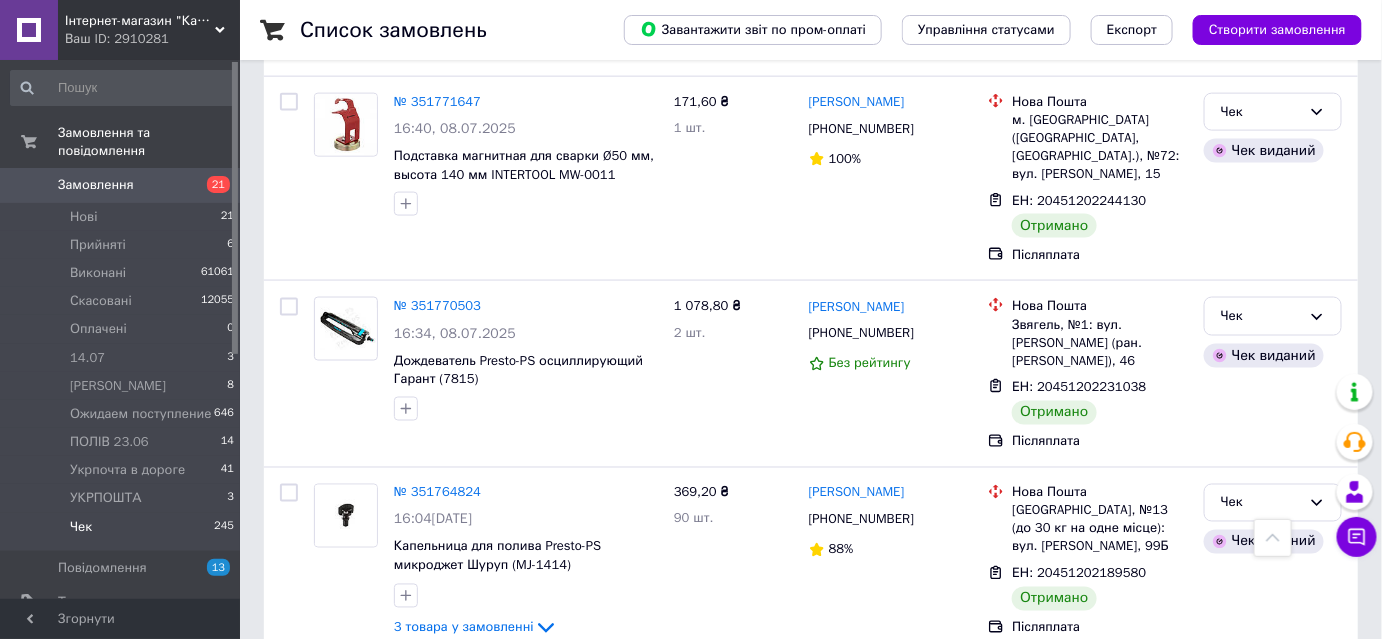 scroll, scrollTop: 16090, scrollLeft: 0, axis: vertical 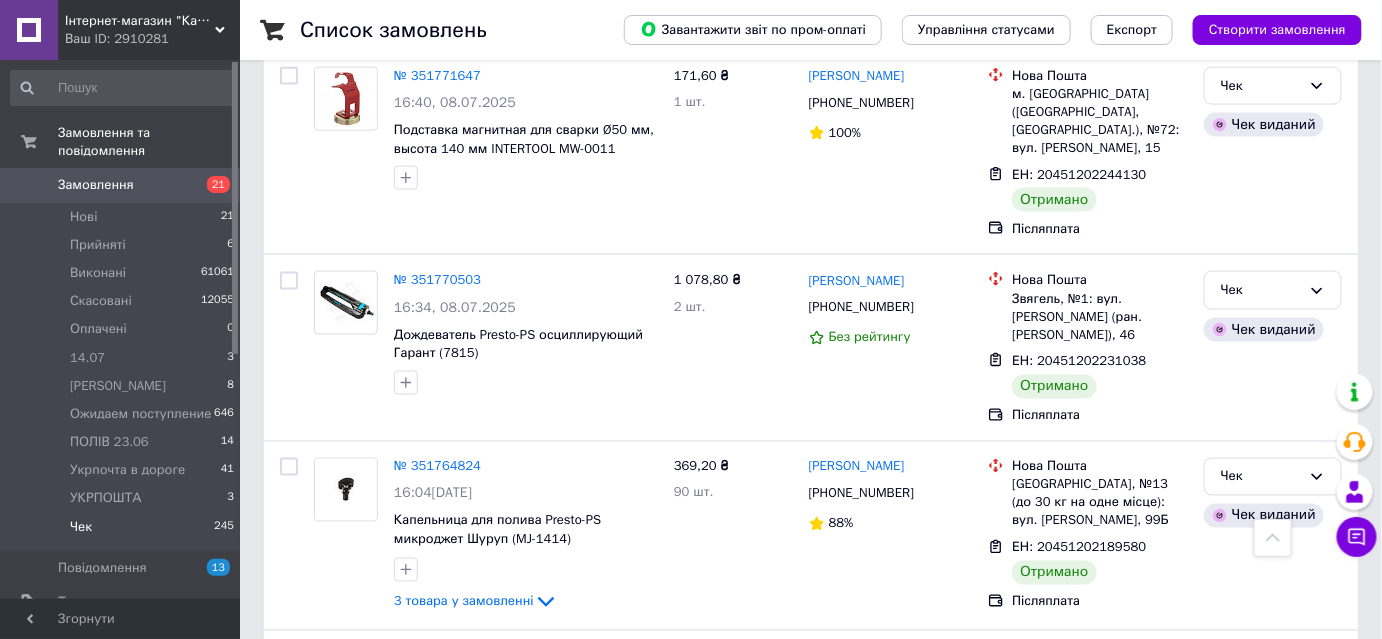 click at bounding box center (289, 1067) 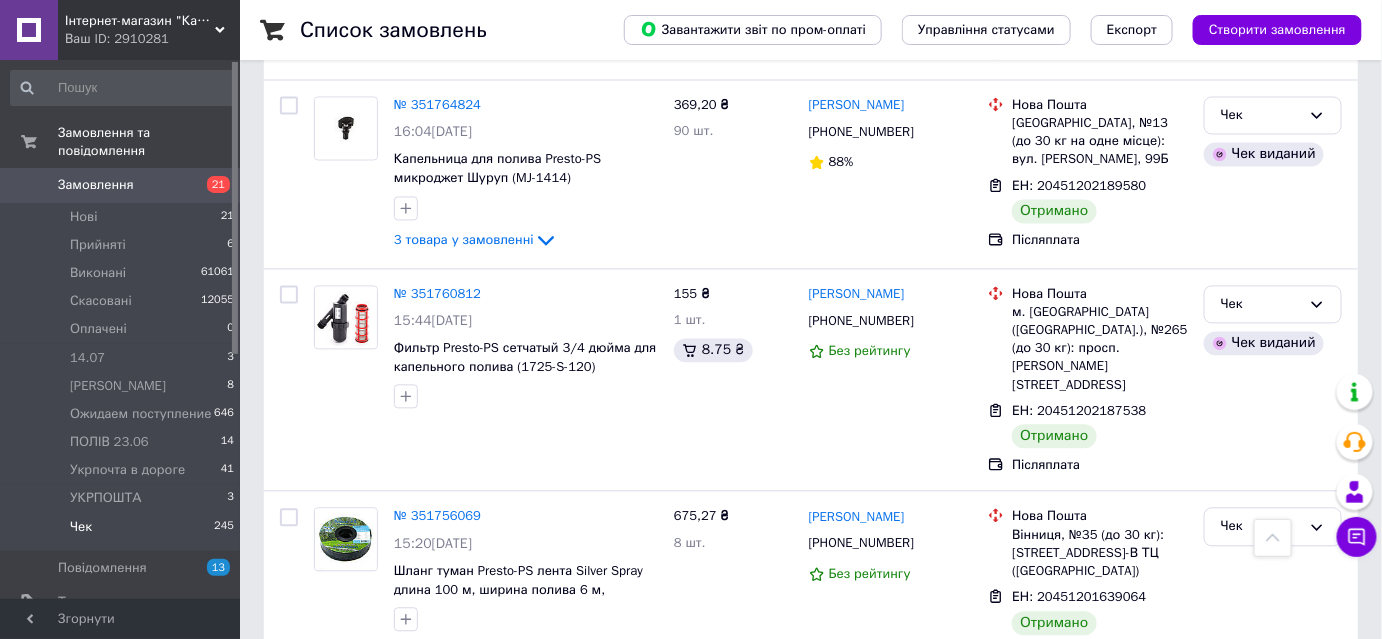 scroll, scrollTop: 16454, scrollLeft: 0, axis: vertical 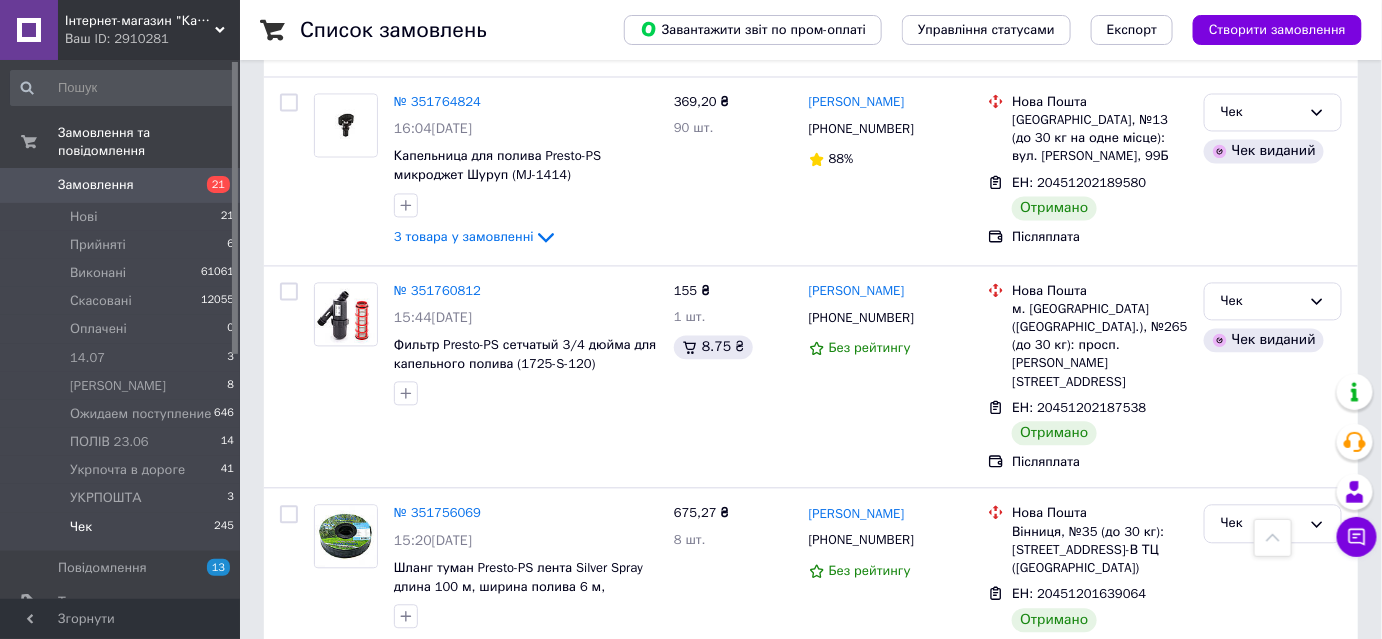 click at bounding box center [289, 1113] 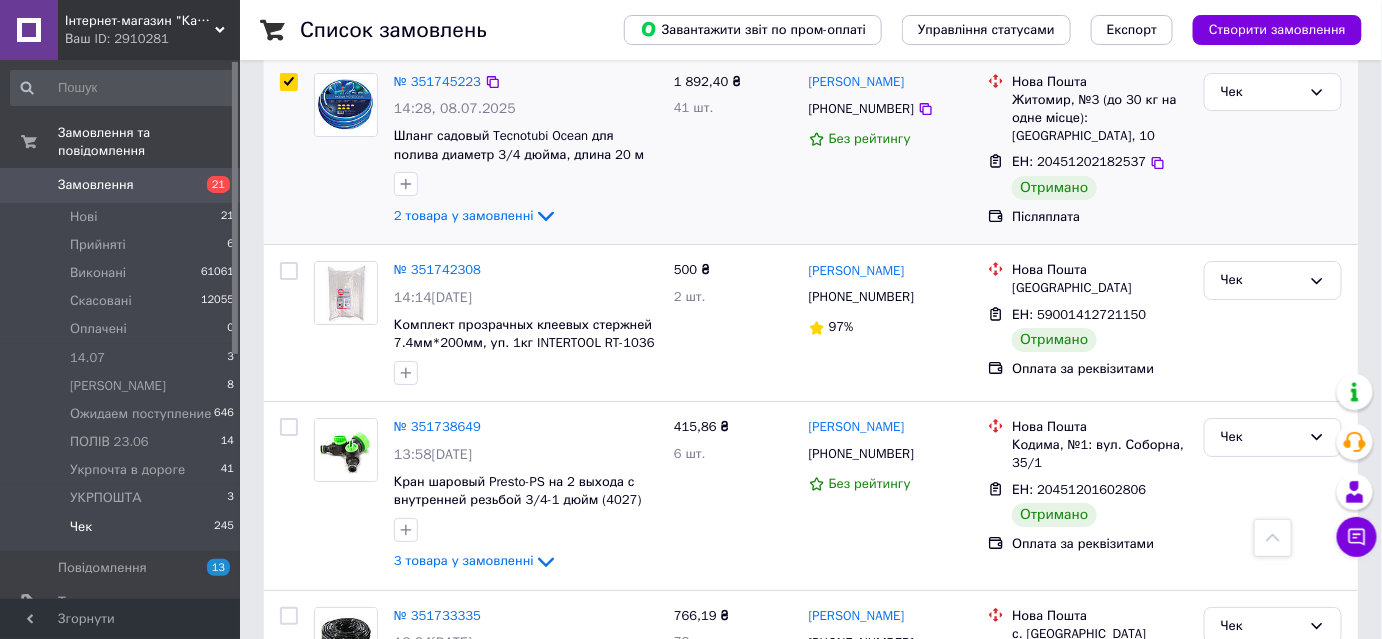scroll, scrollTop: 17545, scrollLeft: 0, axis: vertical 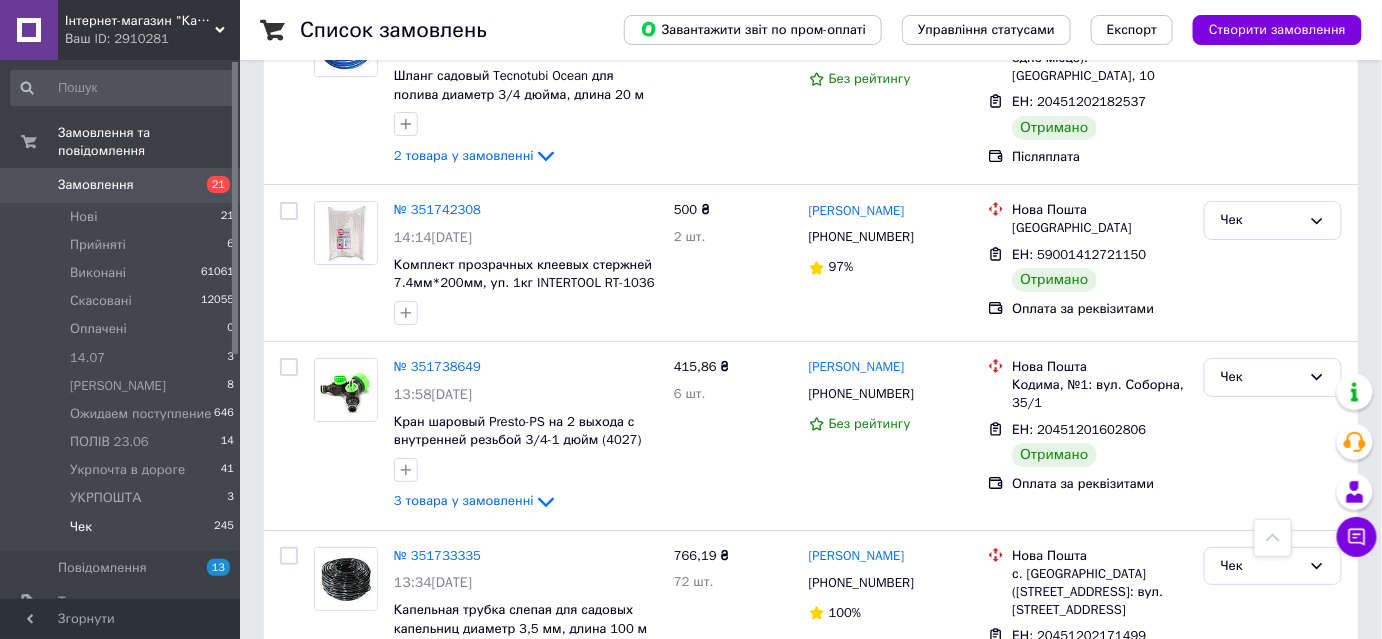 click at bounding box center (289, 1102) 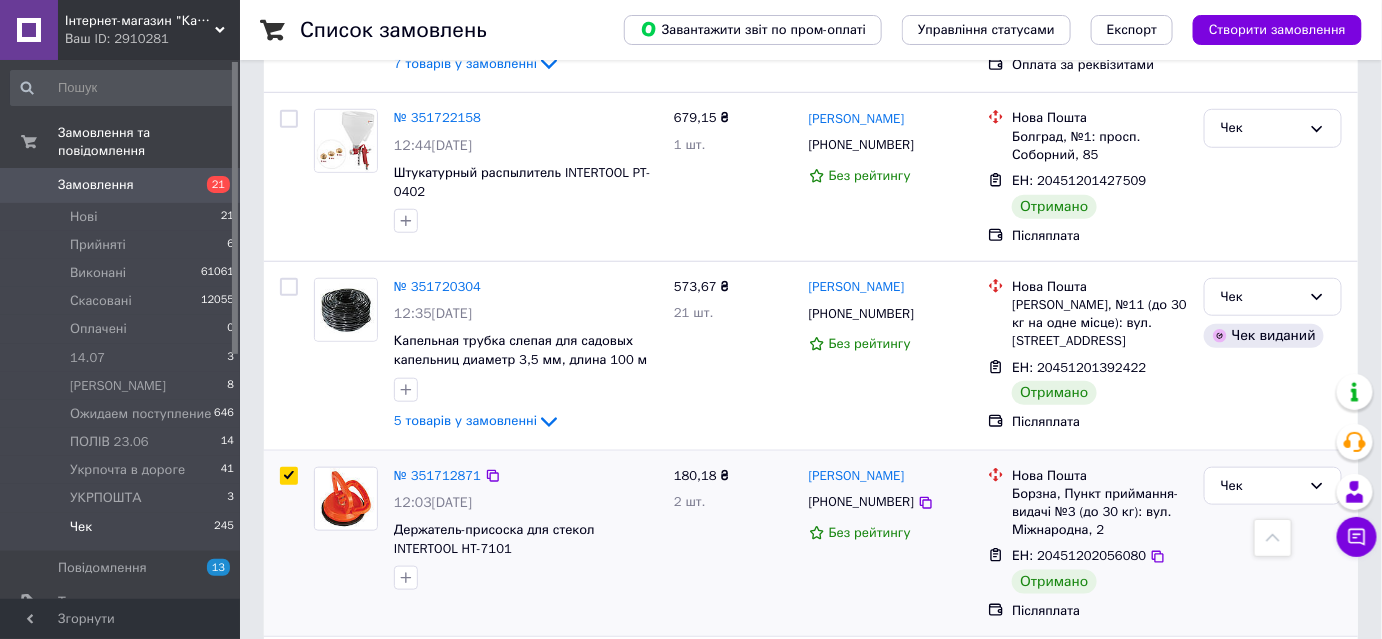 scroll, scrollTop: 18181, scrollLeft: 0, axis: vertical 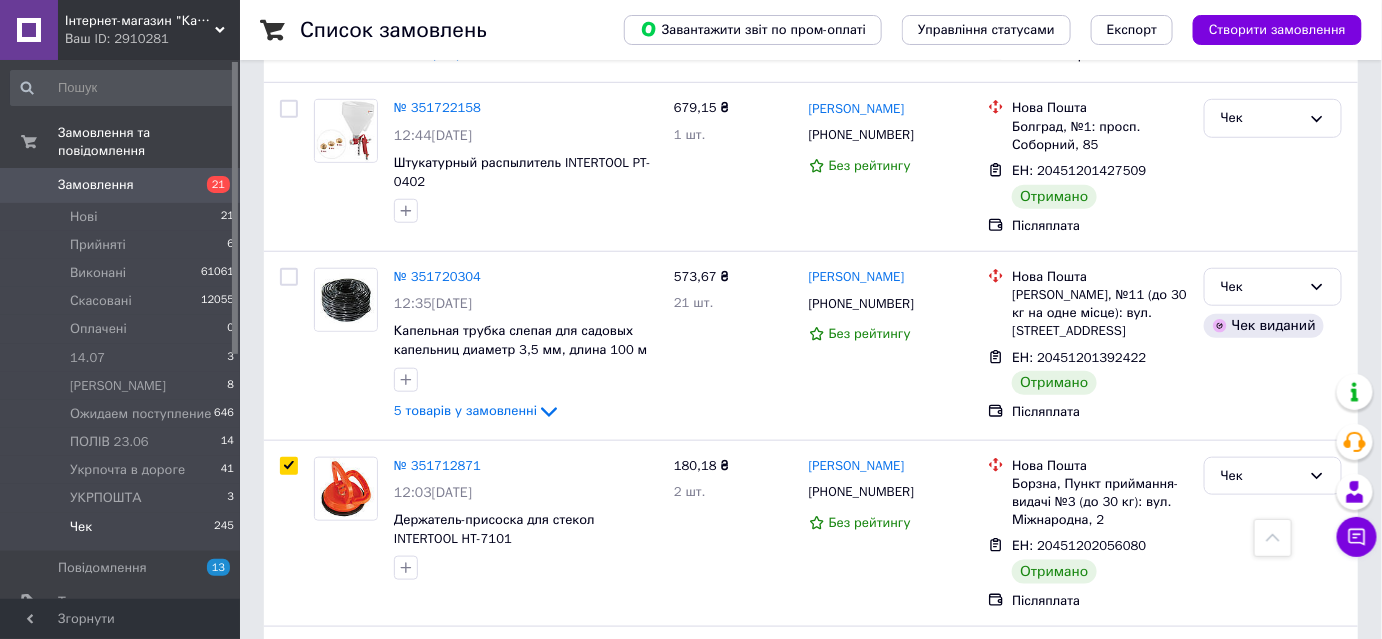 click at bounding box center (289, 1198) 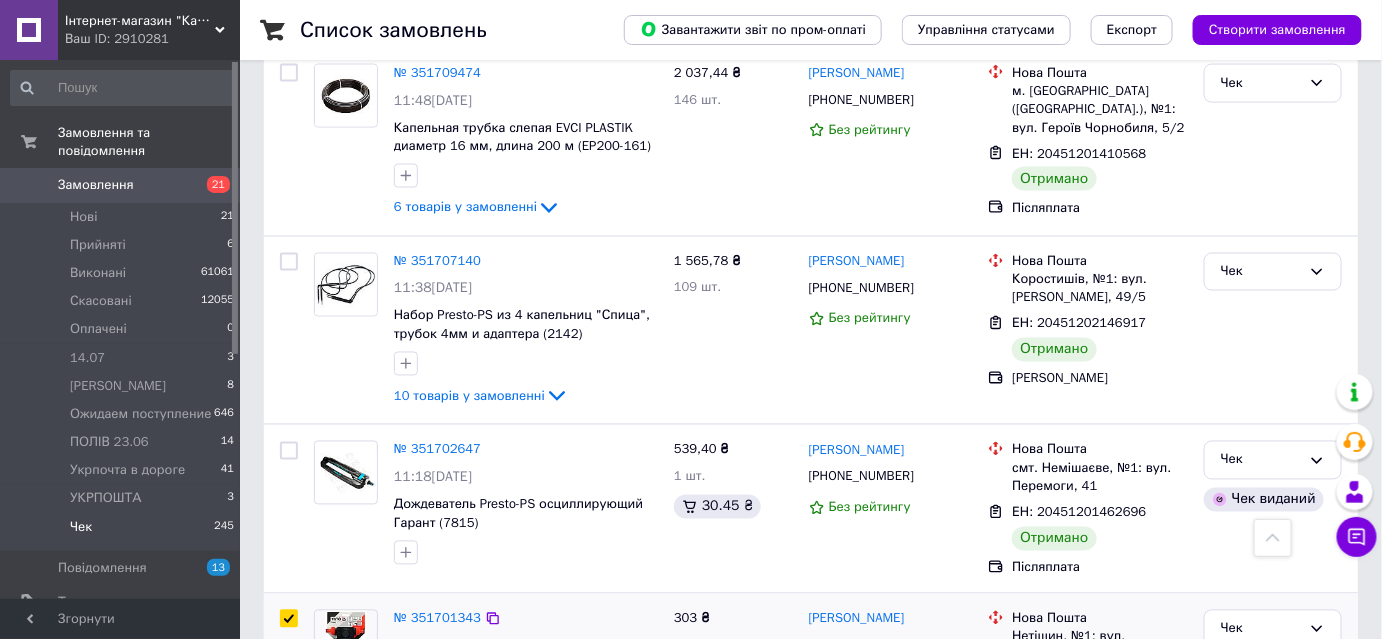 scroll, scrollTop: 18768, scrollLeft: 0, axis: vertical 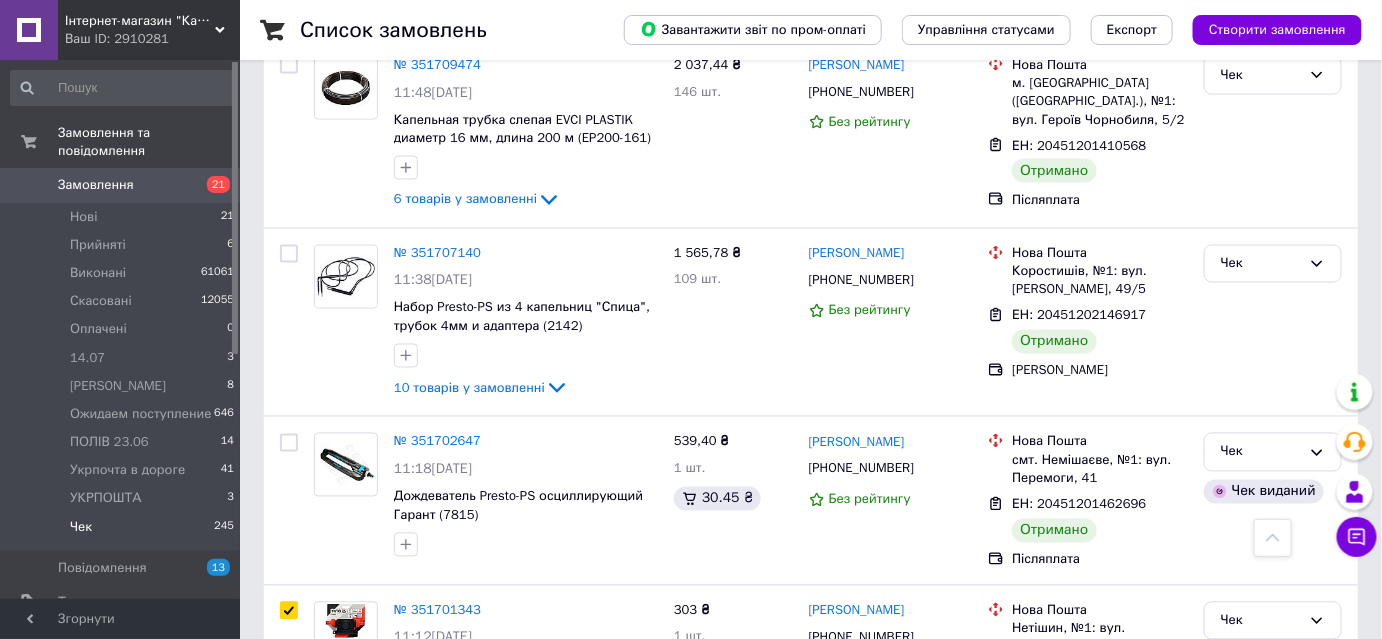 click at bounding box center [289, 1173] 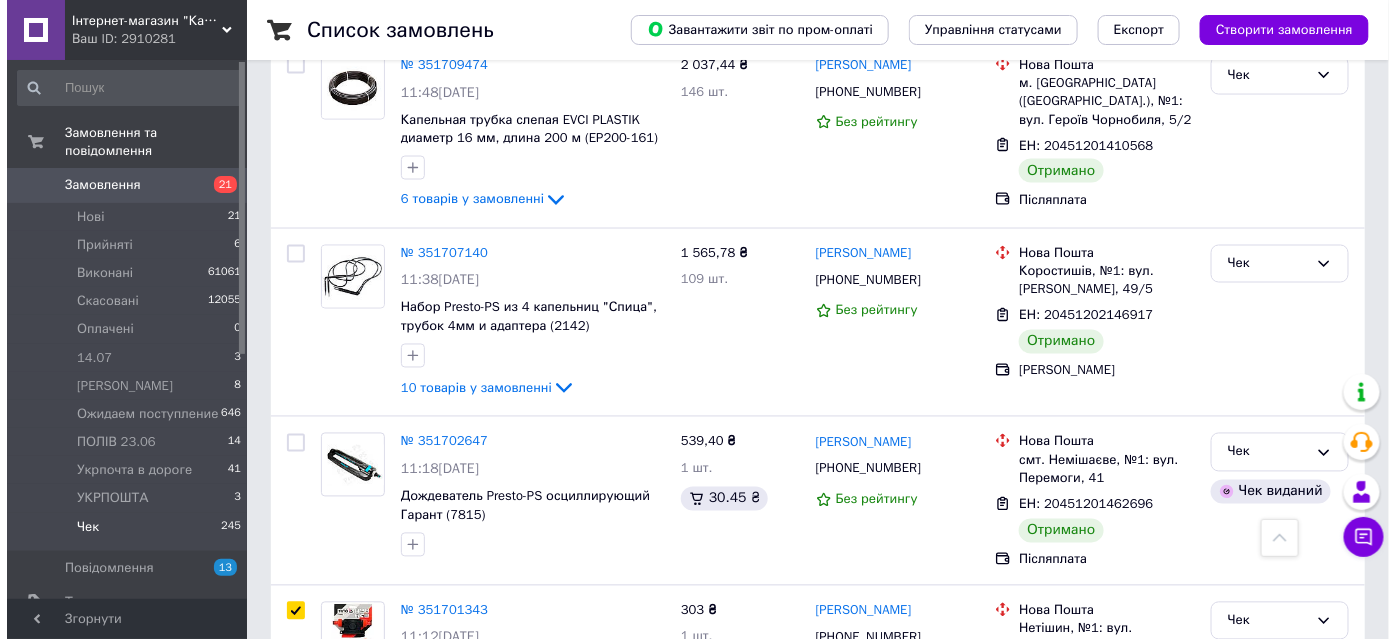 scroll, scrollTop: 0, scrollLeft: 0, axis: both 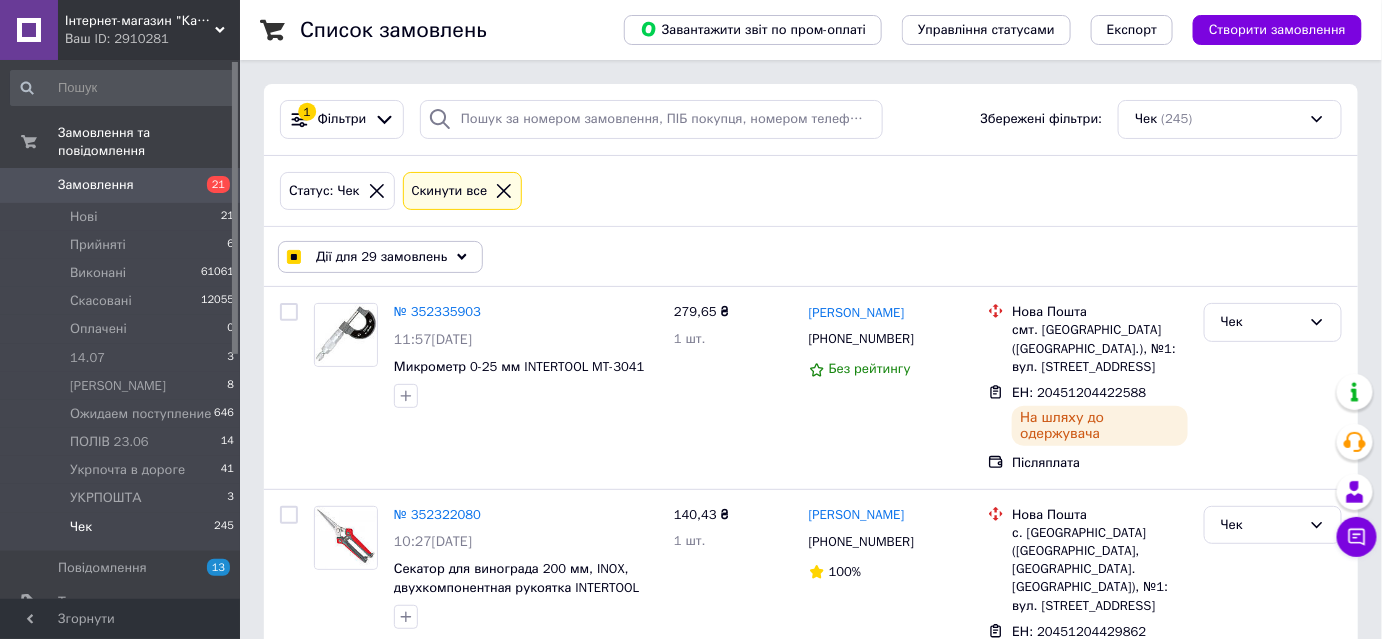 click on "Дії для 29 замовлень" at bounding box center (381, 257) 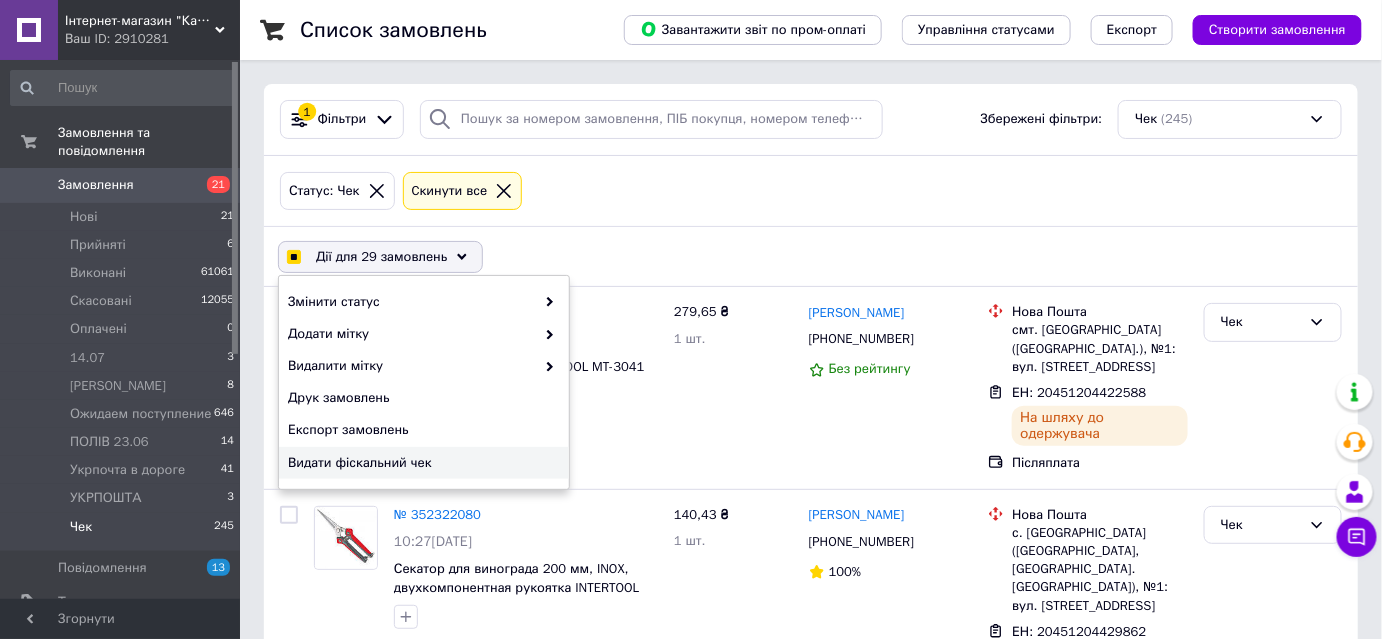 click on "Видати фіскальний чек" at bounding box center (421, 463) 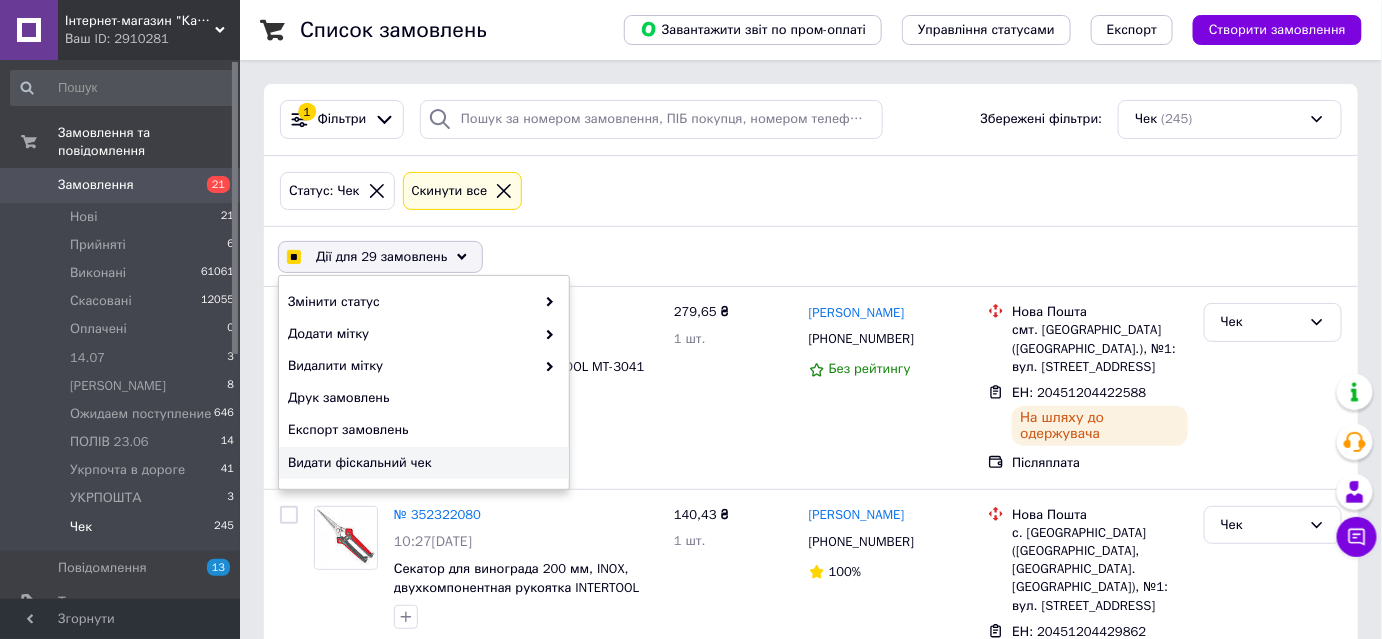 checkbox on "true" 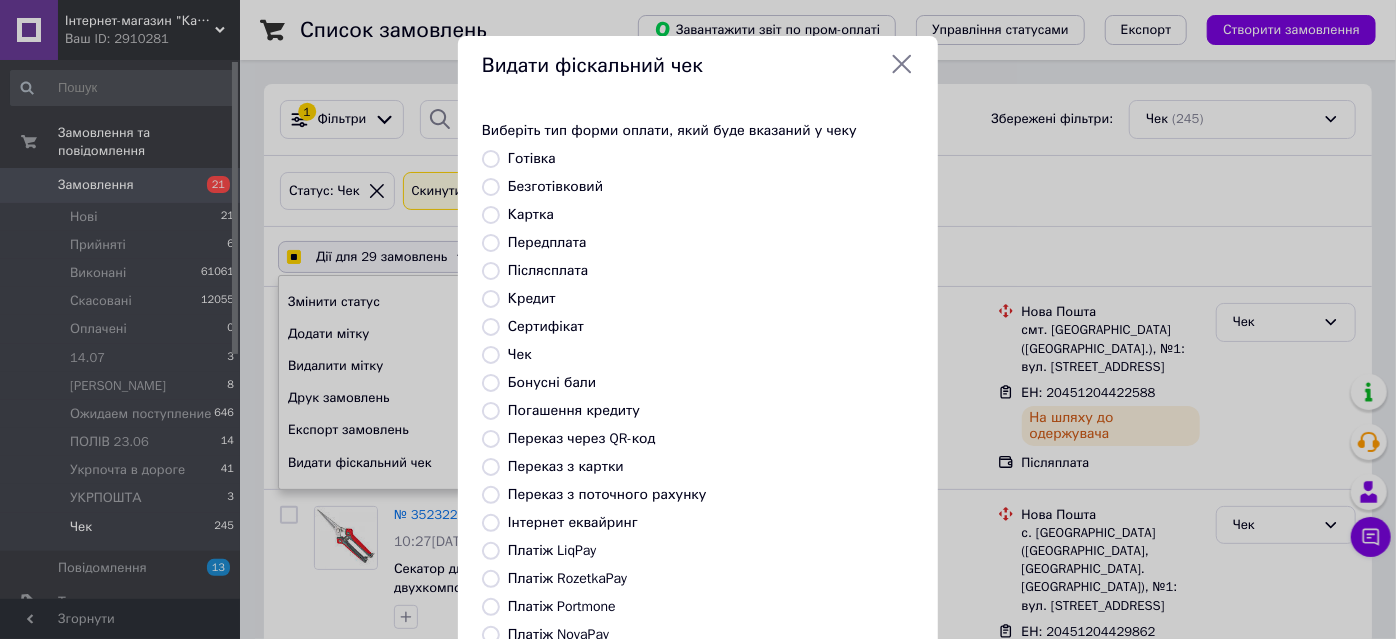 click on "Післясплата" at bounding box center (491, 271) 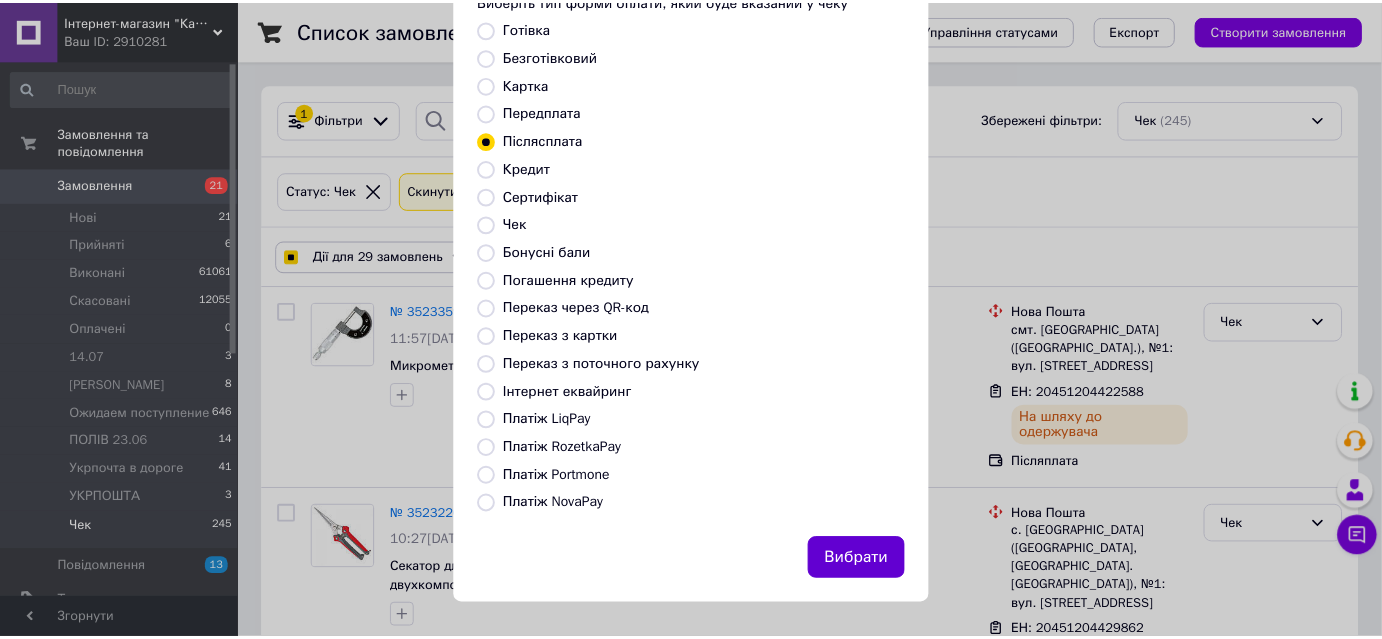 scroll, scrollTop: 131, scrollLeft: 0, axis: vertical 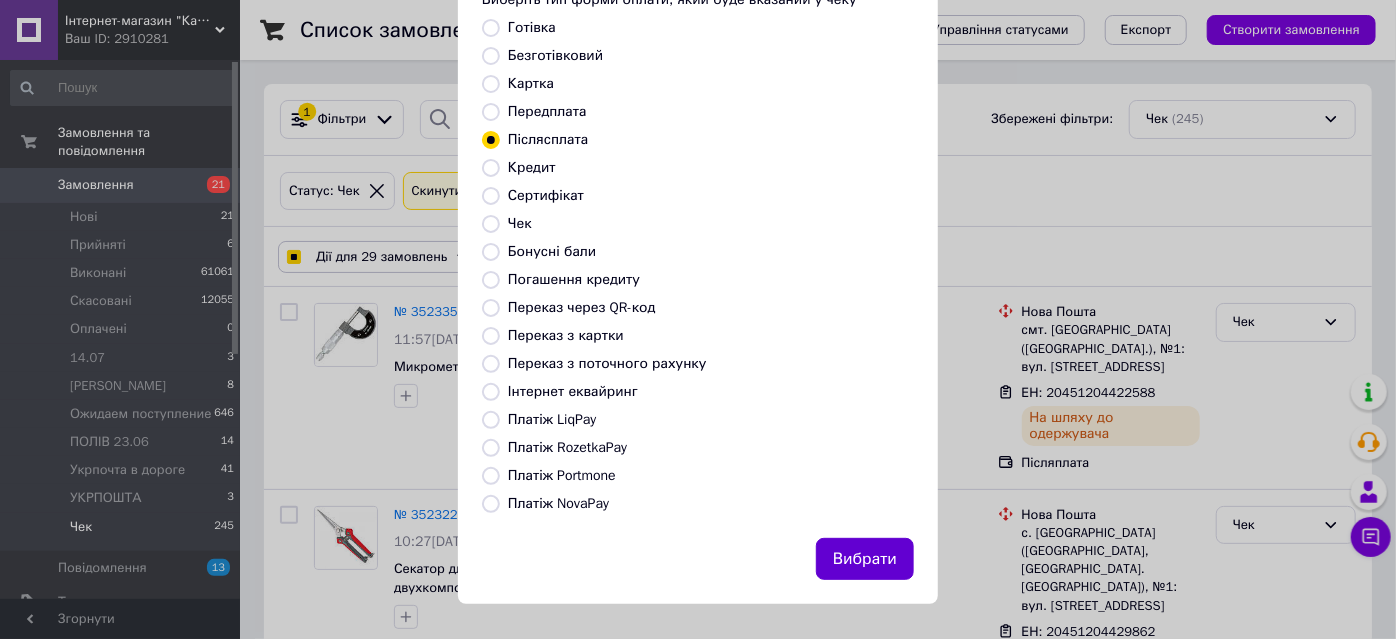 click on "Вибрати" at bounding box center [865, 559] 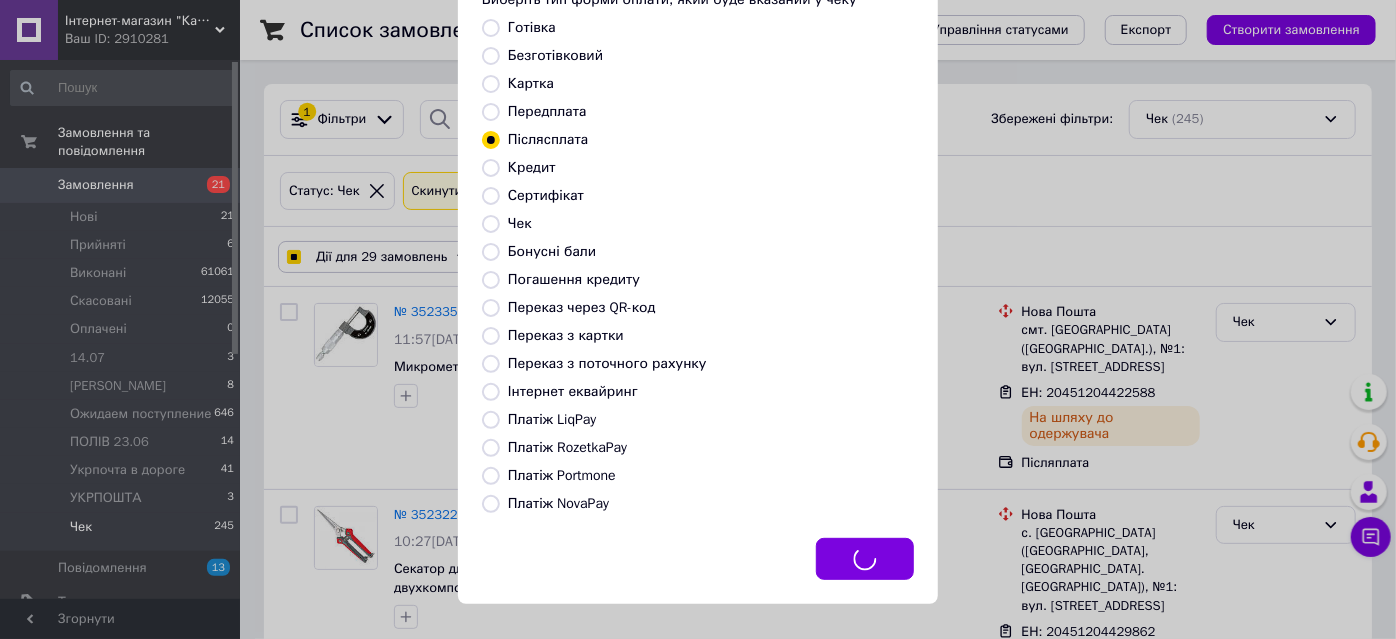 checkbox on "true" 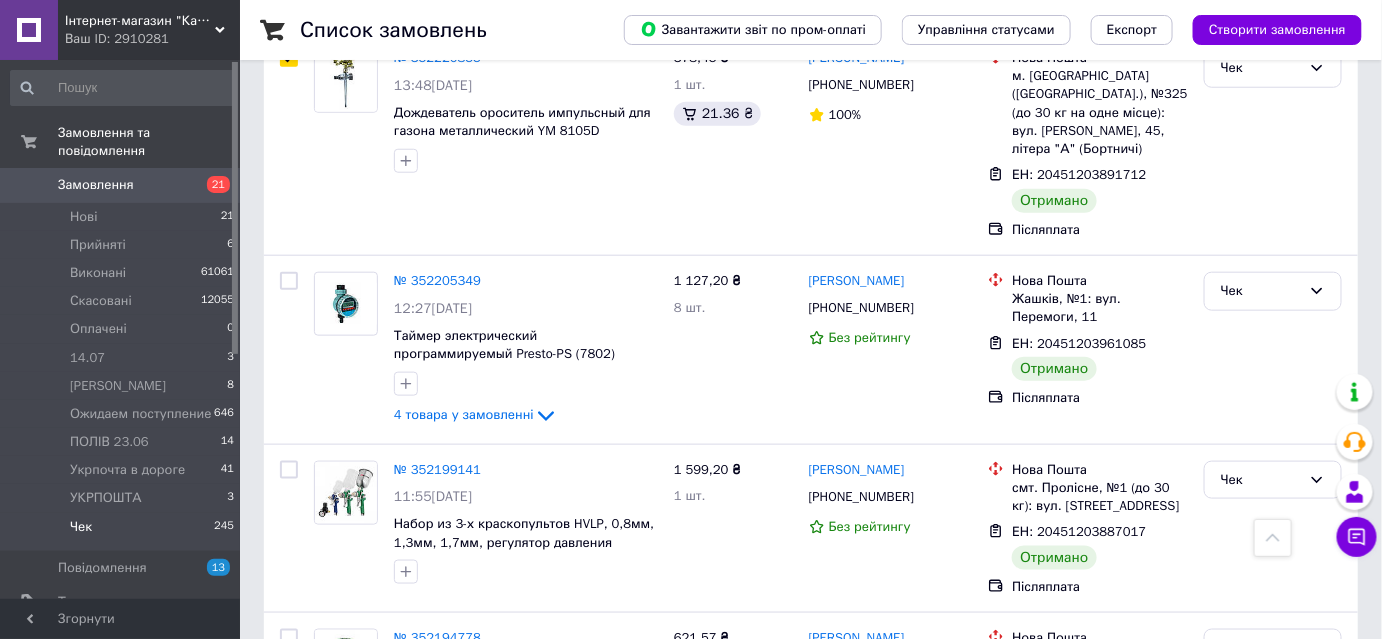 scroll, scrollTop: 3090, scrollLeft: 0, axis: vertical 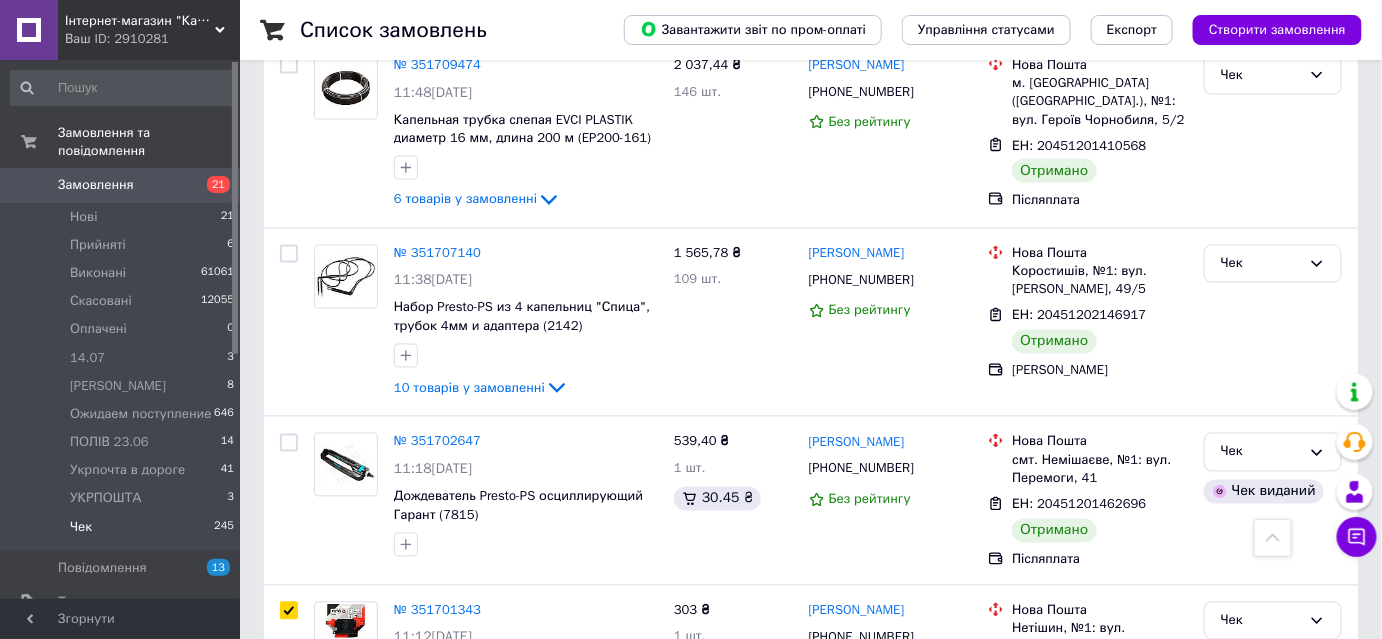 click on "2" at bounding box center (327, 1656) 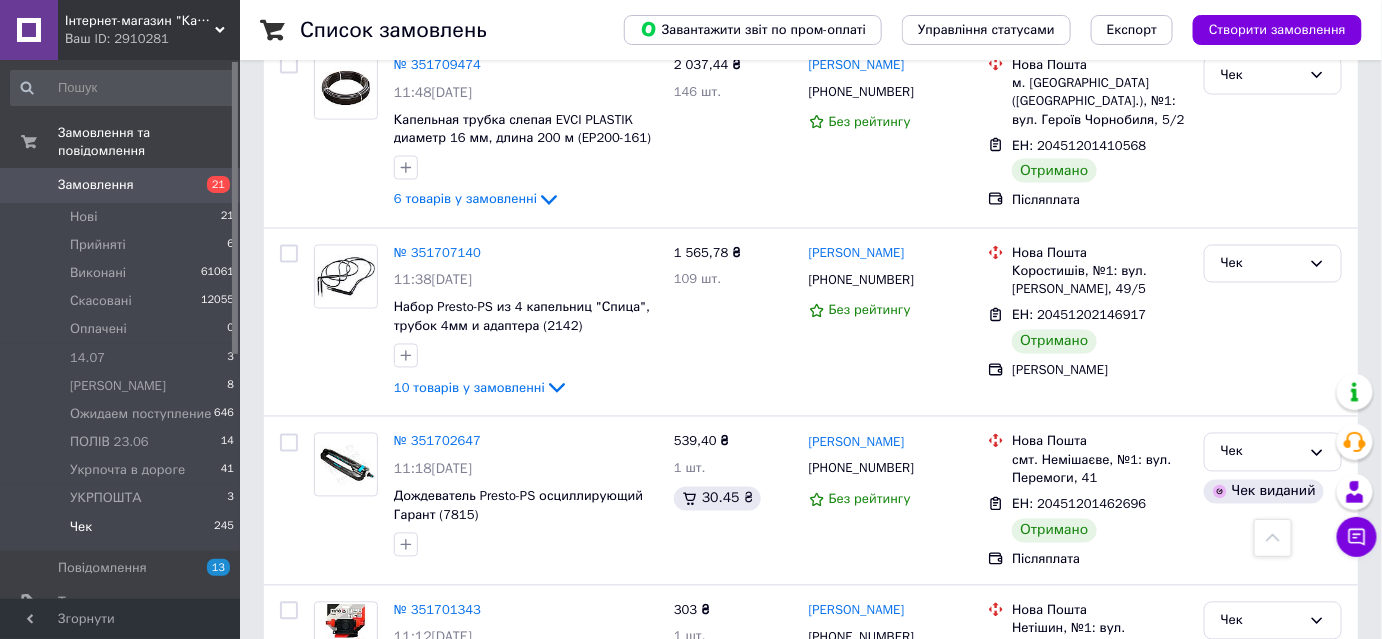 checkbox on "false" 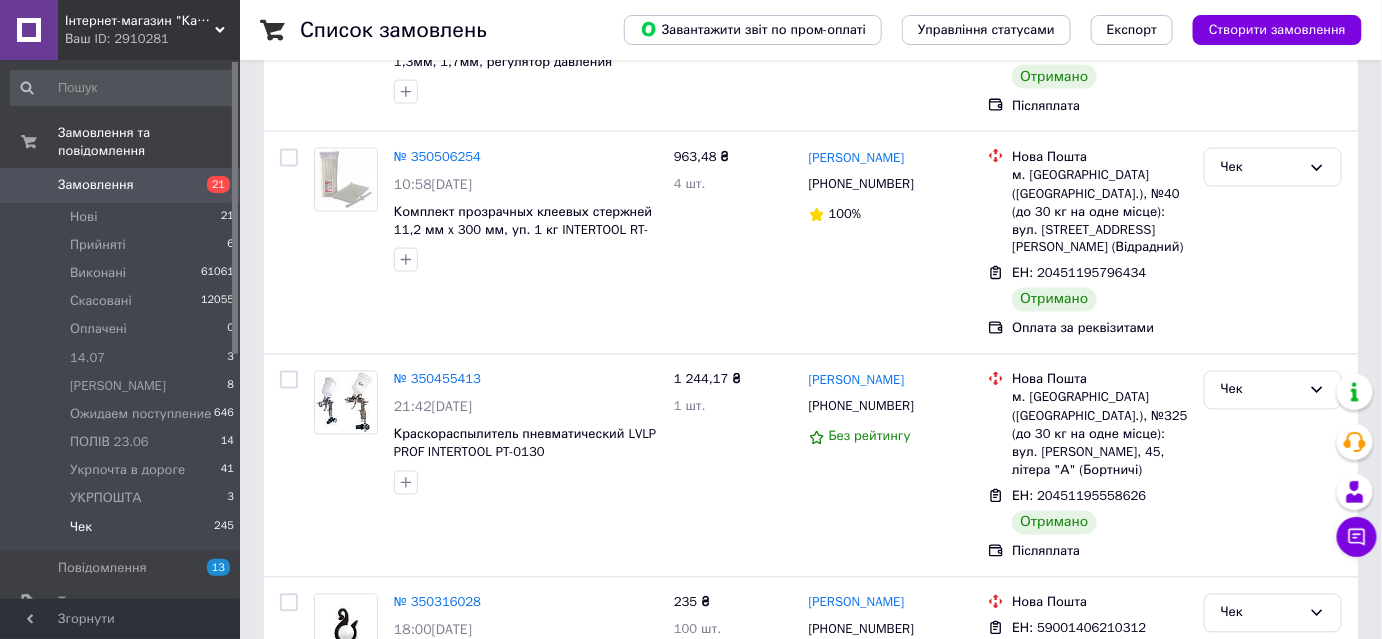 scroll, scrollTop: 0, scrollLeft: 0, axis: both 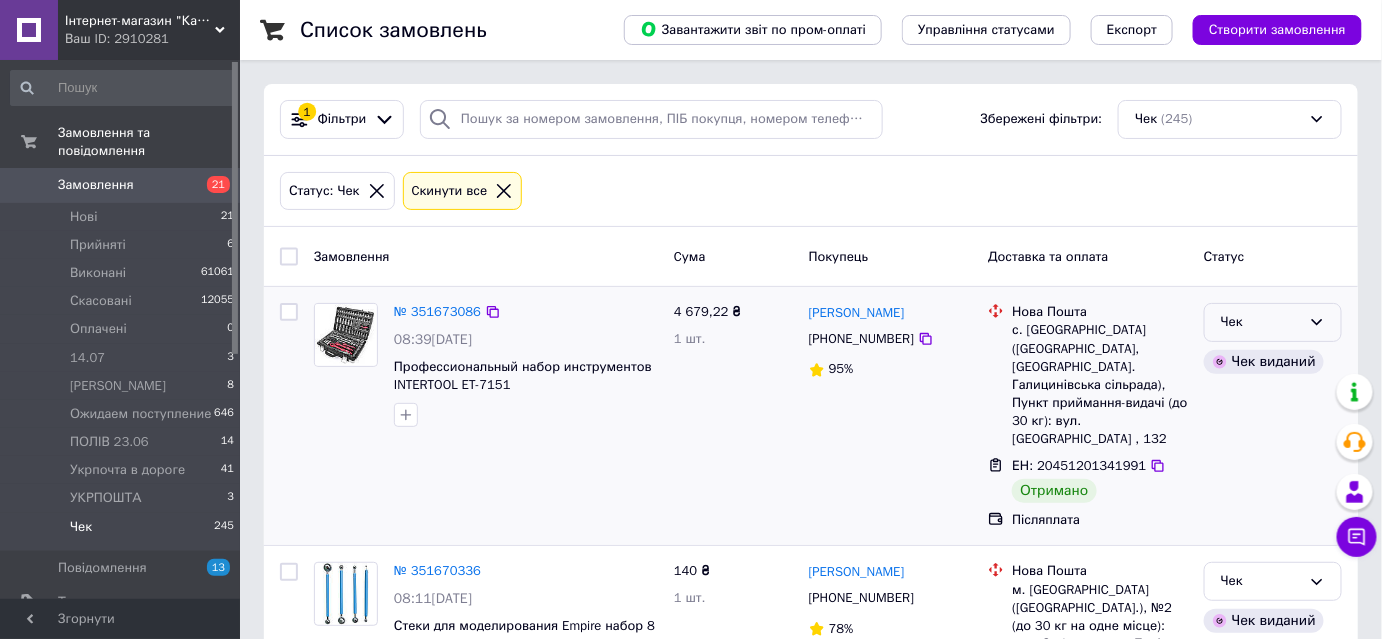 click on "Чек" at bounding box center [1273, 322] 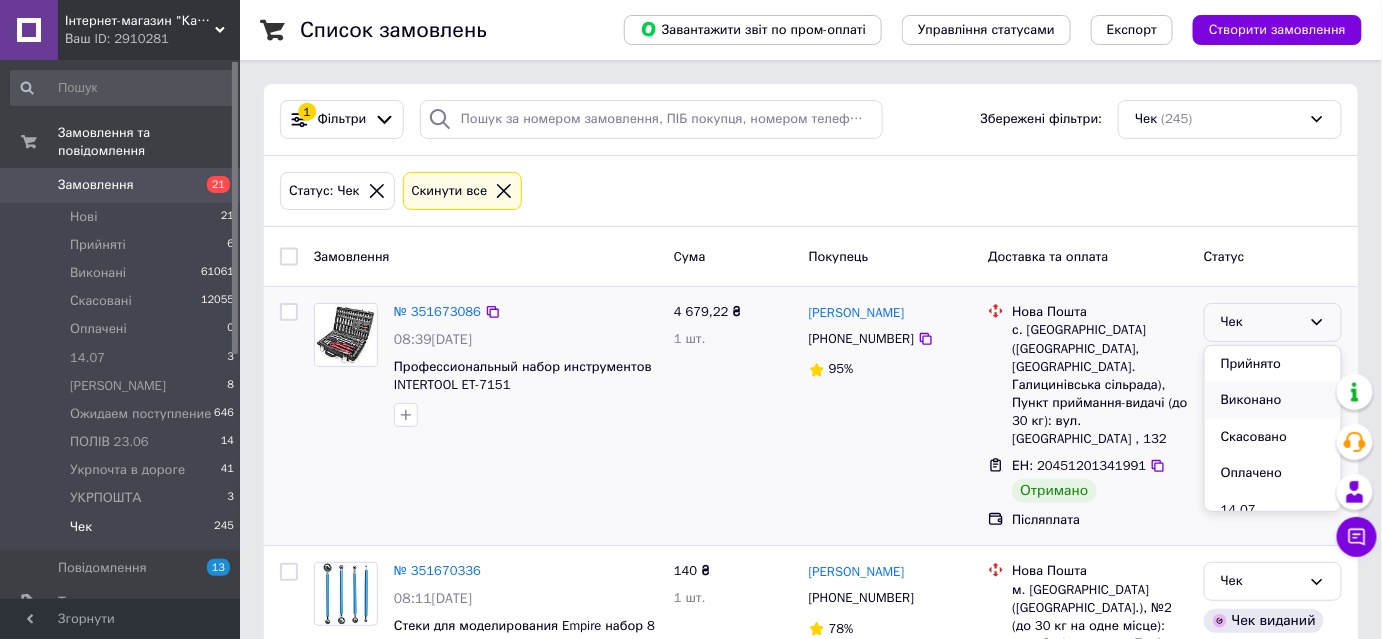 click on "Виконано" at bounding box center (1273, 400) 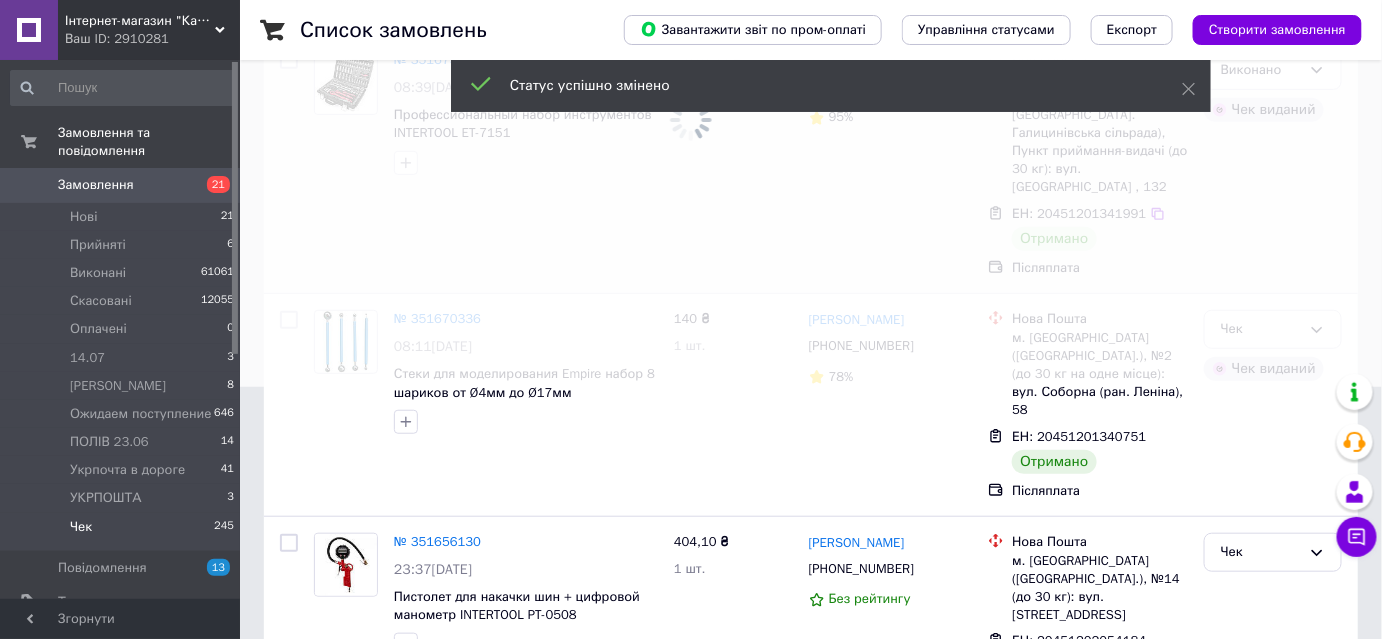 scroll, scrollTop: 272, scrollLeft: 0, axis: vertical 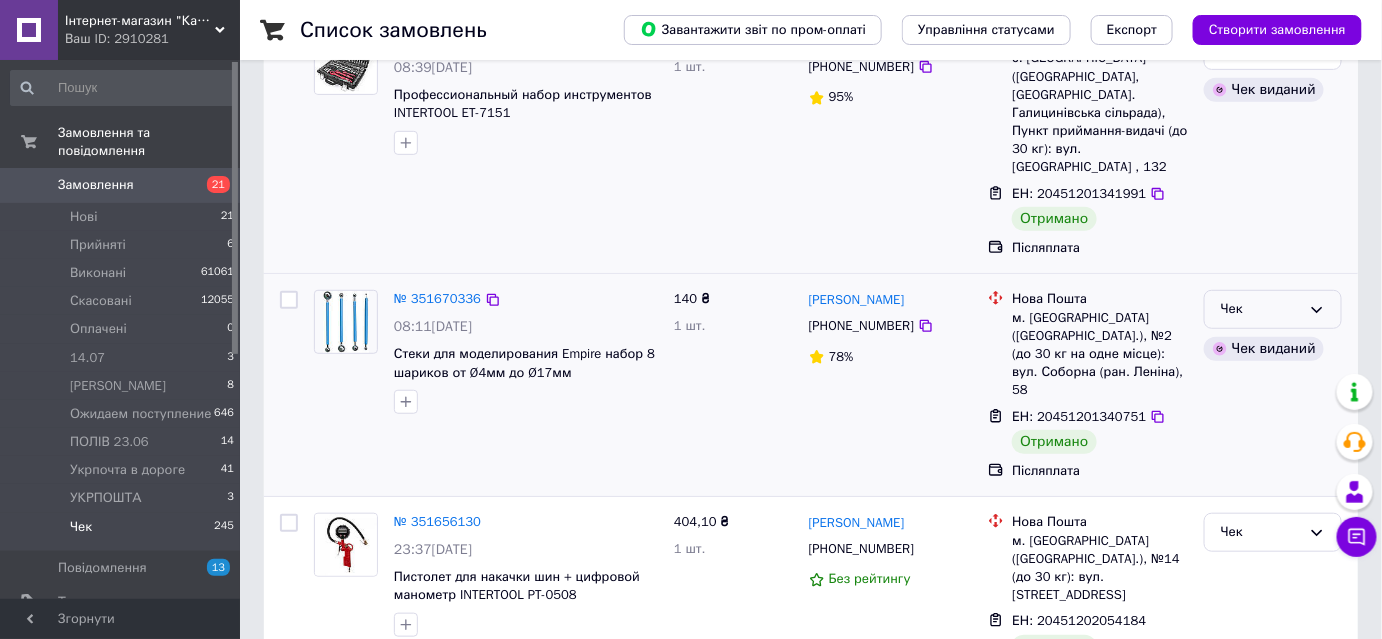 click on "Чек" at bounding box center (1261, 309) 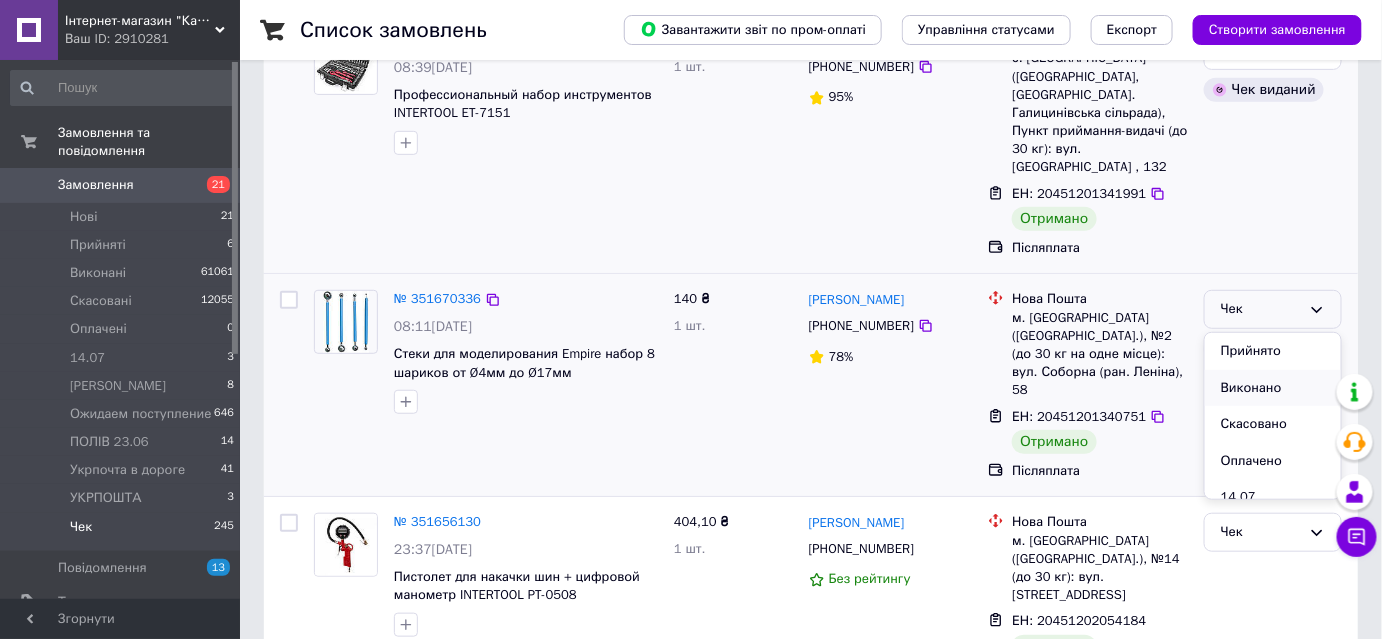 click on "Виконано" at bounding box center [1273, 388] 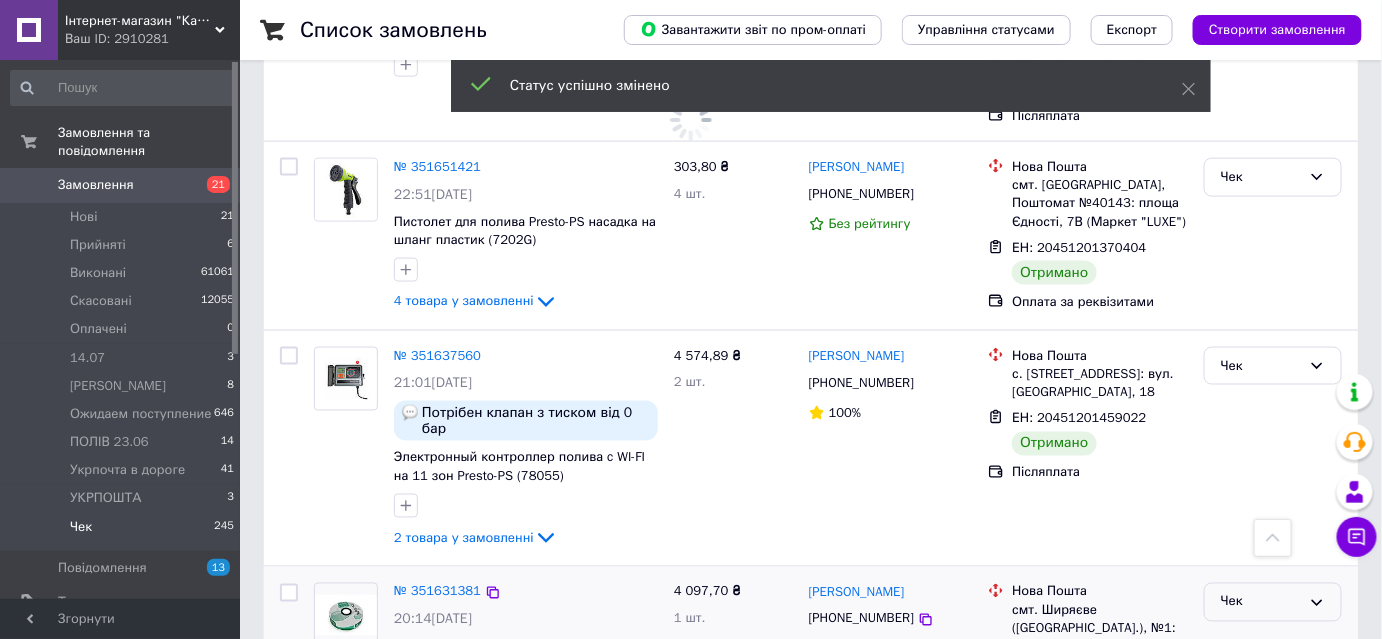 scroll, scrollTop: 1181, scrollLeft: 0, axis: vertical 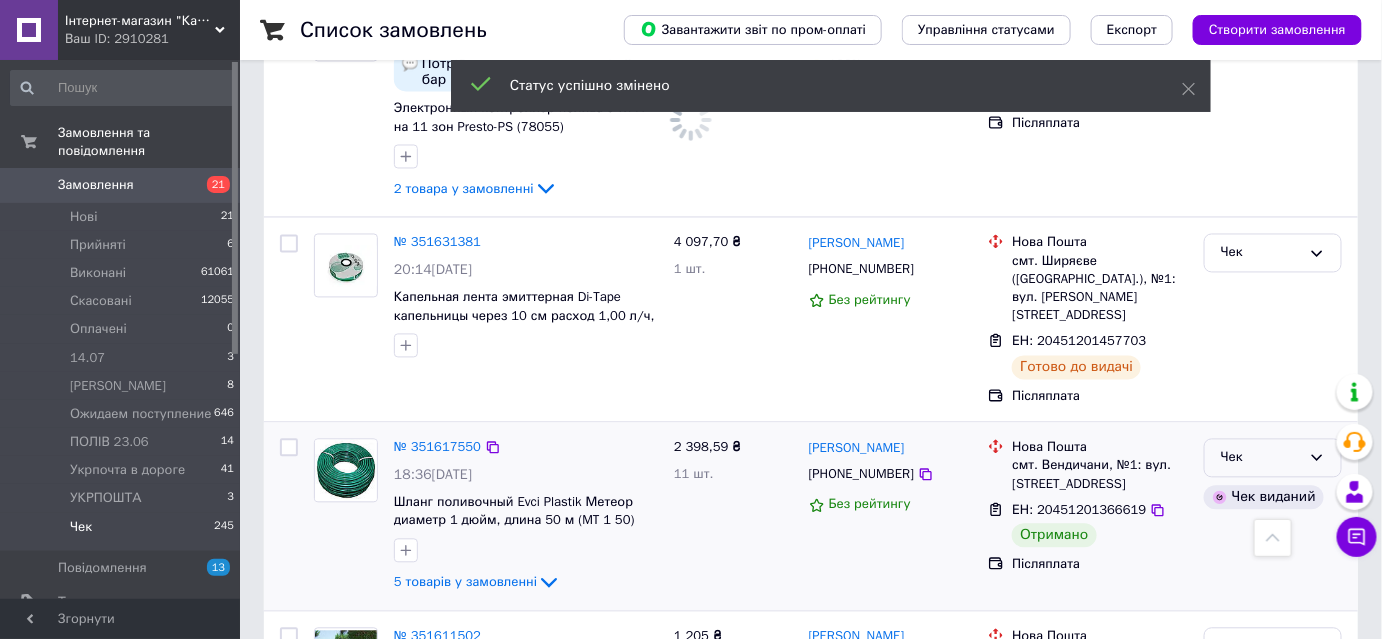 click on "Чек" at bounding box center [1261, 458] 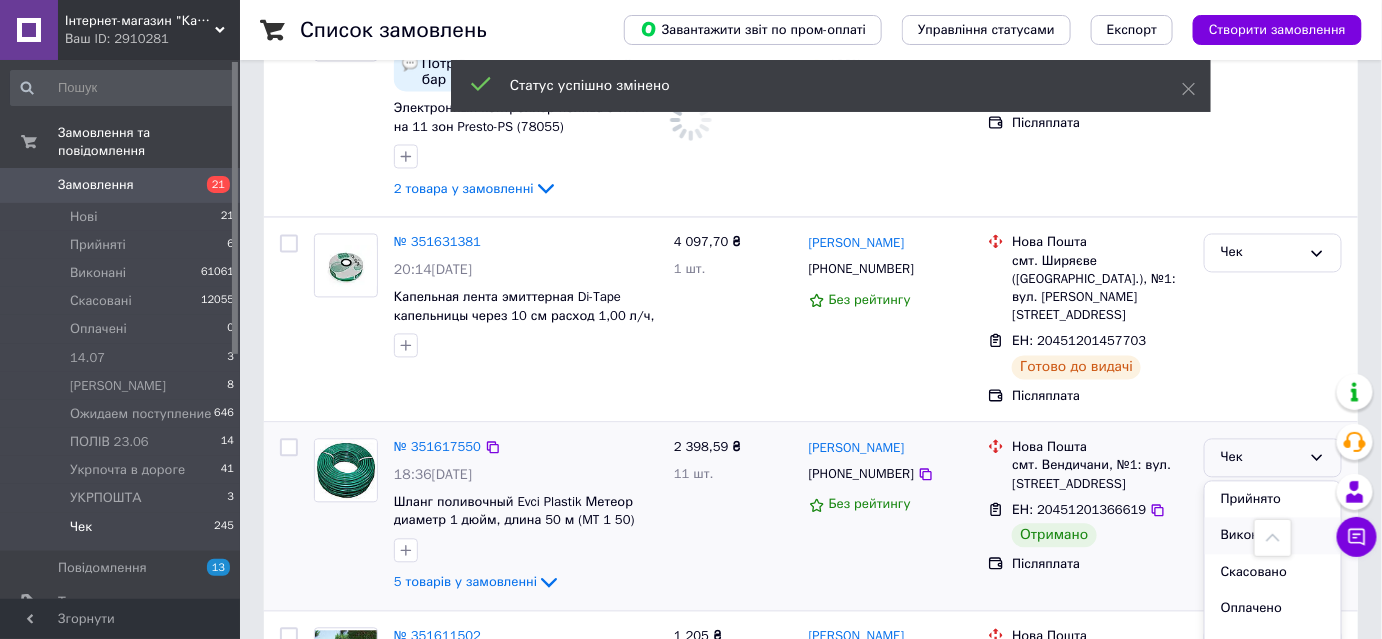 click on "Виконано" at bounding box center [1273, 536] 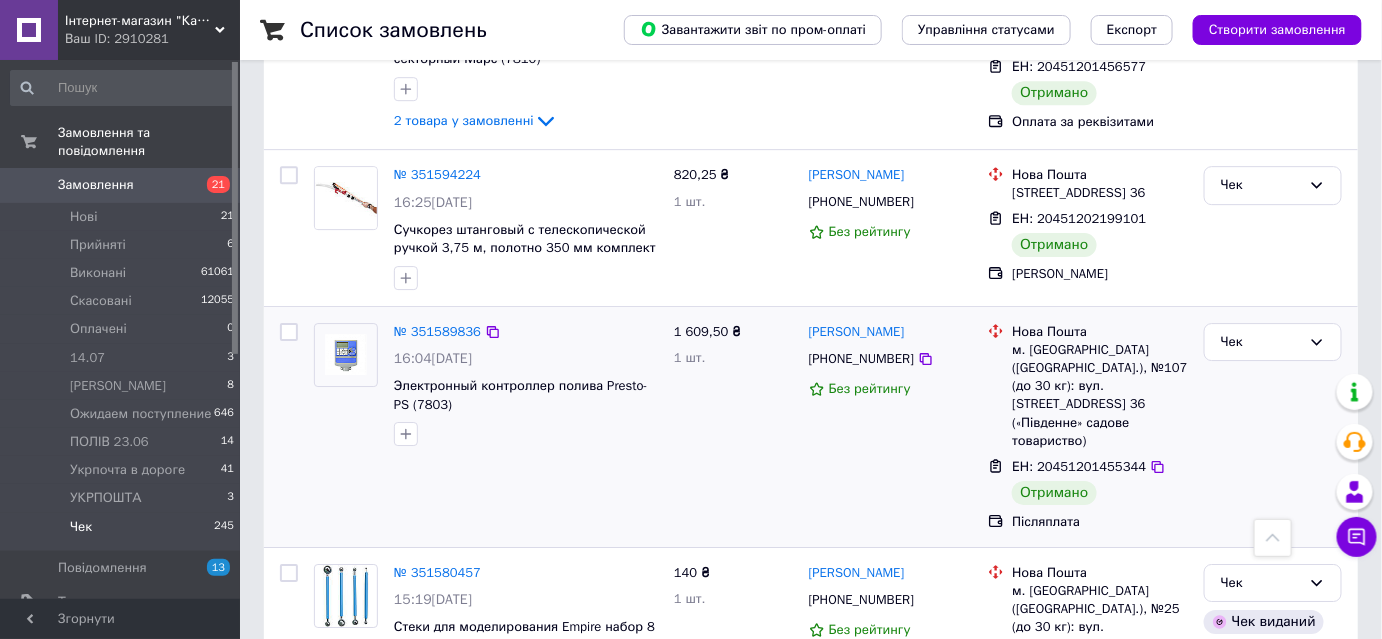 scroll, scrollTop: 2272, scrollLeft: 0, axis: vertical 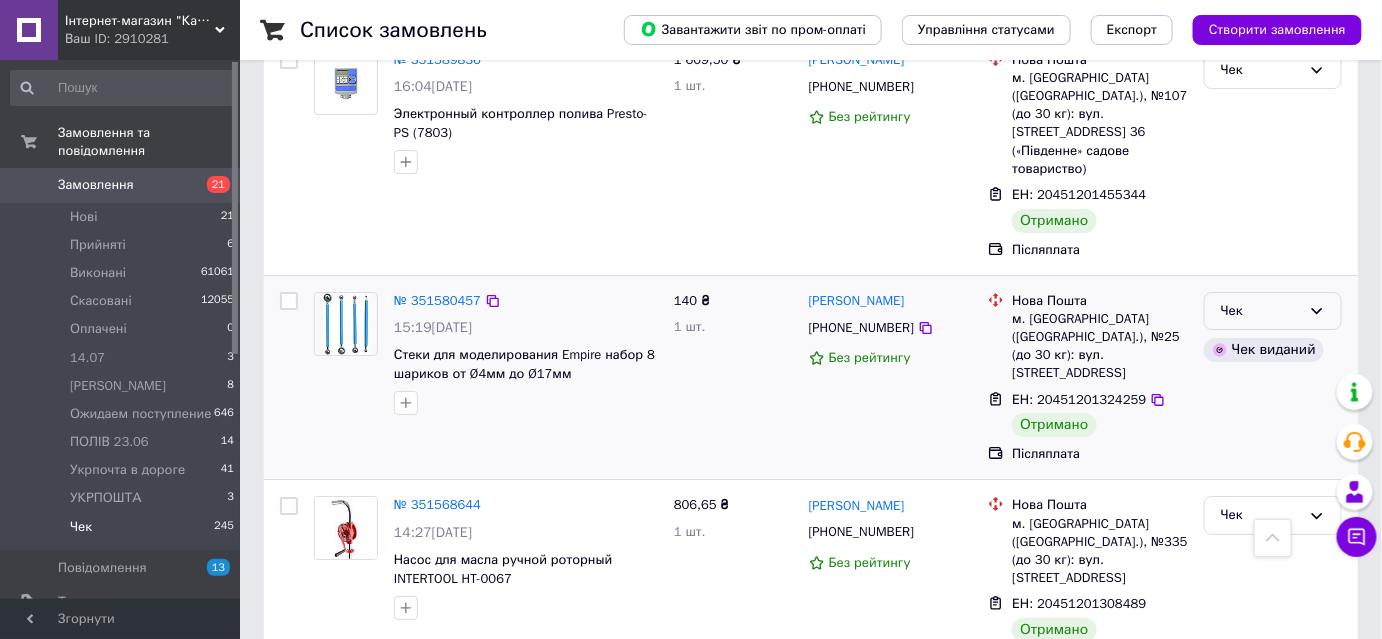 click on "Чек" at bounding box center (1261, 311) 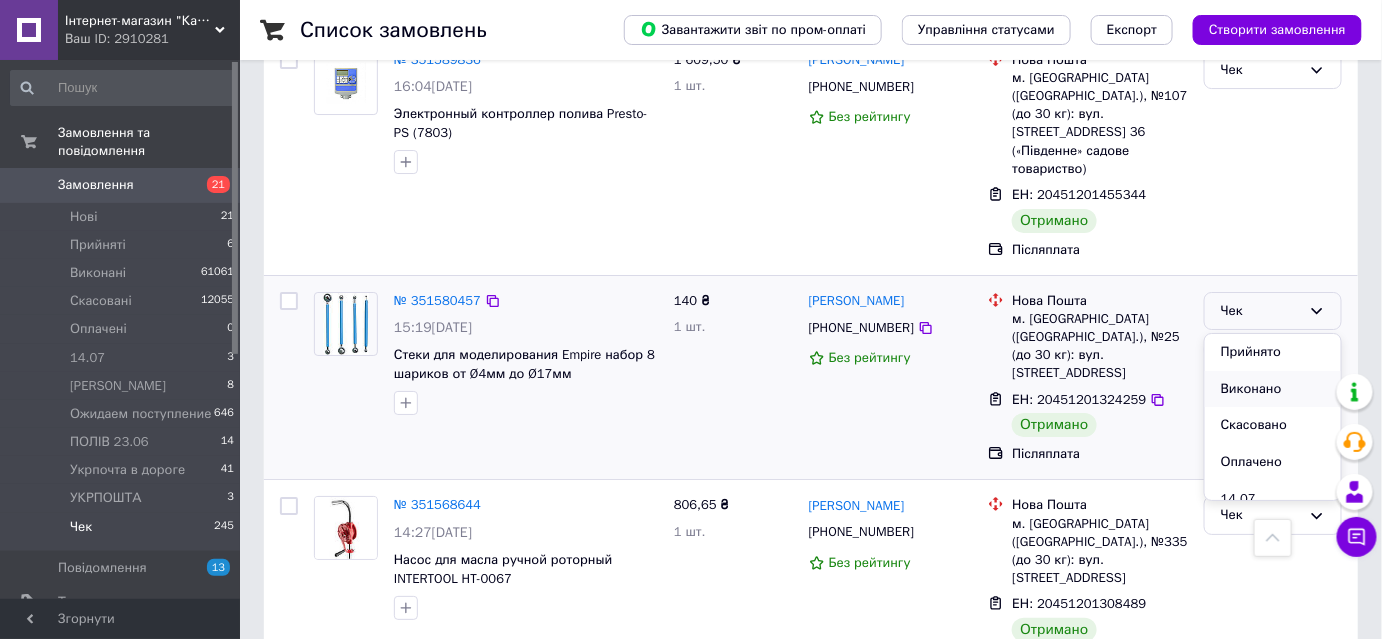 click on "Виконано" at bounding box center (1273, 389) 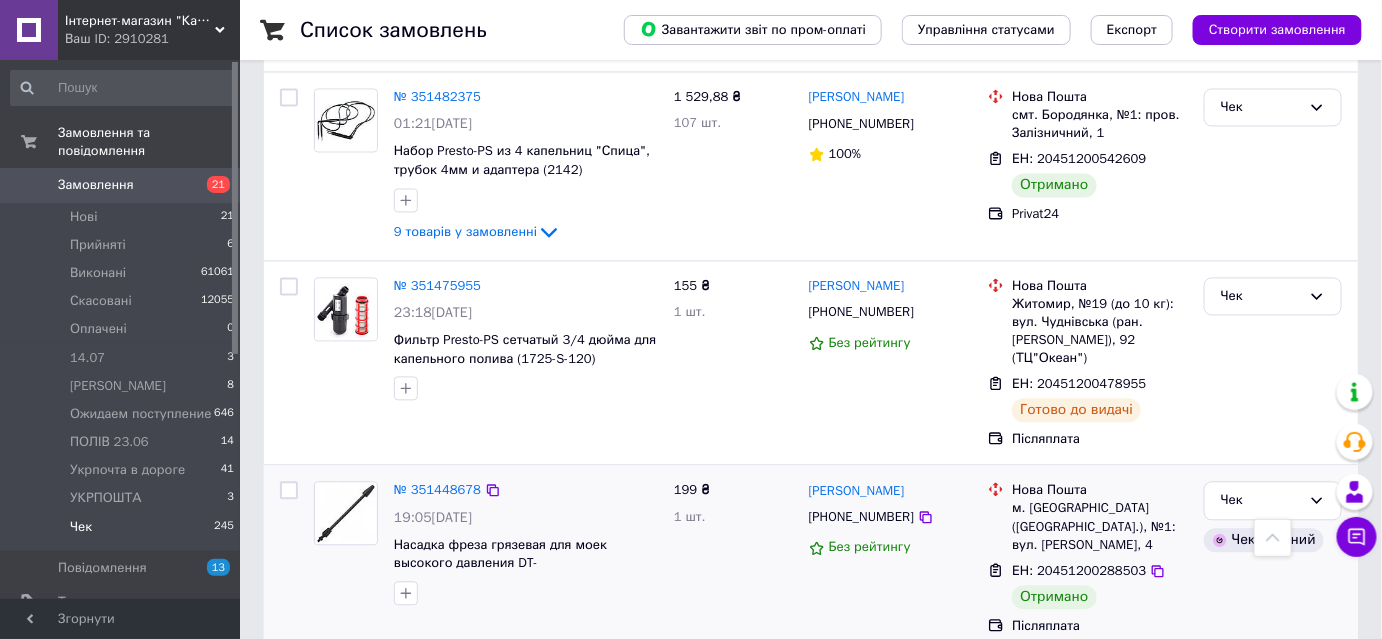 scroll, scrollTop: 6363, scrollLeft: 0, axis: vertical 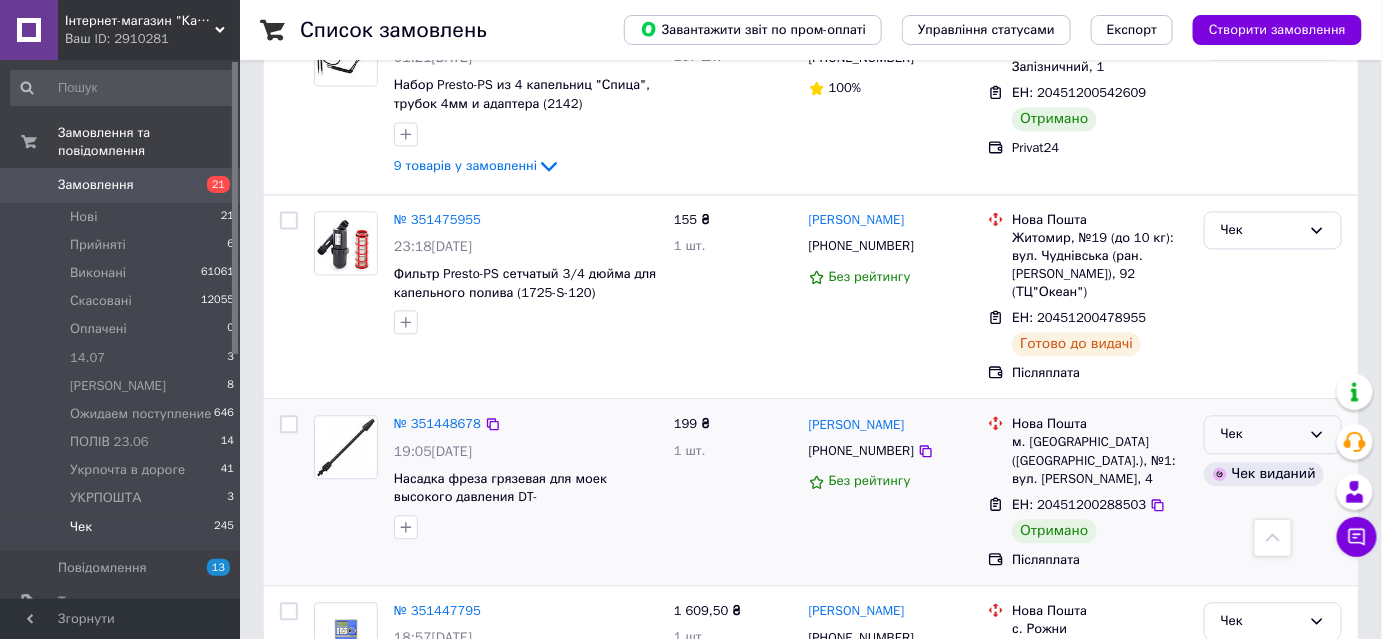 click on "Чек" at bounding box center [1261, 434] 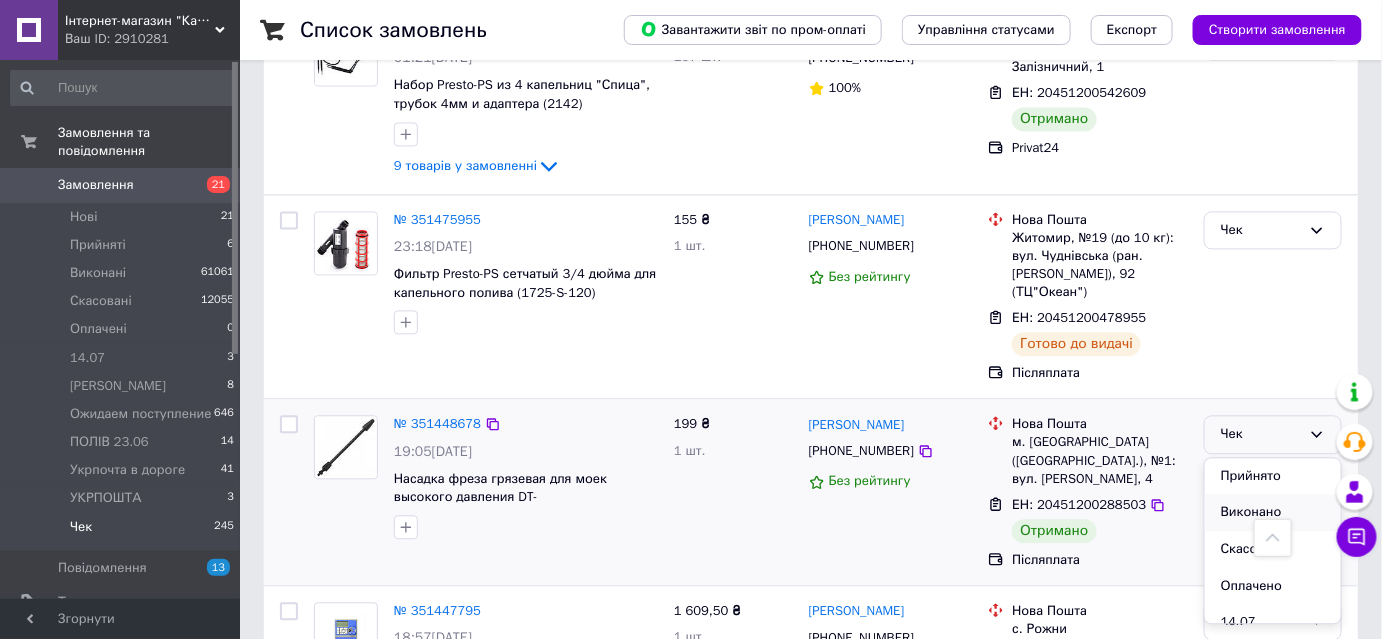 click on "Виконано" at bounding box center [1273, 512] 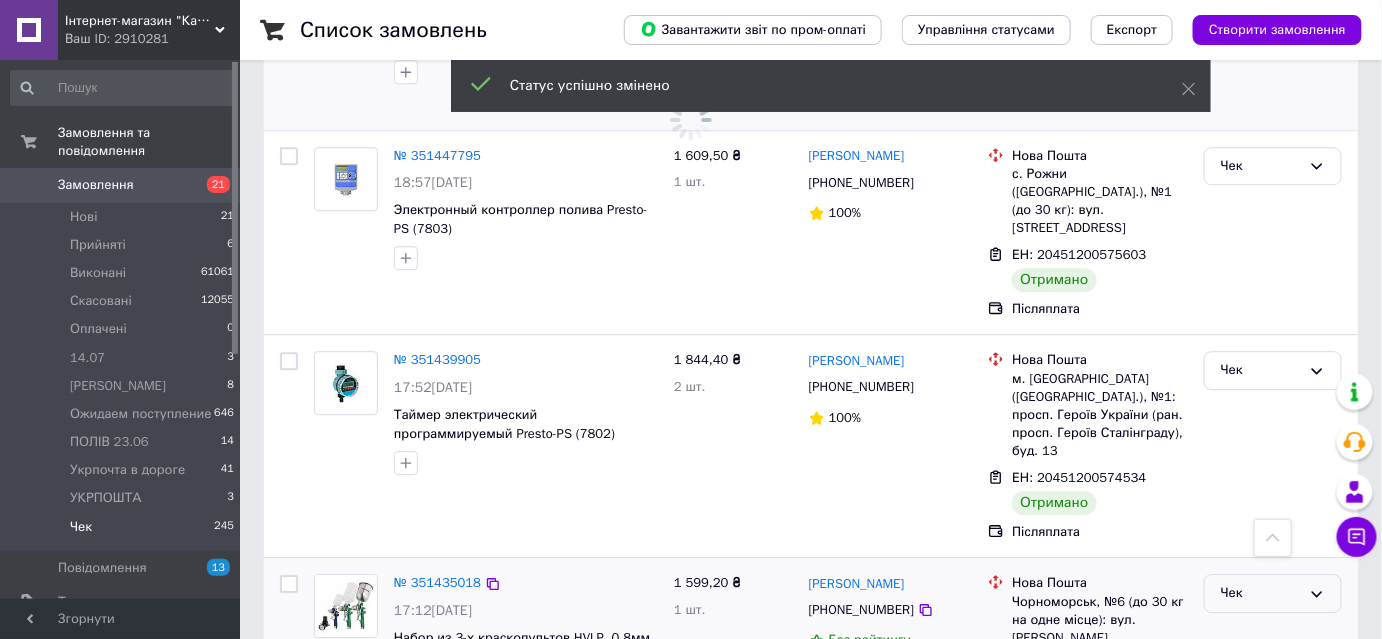 scroll, scrollTop: 6909, scrollLeft: 0, axis: vertical 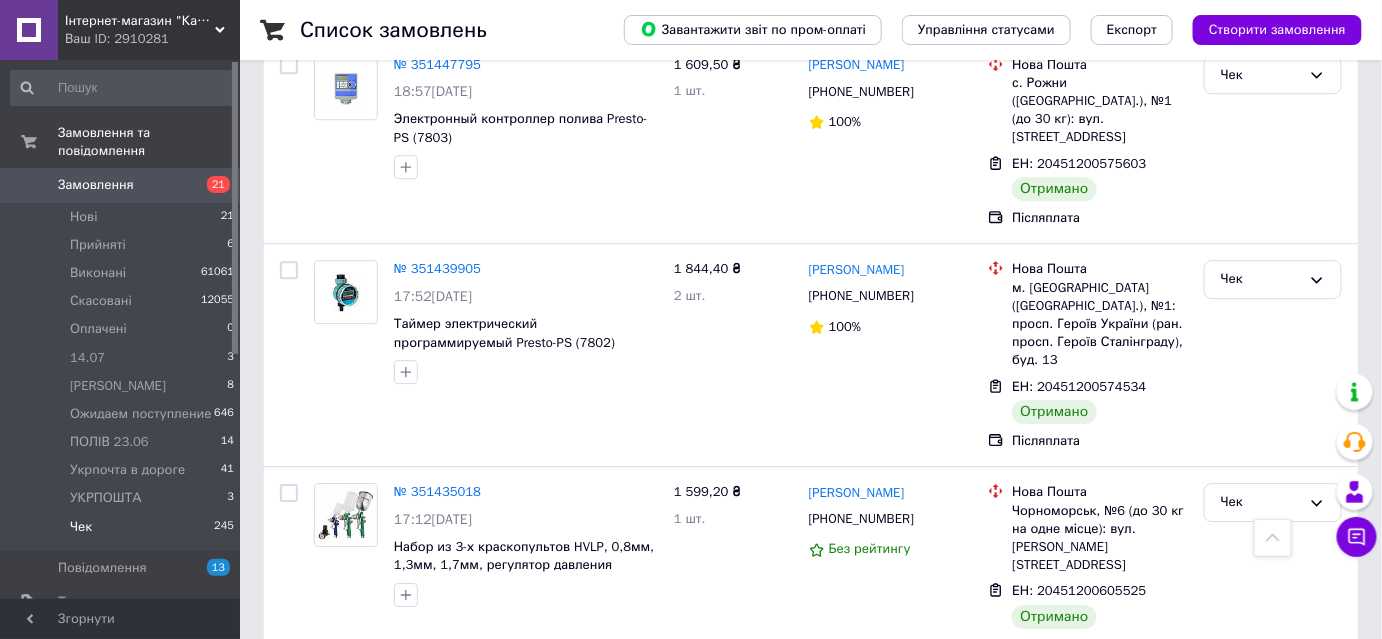click on "Чек" at bounding box center [1261, 707] 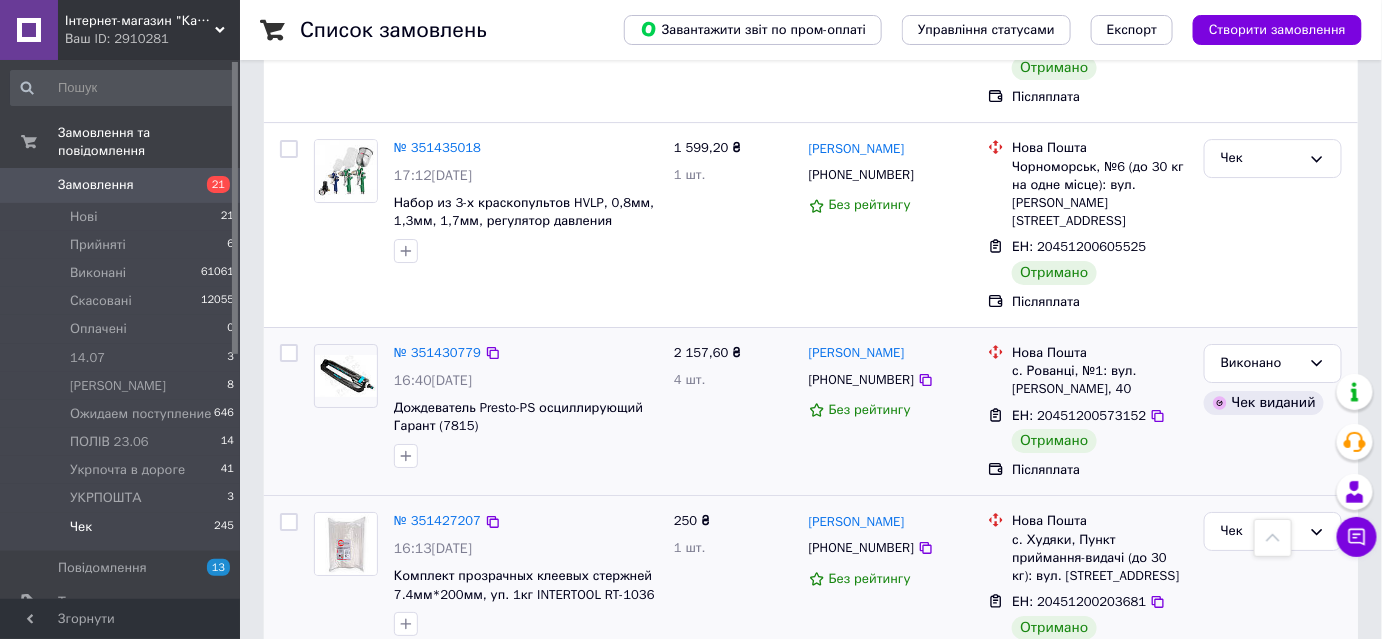 scroll, scrollTop: 7363, scrollLeft: 0, axis: vertical 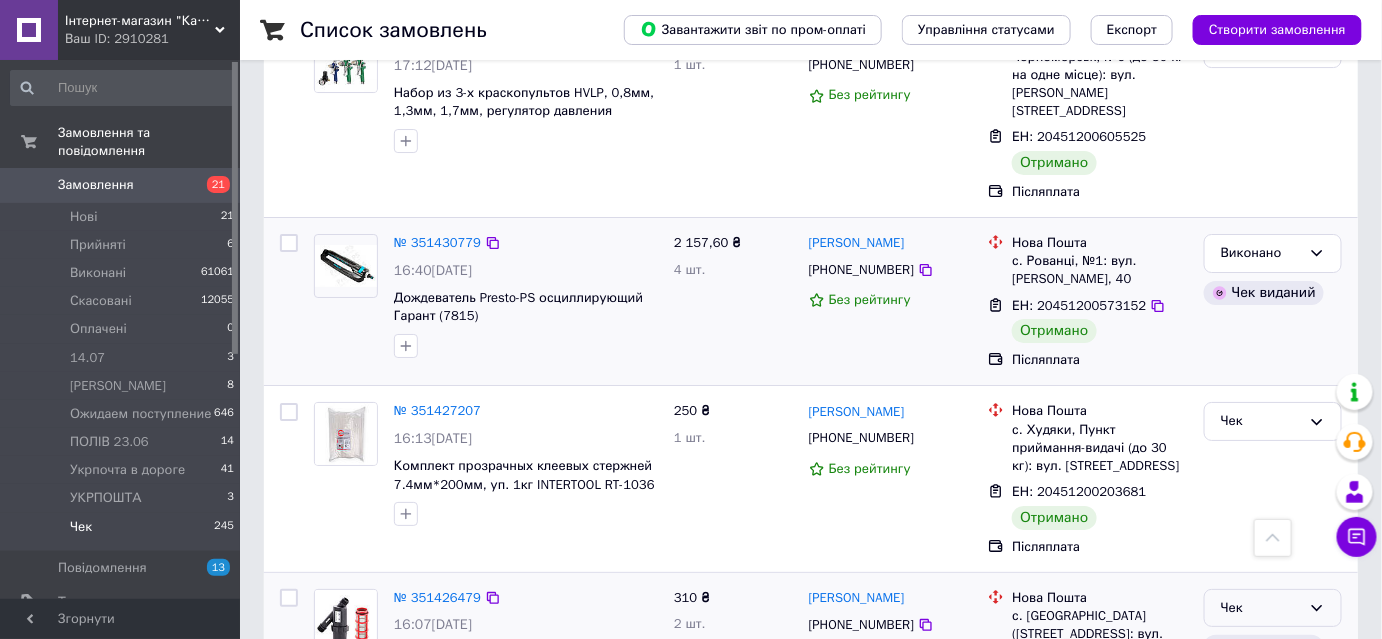 click on "Чек" at bounding box center (1261, 608) 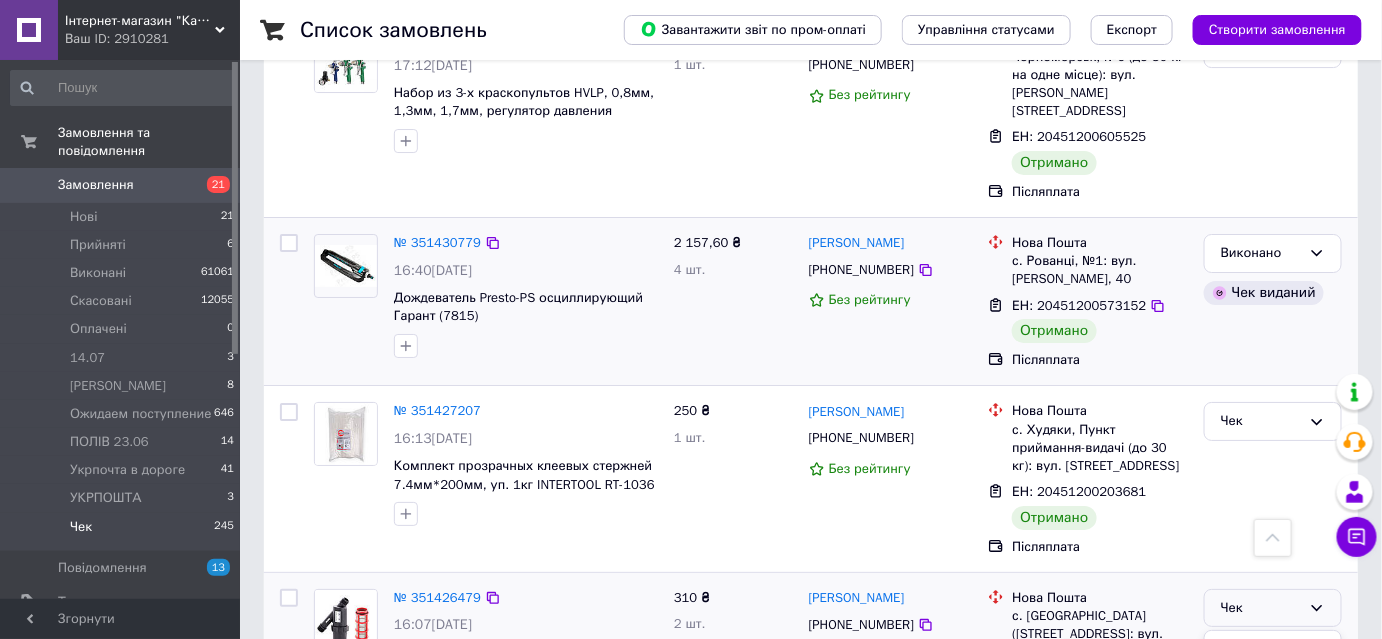 click on "Виконано" at bounding box center [1273, 686] 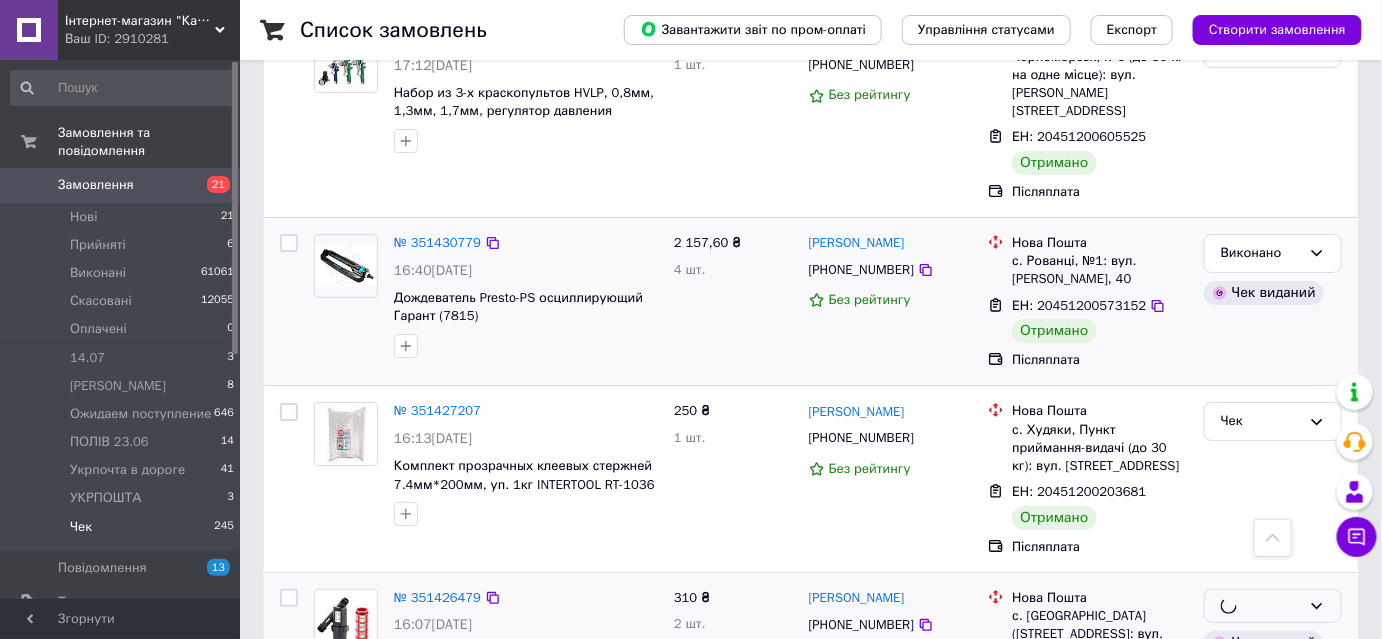 scroll, scrollTop: 8000, scrollLeft: 0, axis: vertical 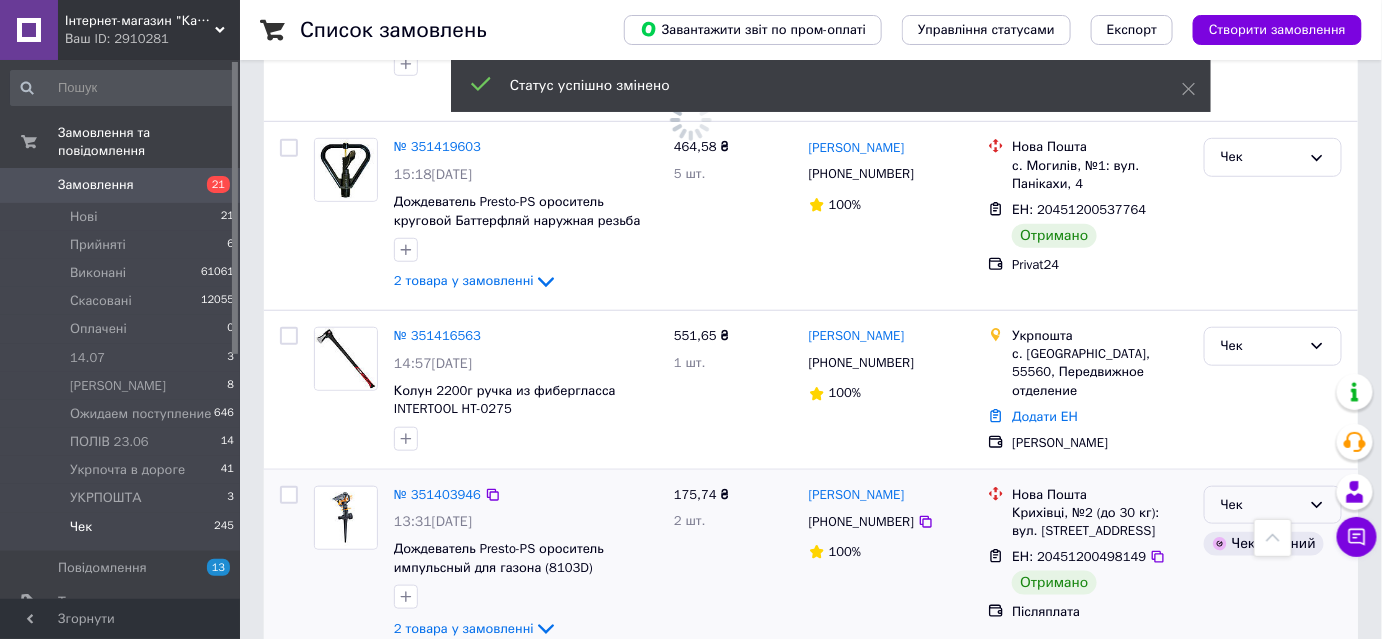 click on "Чек" at bounding box center (1261, 505) 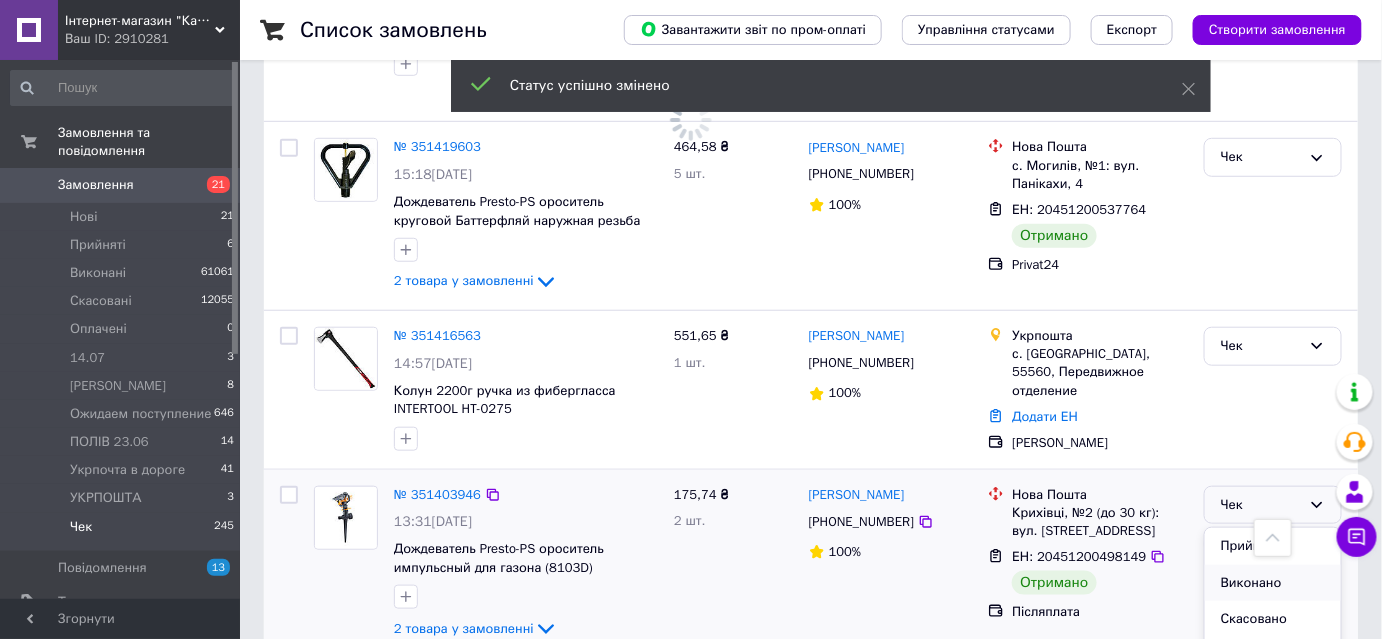 click on "Виконано" at bounding box center (1273, 583) 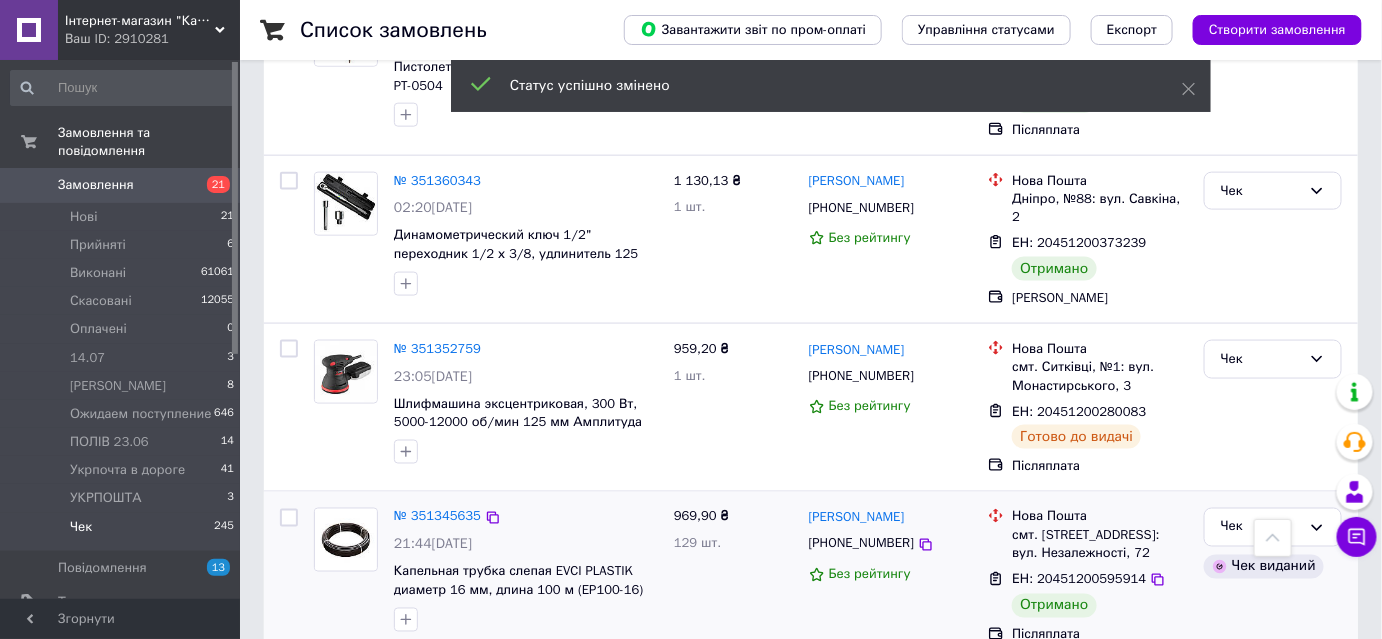 scroll, scrollTop: 8380, scrollLeft: 0, axis: vertical 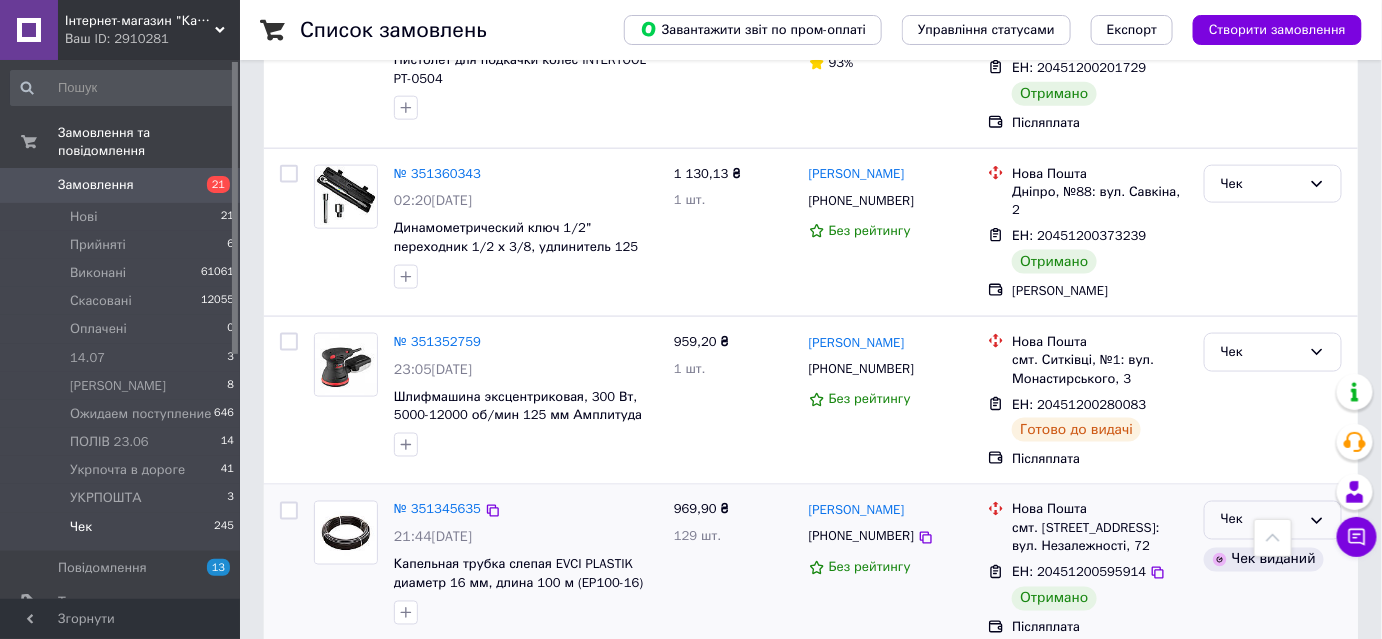 click on "Чек" at bounding box center [1261, 520] 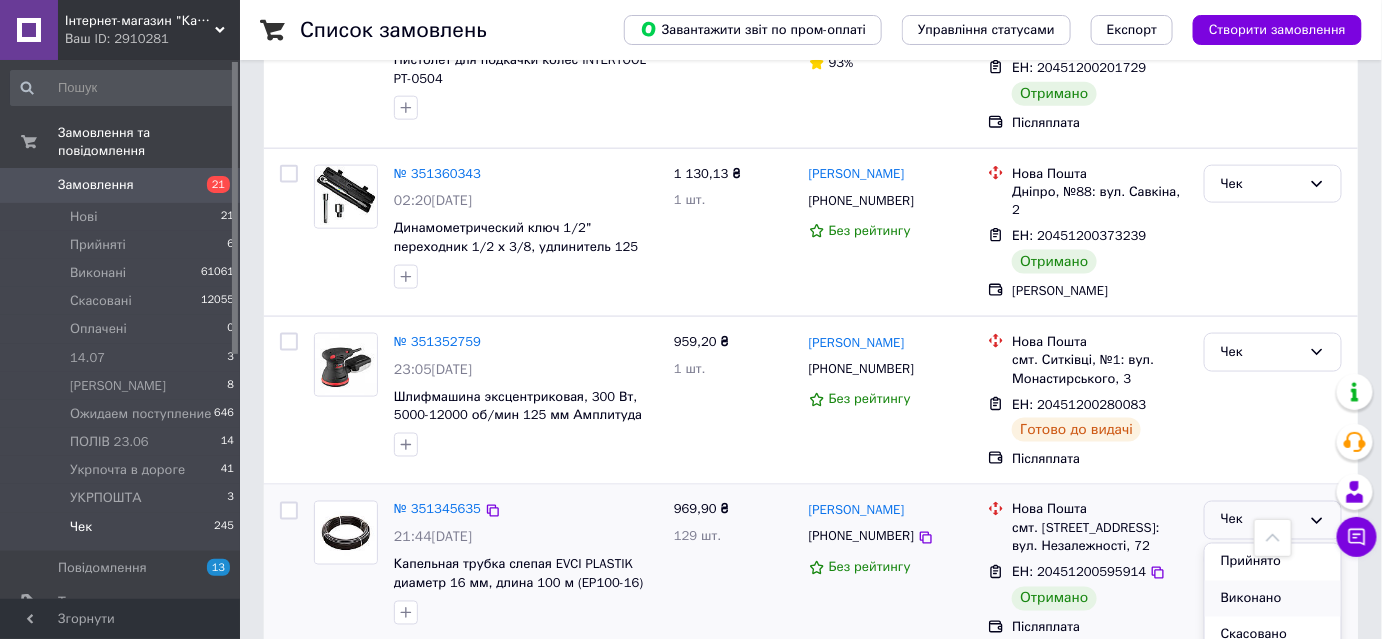 click on "Виконано" at bounding box center (1273, 599) 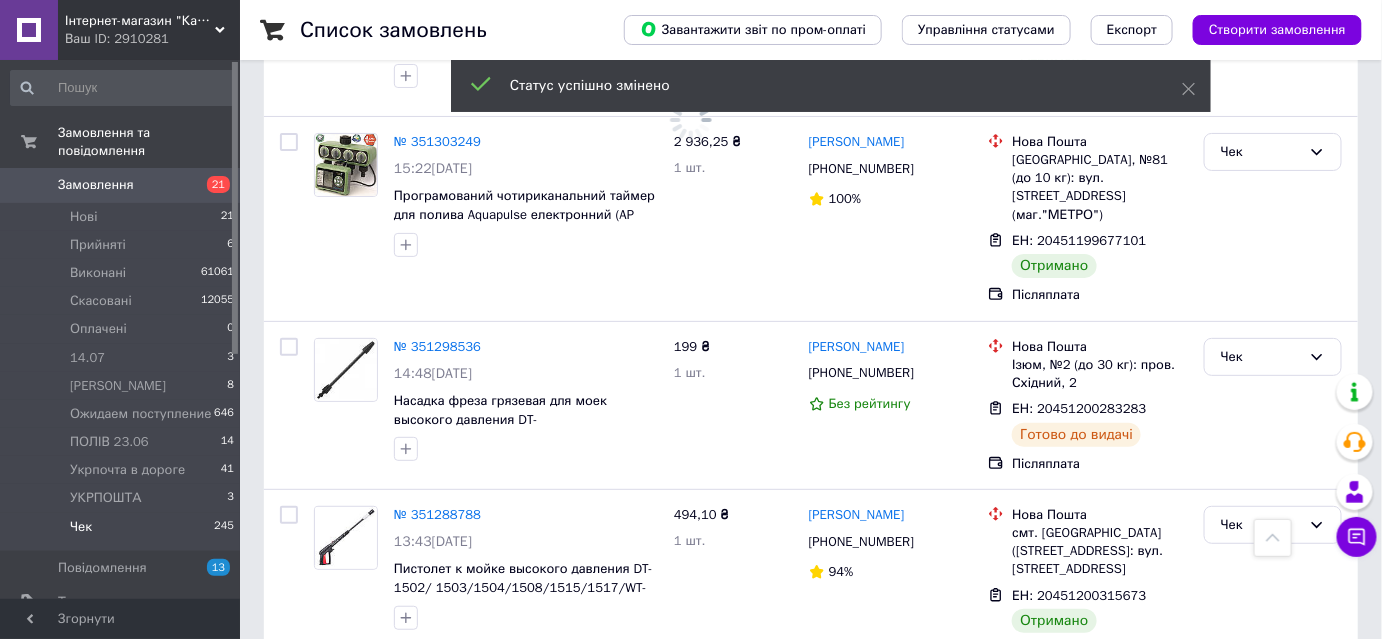 scroll, scrollTop: 10273, scrollLeft: 0, axis: vertical 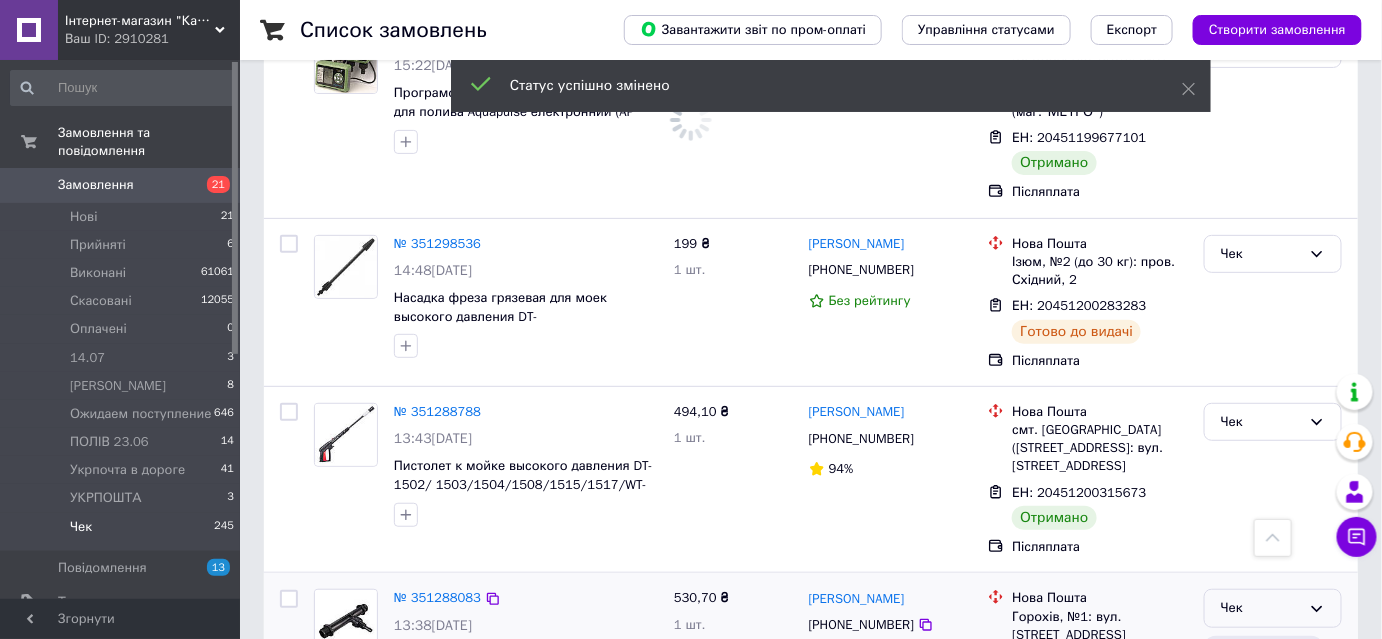 click on "Чек" at bounding box center (1261, 608) 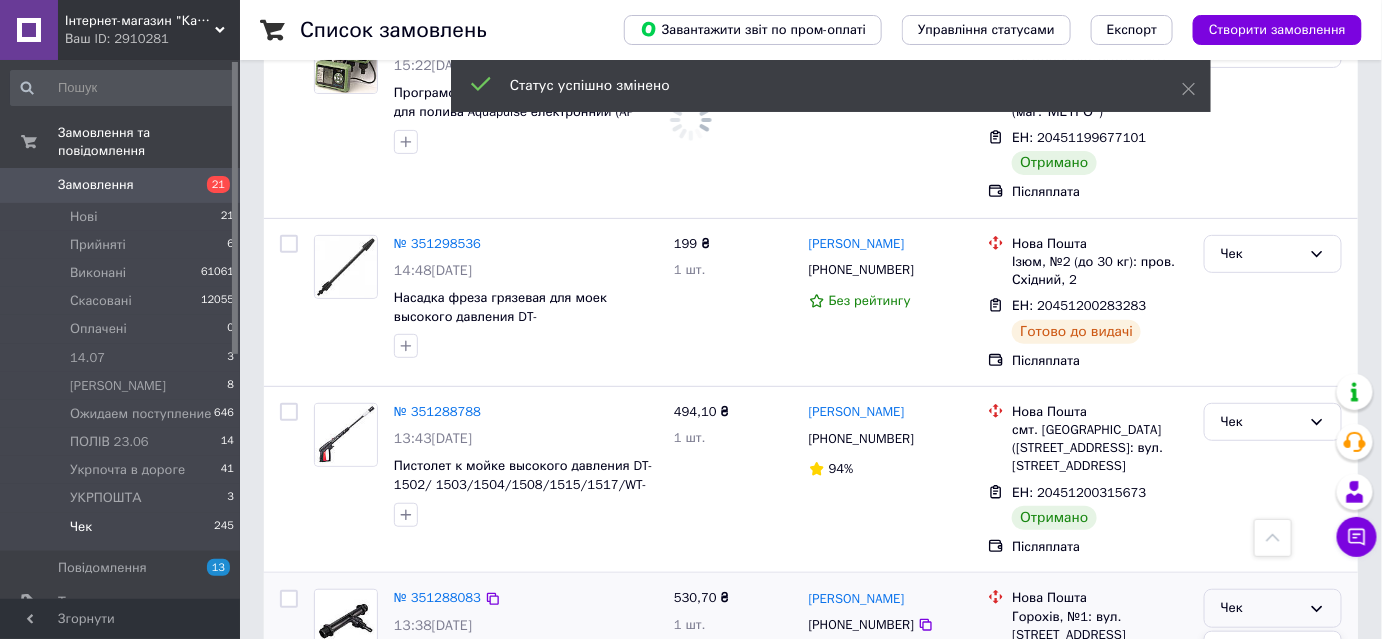 click on "Виконано" at bounding box center [1273, 687] 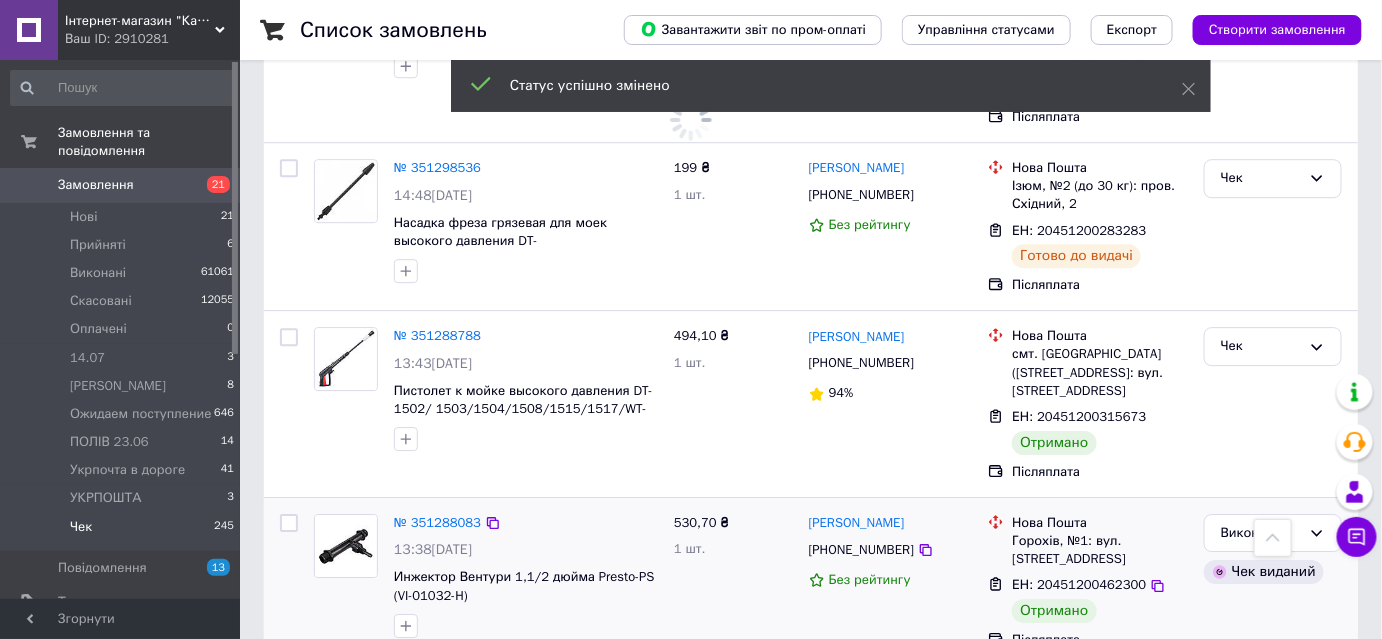 scroll, scrollTop: 9835, scrollLeft: 0, axis: vertical 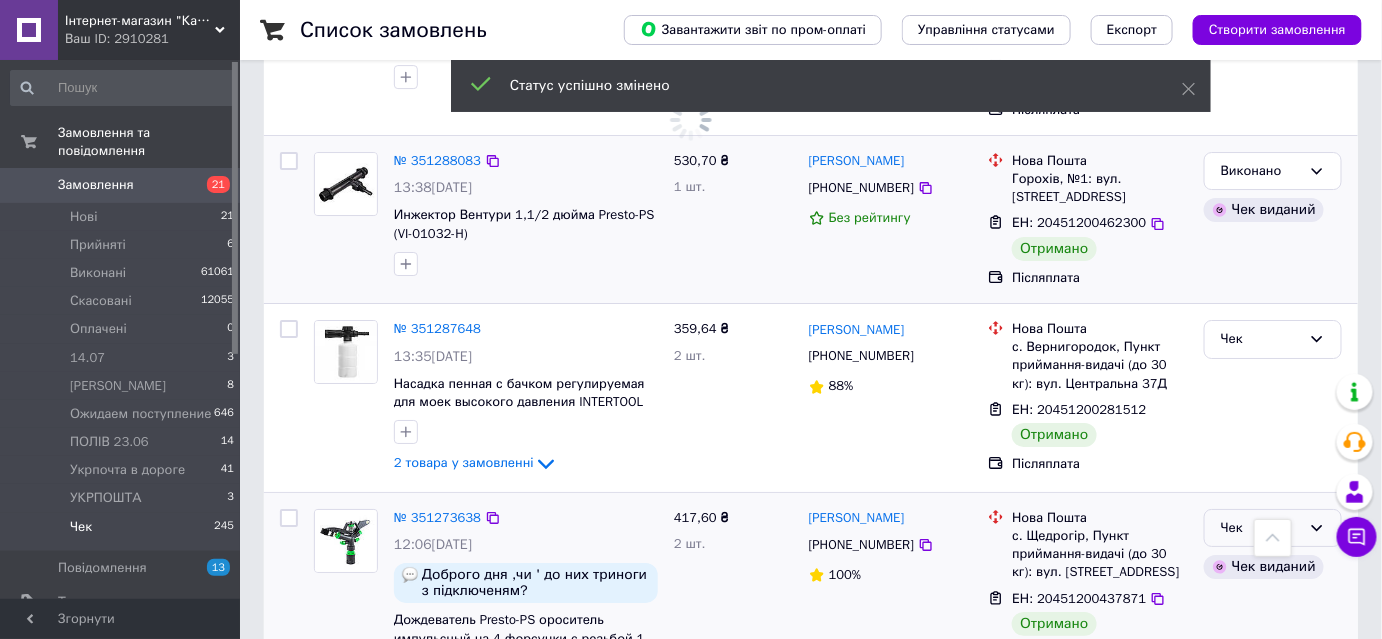 click on "Чек" at bounding box center [1261, 528] 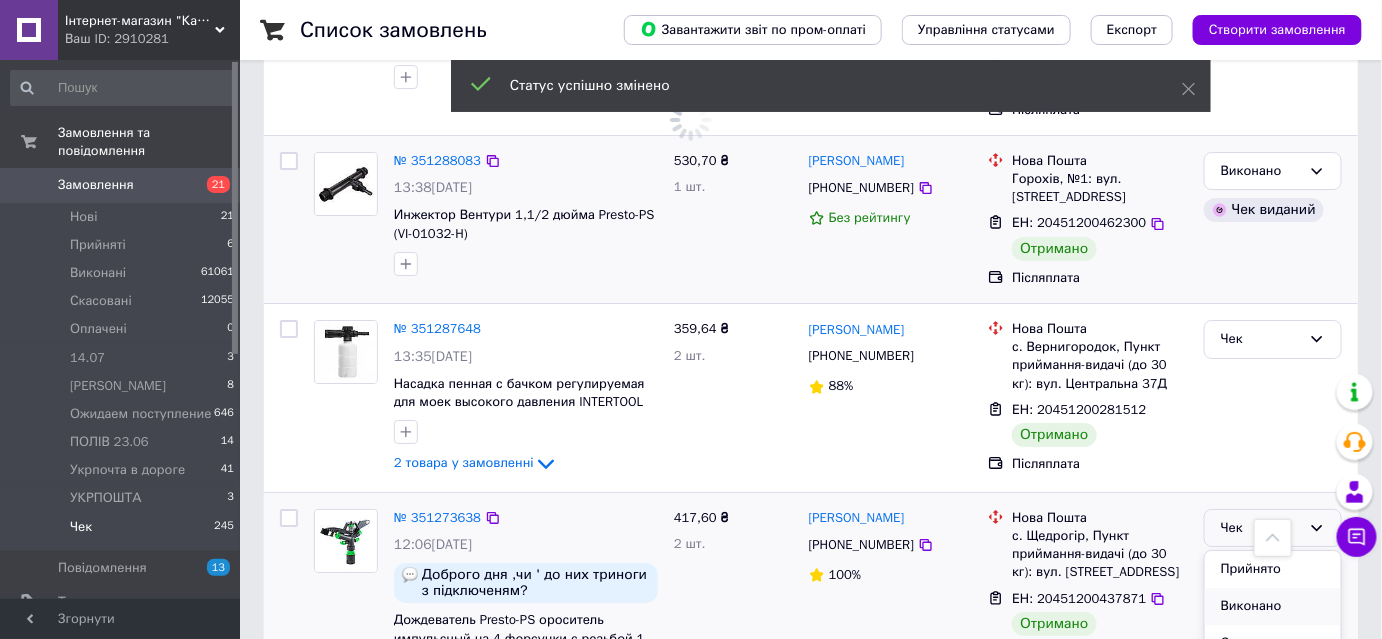 click on "Виконано" at bounding box center (1273, 606) 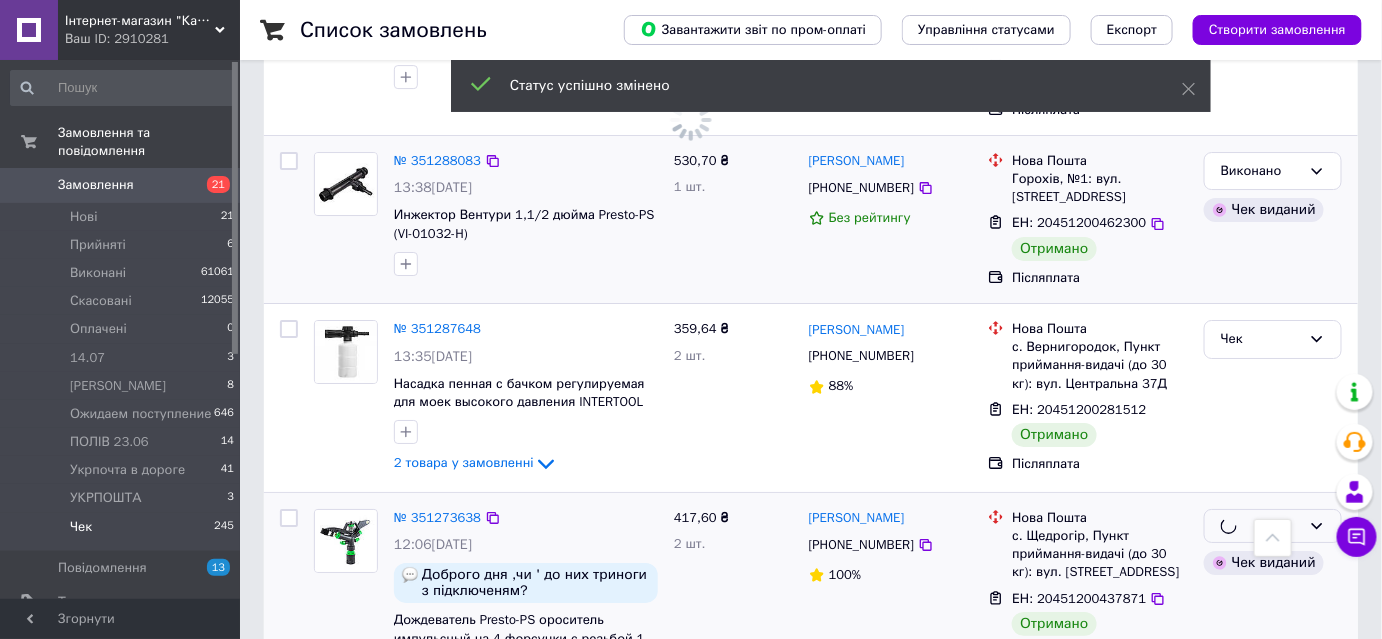scroll, scrollTop: 9878, scrollLeft: 0, axis: vertical 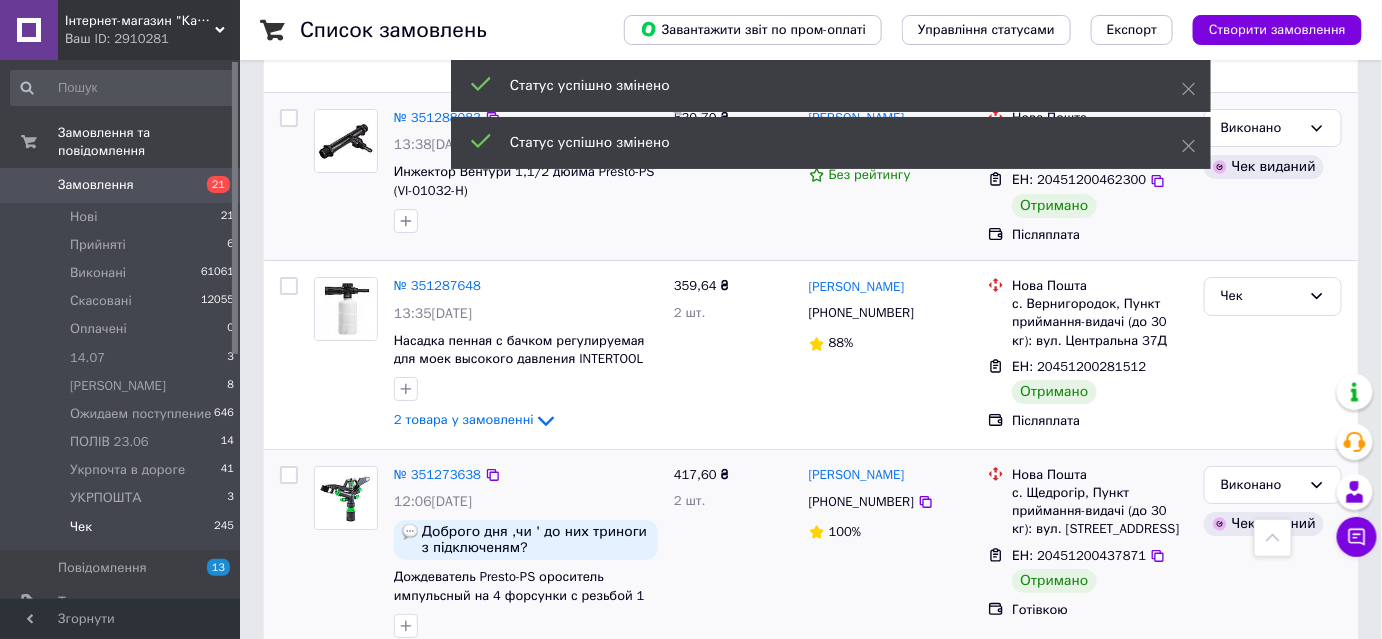 click on "Чек" at bounding box center [1261, 876] 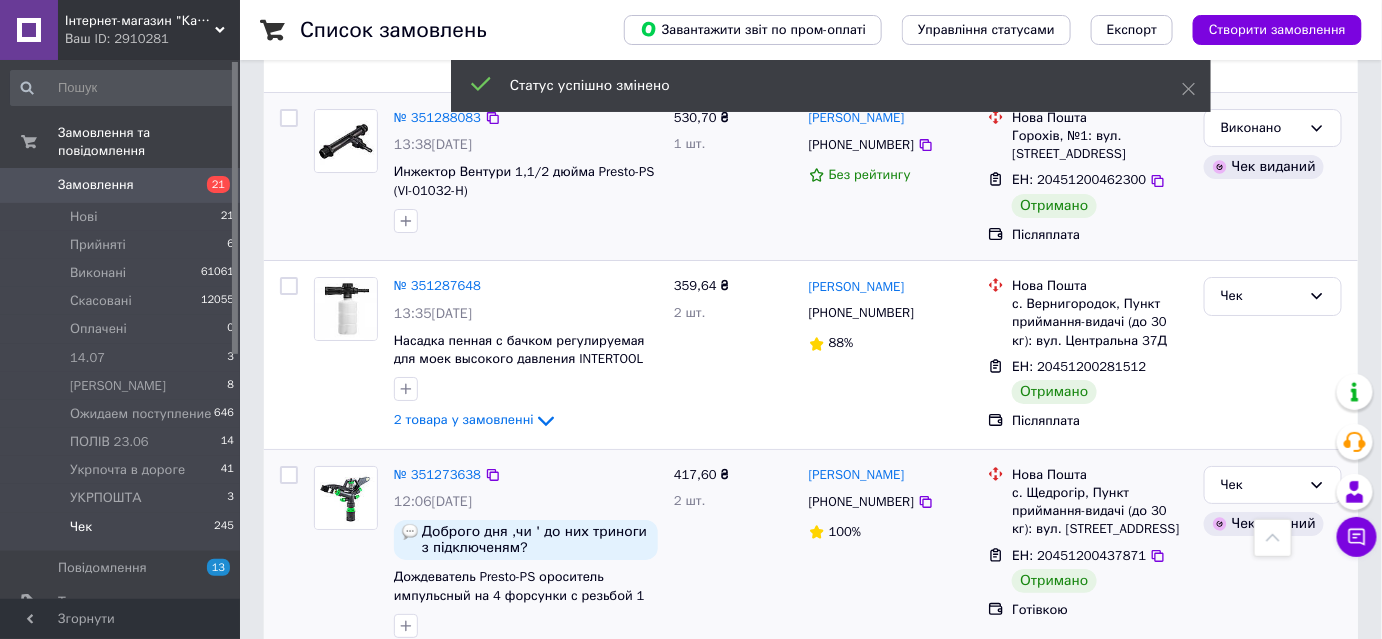 scroll, scrollTop: 10108, scrollLeft: 0, axis: vertical 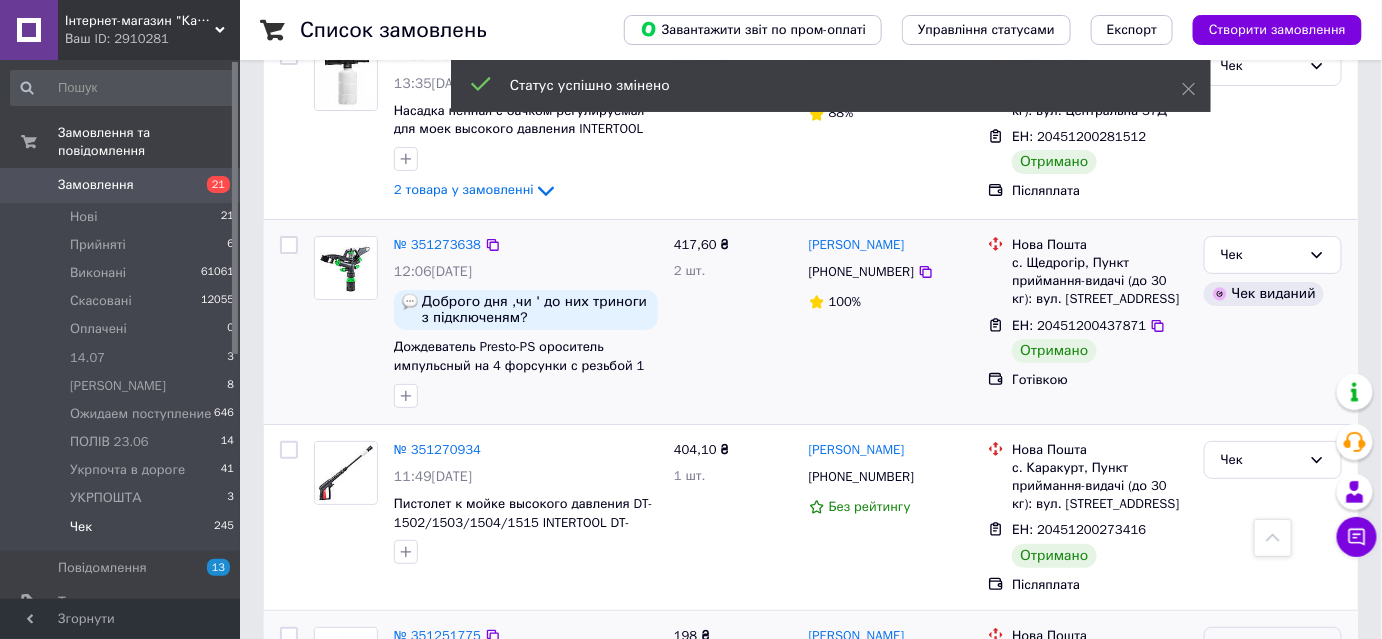 click on "Виконано" at bounding box center [1273, 724] 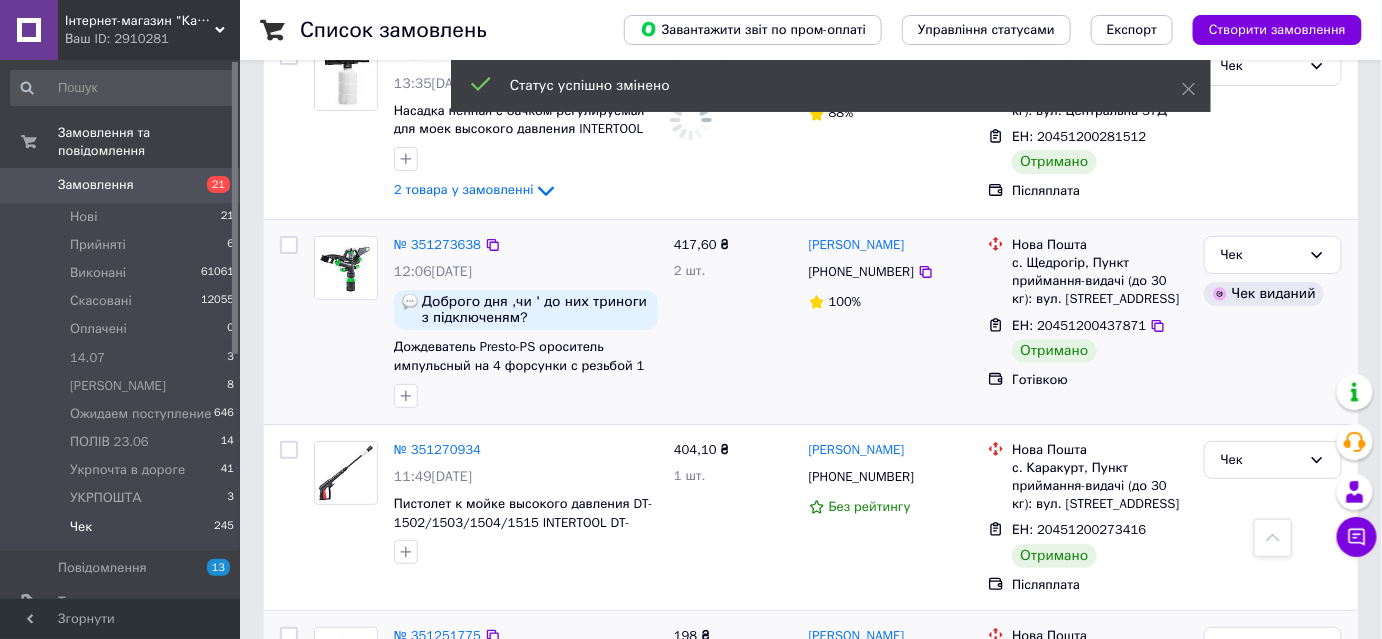 click on "Чек" at bounding box center [1261, 833] 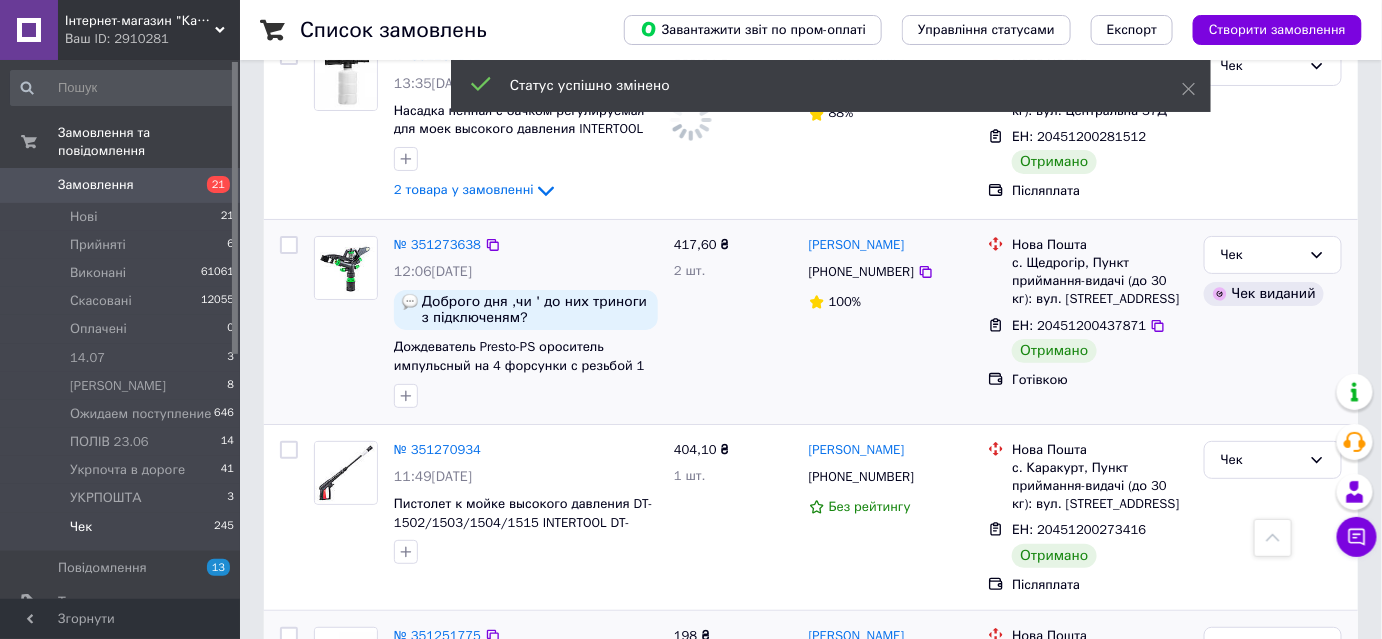 scroll, scrollTop: 9669, scrollLeft: 0, axis: vertical 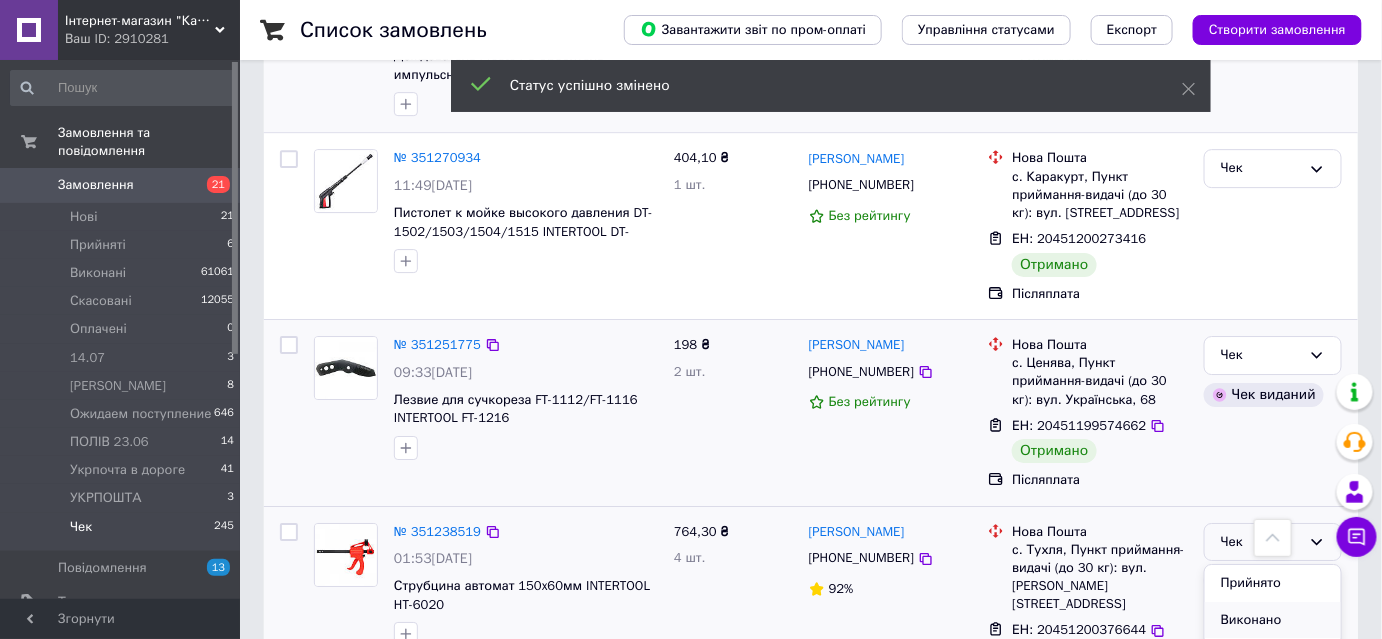 click on "Виконано" at bounding box center [1273, 620] 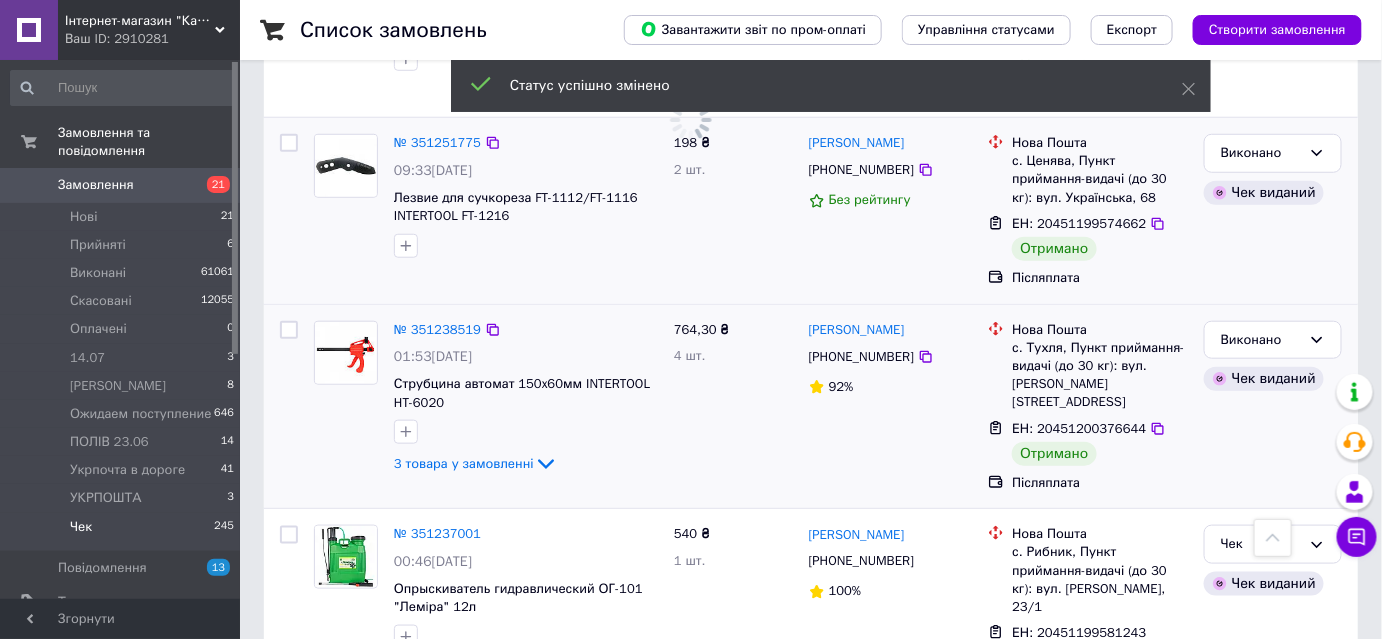 scroll, scrollTop: 10472, scrollLeft: 0, axis: vertical 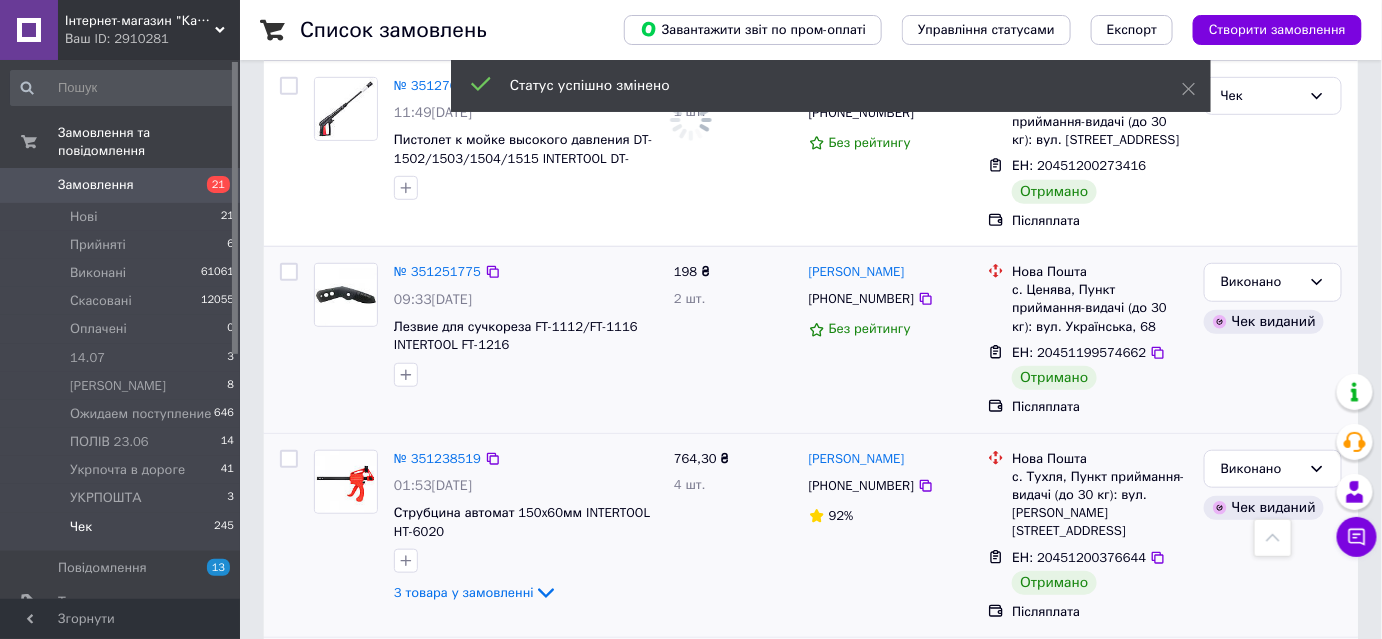 click on "Чек" at bounding box center (1261, 673) 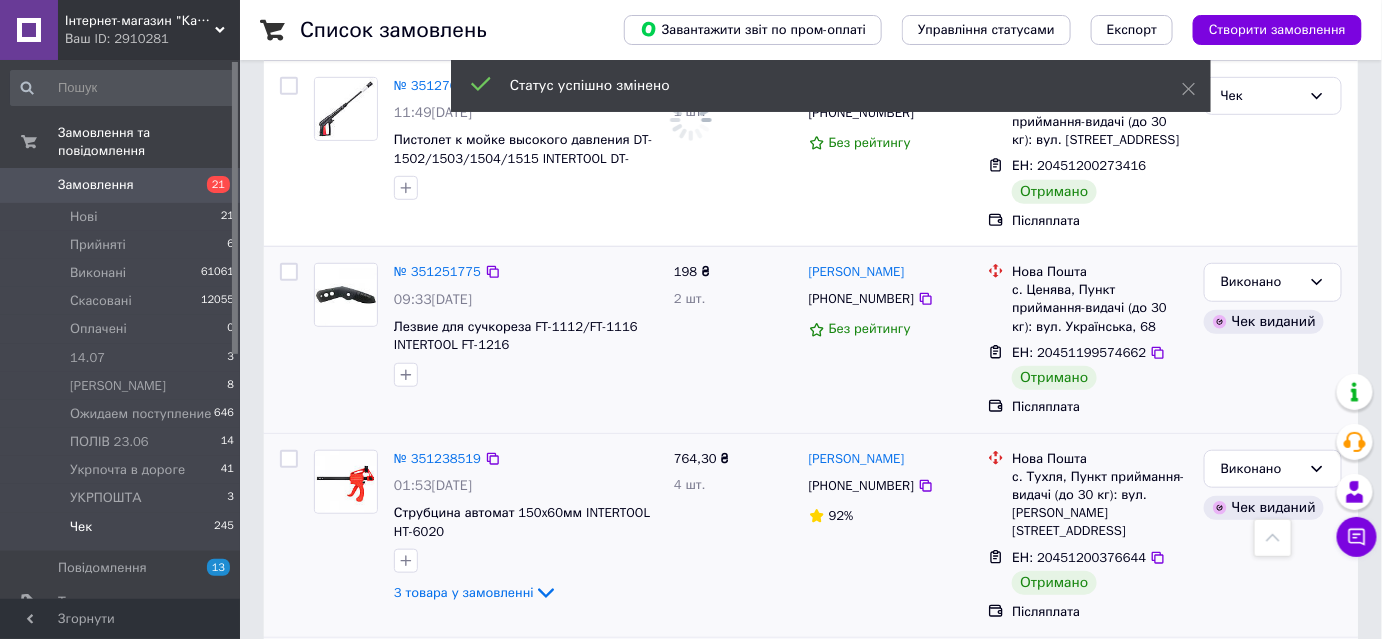 scroll, scrollTop: 10835, scrollLeft: 0, axis: vertical 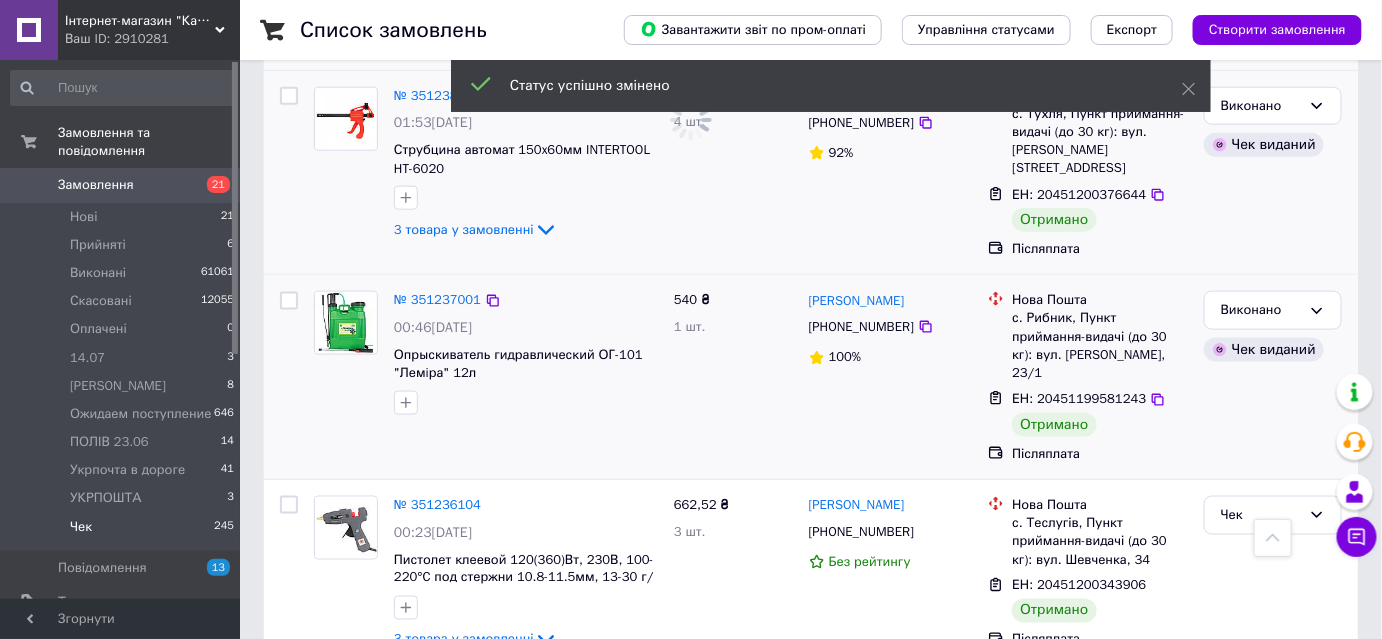 click on "Чек" at bounding box center [1261, 704] 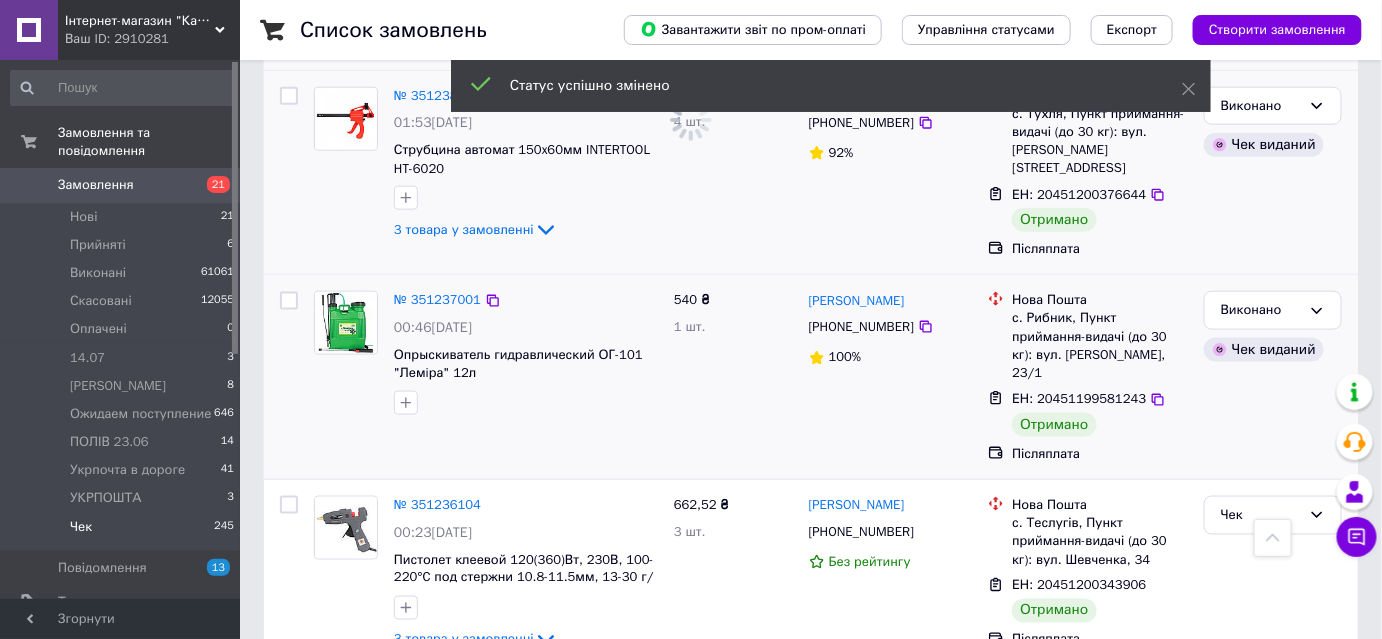 click on "Виконано" at bounding box center (1273, 782) 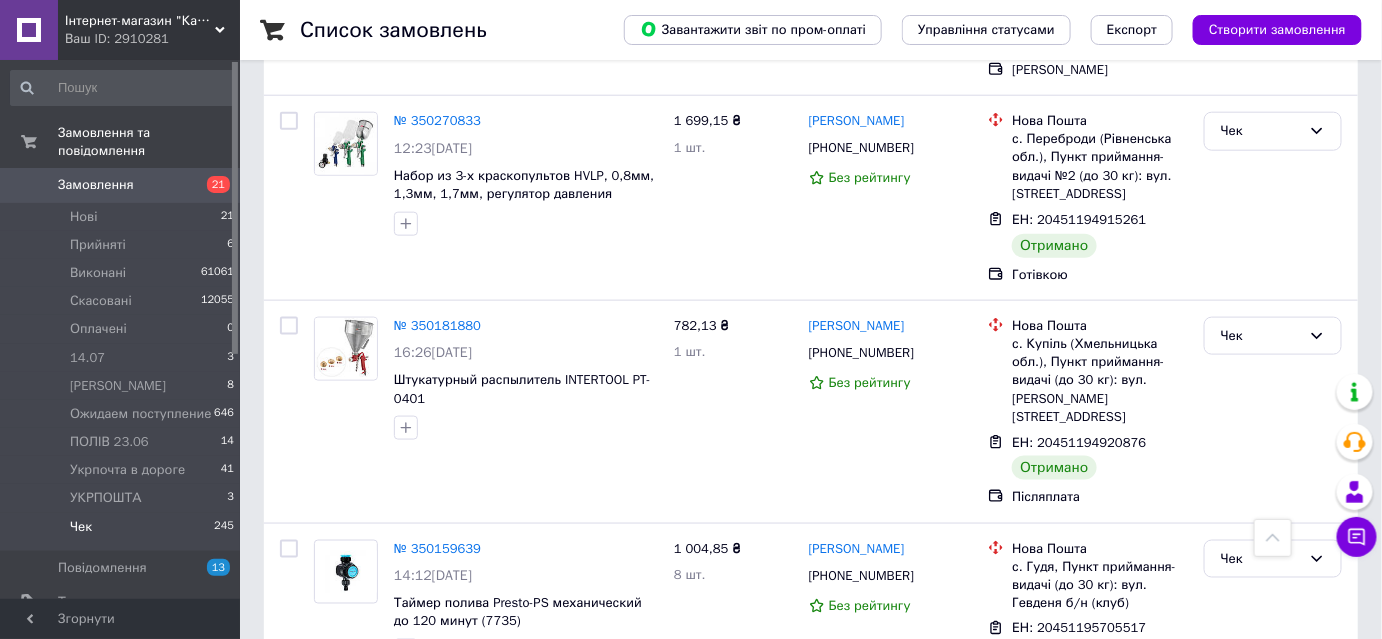 scroll, scrollTop: 18402, scrollLeft: 0, axis: vertical 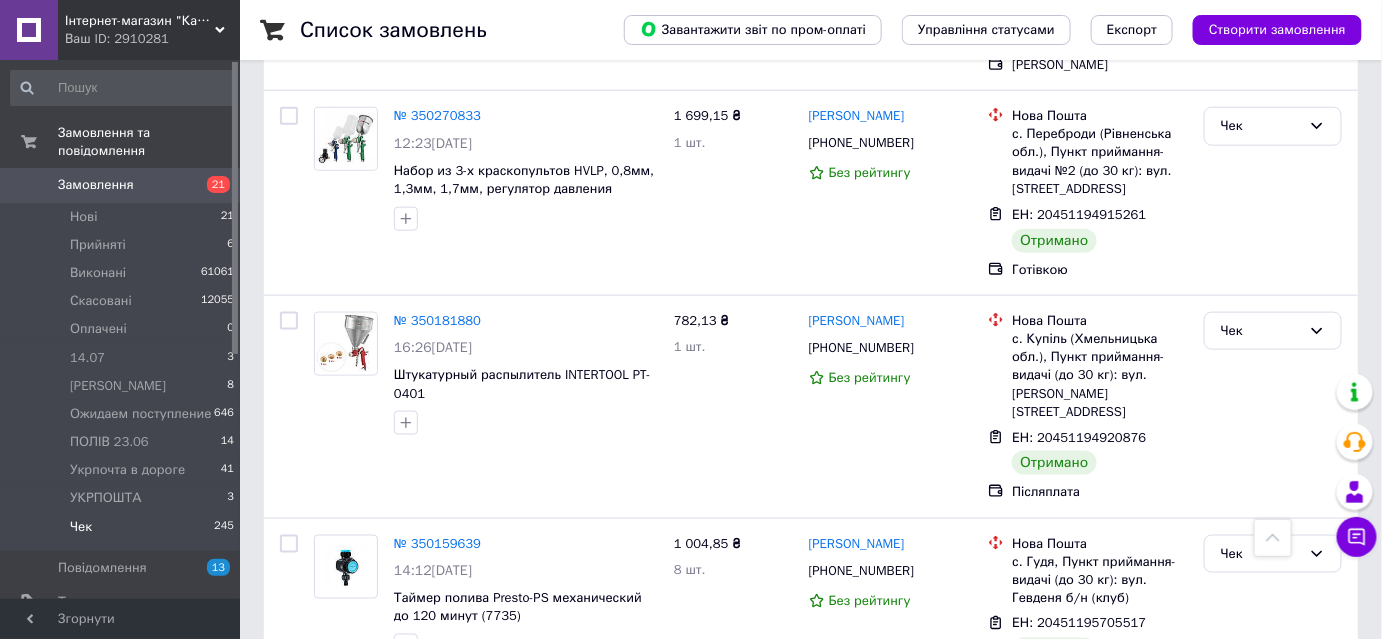 click on "3" at bounding box center [494, 1534] 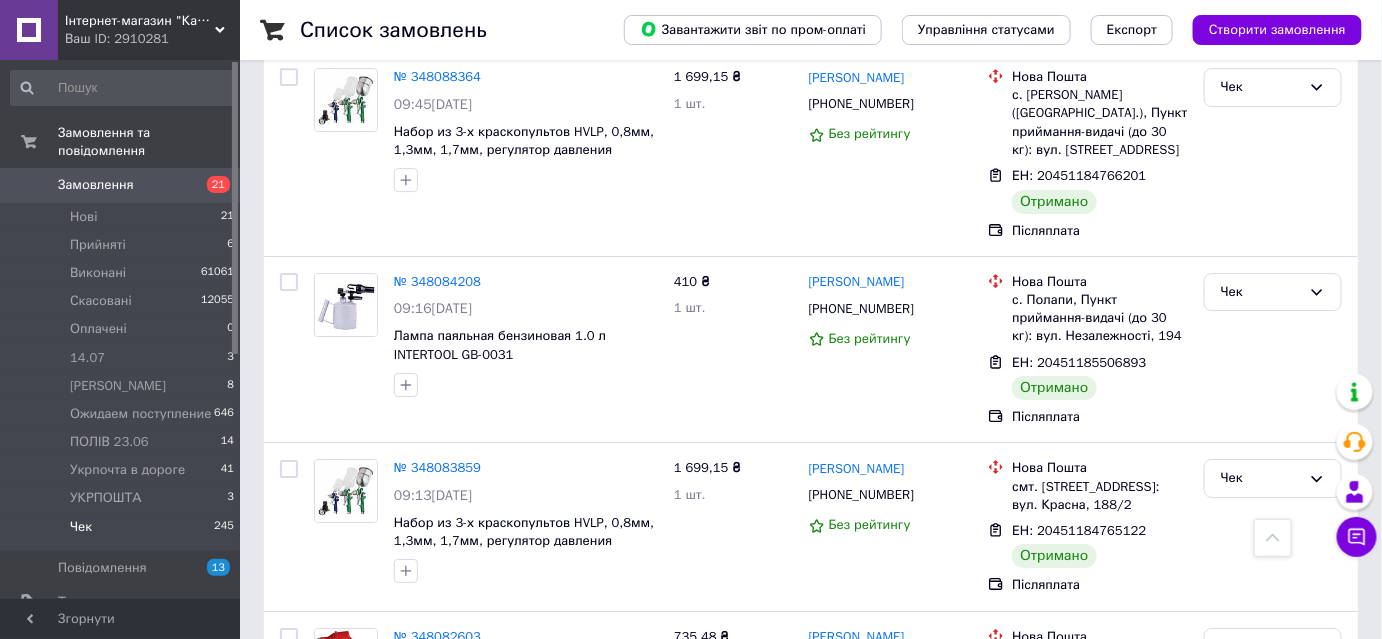 scroll, scrollTop: 7352, scrollLeft: 0, axis: vertical 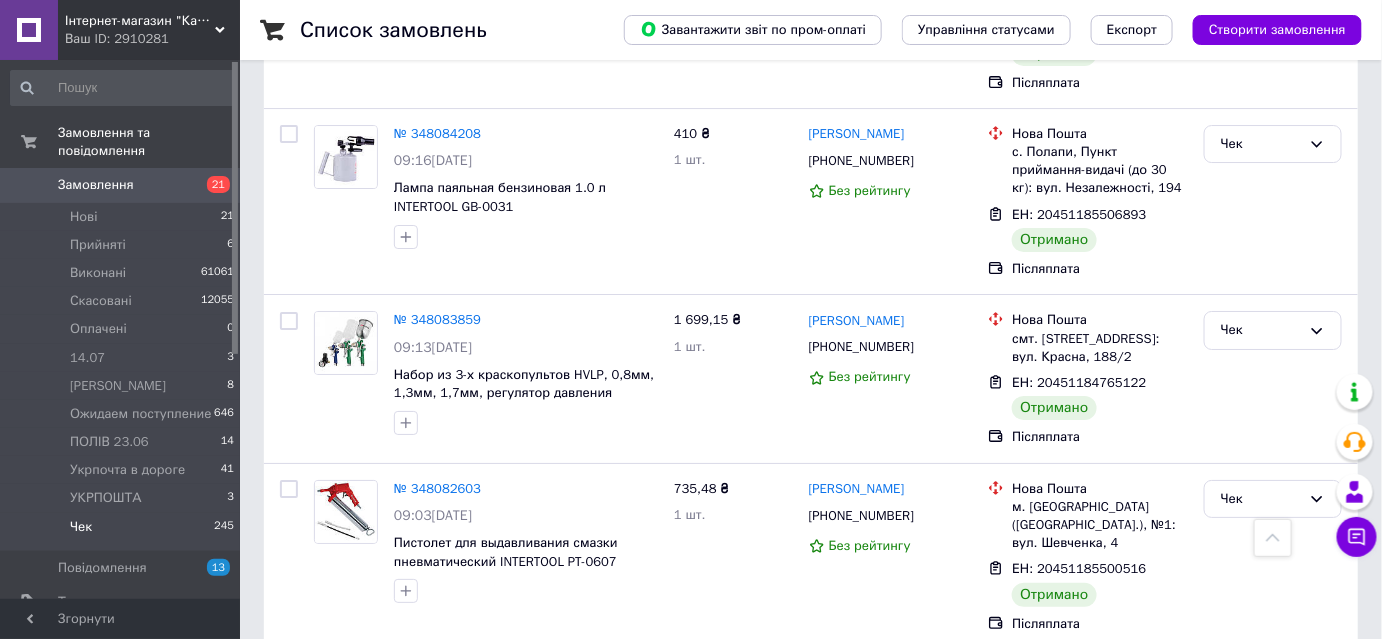click on "Чек" at bounding box center (1261, 685) 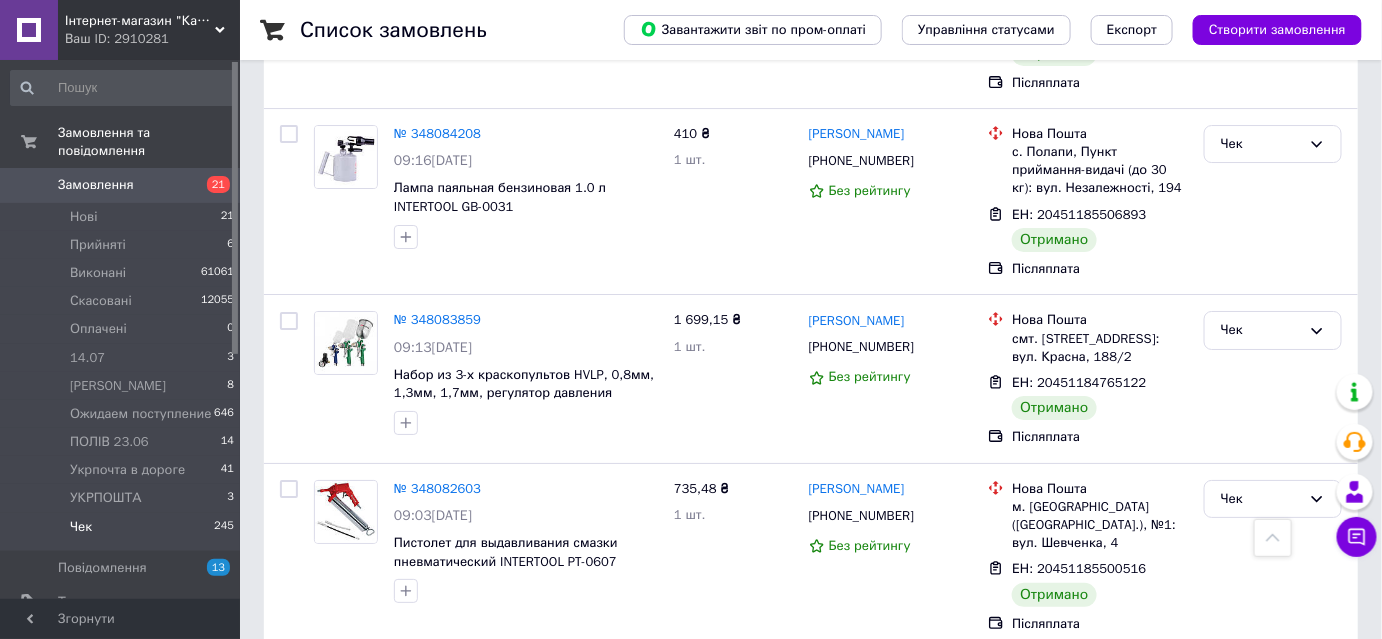 click on "Виконано" at bounding box center [1273, 763] 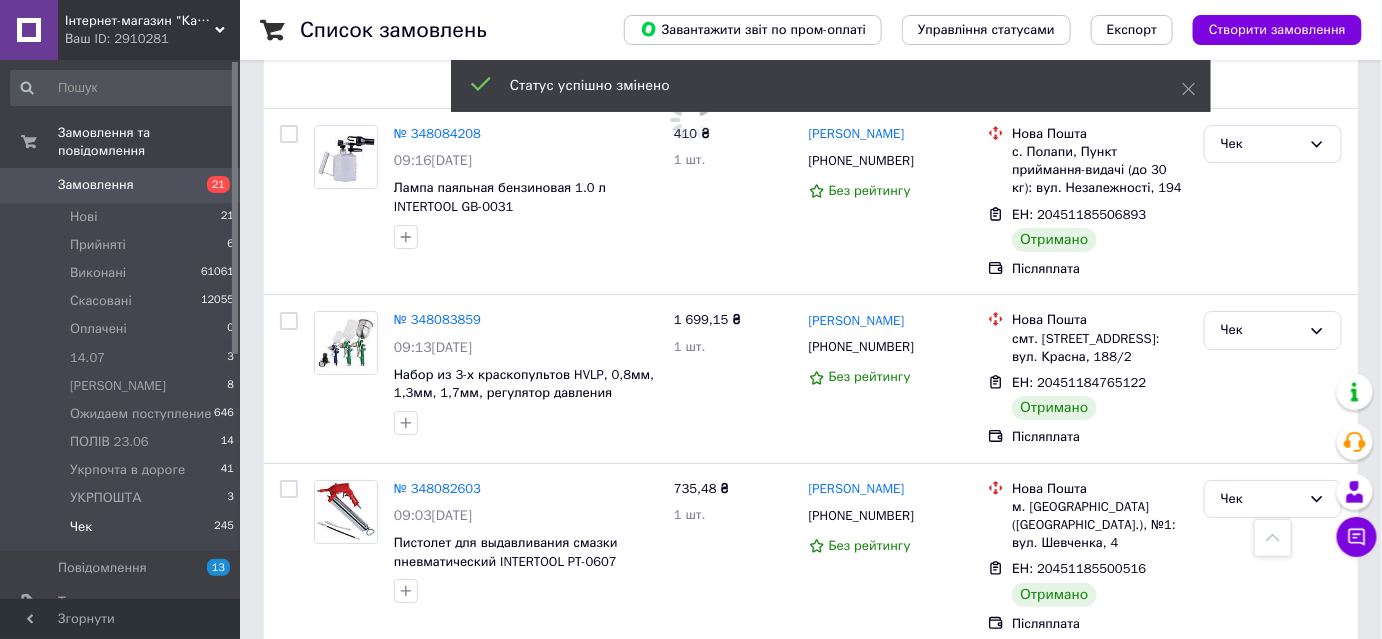 click on "1" at bounding box center [404, 1067] 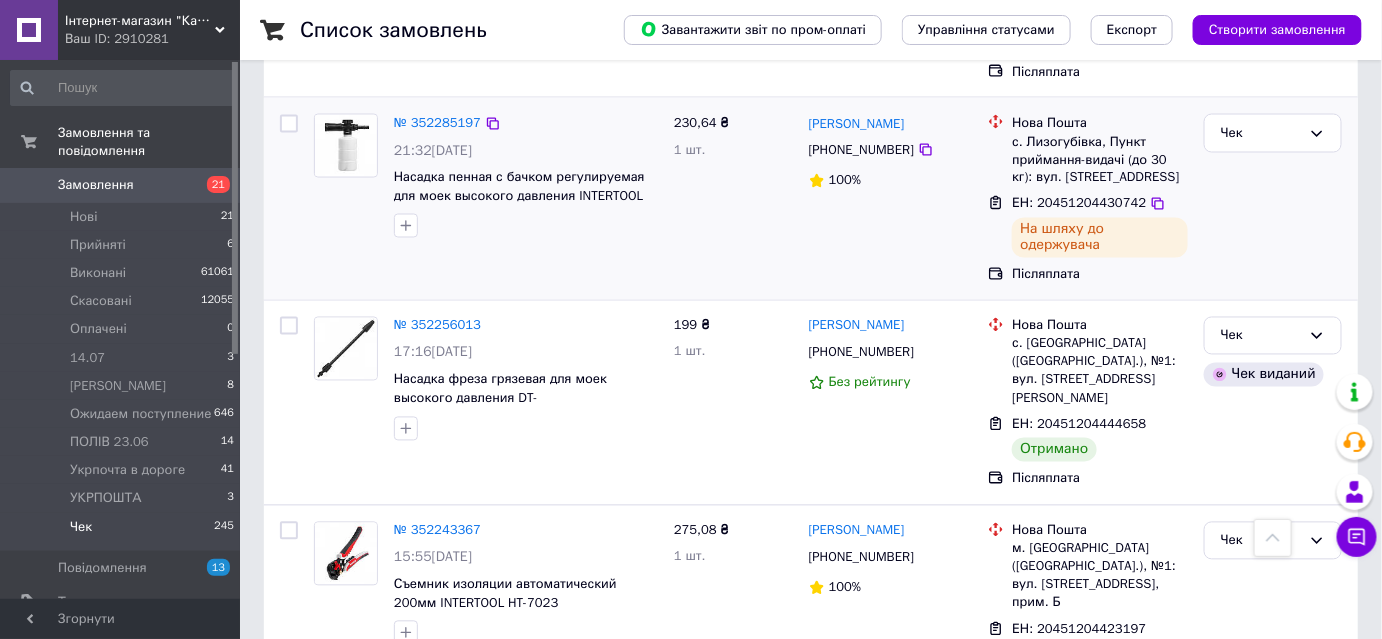 scroll, scrollTop: 1090, scrollLeft: 0, axis: vertical 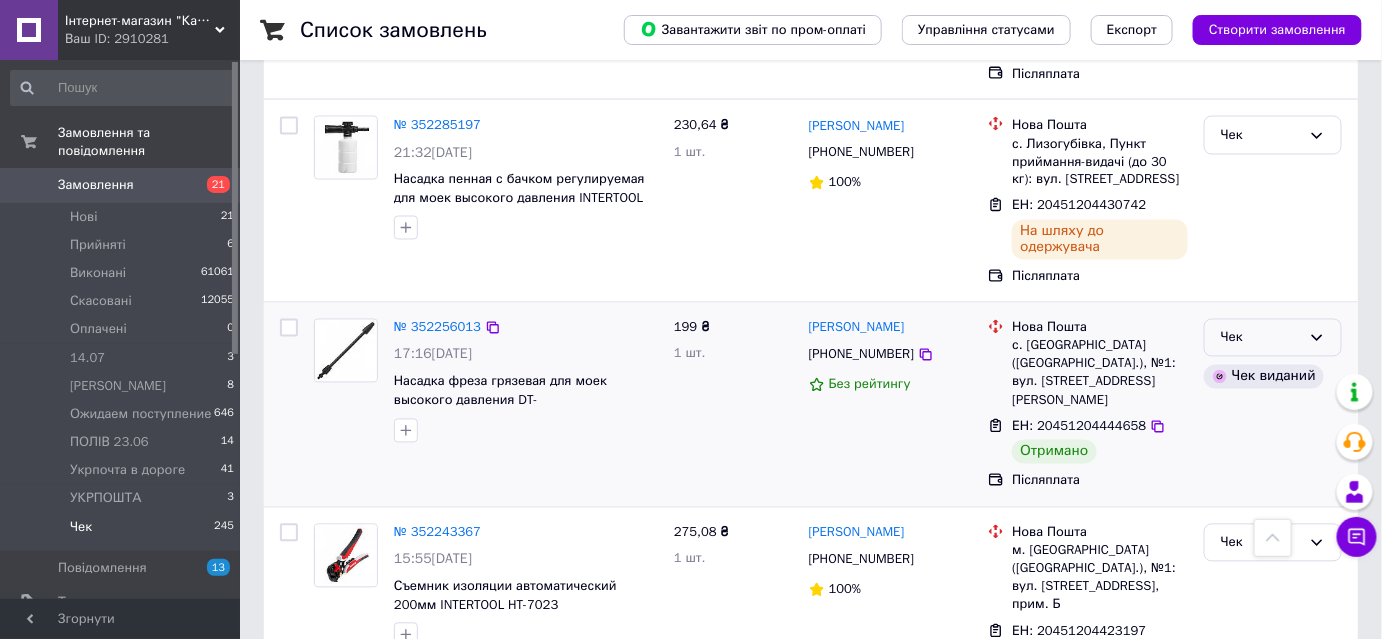 click on "Чек" at bounding box center (1261, 338) 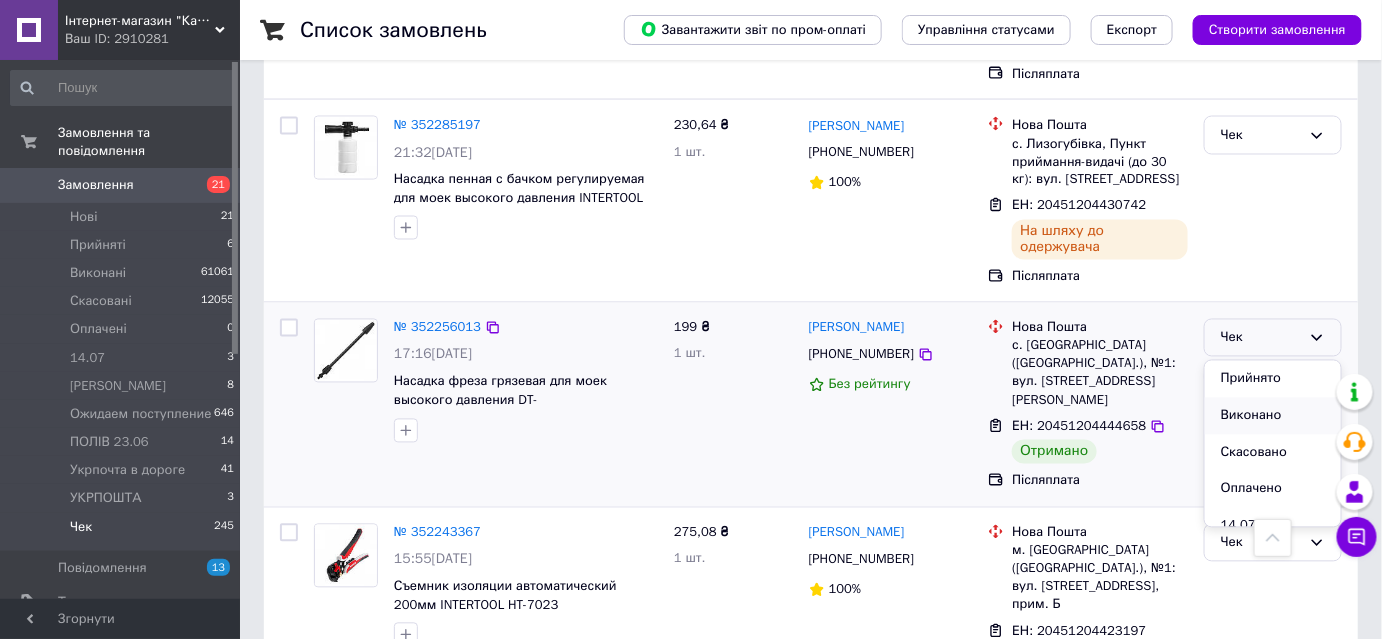 click on "Виконано" at bounding box center [1273, 416] 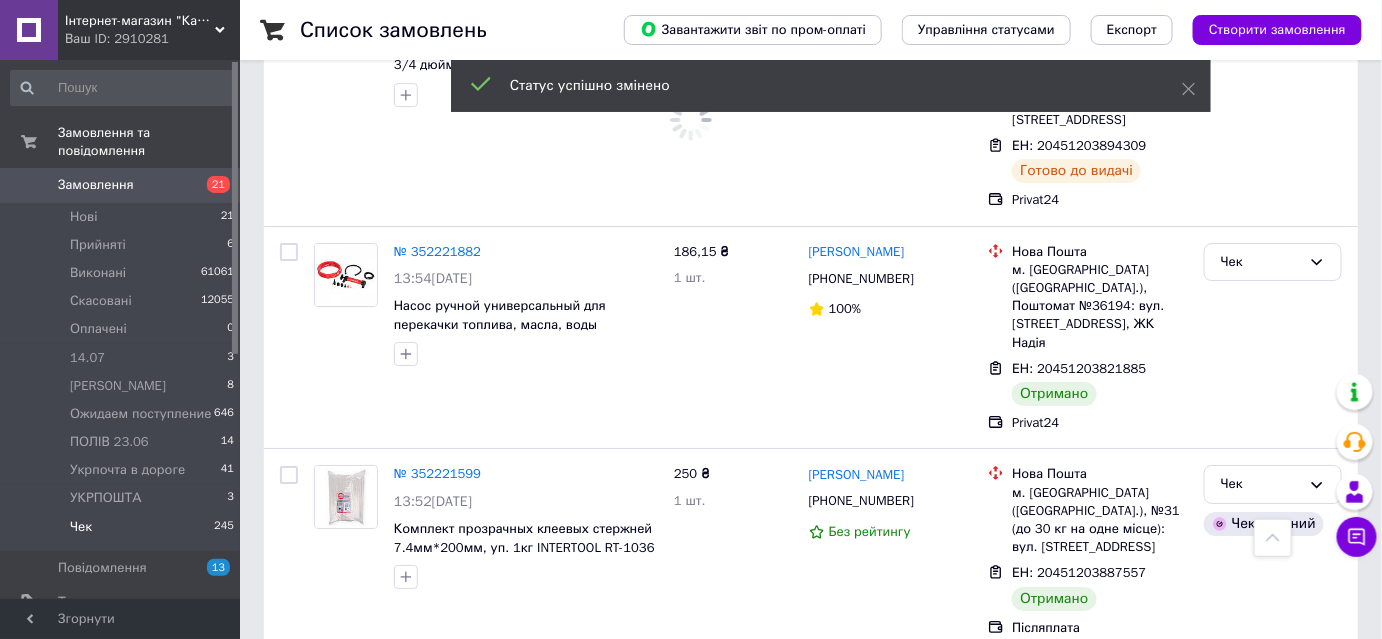 scroll, scrollTop: 2181, scrollLeft: 0, axis: vertical 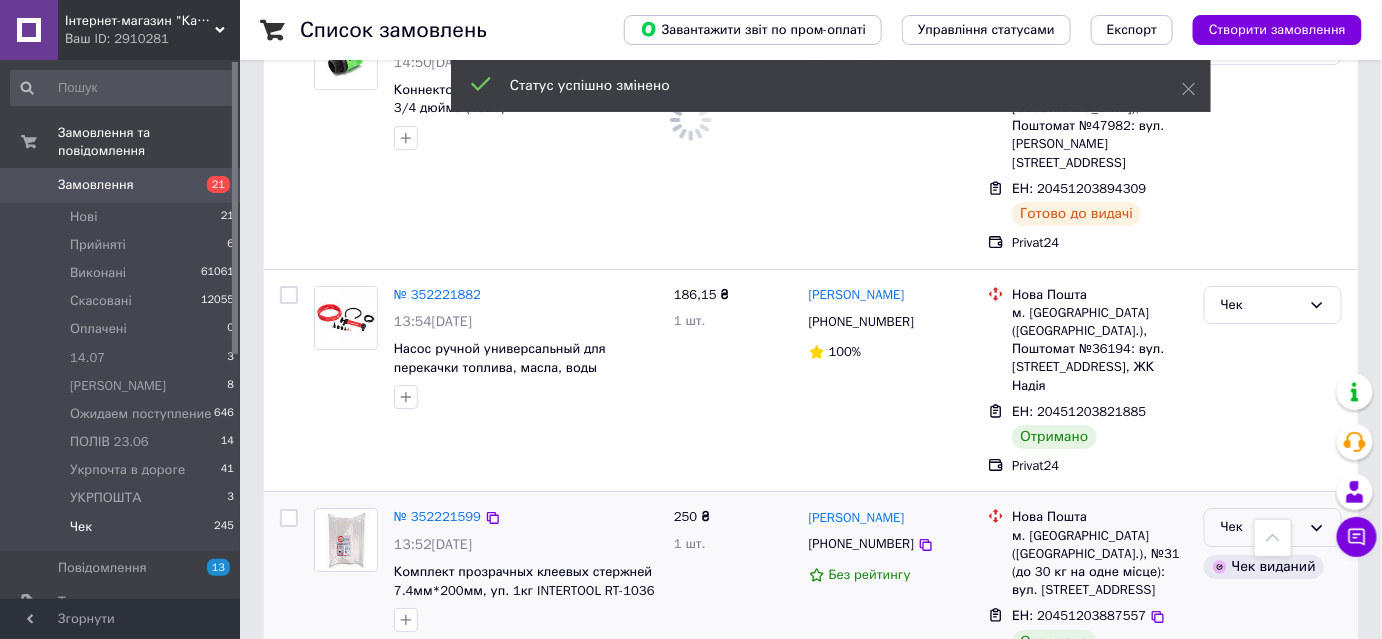click on "Чек" at bounding box center (1273, 527) 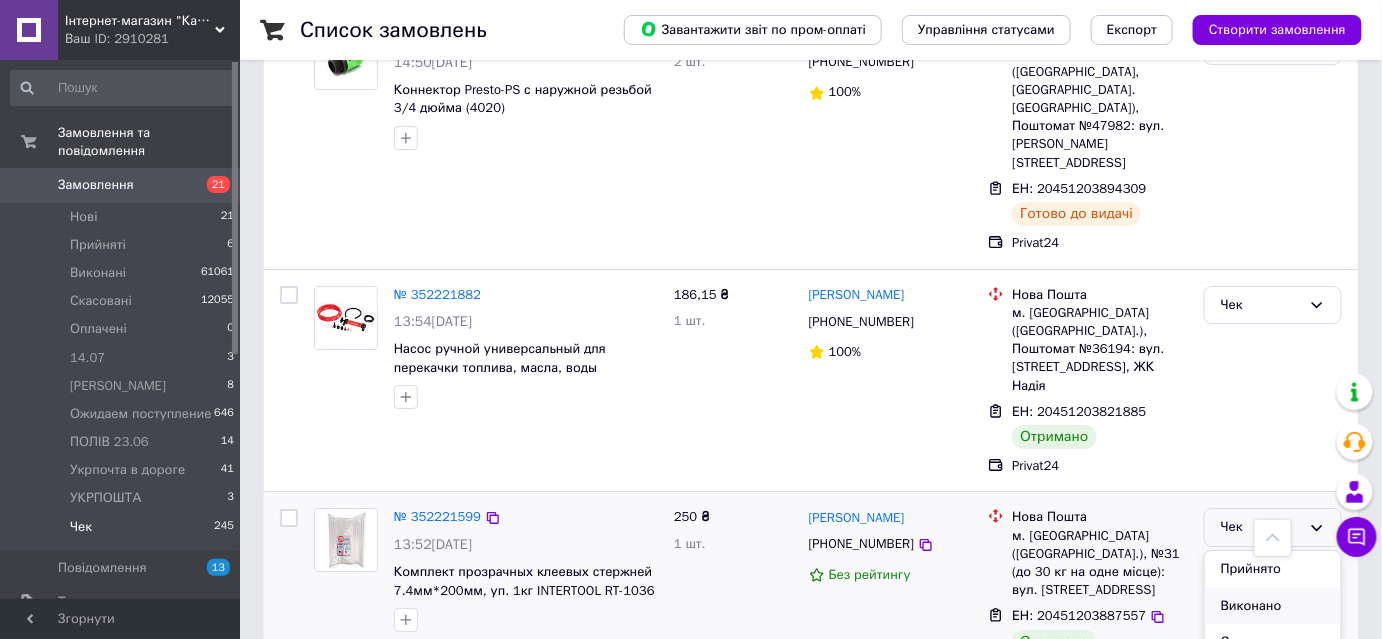 click on "Виконано" at bounding box center (1273, 606) 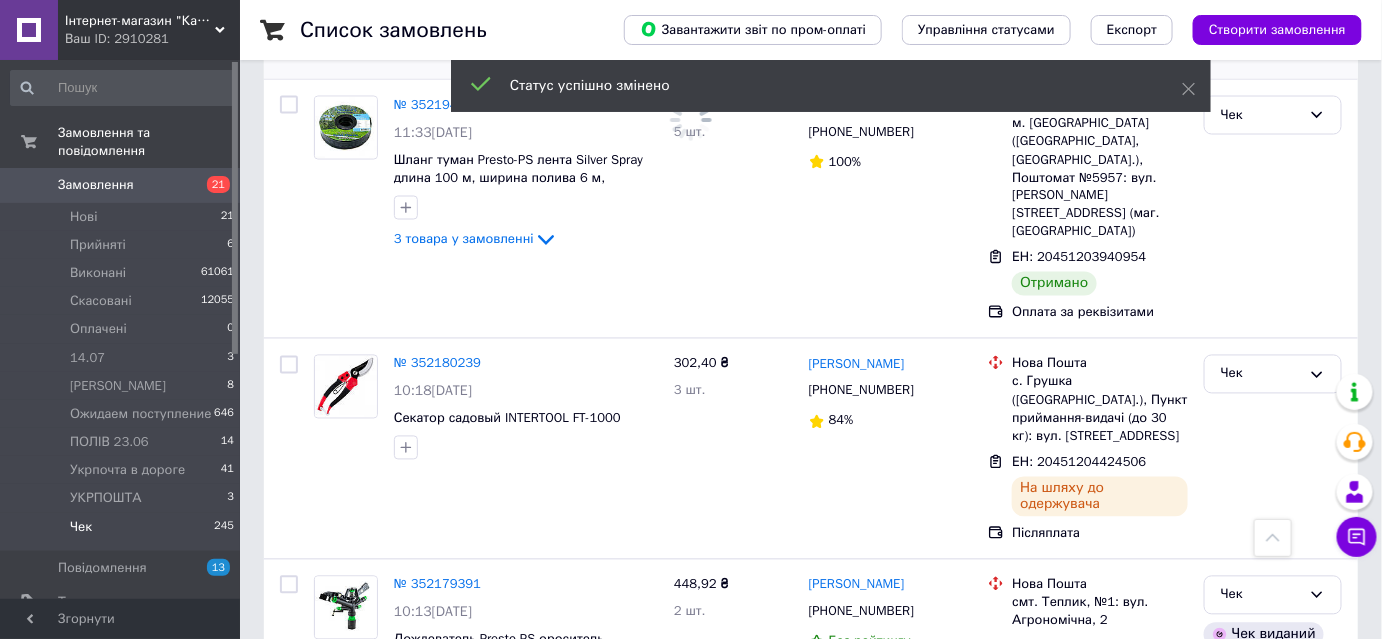 scroll, scrollTop: 3727, scrollLeft: 0, axis: vertical 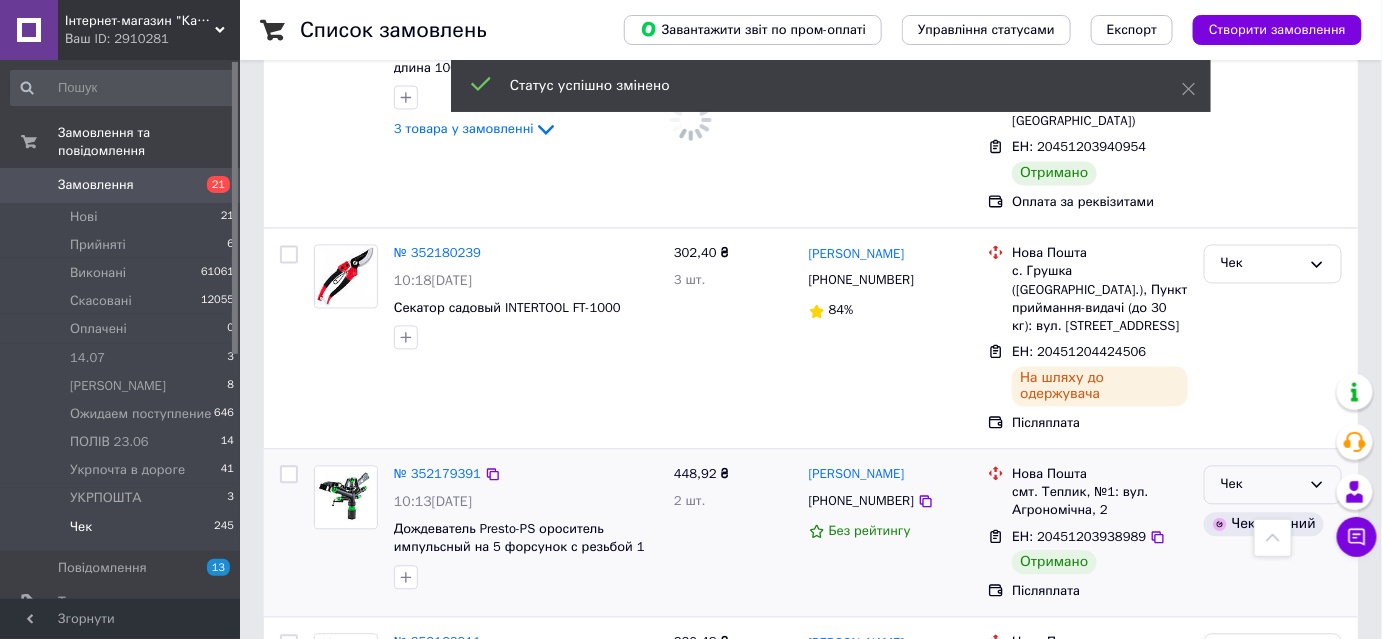 click on "Чек" at bounding box center (1261, 485) 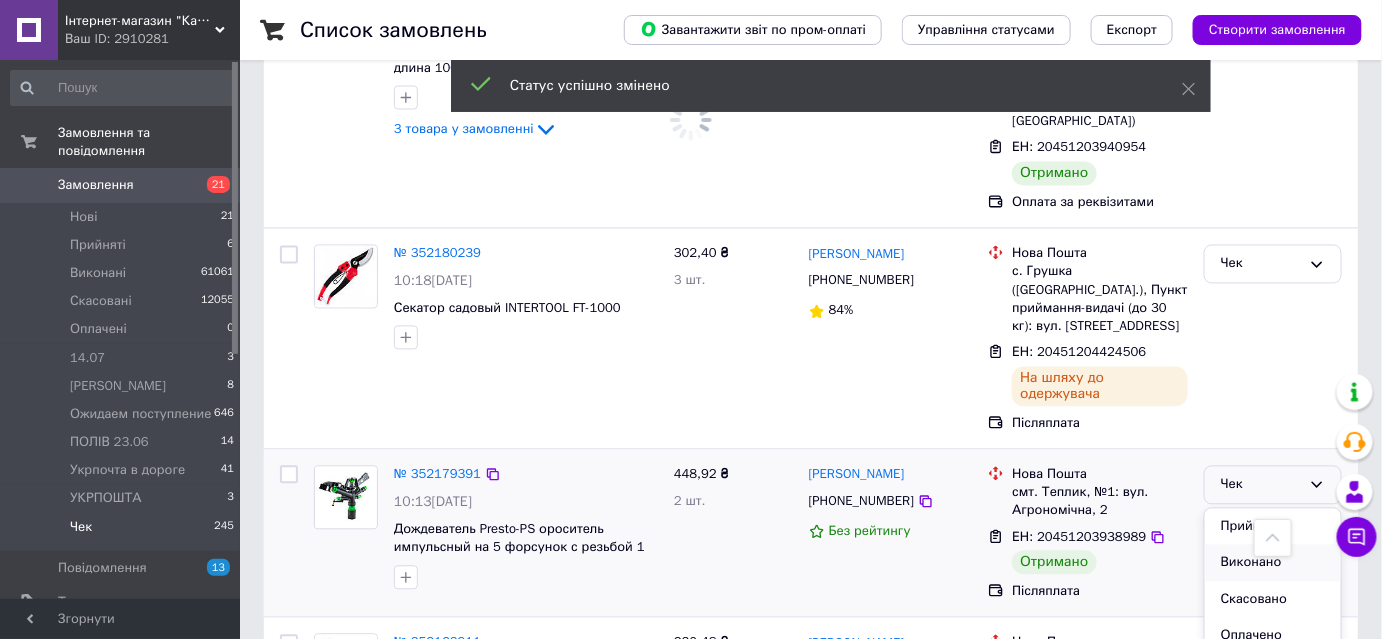 click on "Виконано" at bounding box center (1273, 563) 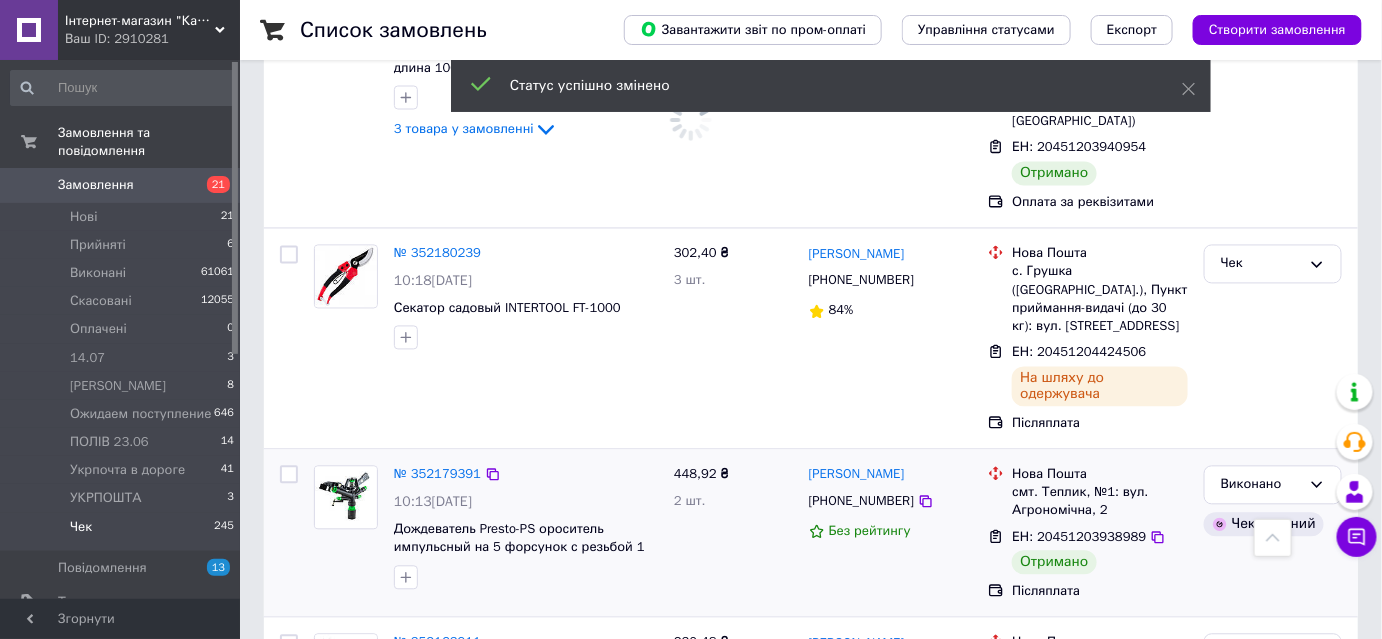 scroll, scrollTop: 4090, scrollLeft: 0, axis: vertical 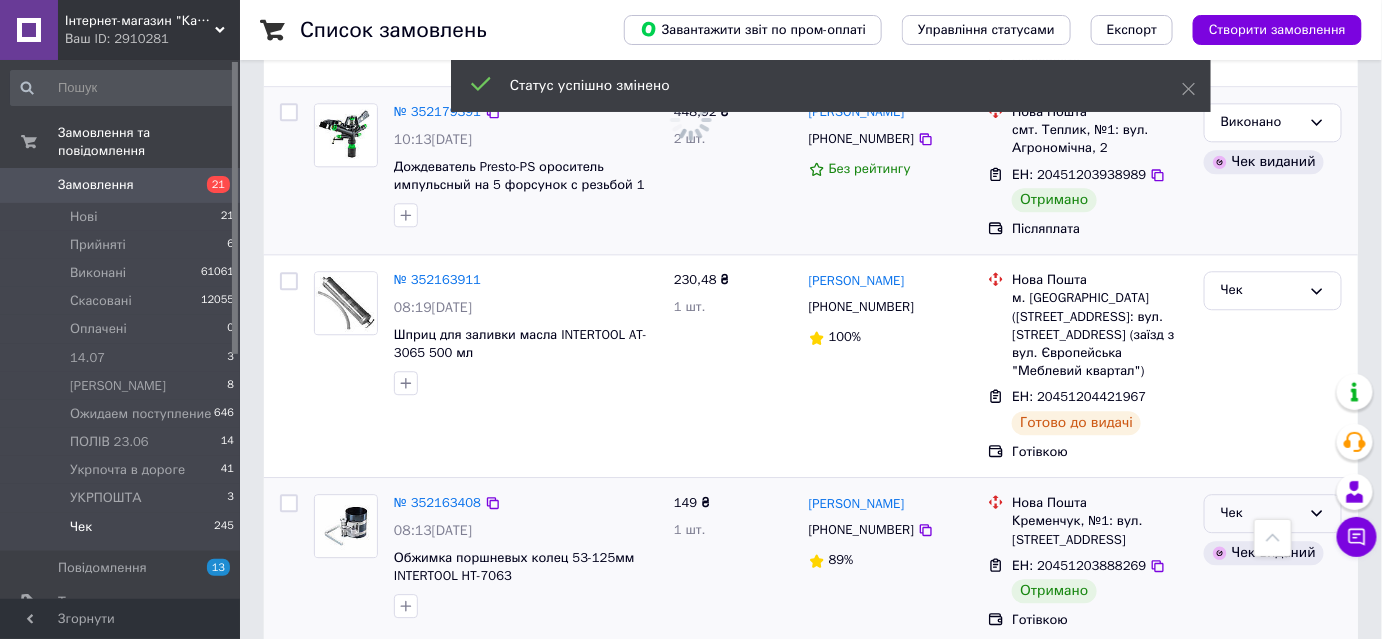 click on "Чек" at bounding box center [1273, 513] 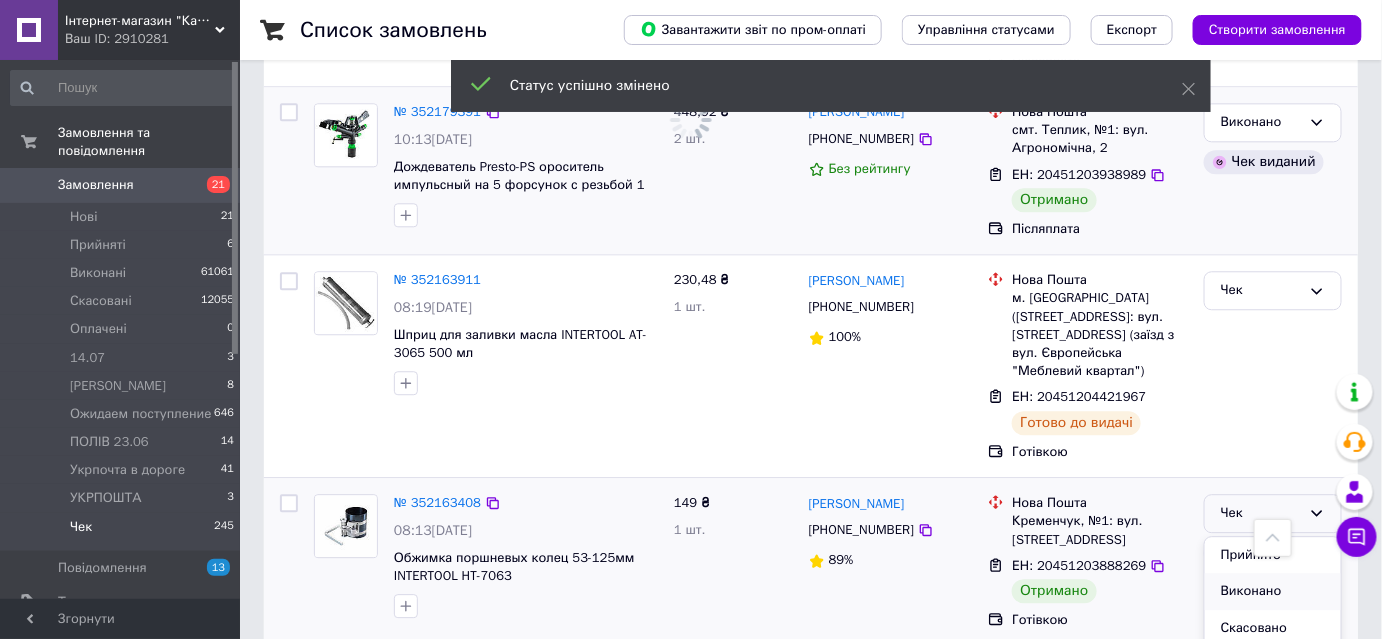 click on "Виконано" at bounding box center [1273, 591] 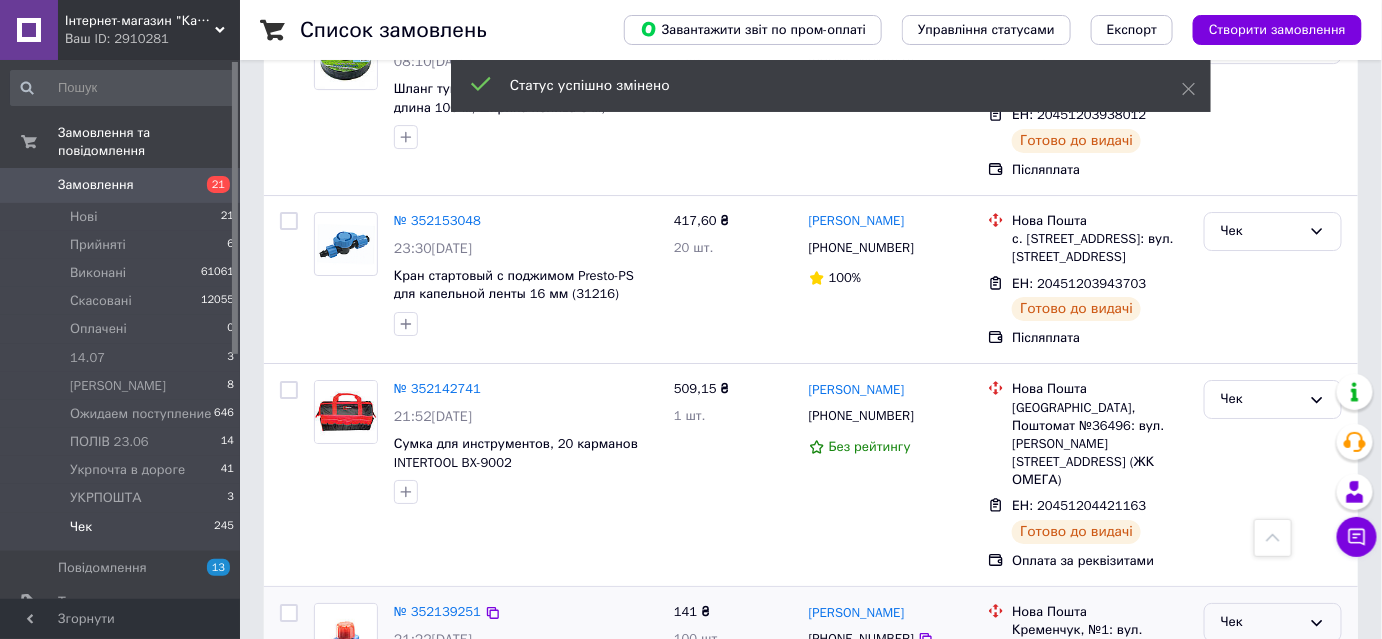 scroll, scrollTop: 4818, scrollLeft: 0, axis: vertical 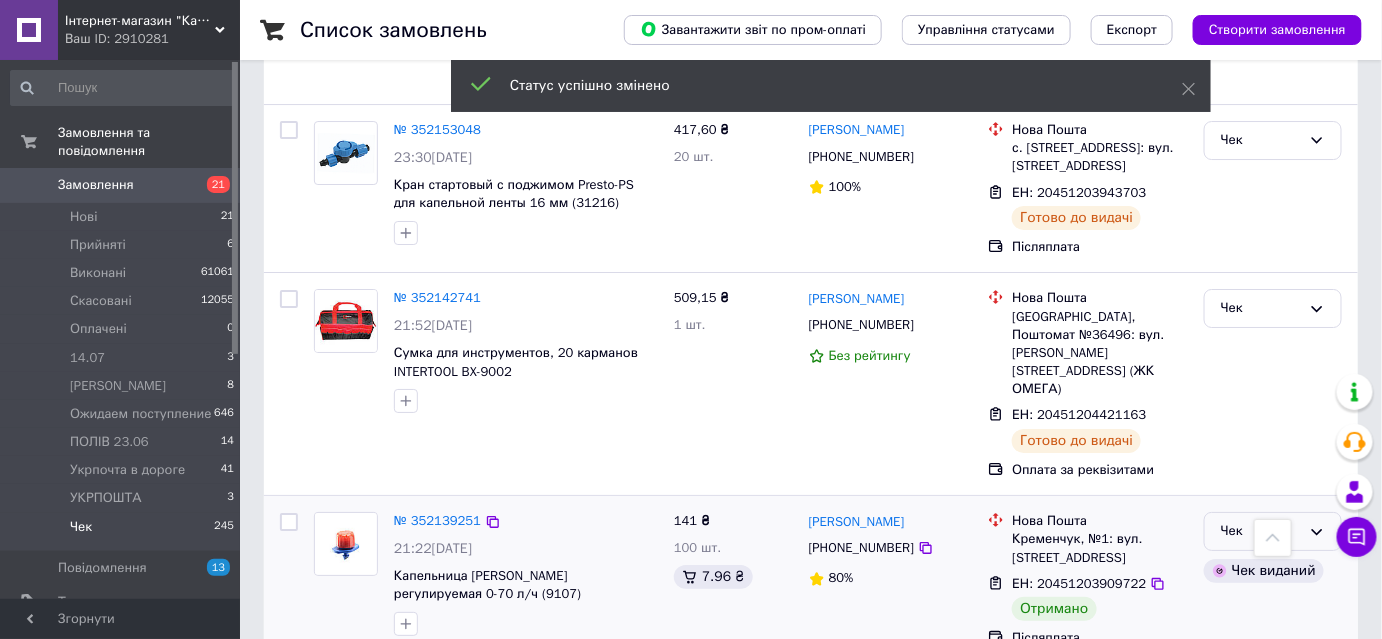 click on "Чек" at bounding box center [1261, 531] 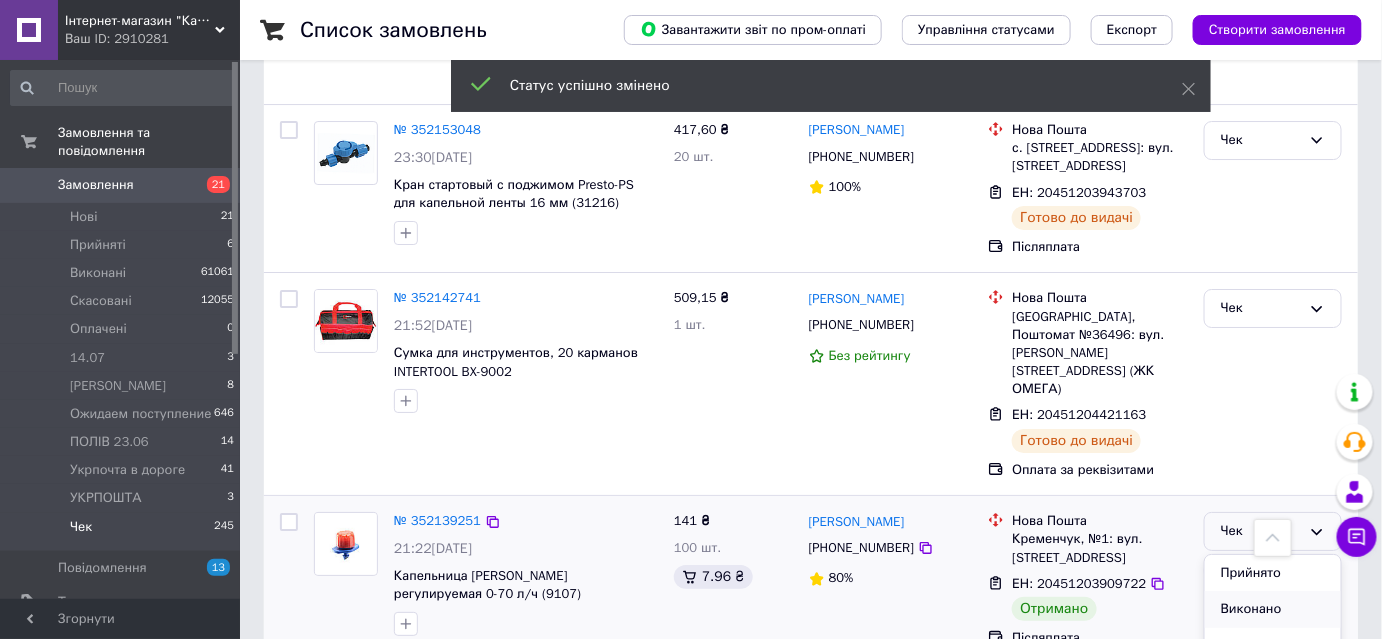 click on "Виконано" at bounding box center (1273, 609) 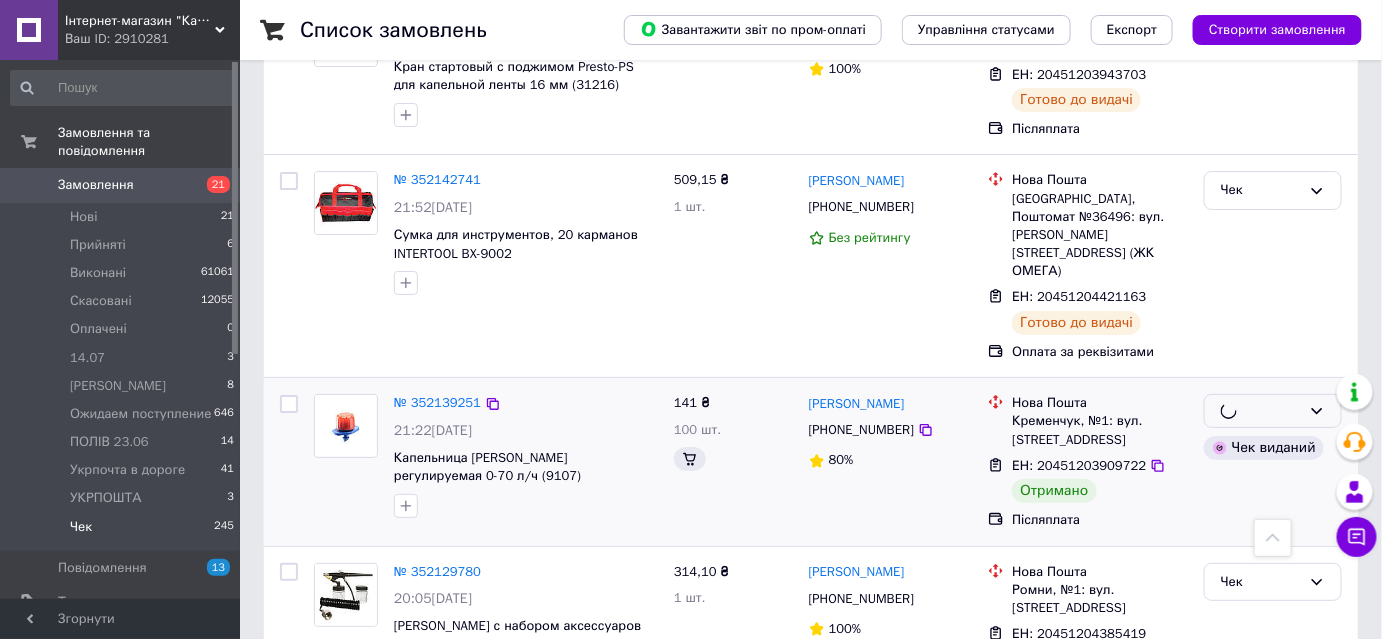 scroll, scrollTop: 5818, scrollLeft: 0, axis: vertical 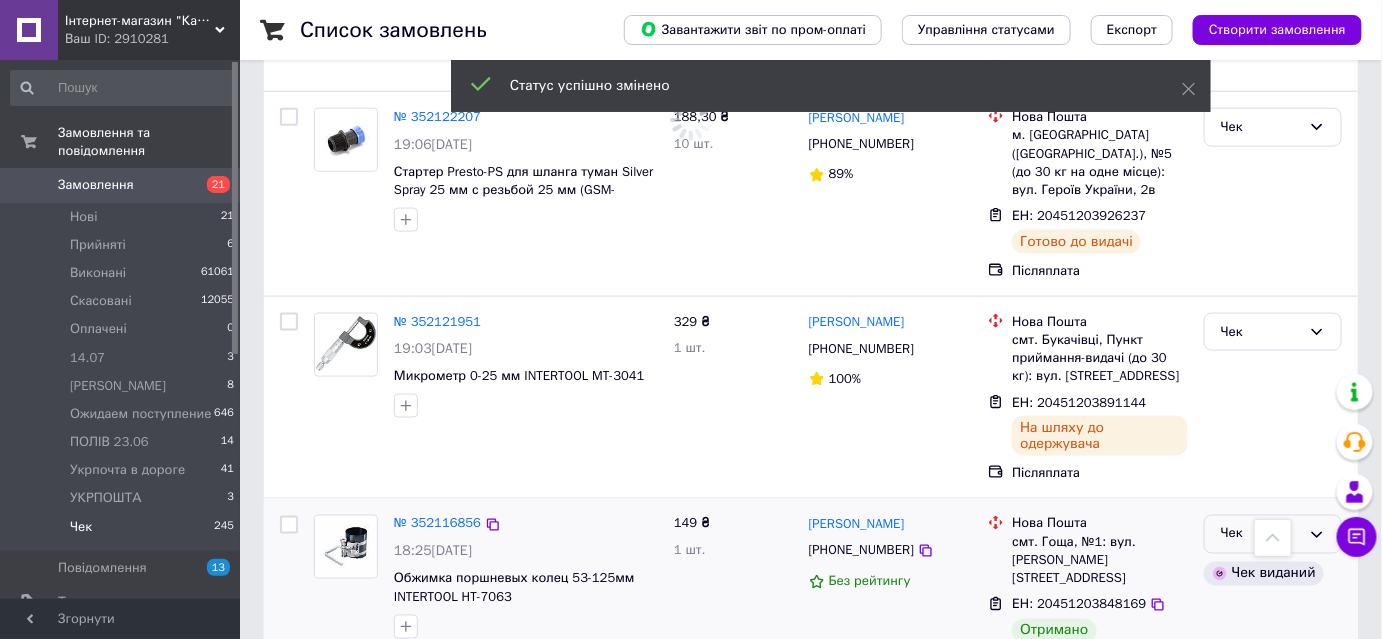 click on "Чек" at bounding box center [1261, 534] 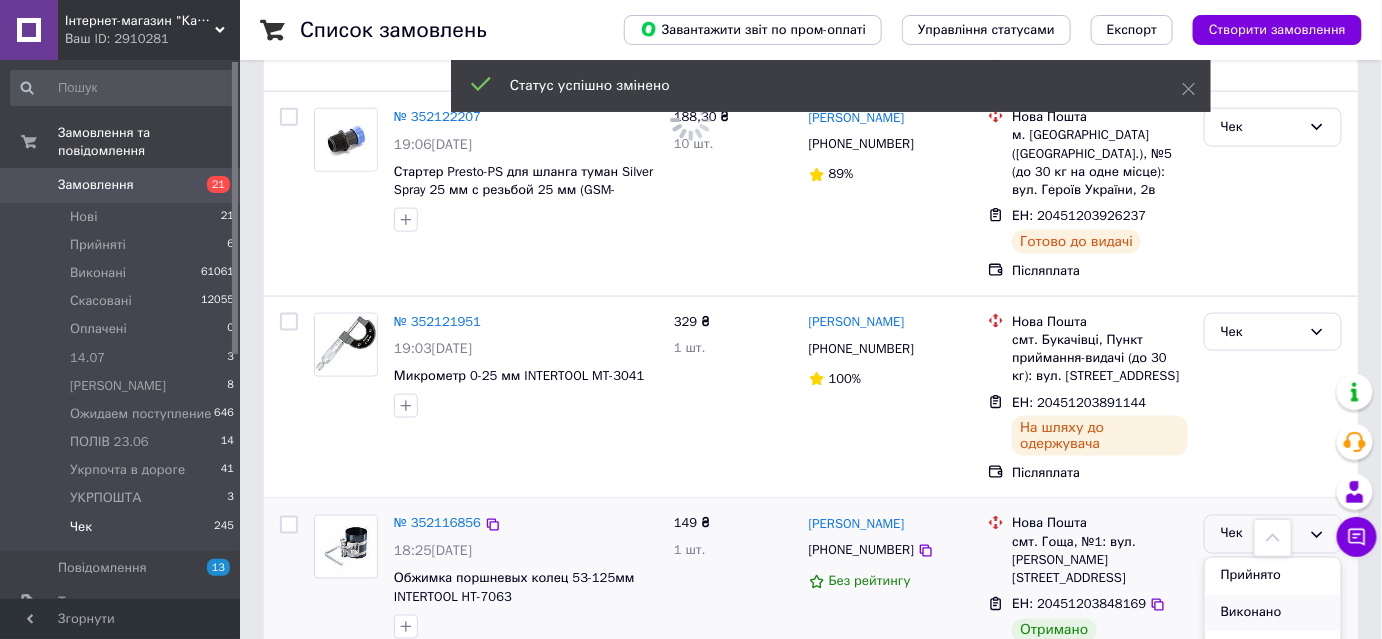 click on "Виконано" at bounding box center [1273, 613] 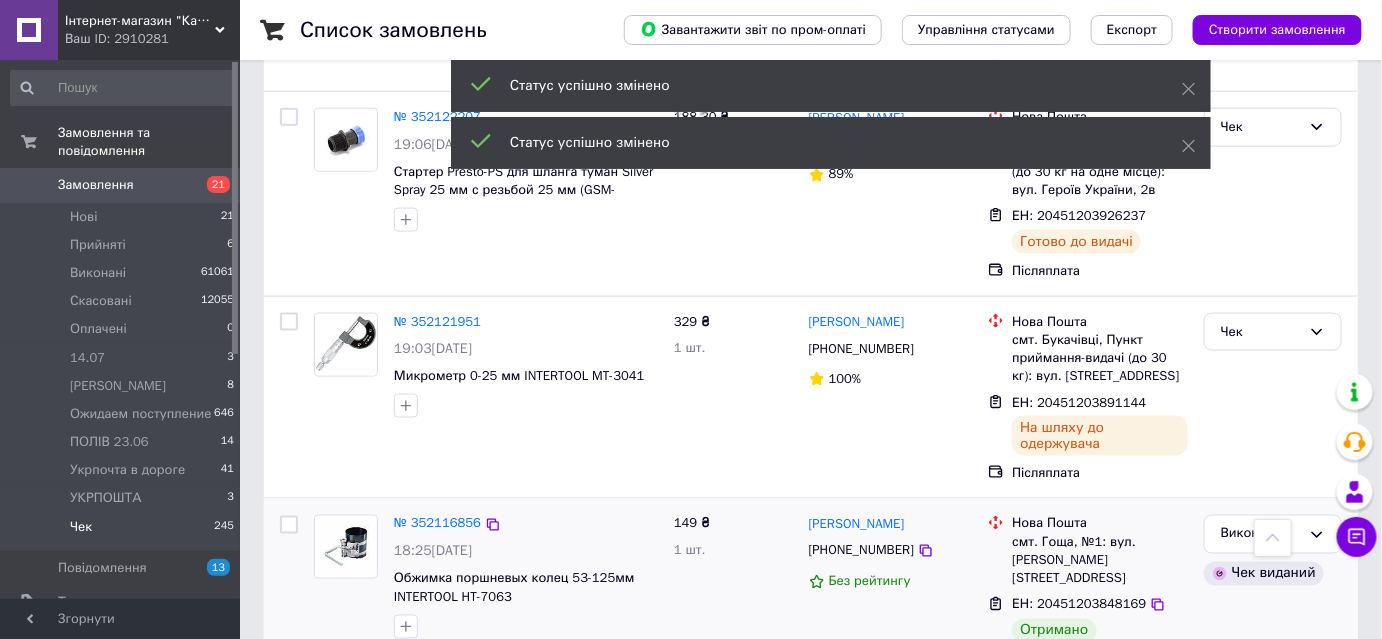 scroll, scrollTop: 6636, scrollLeft: 0, axis: vertical 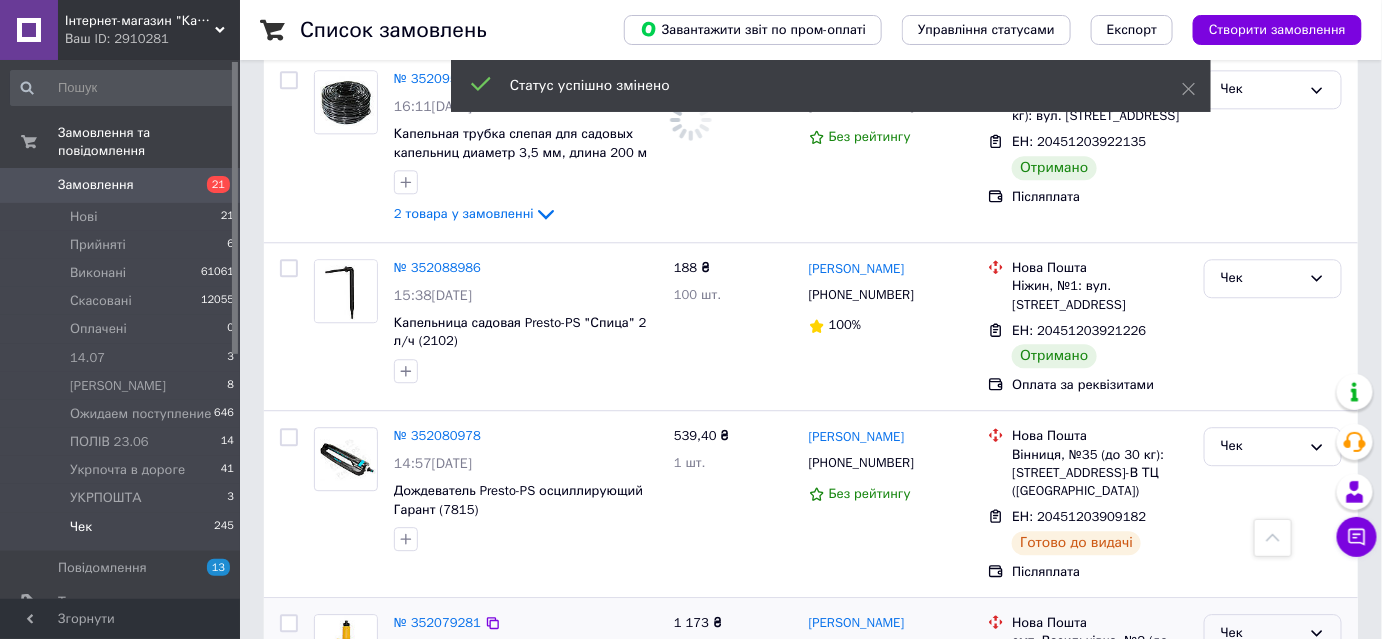 click on "Чек" at bounding box center [1261, 633] 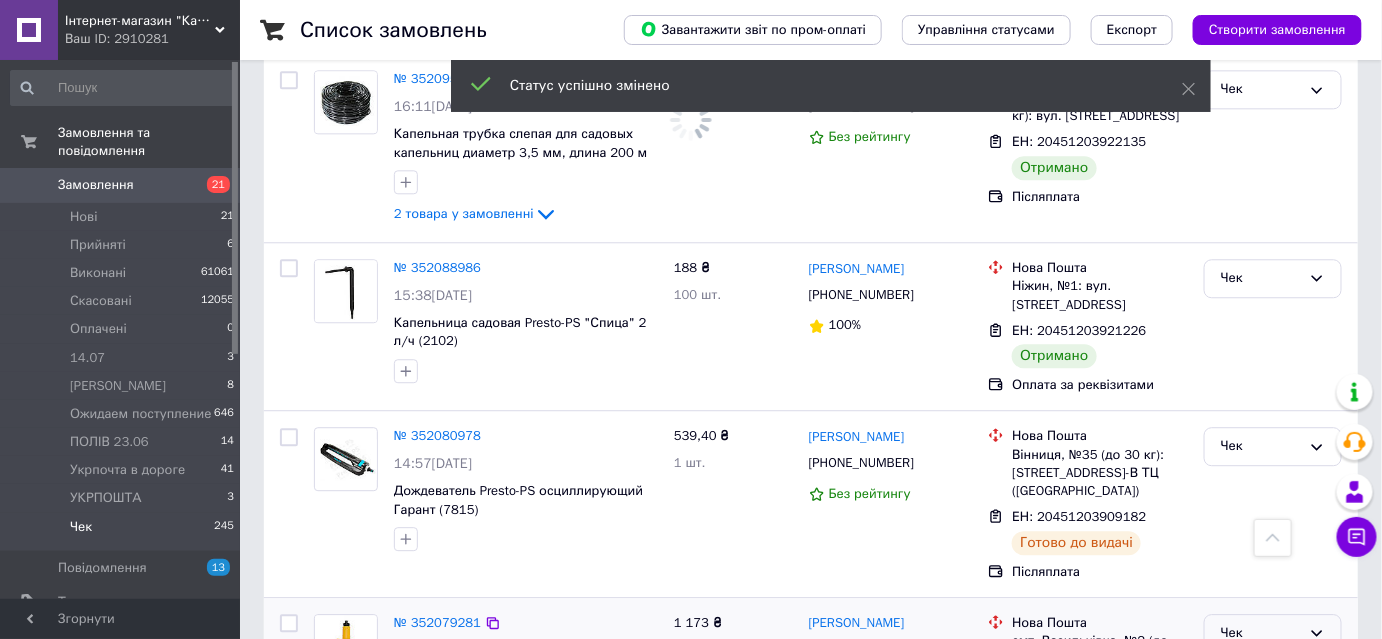 click on "Виконано" at bounding box center [1273, 711] 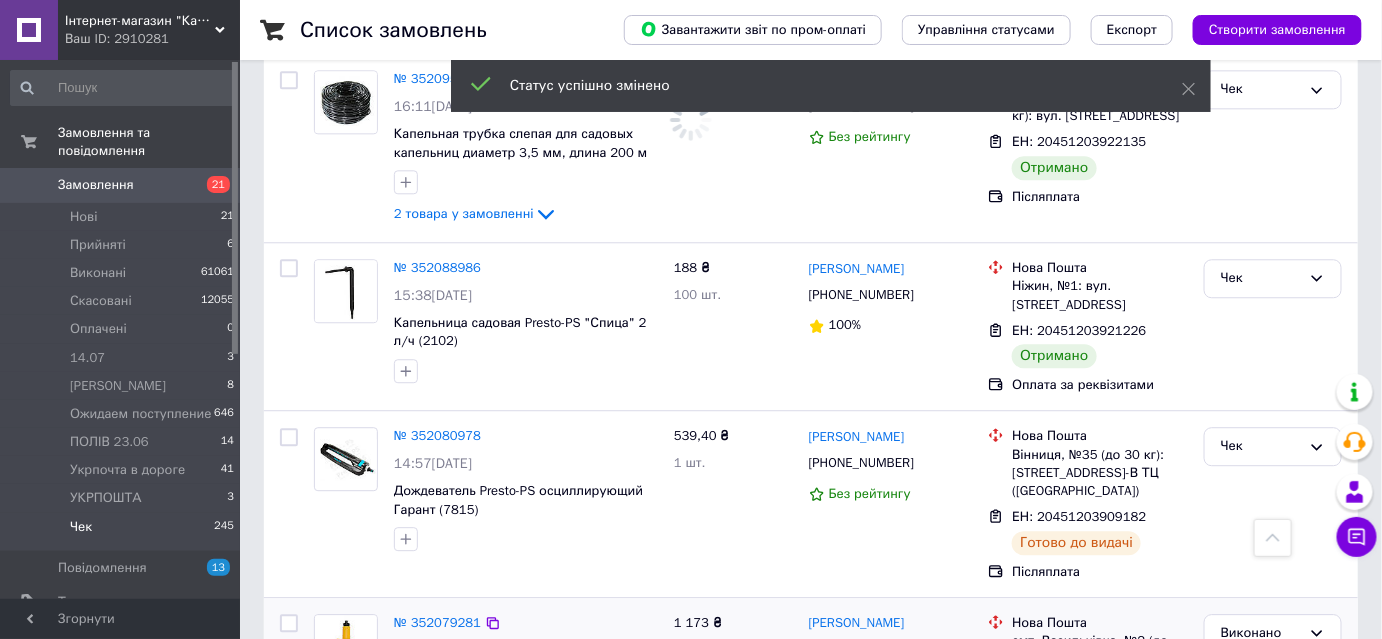 scroll, scrollTop: 7090, scrollLeft: 0, axis: vertical 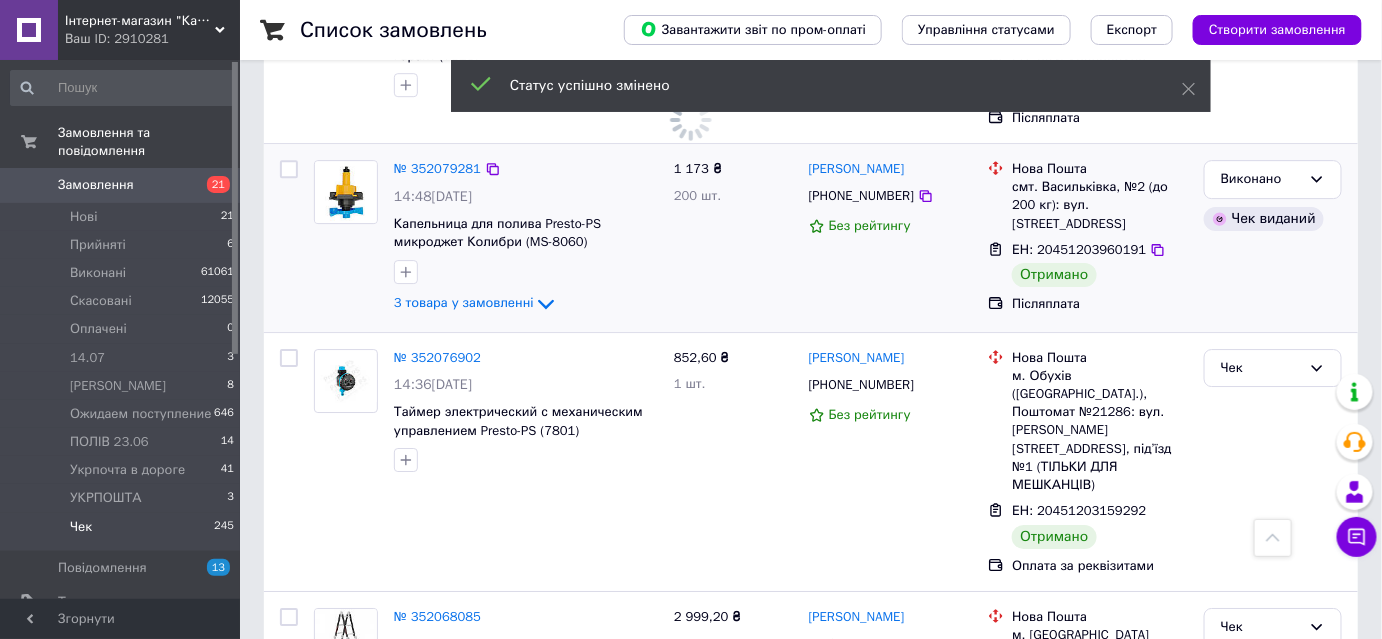 click on "Чек" at bounding box center [1261, 832] 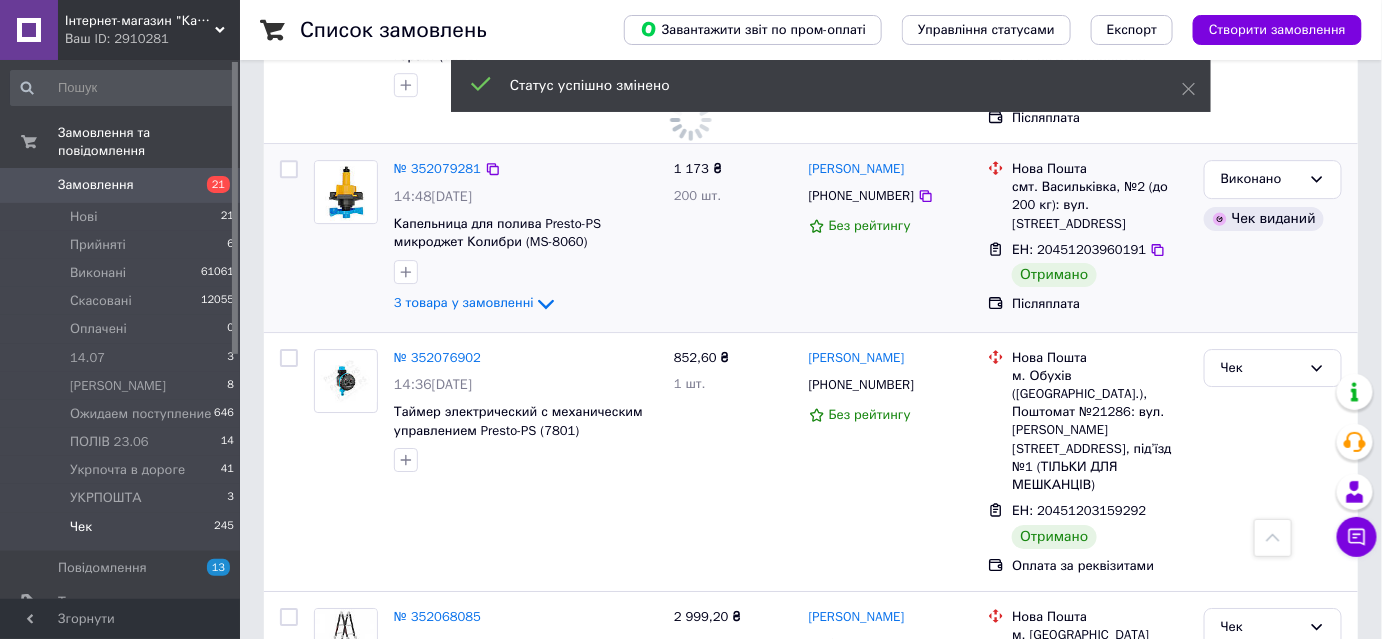 click on "Виконано" at bounding box center [1273, 910] 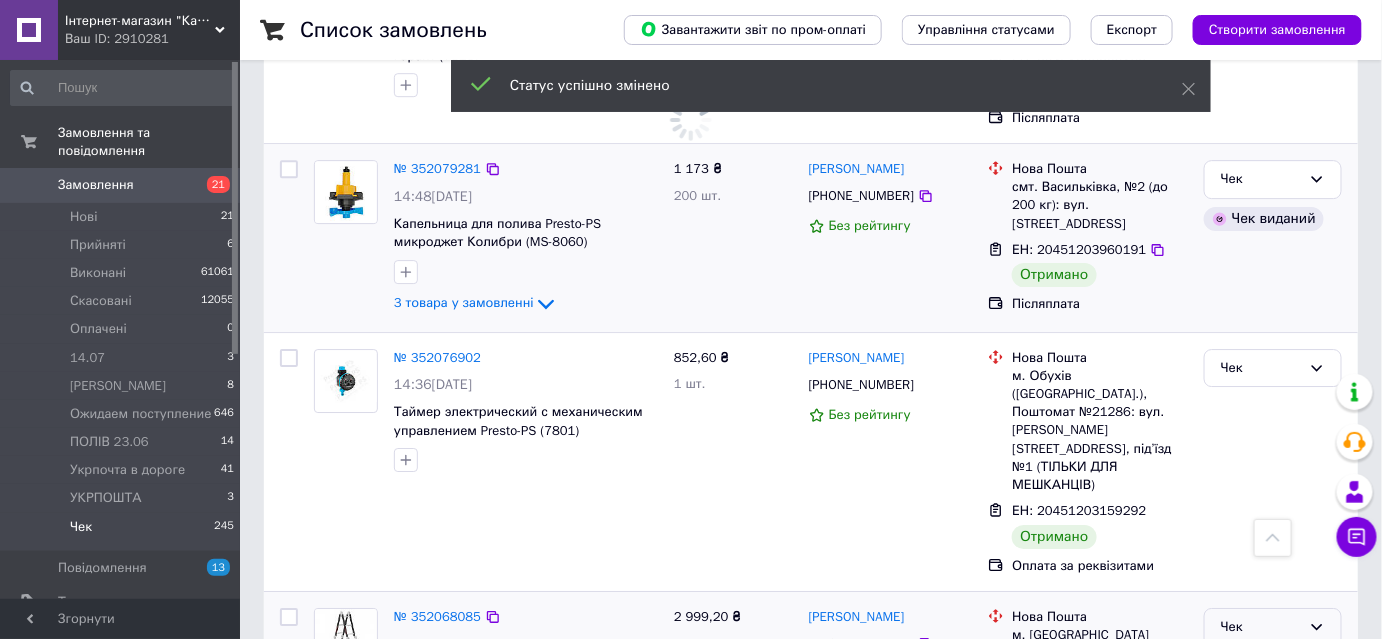 click on "Чек" at bounding box center (1261, 627) 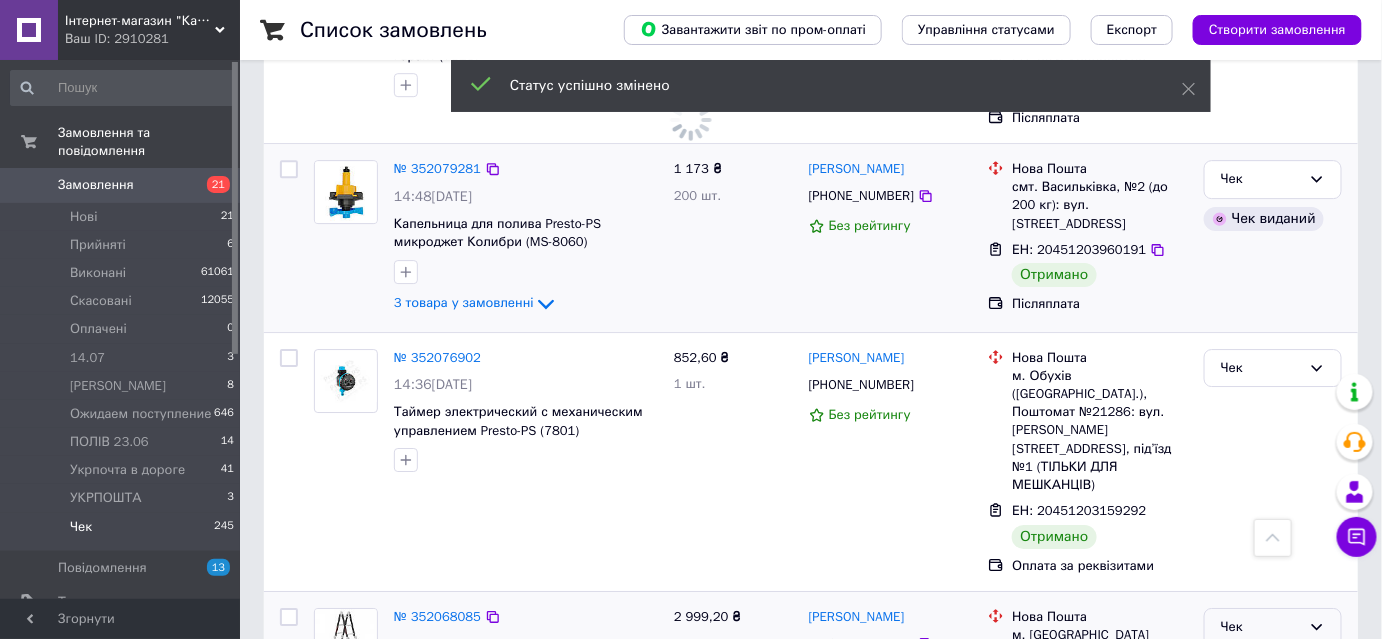 click on "Виконано" at bounding box center (1273, 705) 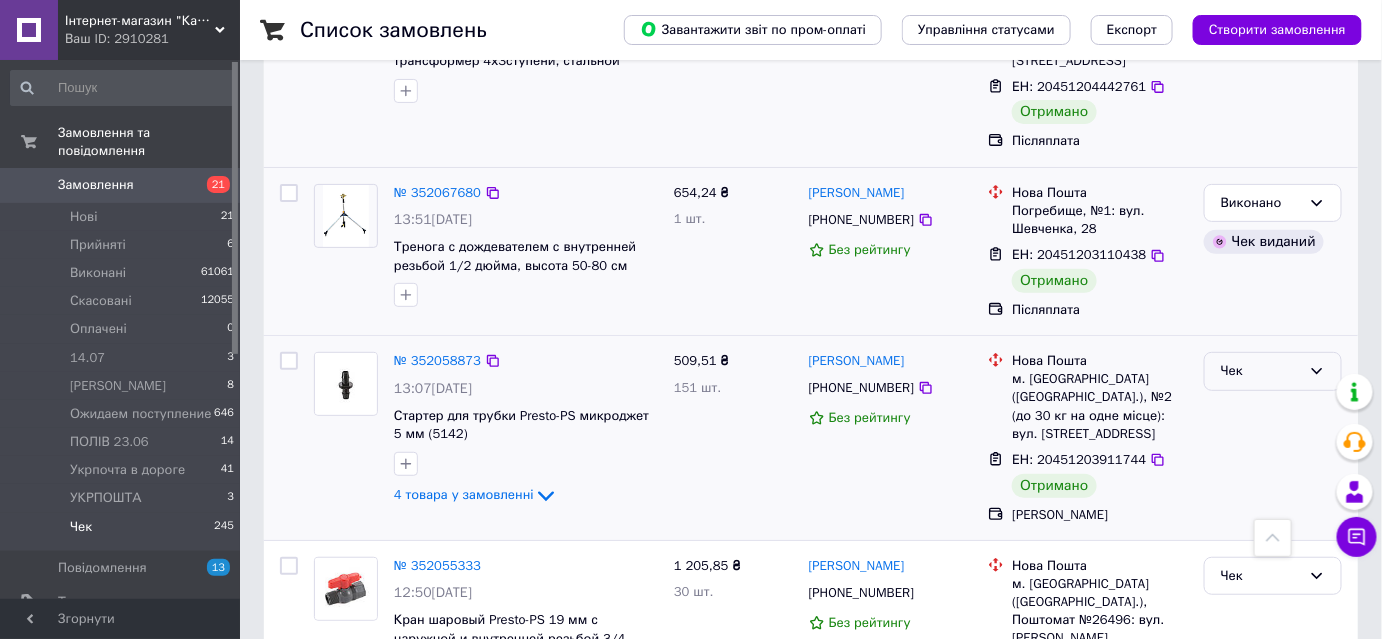 scroll, scrollTop: 7818, scrollLeft: 0, axis: vertical 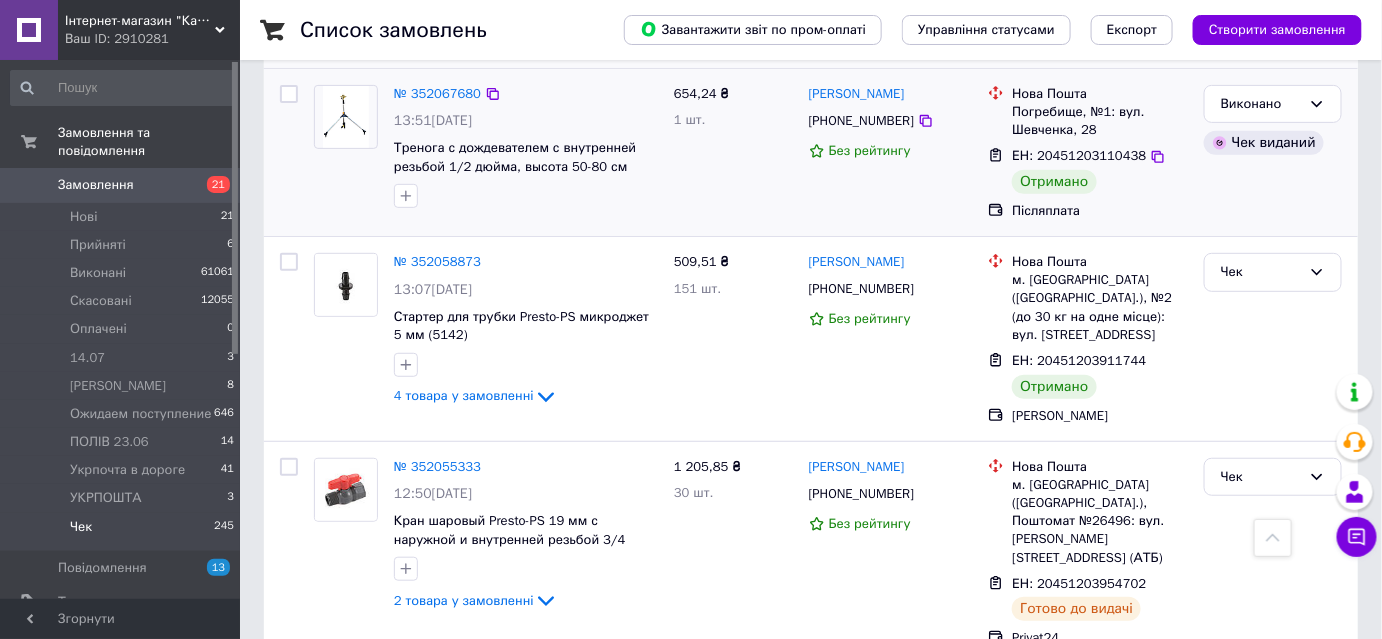 click on "Чек" at bounding box center [1261, 700] 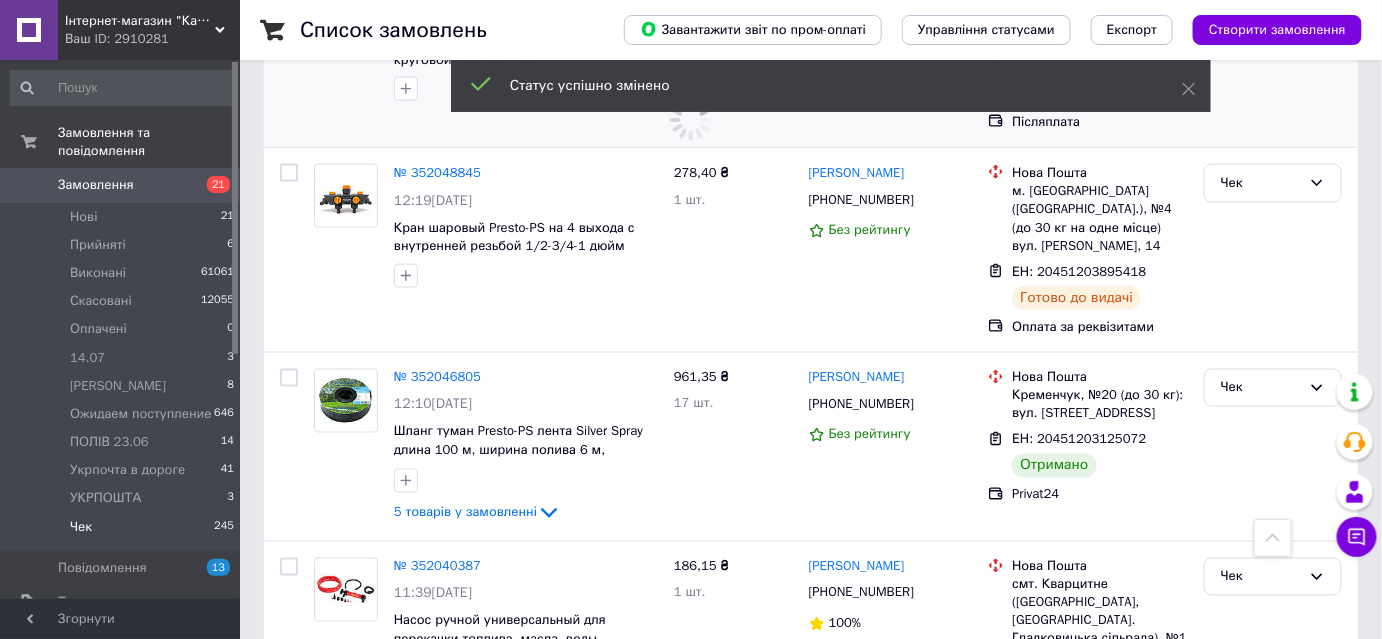 scroll, scrollTop: 8545, scrollLeft: 0, axis: vertical 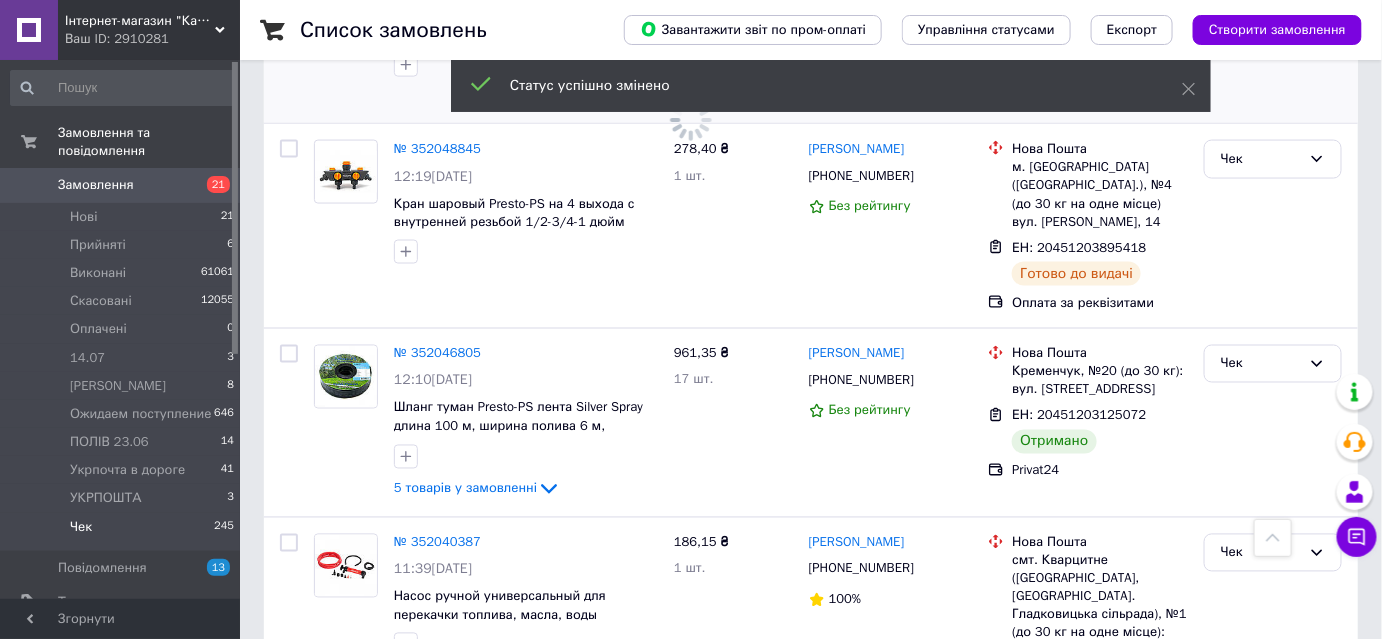 click on "Чек" at bounding box center (1261, 828) 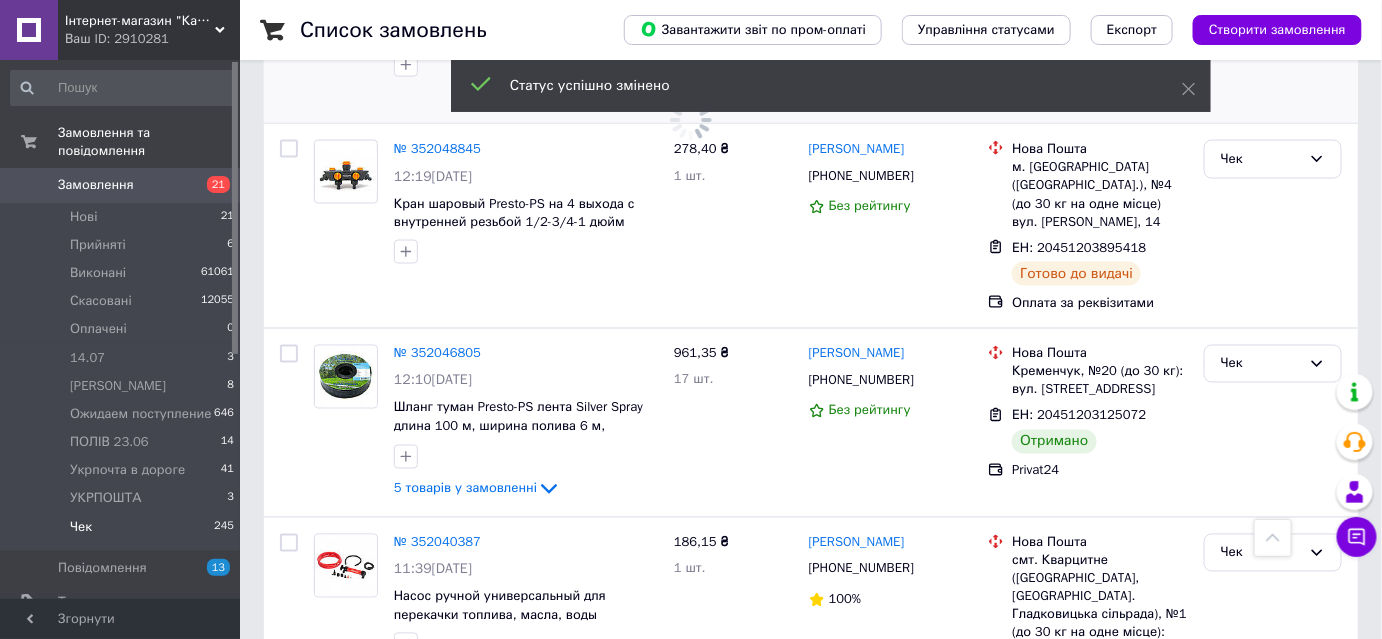 click on "Виконано" at bounding box center [1273, 906] 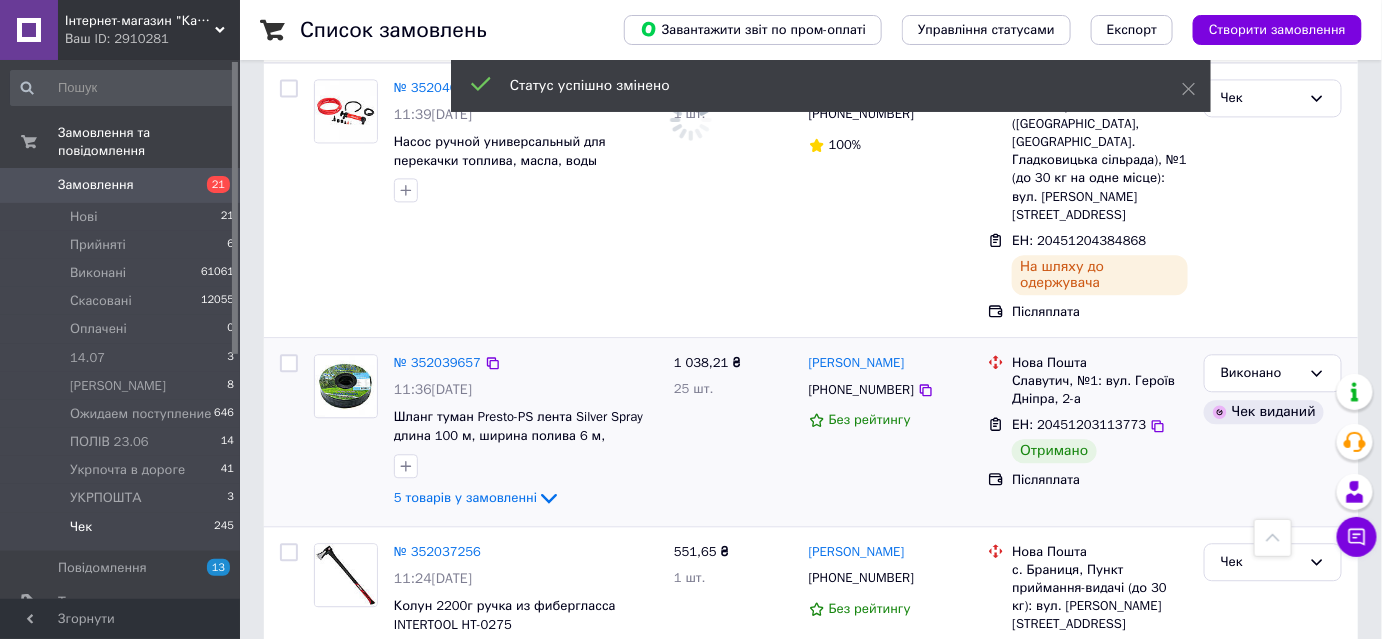 scroll, scrollTop: 9363, scrollLeft: 0, axis: vertical 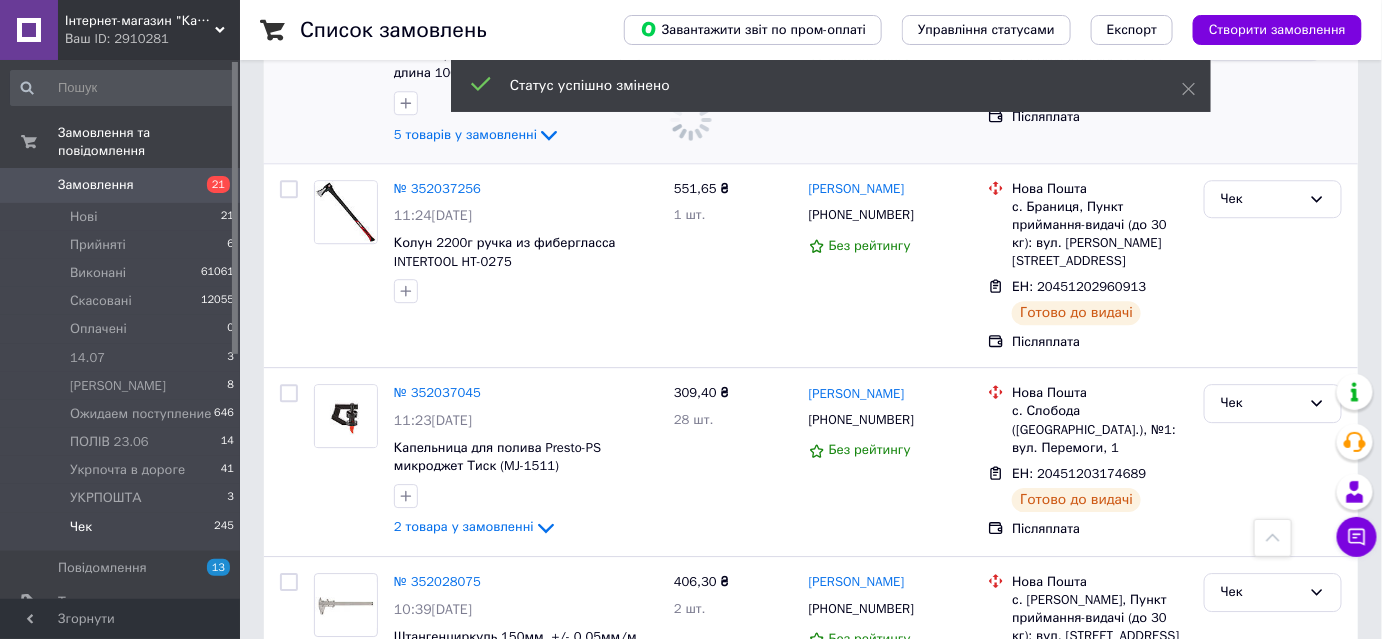 click on "Чек" at bounding box center (1261, 794) 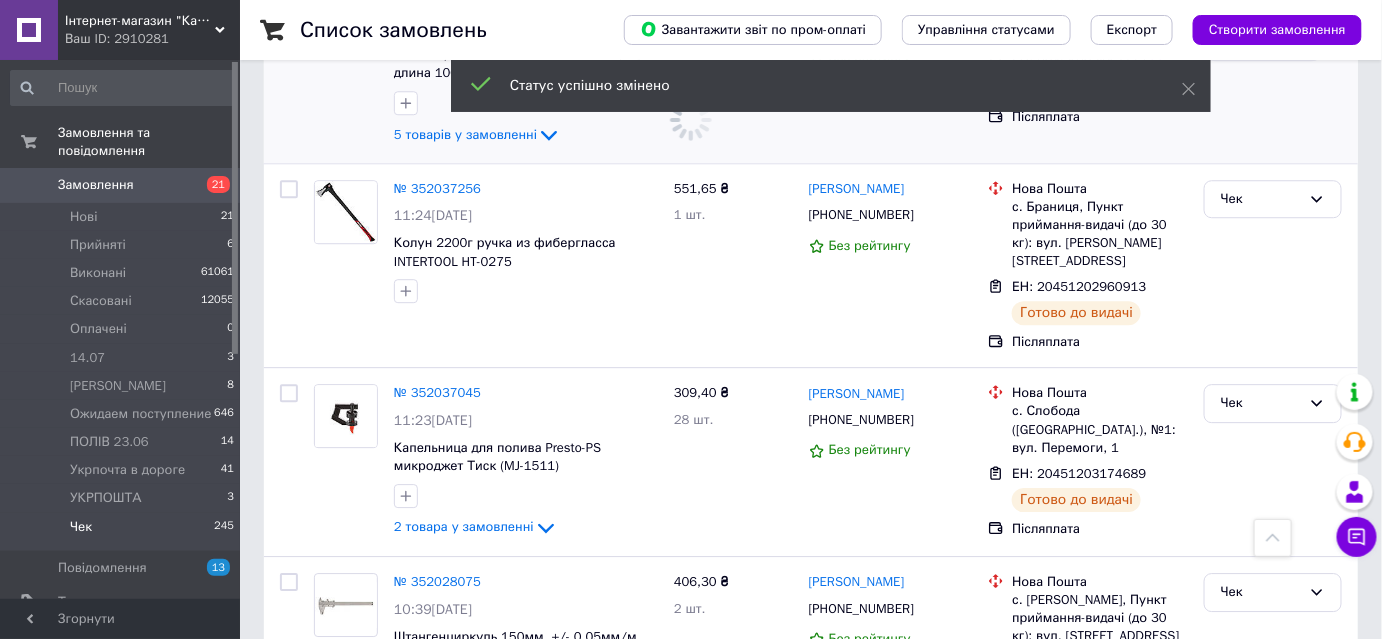 click on "Виконано" at bounding box center (1273, 873) 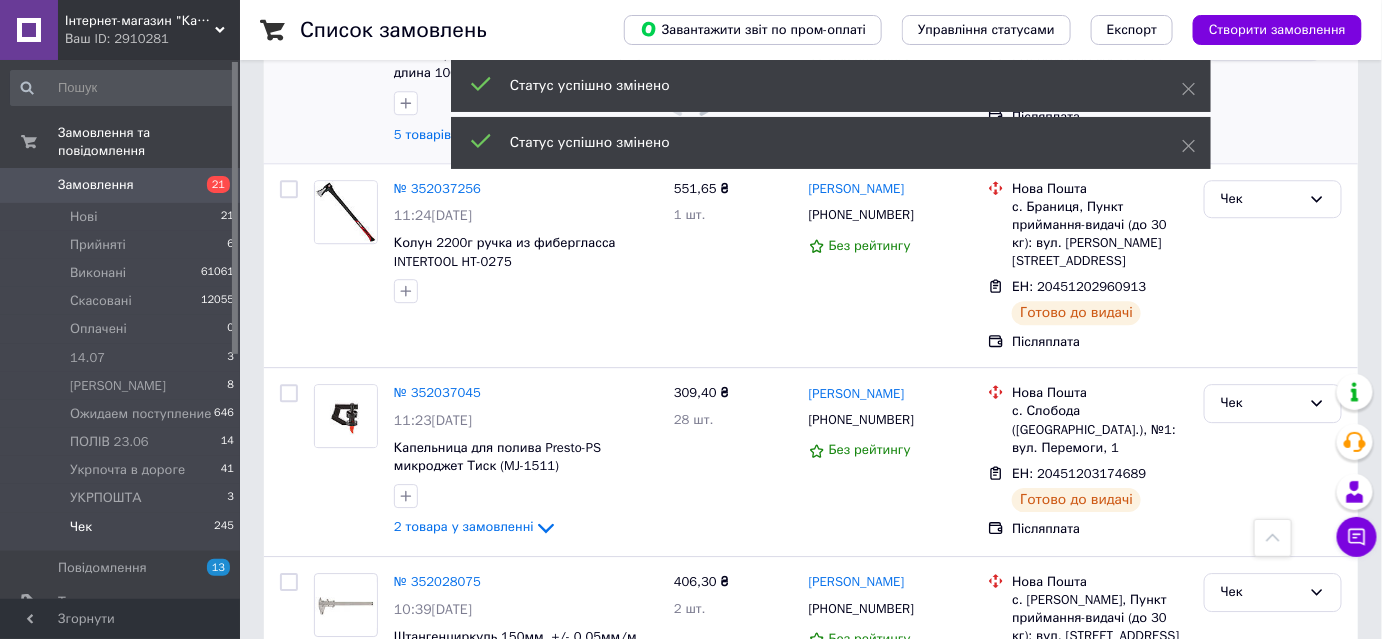 click on "Чек" at bounding box center [1261, 983] 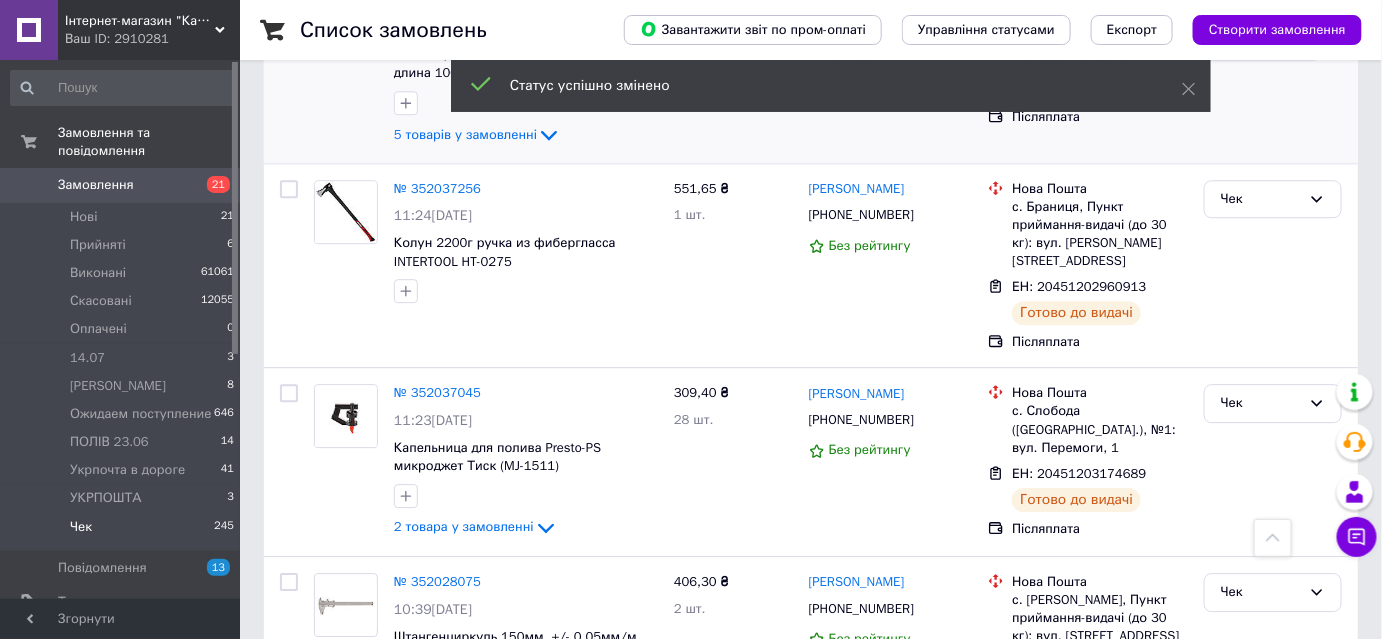scroll, scrollTop: 9545, scrollLeft: 0, axis: vertical 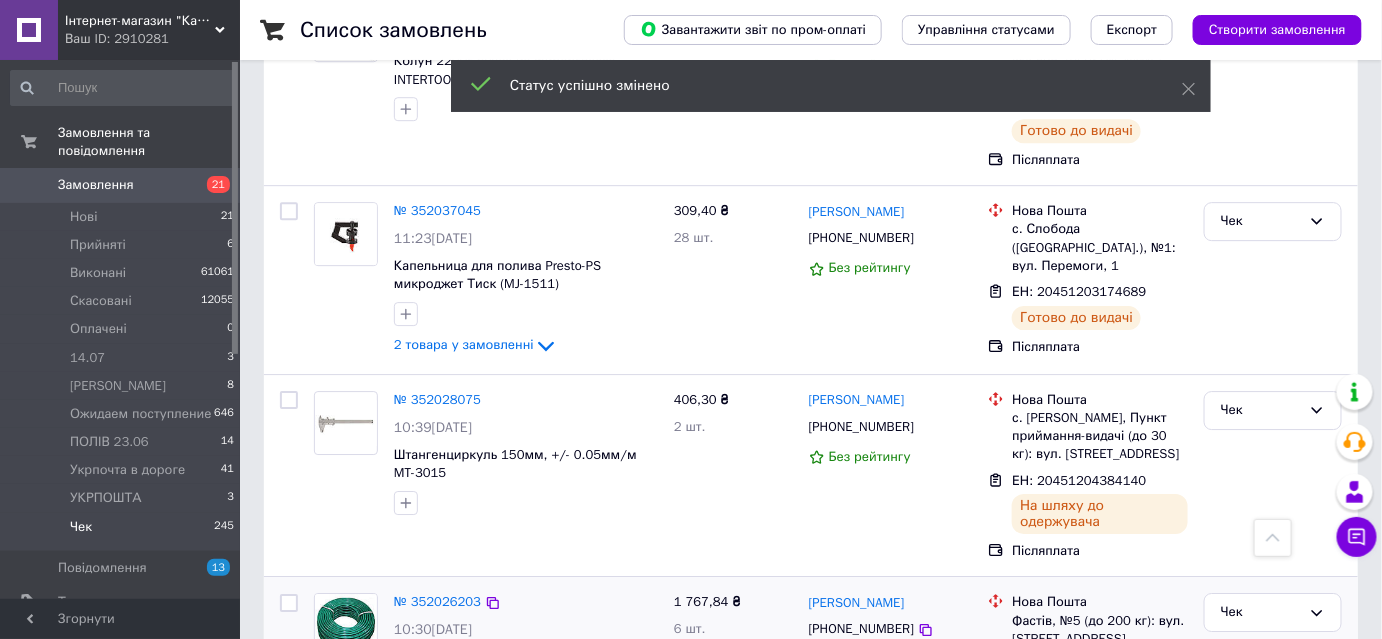 click on "Виконано" at bounding box center [1273, 879] 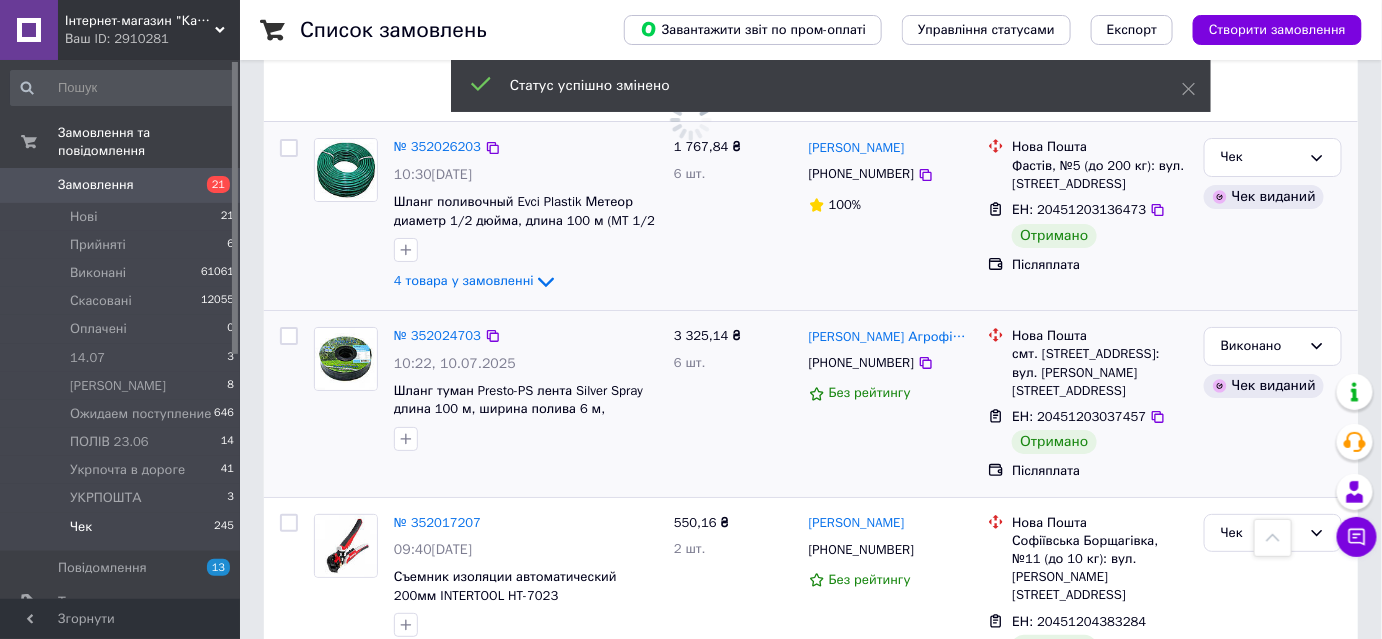 scroll, scrollTop: 10272, scrollLeft: 0, axis: vertical 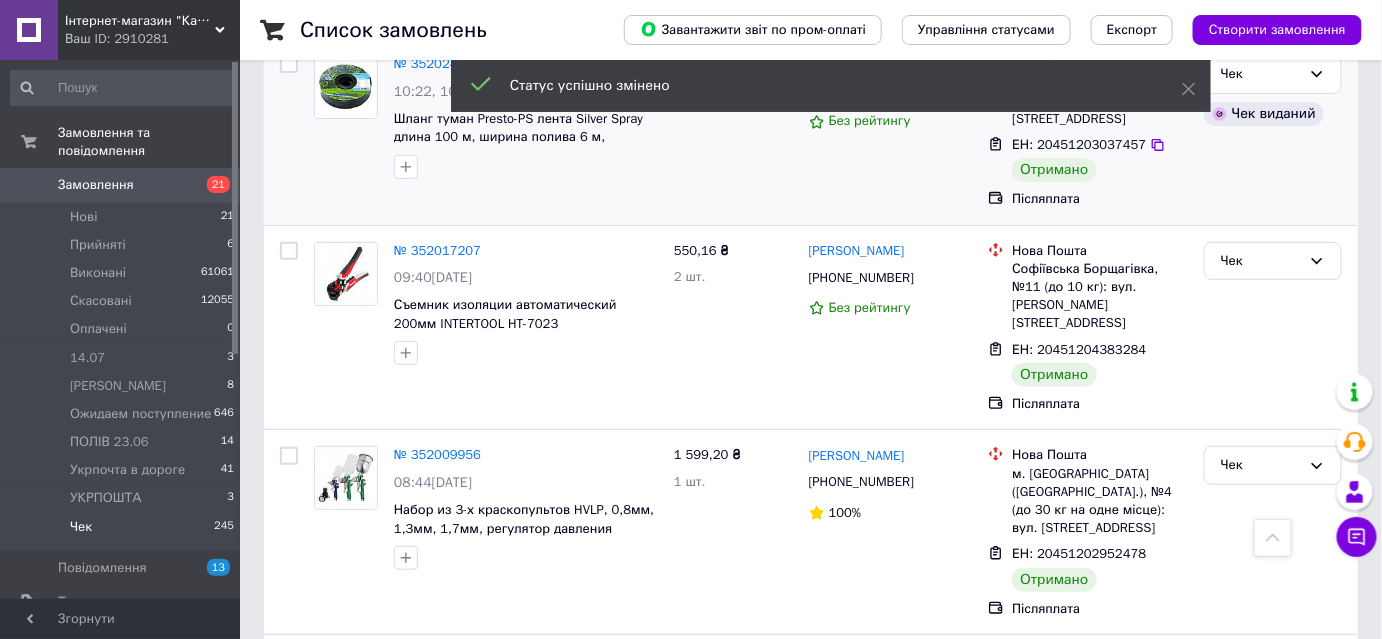 click on "Чек" at bounding box center [1261, 859] 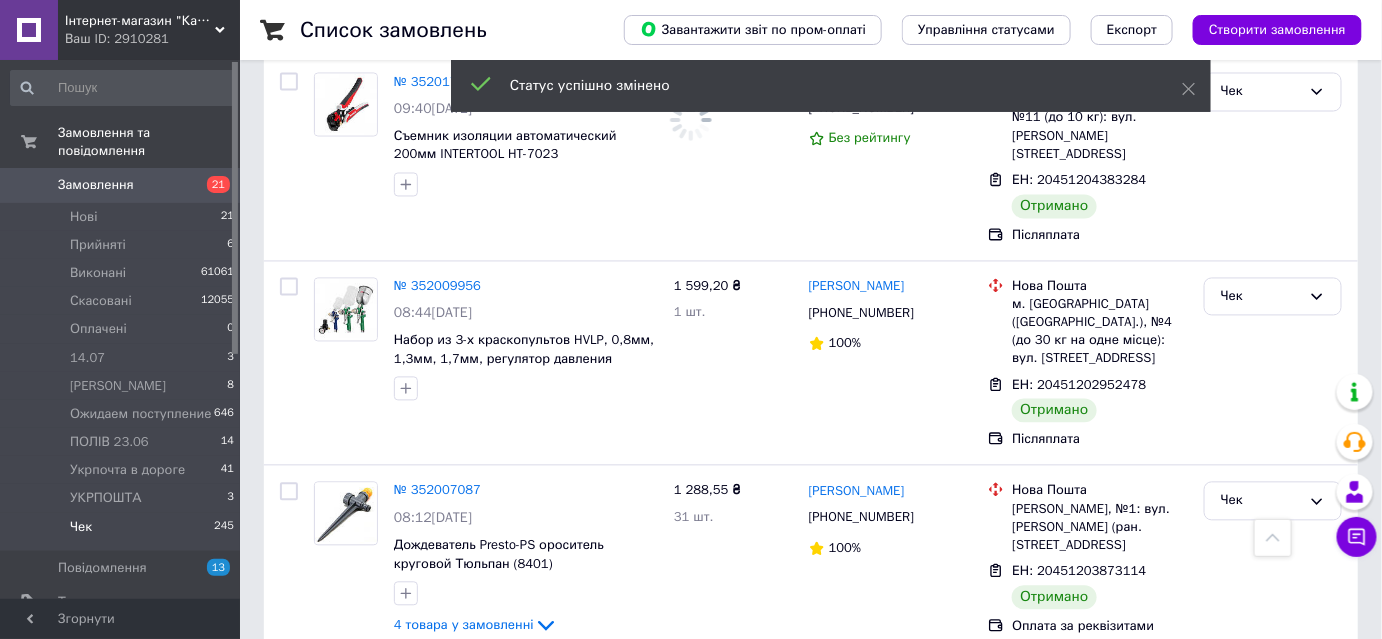 scroll, scrollTop: 8866, scrollLeft: 0, axis: vertical 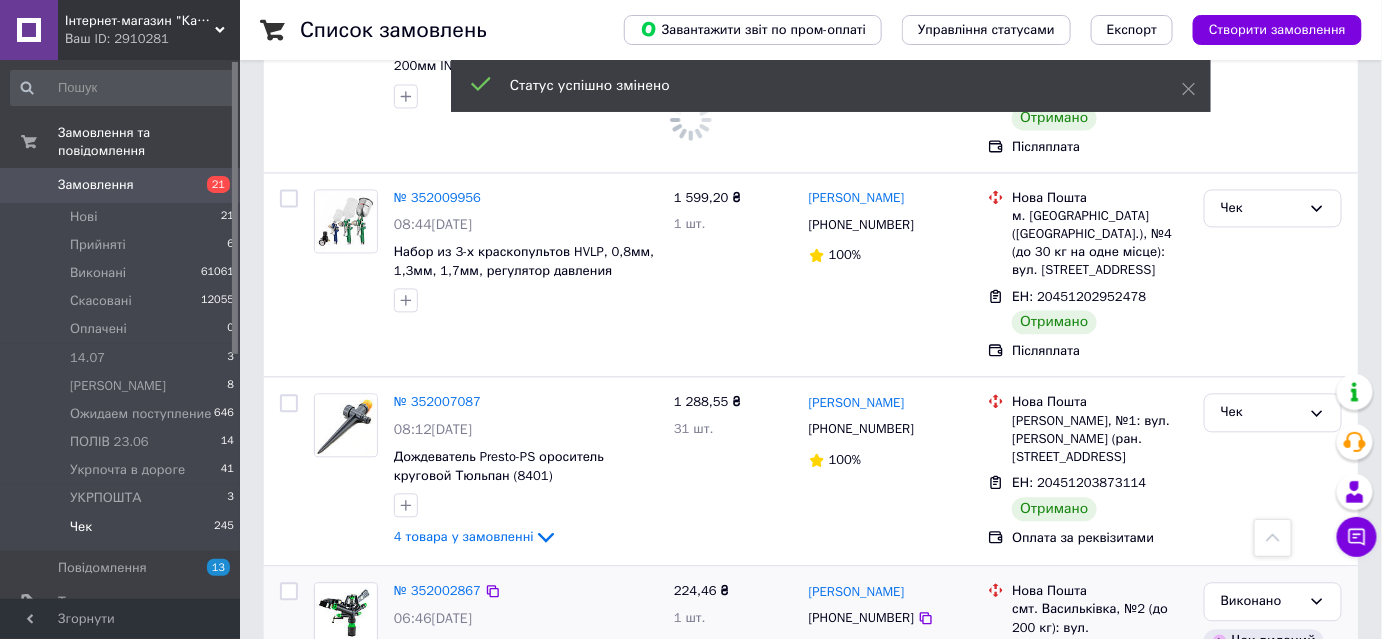 click on "Чек" at bounding box center (1261, 789) 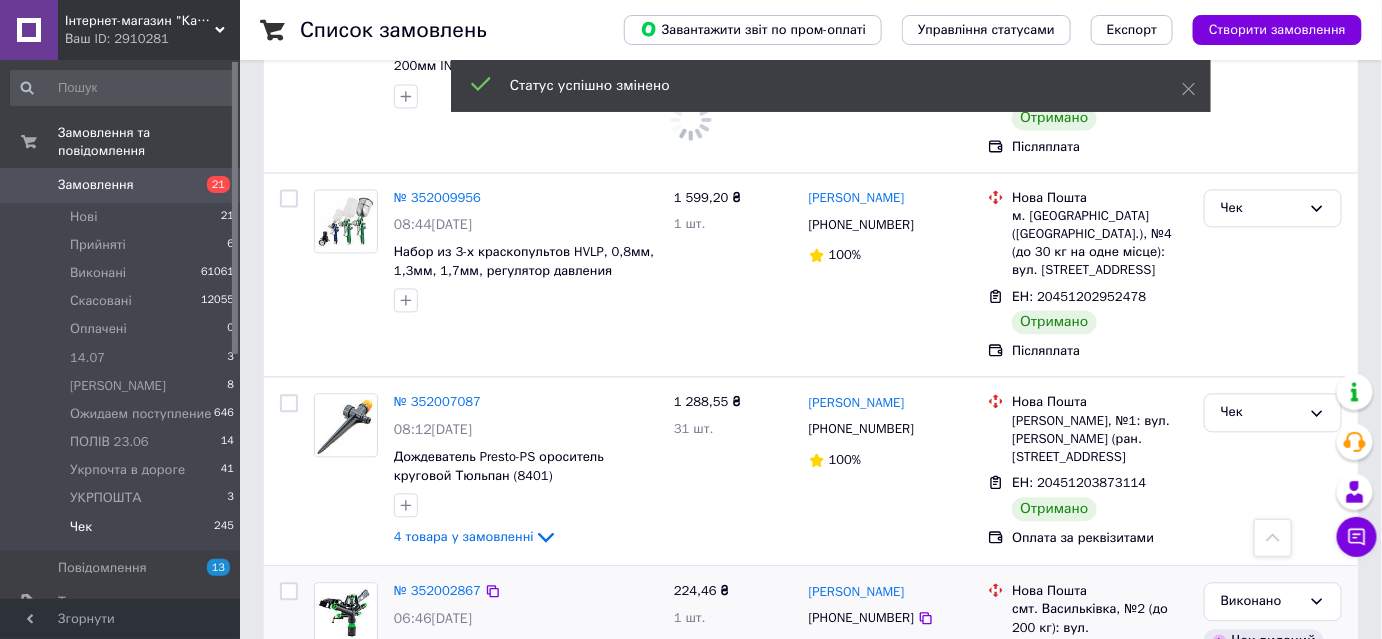 click on "Виконано" at bounding box center (1273, 867) 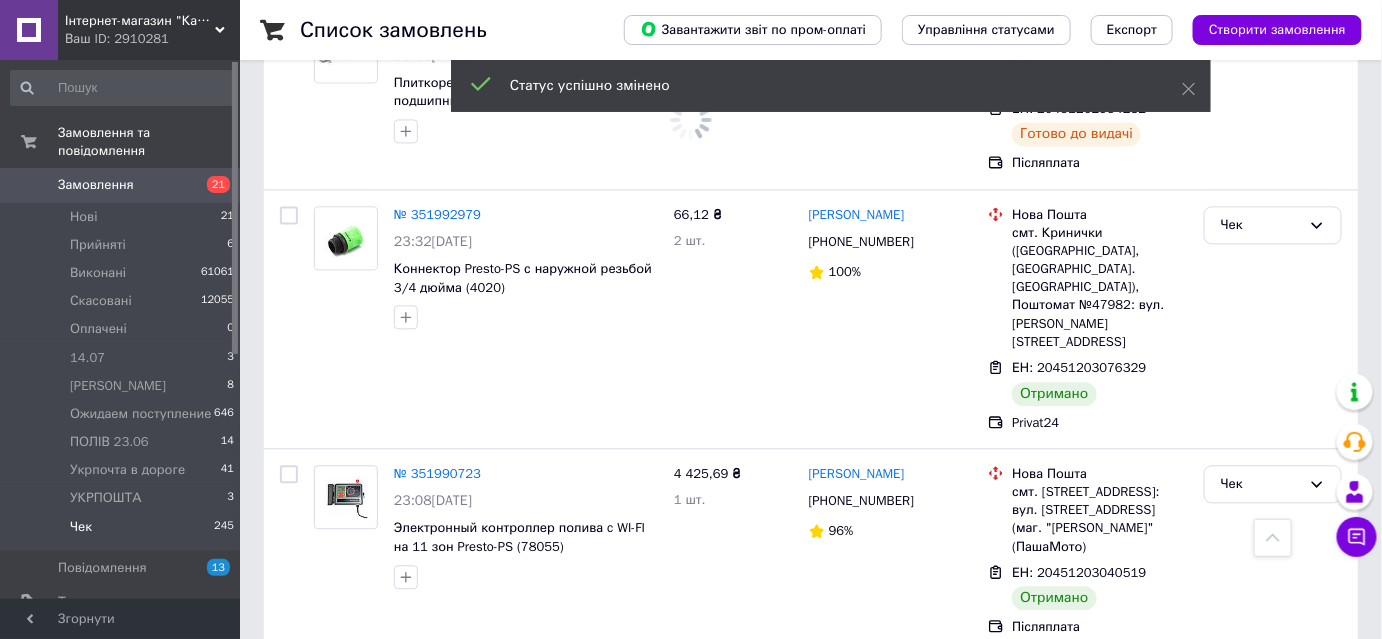 scroll, scrollTop: 11454, scrollLeft: 0, axis: vertical 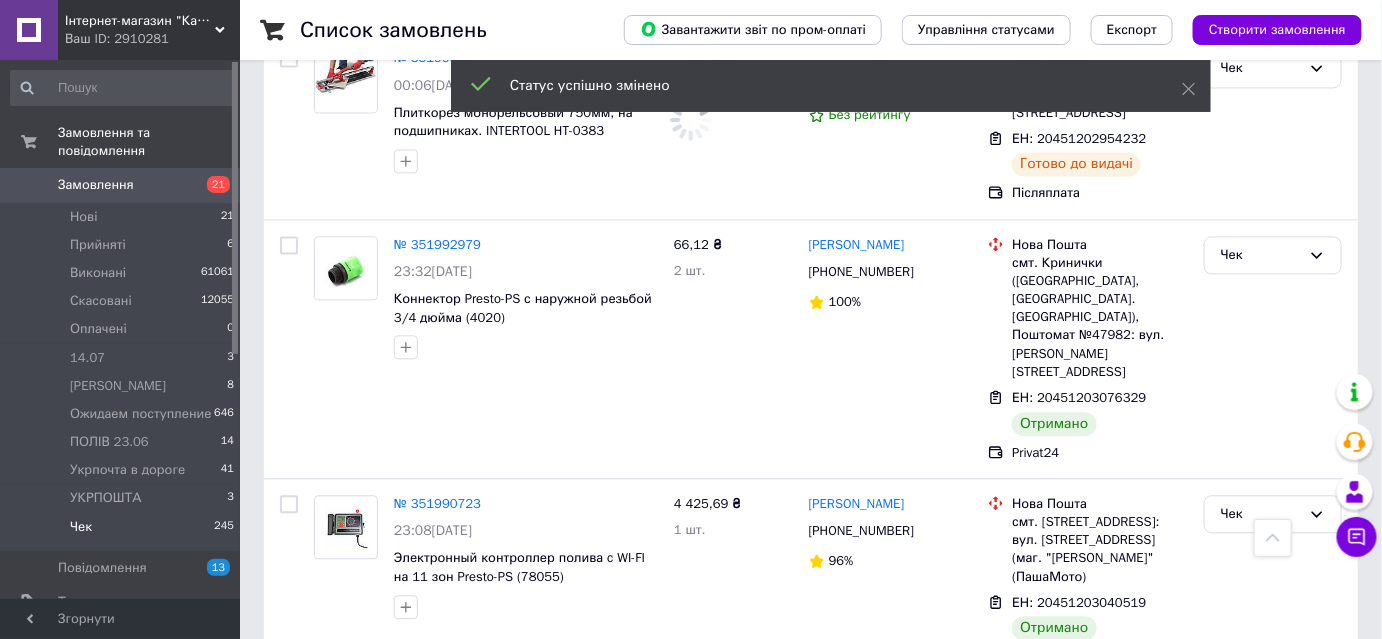 click on "Чек" at bounding box center [1261, 905] 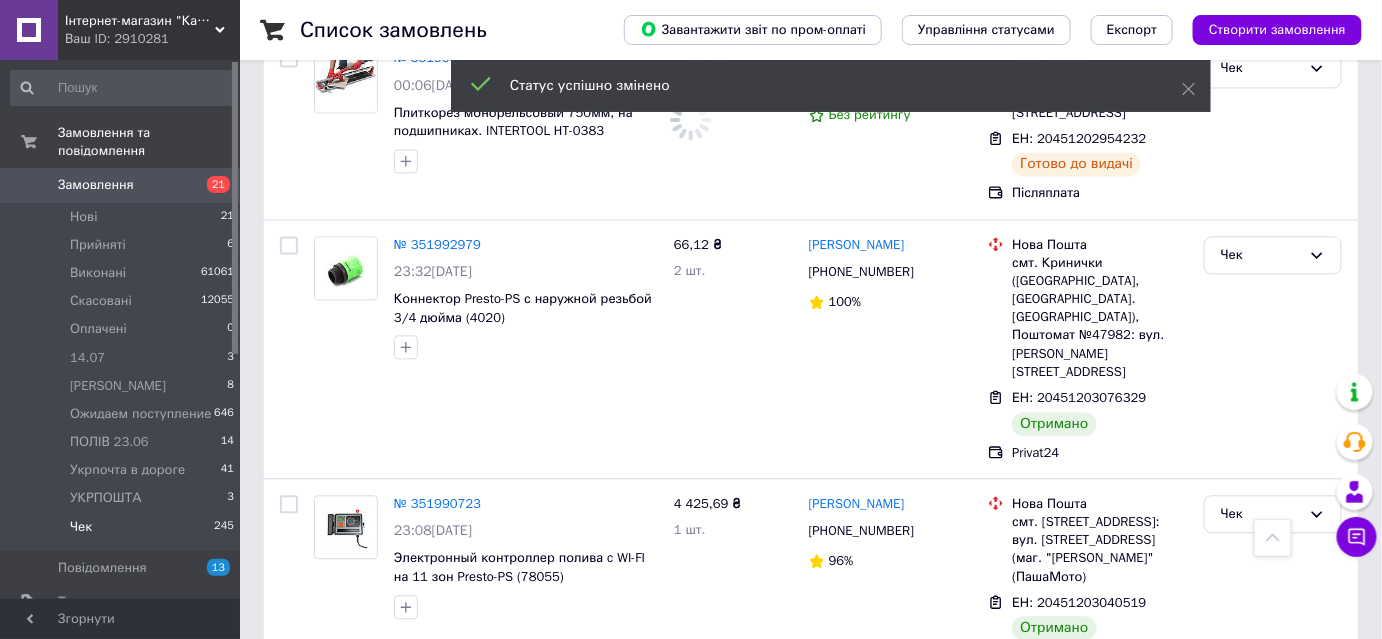 click on "Виконано" at bounding box center [1273, 983] 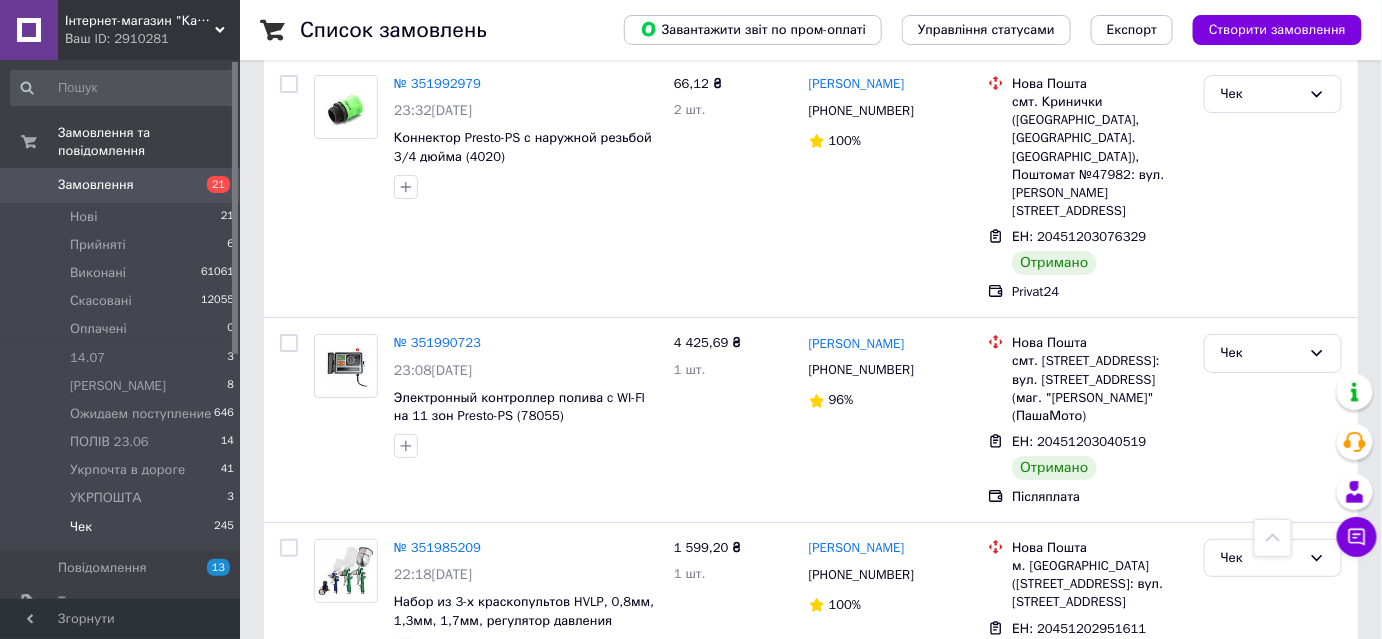 scroll, scrollTop: 10139, scrollLeft: 0, axis: vertical 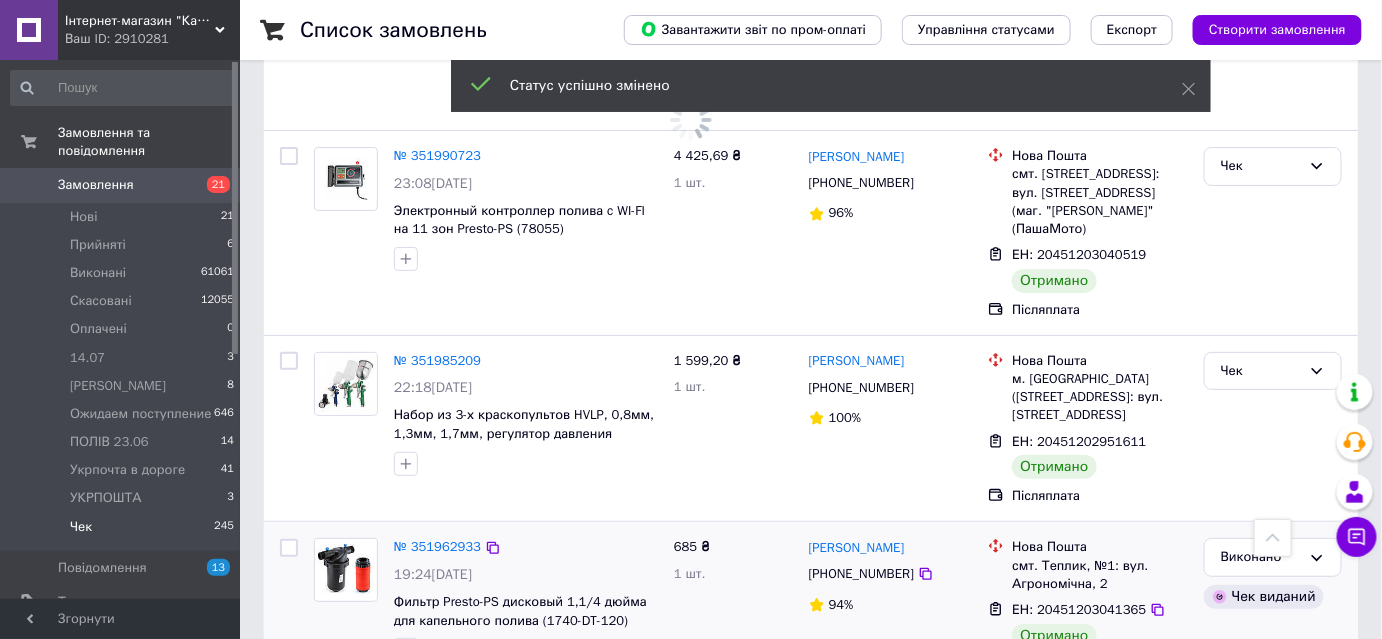 click on "Чек" at bounding box center [1261, 967] 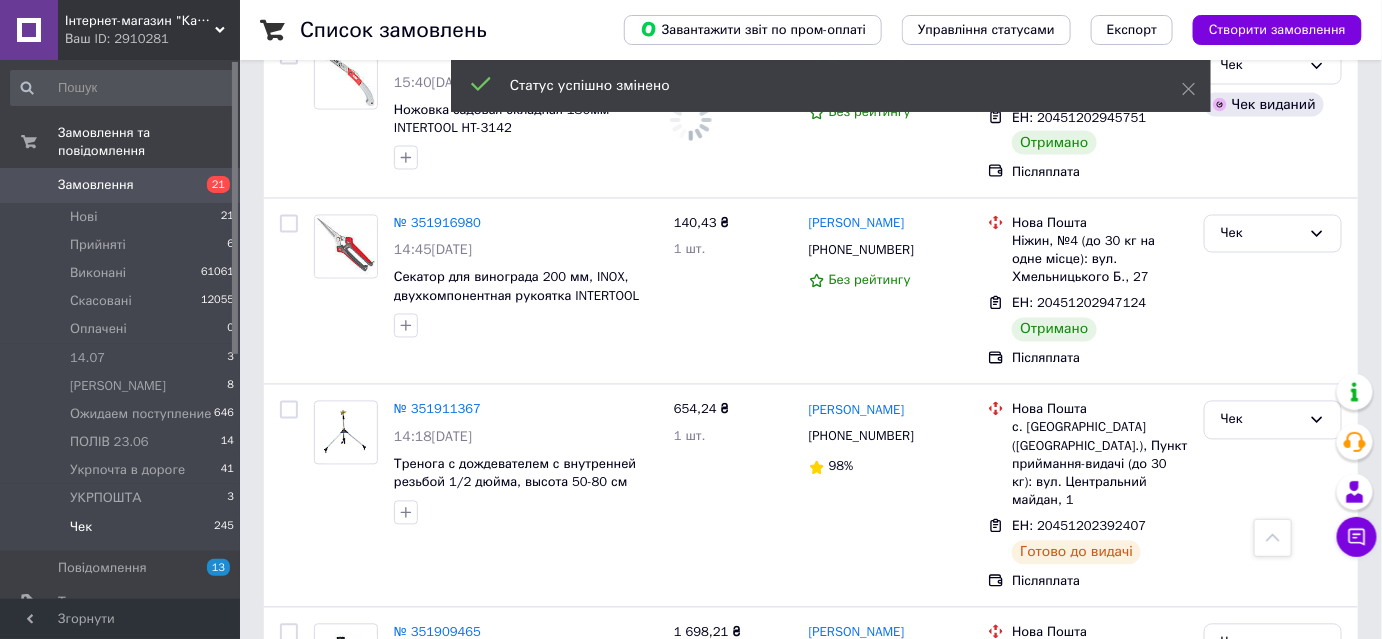 scroll, scrollTop: 11230, scrollLeft: 0, axis: vertical 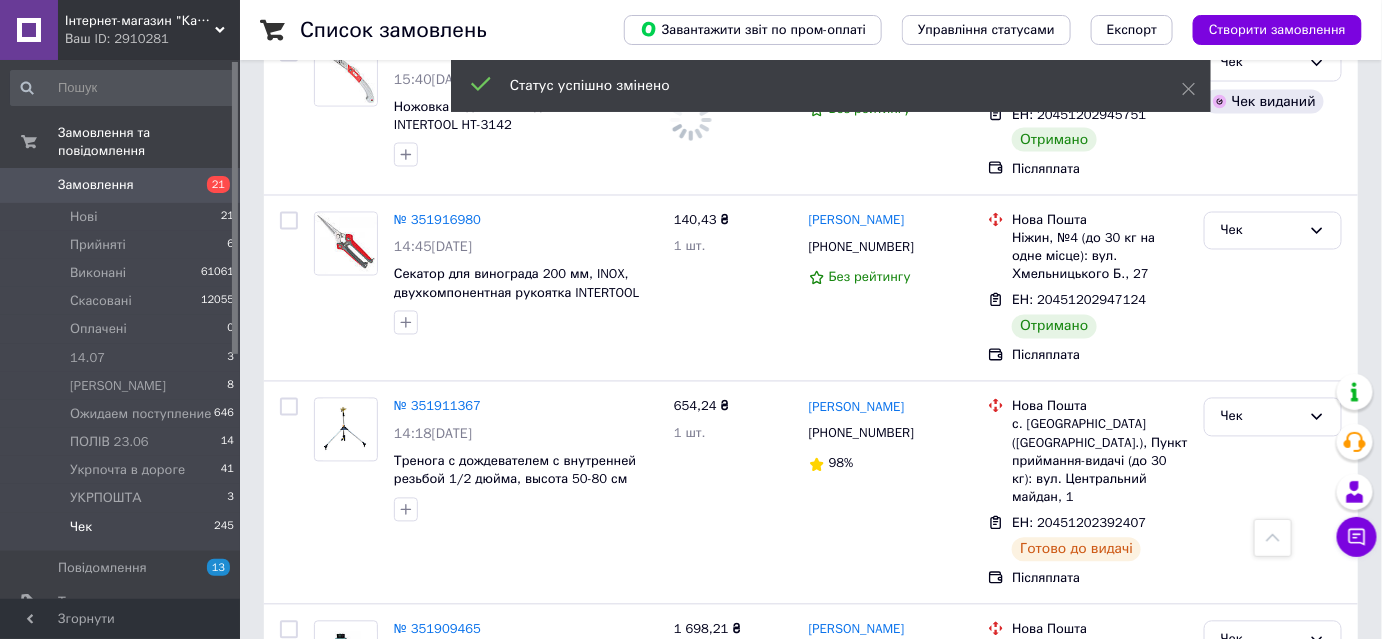 click on "Чек" at bounding box center (1261, 845) 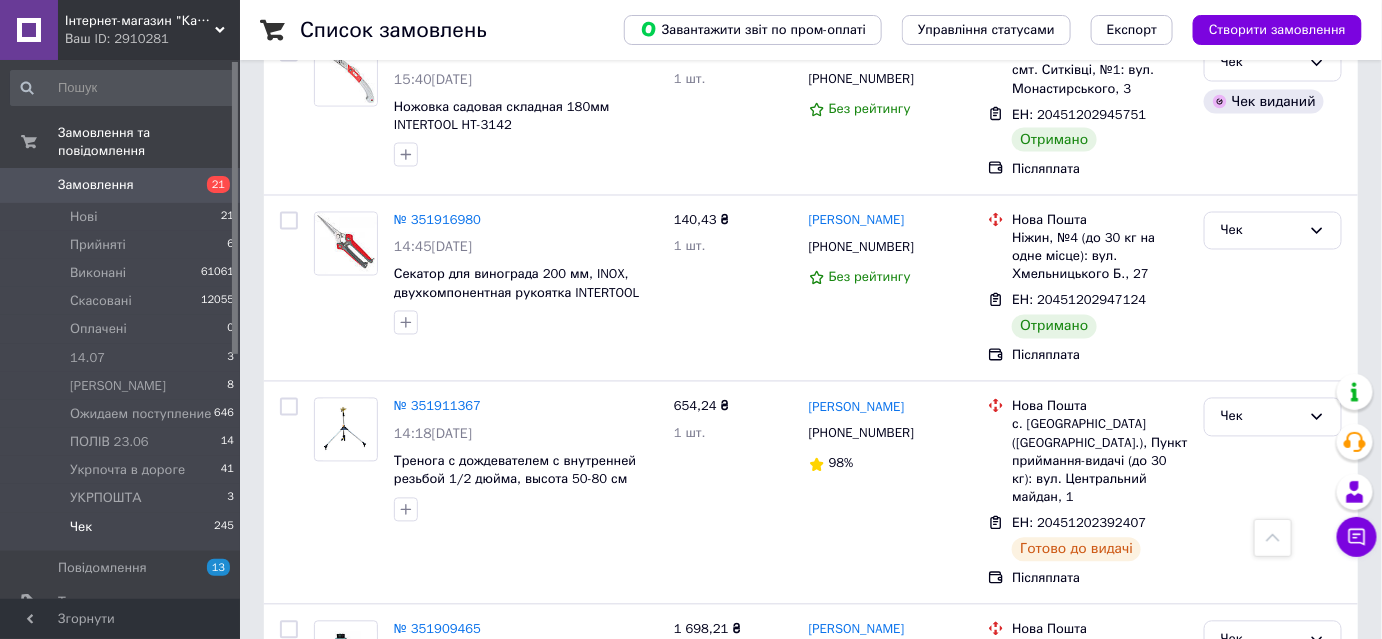 click on "Виконано" at bounding box center [1273, 923] 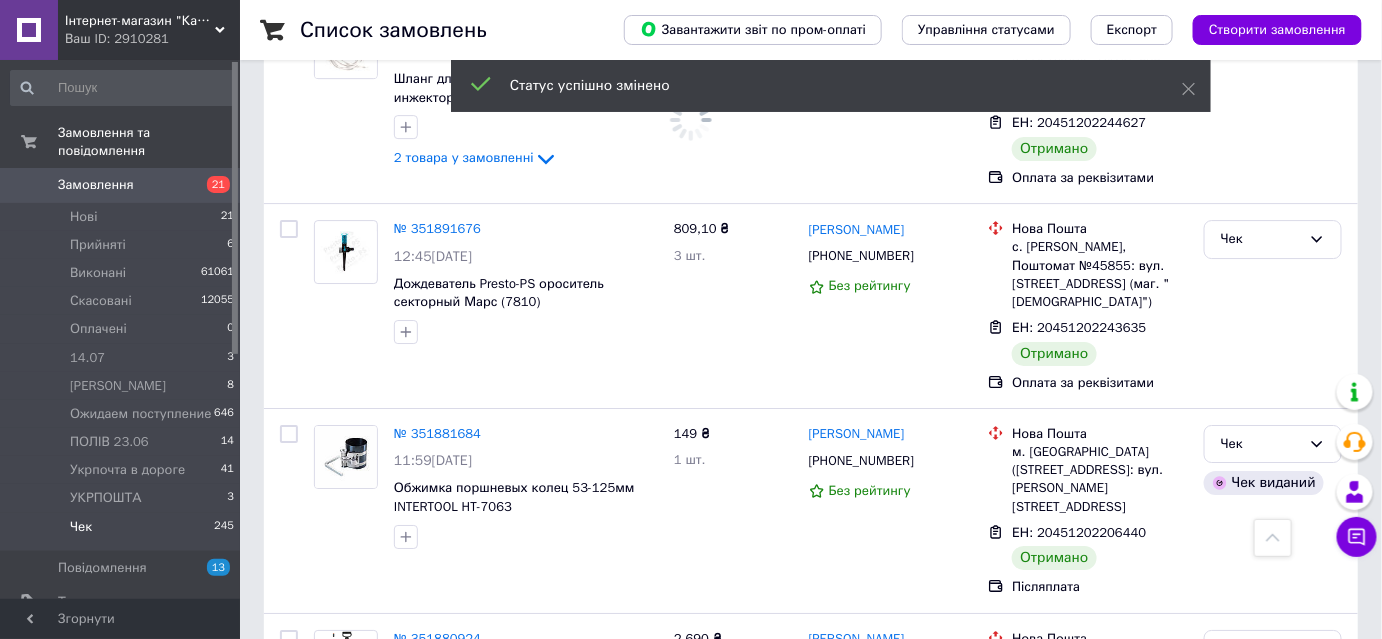 scroll, scrollTop: 12139, scrollLeft: 0, axis: vertical 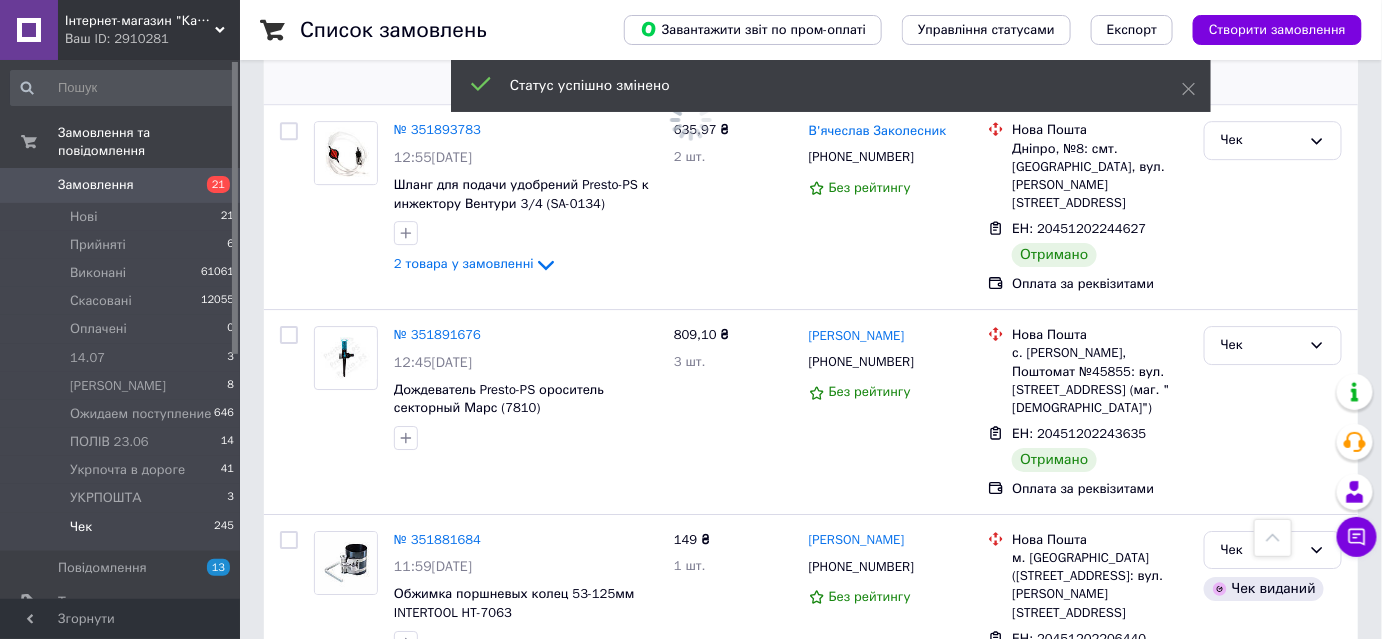 click on "Чек" at bounding box center (1261, 959) 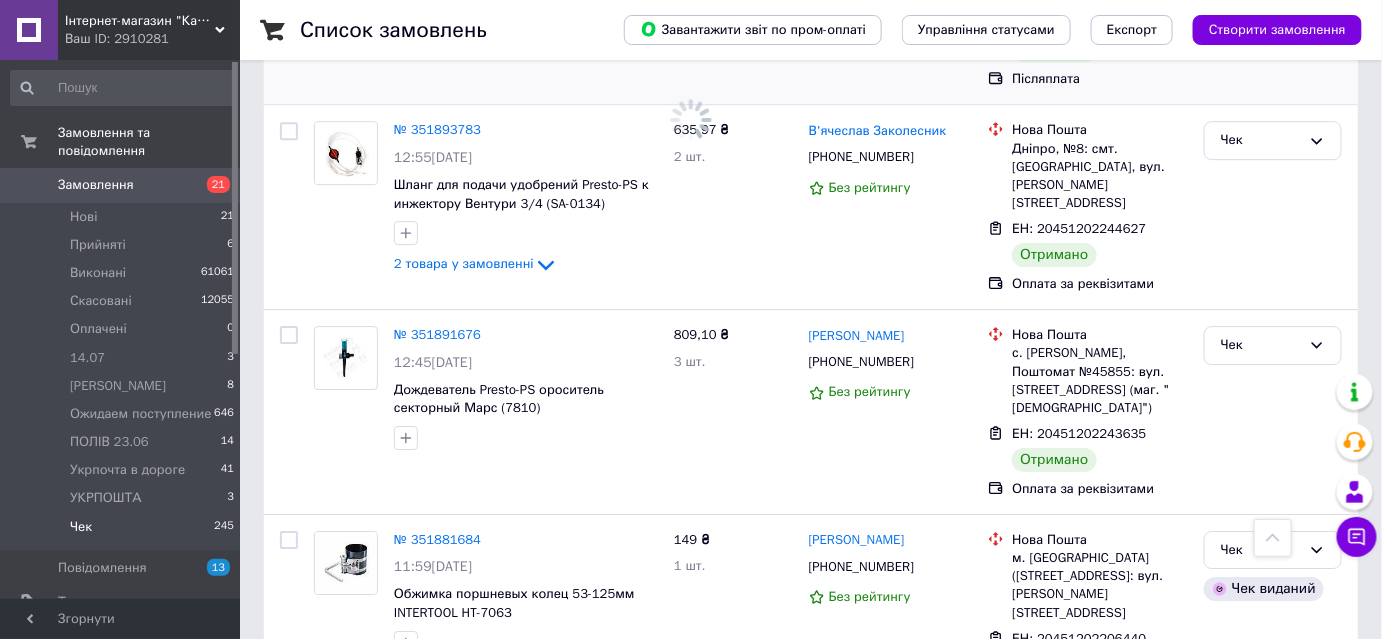 click on "Виконано" at bounding box center [1273, 1037] 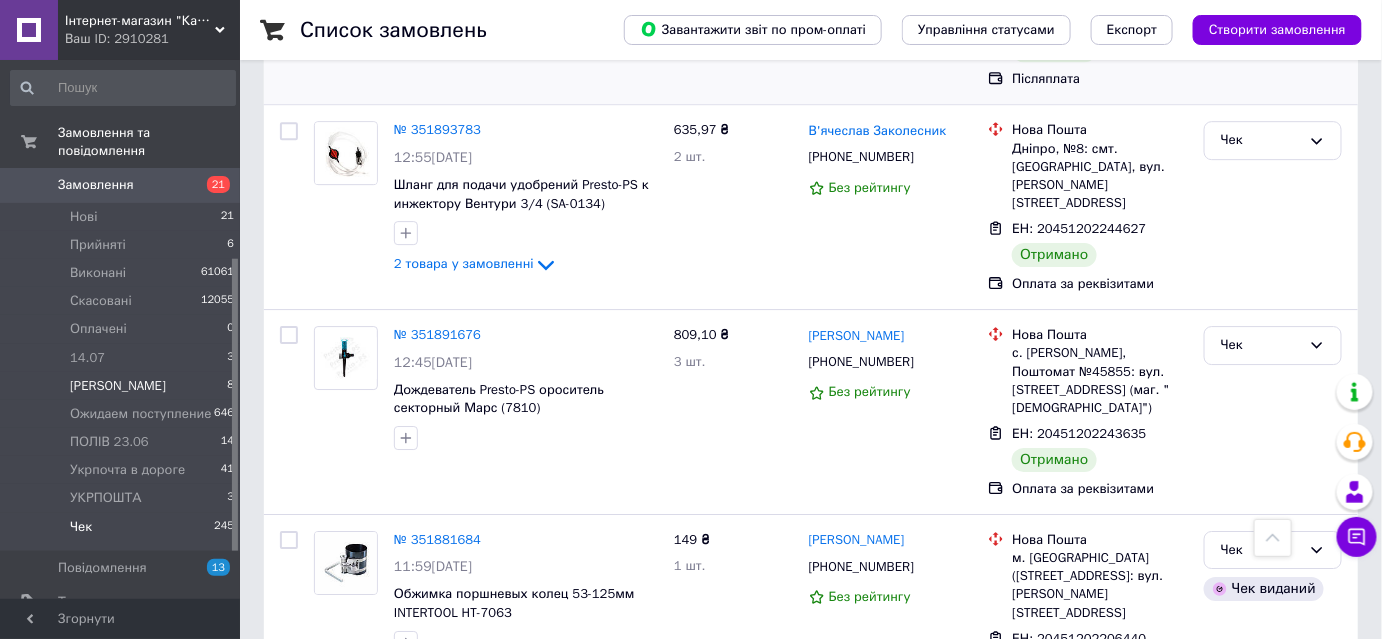 scroll, scrollTop: 363, scrollLeft: 0, axis: vertical 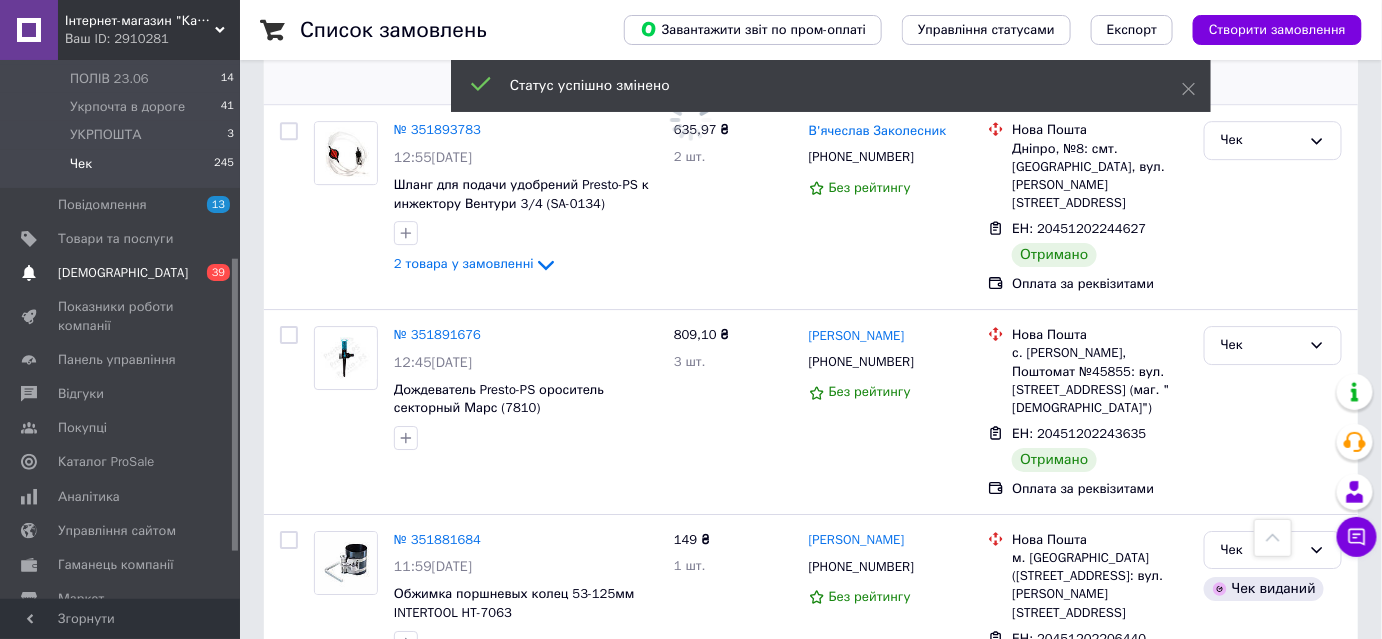click on "[DEMOGRAPHIC_DATA]" at bounding box center [123, 273] 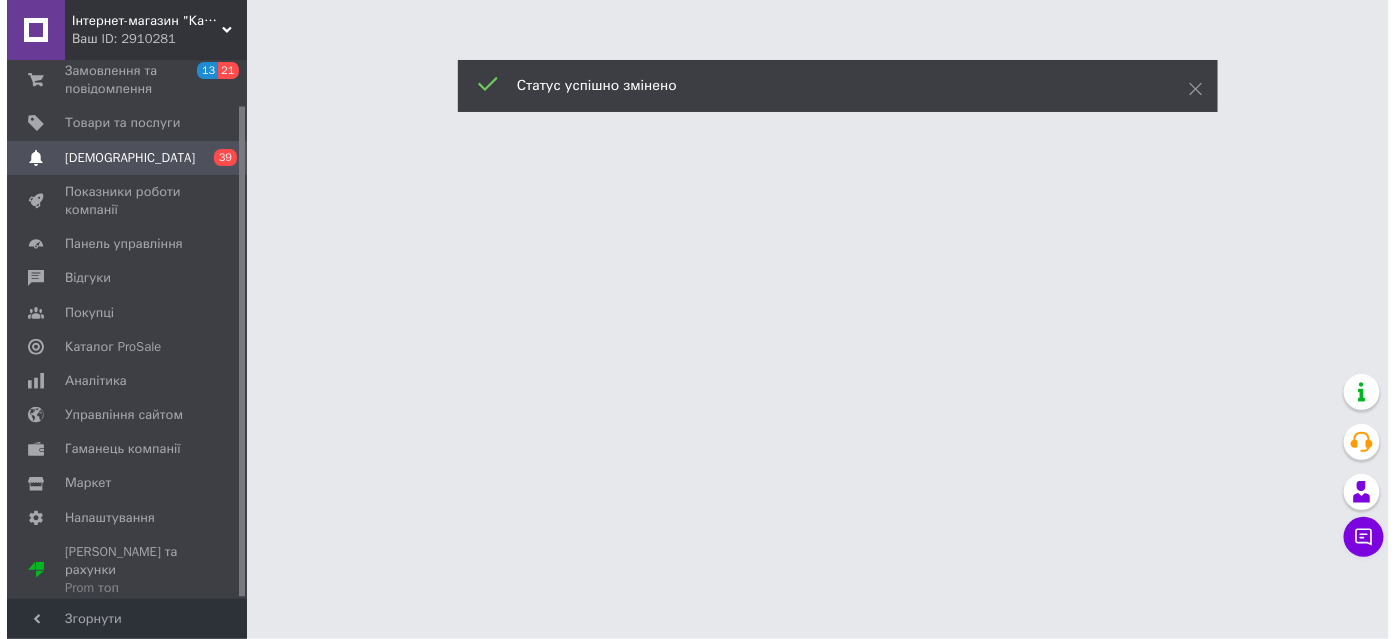 scroll, scrollTop: 0, scrollLeft: 0, axis: both 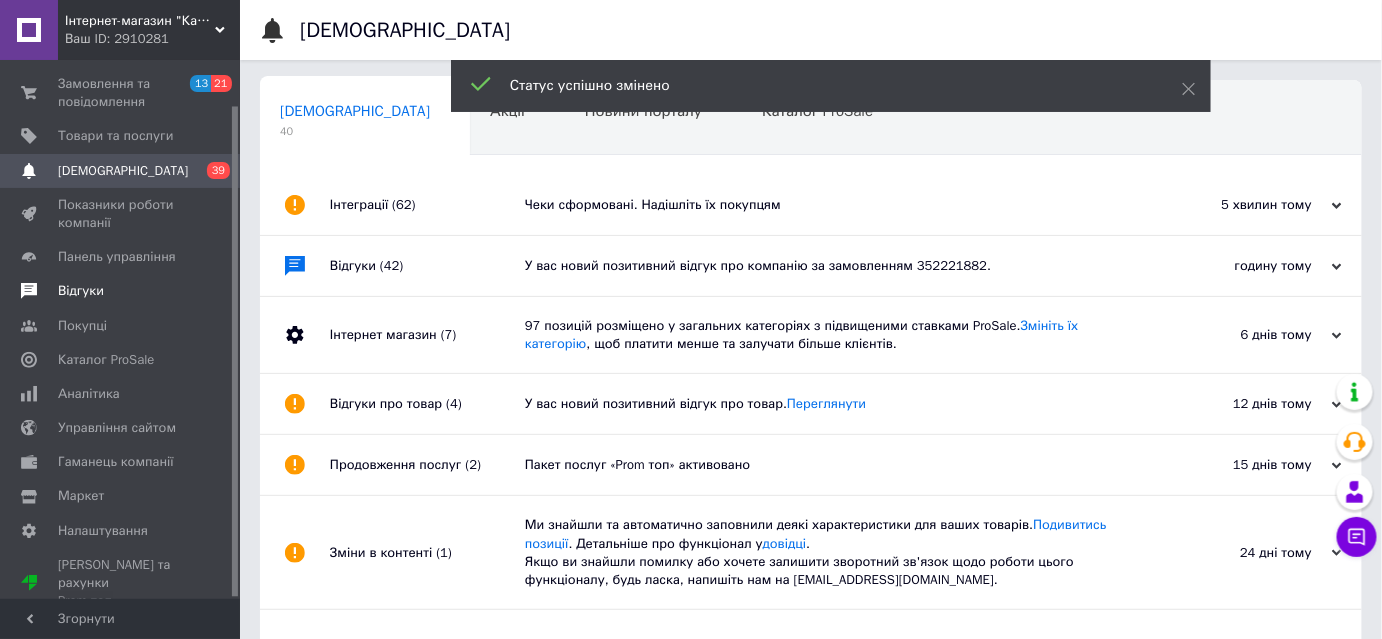 click on "Відгуки" at bounding box center (81, 291) 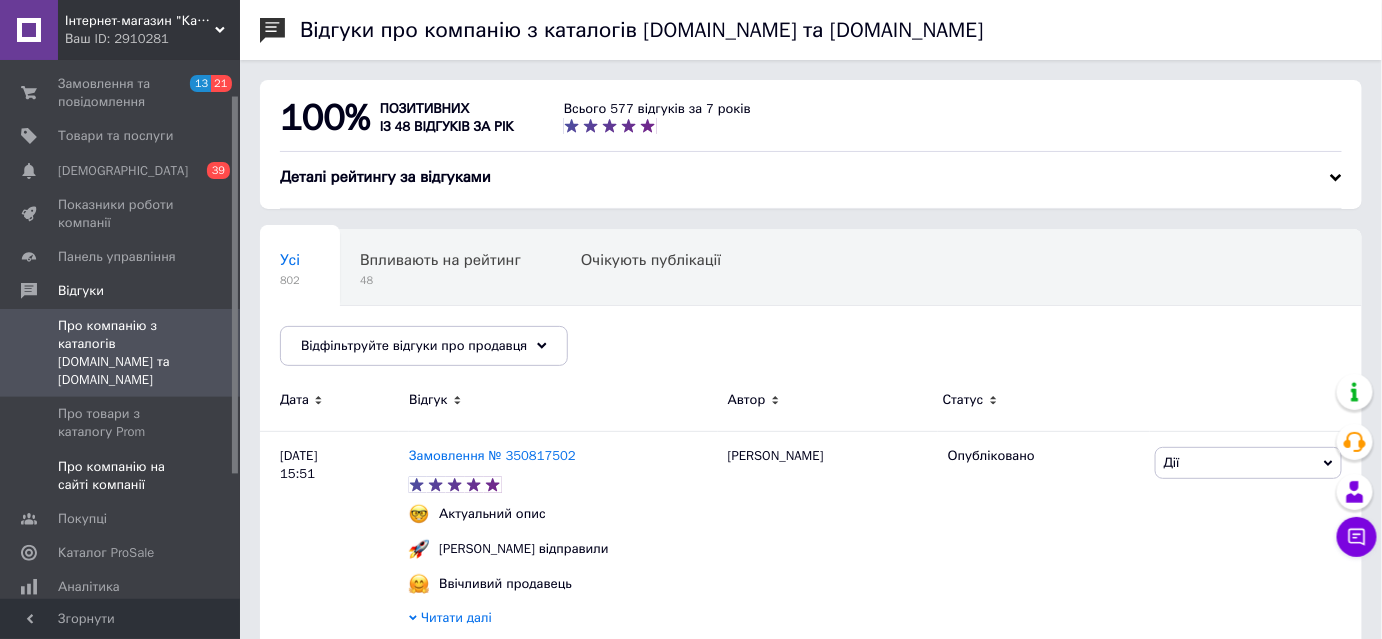 click on "Про компанію на сайті компанії" at bounding box center [121, 476] 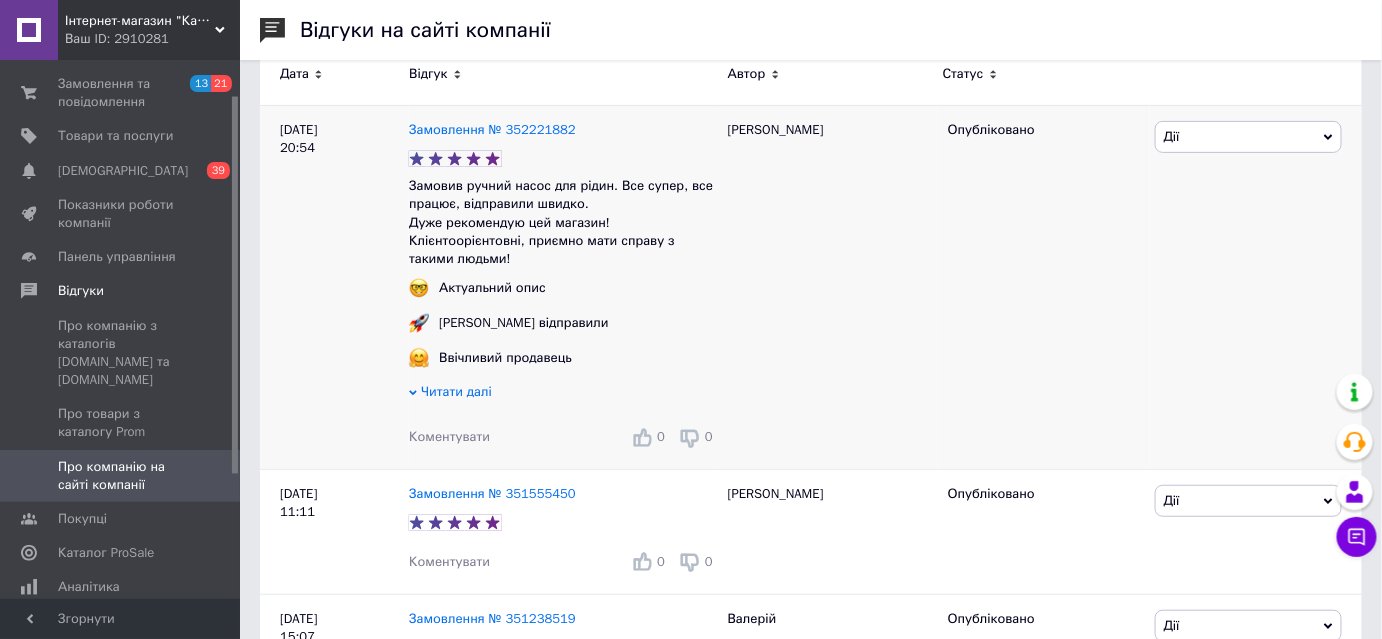 scroll, scrollTop: 90, scrollLeft: 0, axis: vertical 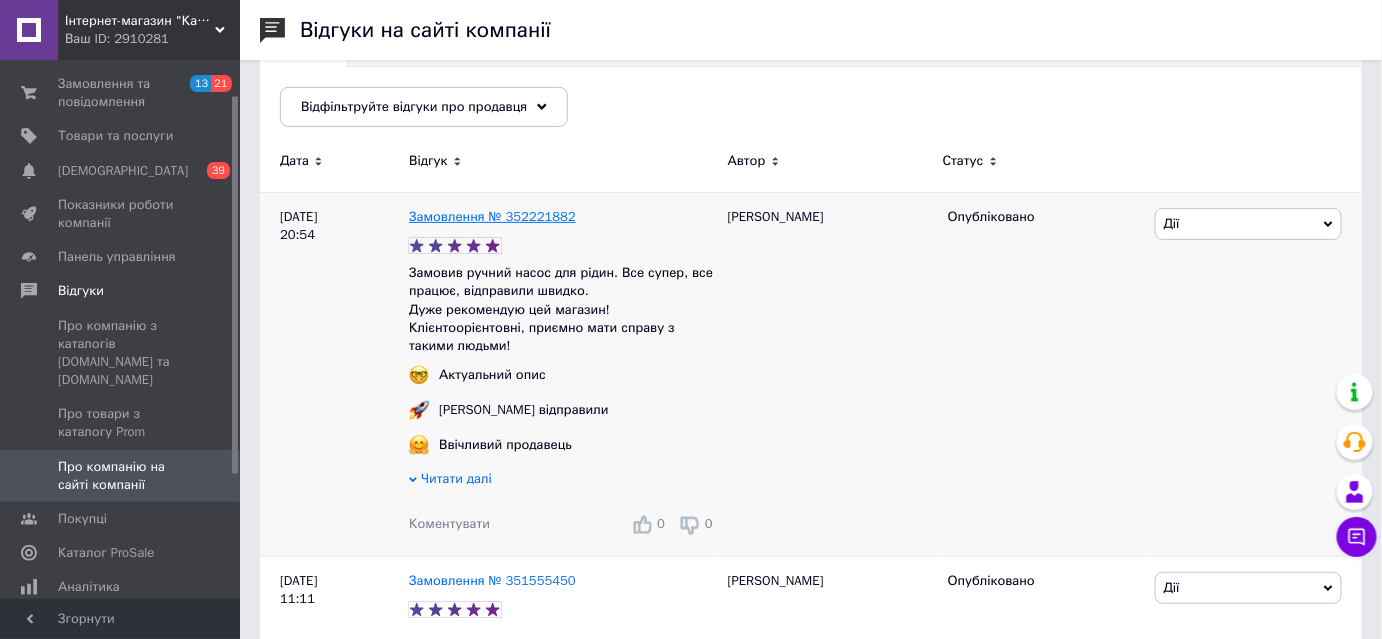 click on "Замовлення № 352221882" at bounding box center (492, 216) 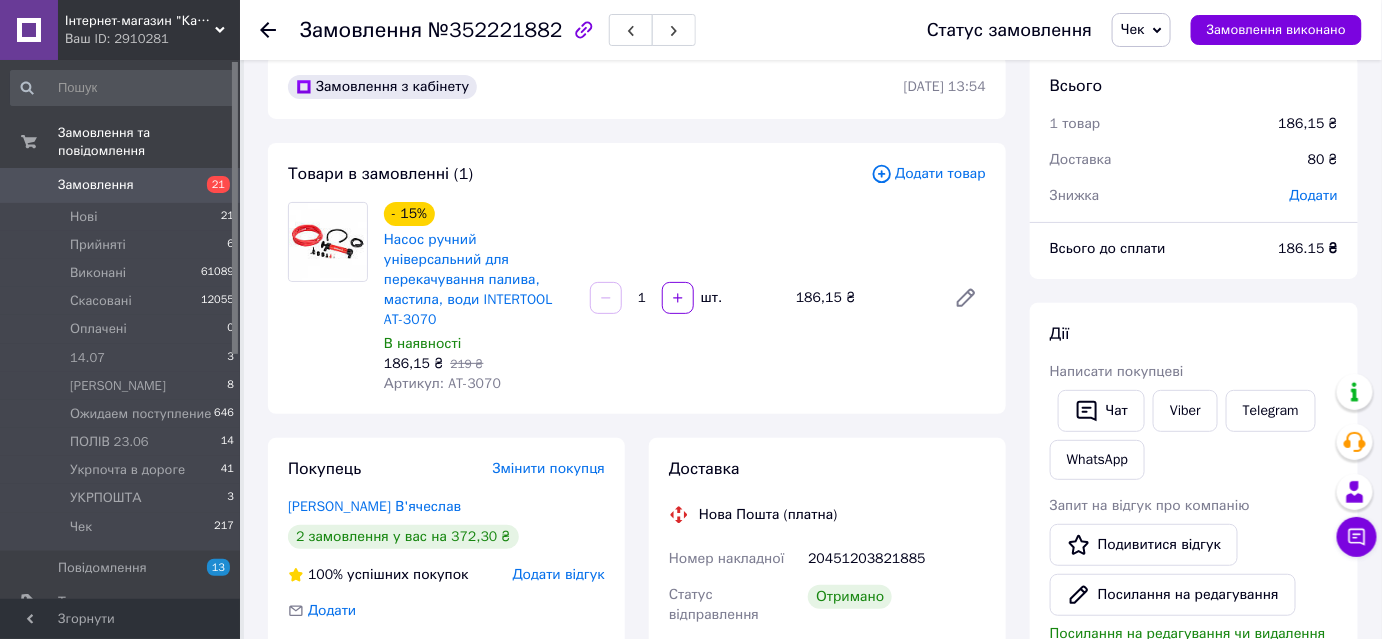 scroll, scrollTop: 0, scrollLeft: 0, axis: both 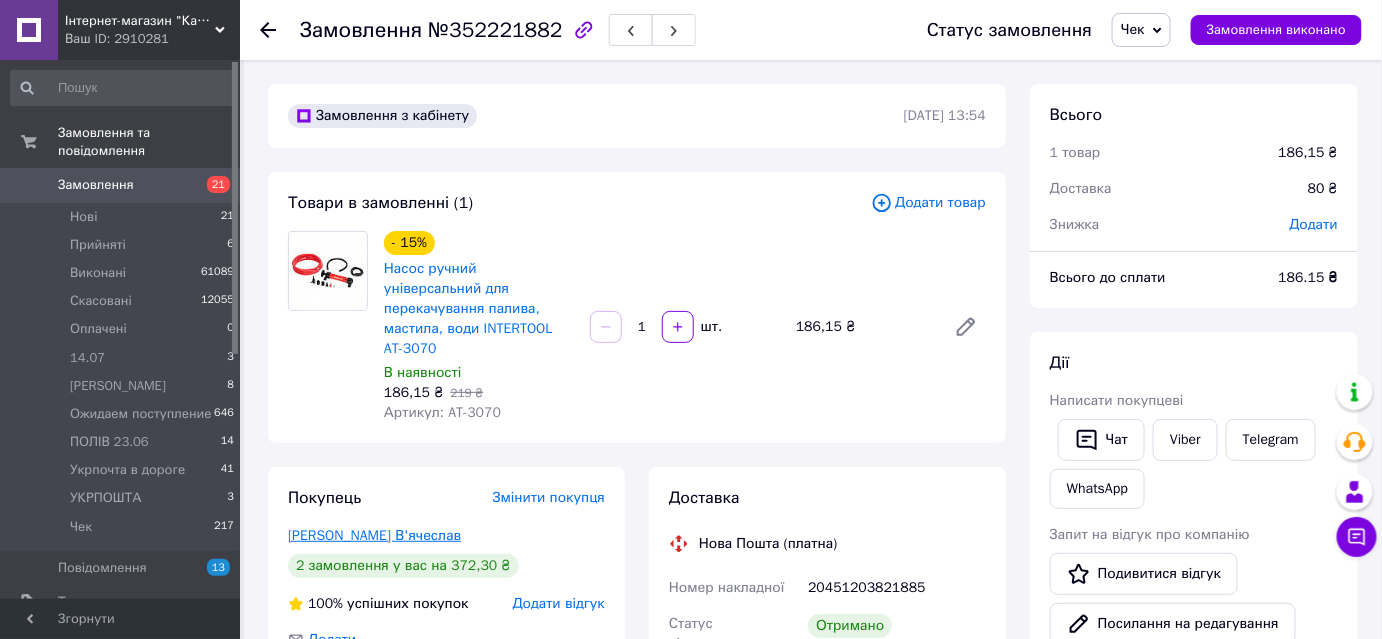 click on "[PERSON_NAME] В'ячеслав" at bounding box center (374, 535) 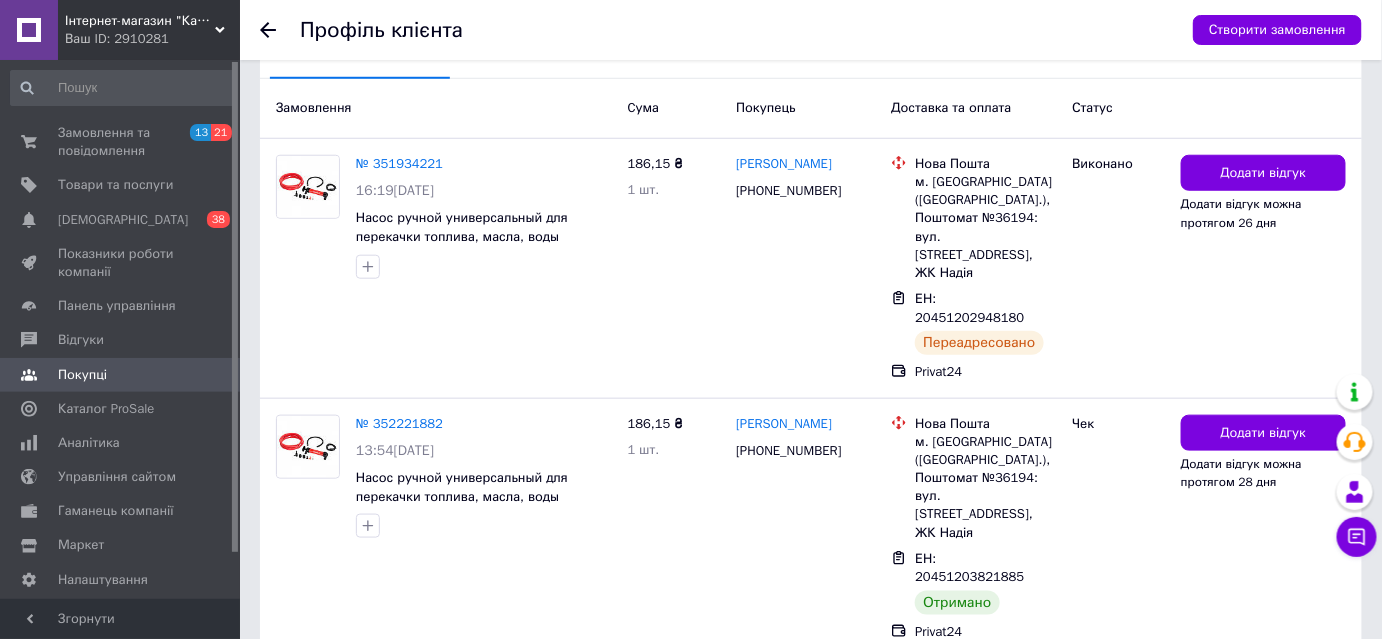 scroll, scrollTop: 525, scrollLeft: 0, axis: vertical 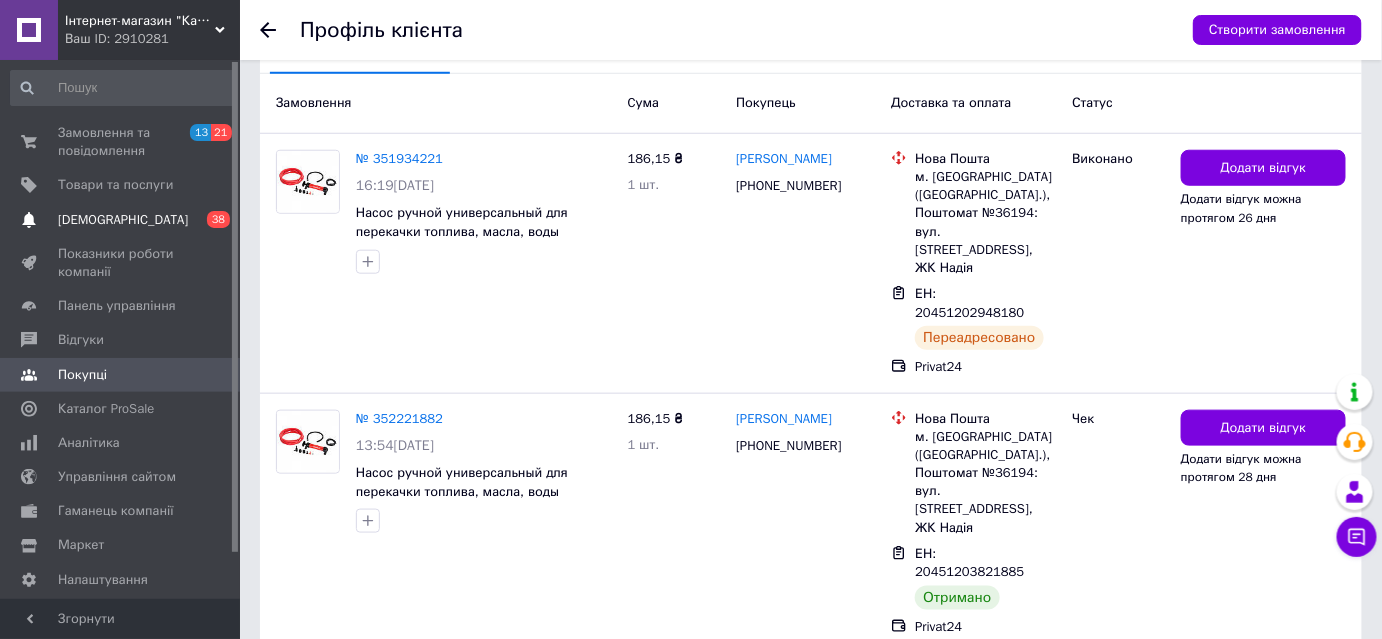 click on "[DEMOGRAPHIC_DATA]" at bounding box center [123, 220] 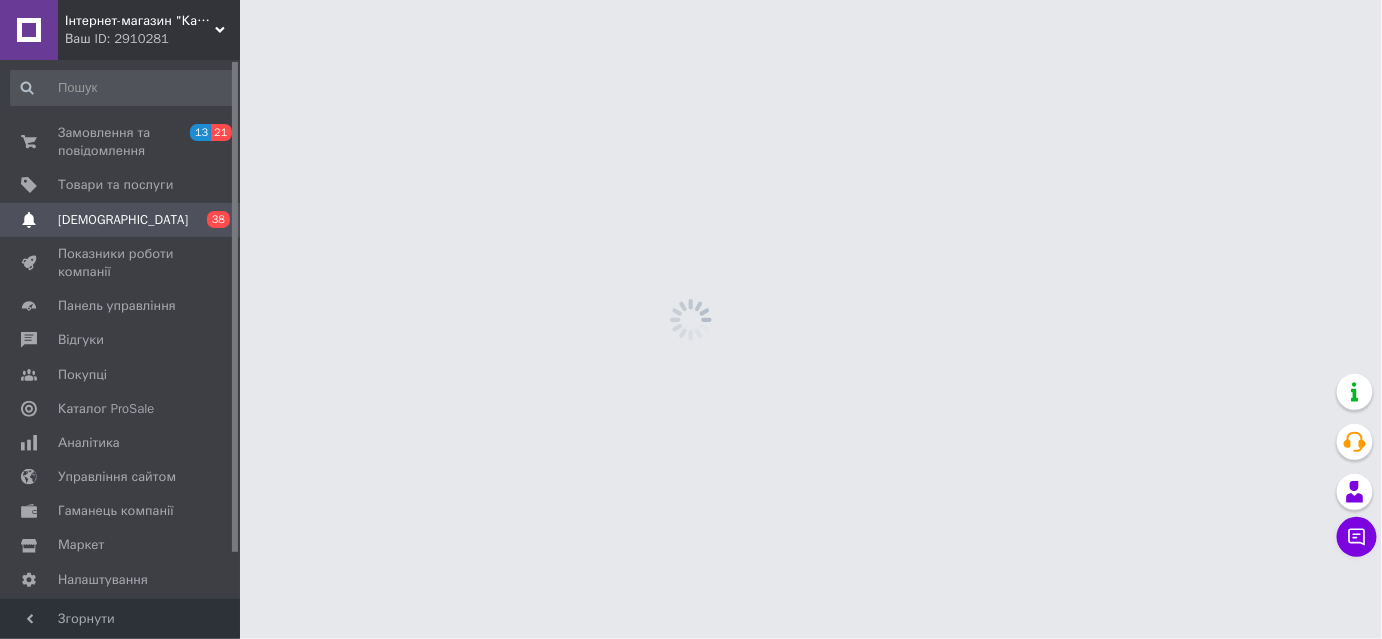 scroll, scrollTop: 0, scrollLeft: 0, axis: both 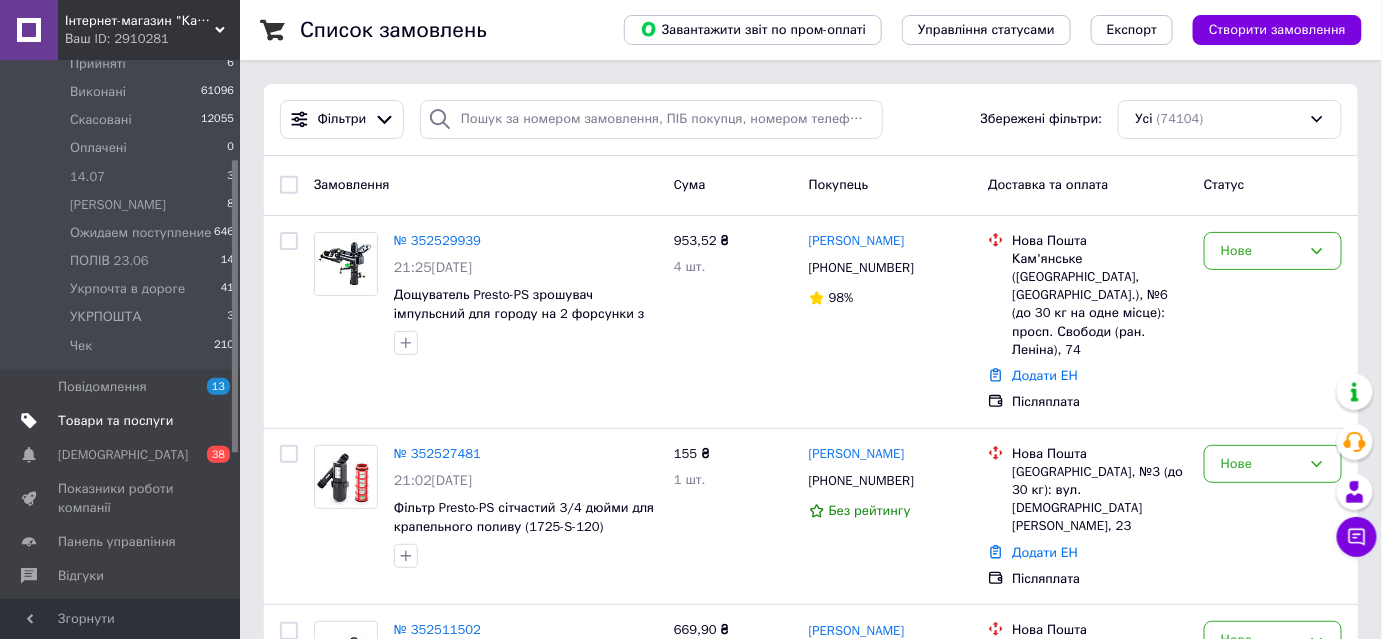 click on "Товари та послуги" at bounding box center (115, 421) 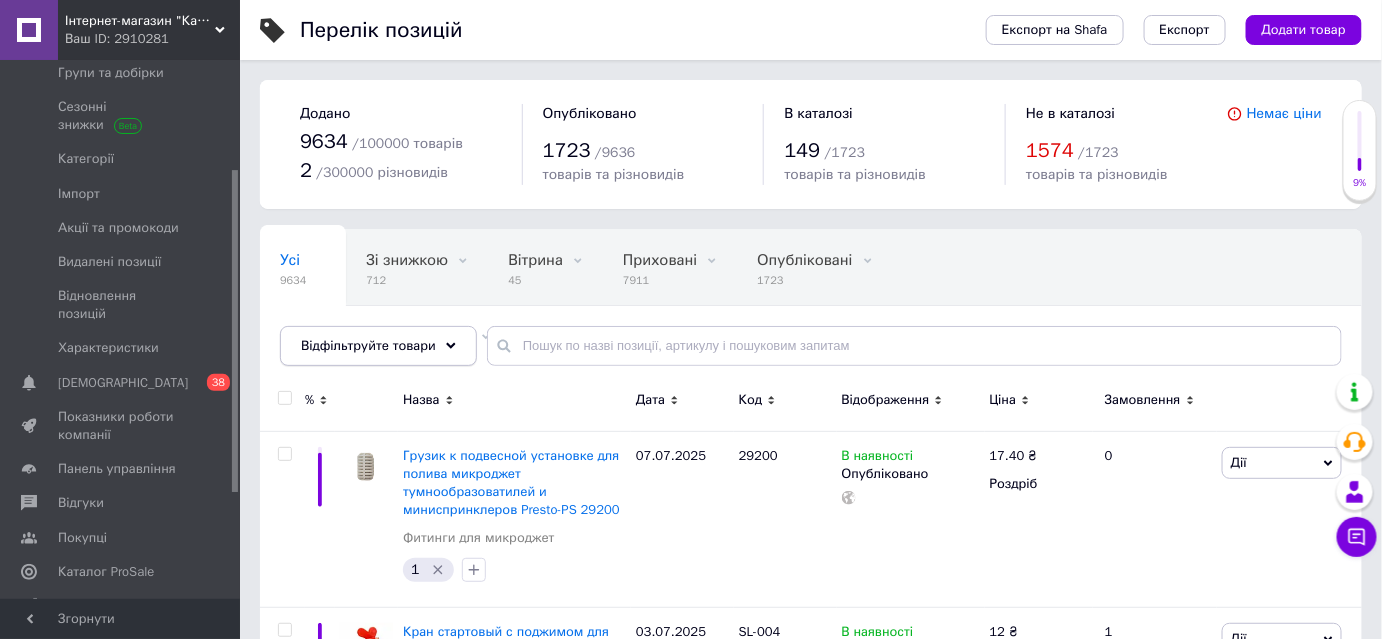 click on "Відфільтруйте товари" at bounding box center (368, 345) 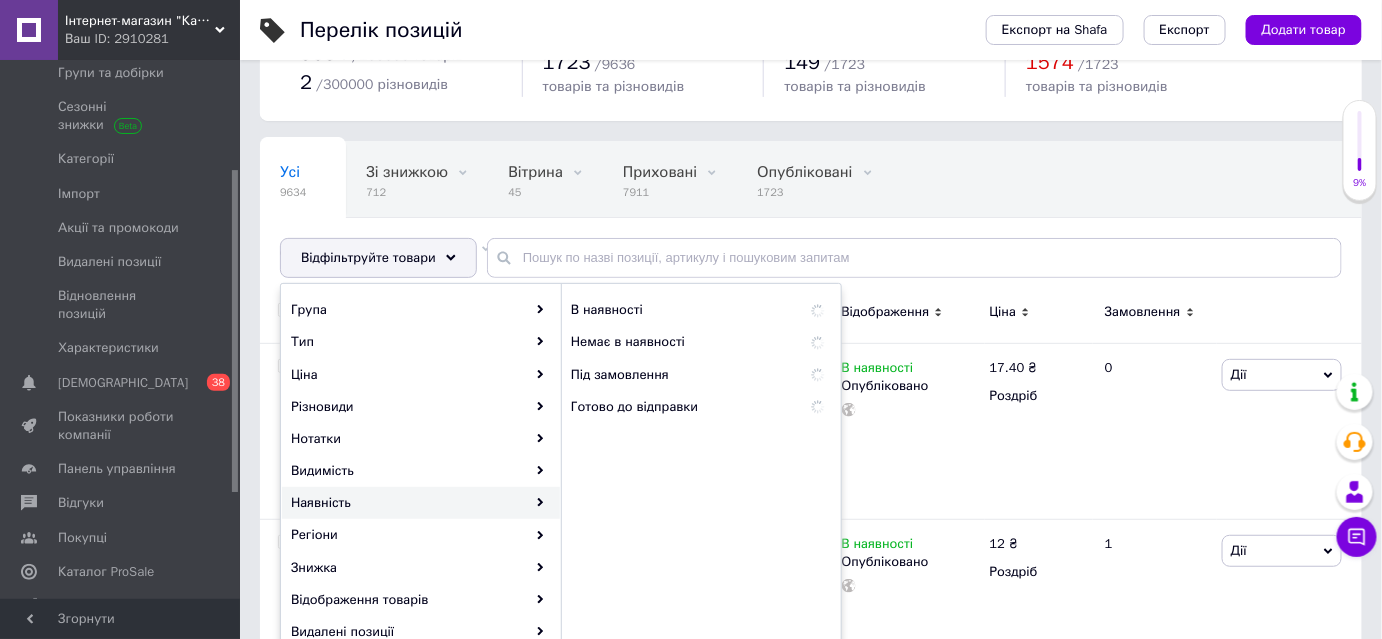 scroll, scrollTop: 90, scrollLeft: 0, axis: vertical 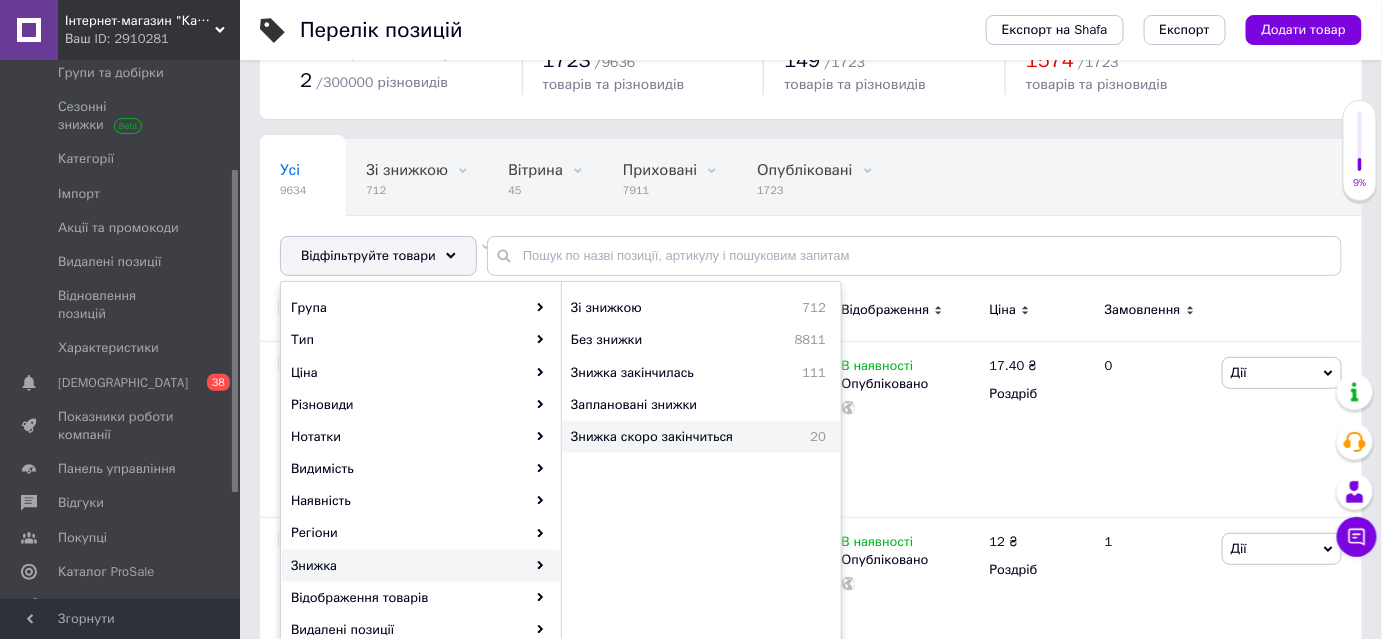 click on "Знижка скоро закінчиться" at bounding box center (681, 437) 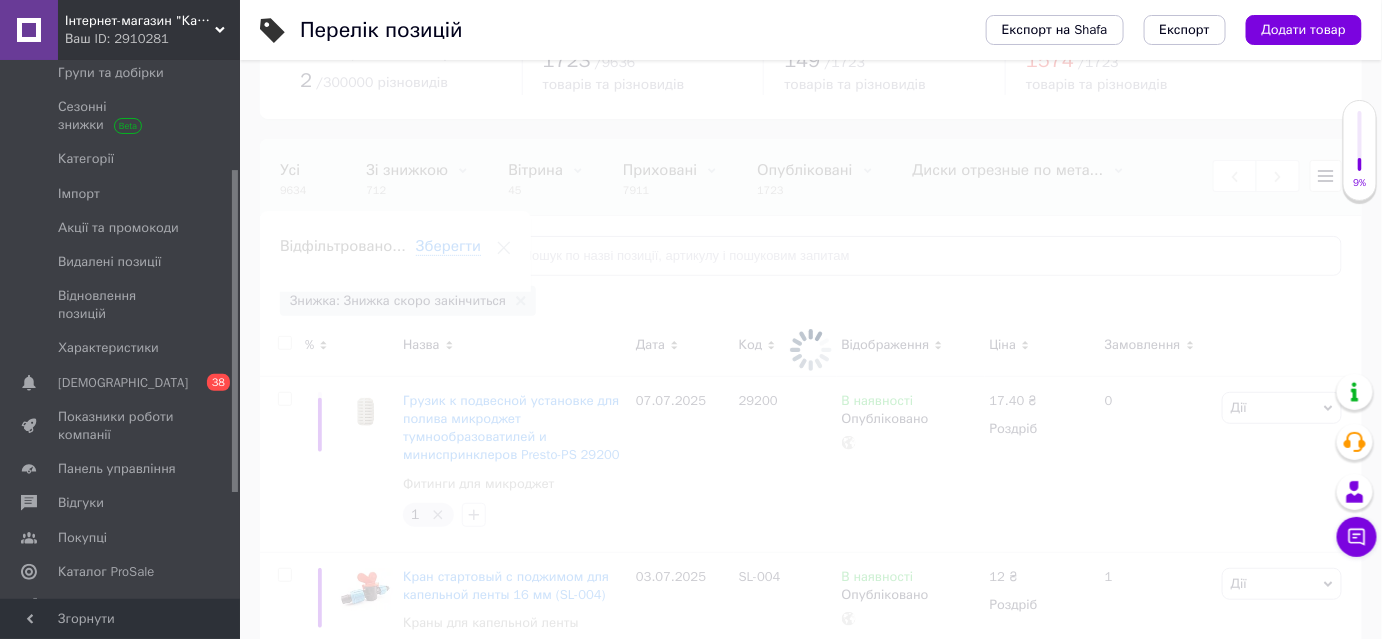 scroll, scrollTop: 0, scrollLeft: 197, axis: horizontal 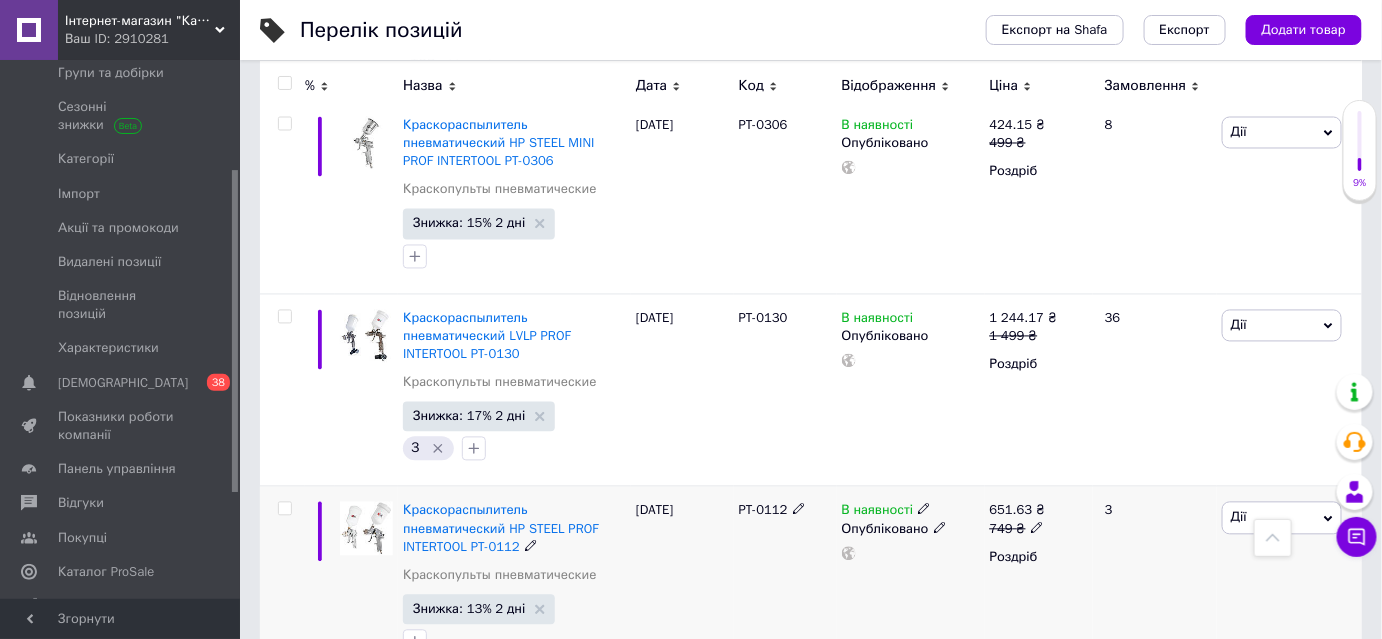 click at bounding box center (284, 509) 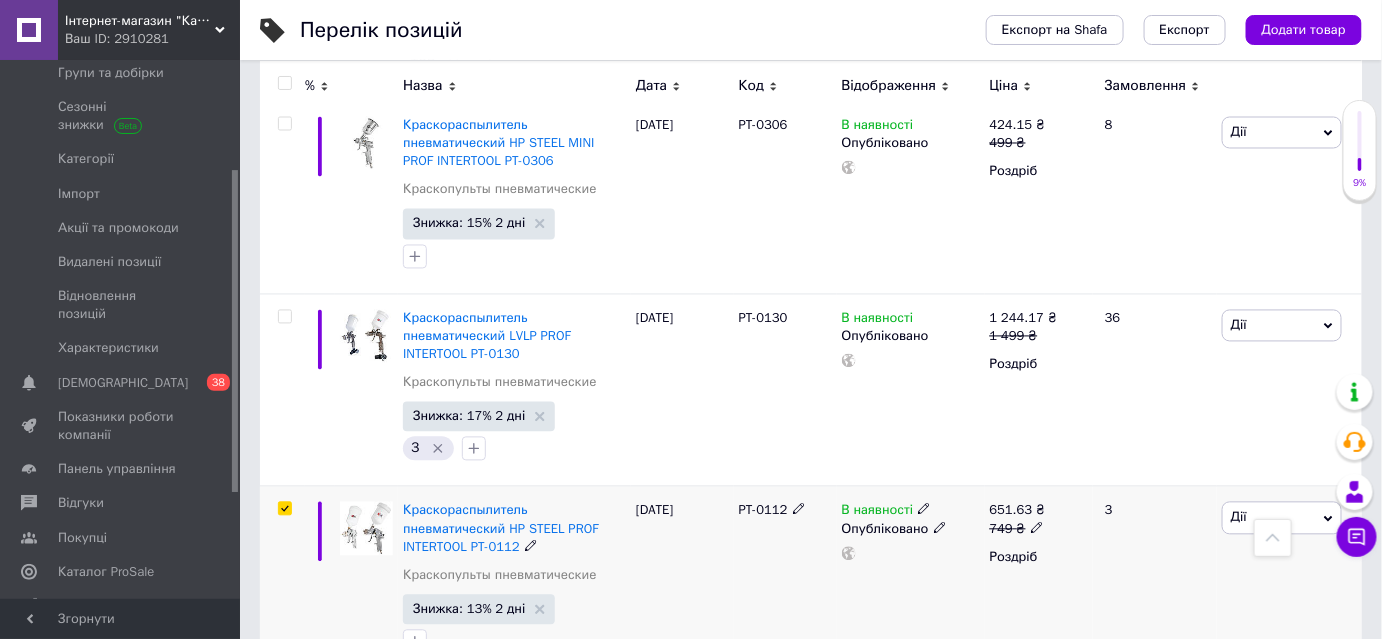 checkbox on "true" 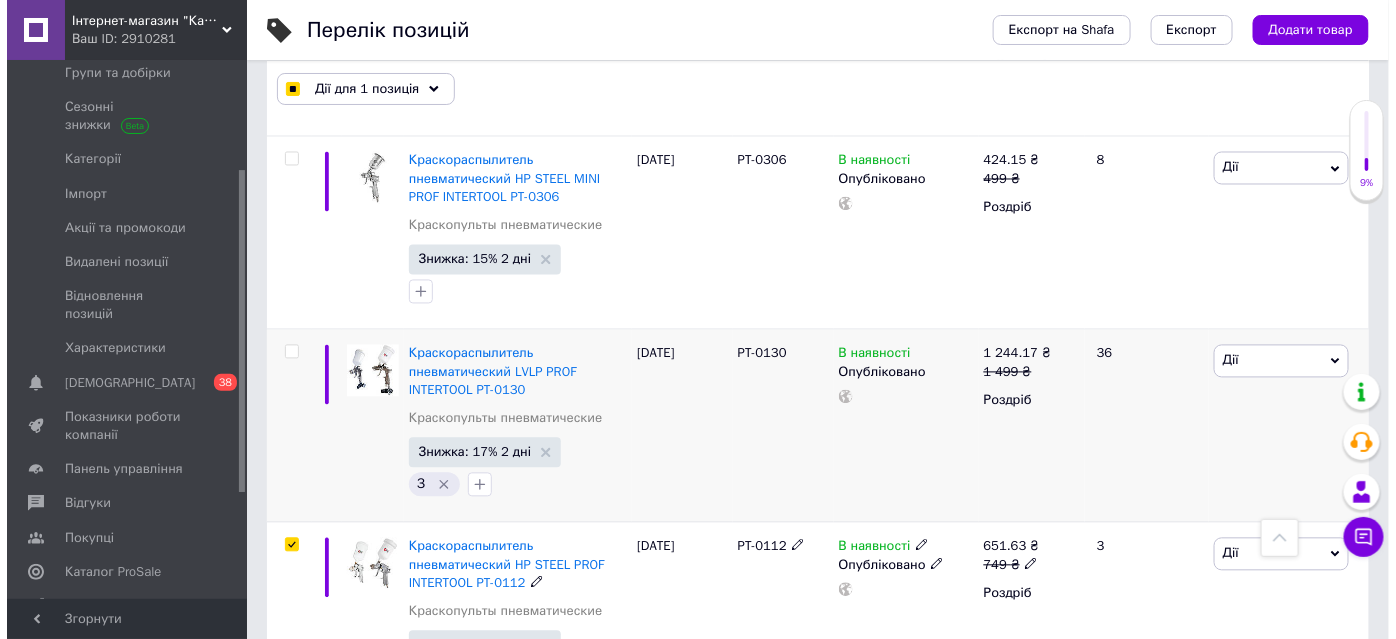 scroll, scrollTop: 3695, scrollLeft: 0, axis: vertical 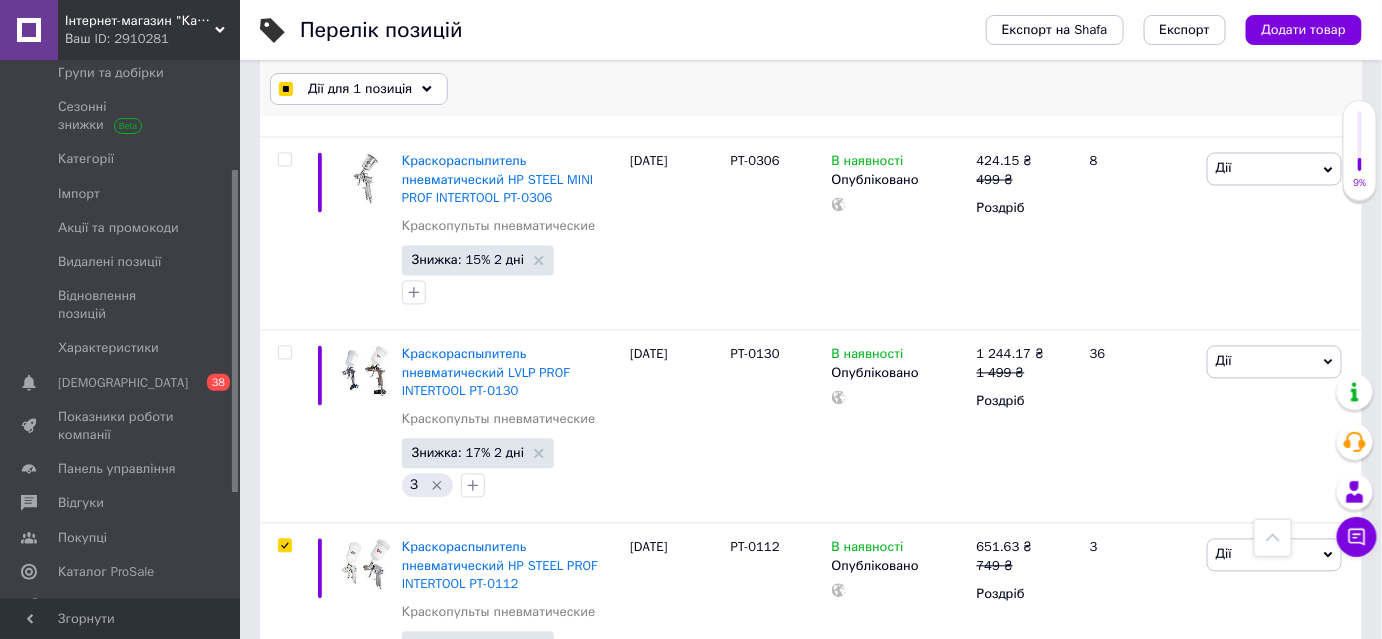 click on "Дії для 1 позиція" at bounding box center (360, 89) 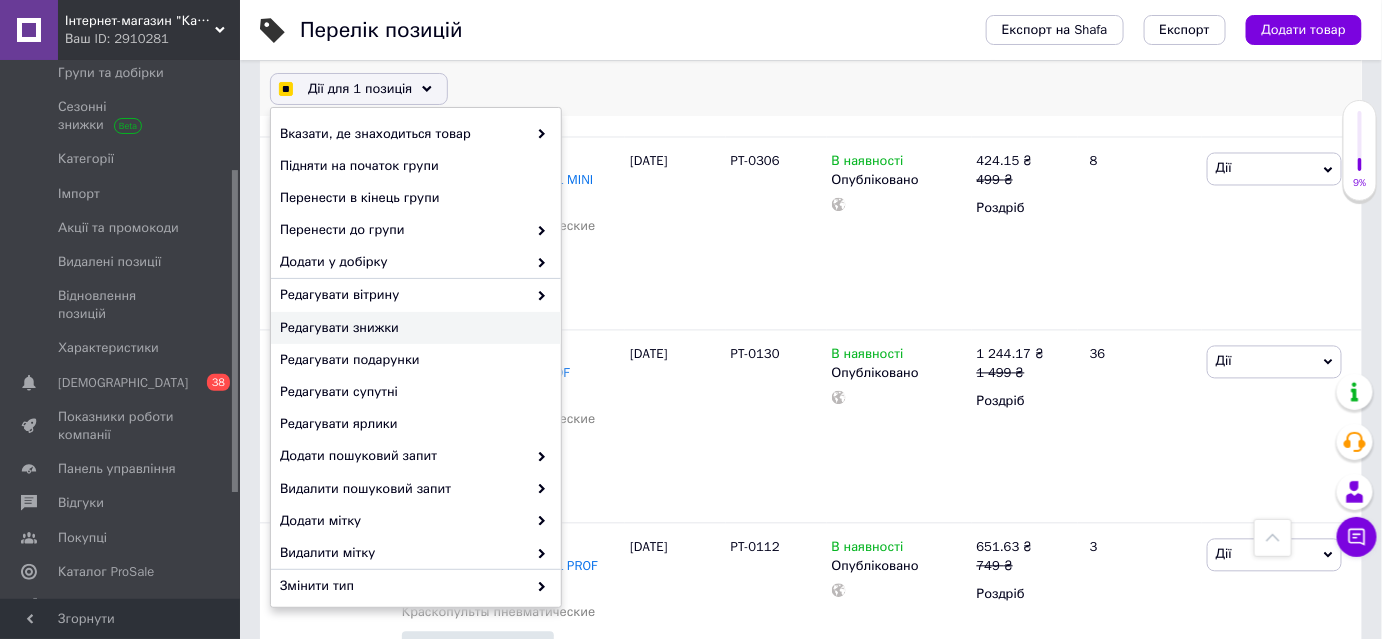 checkbox on "true" 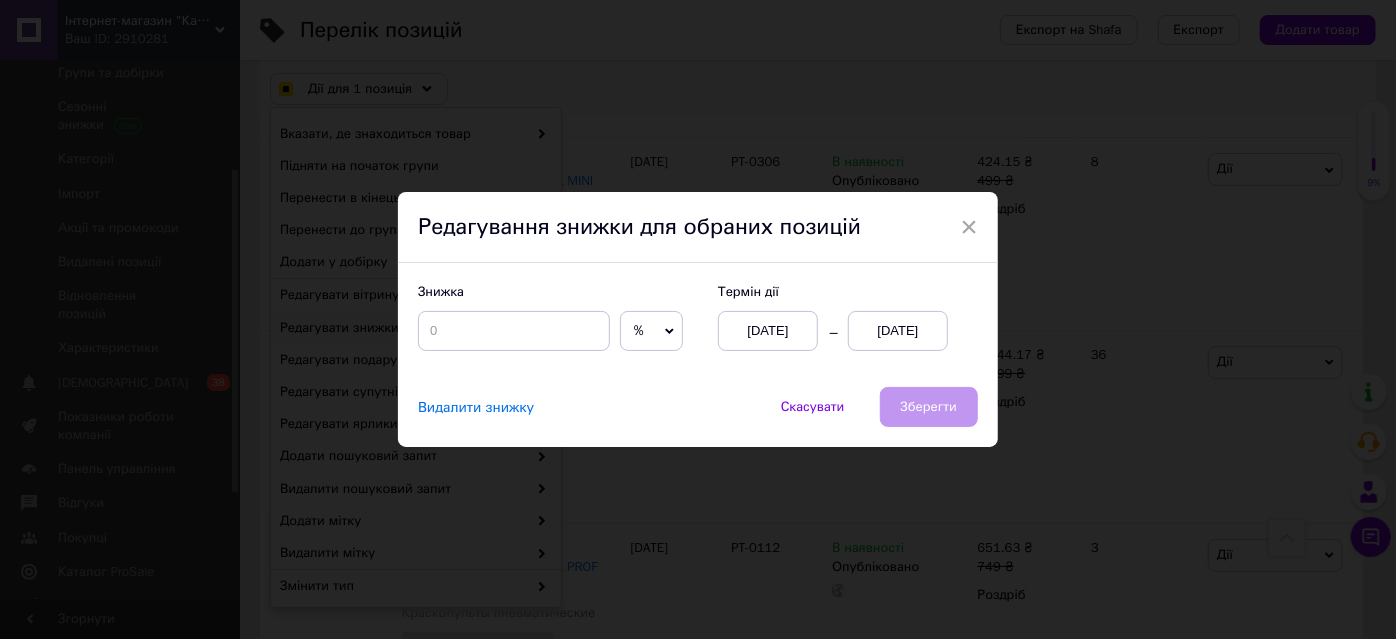 checkbox on "true" 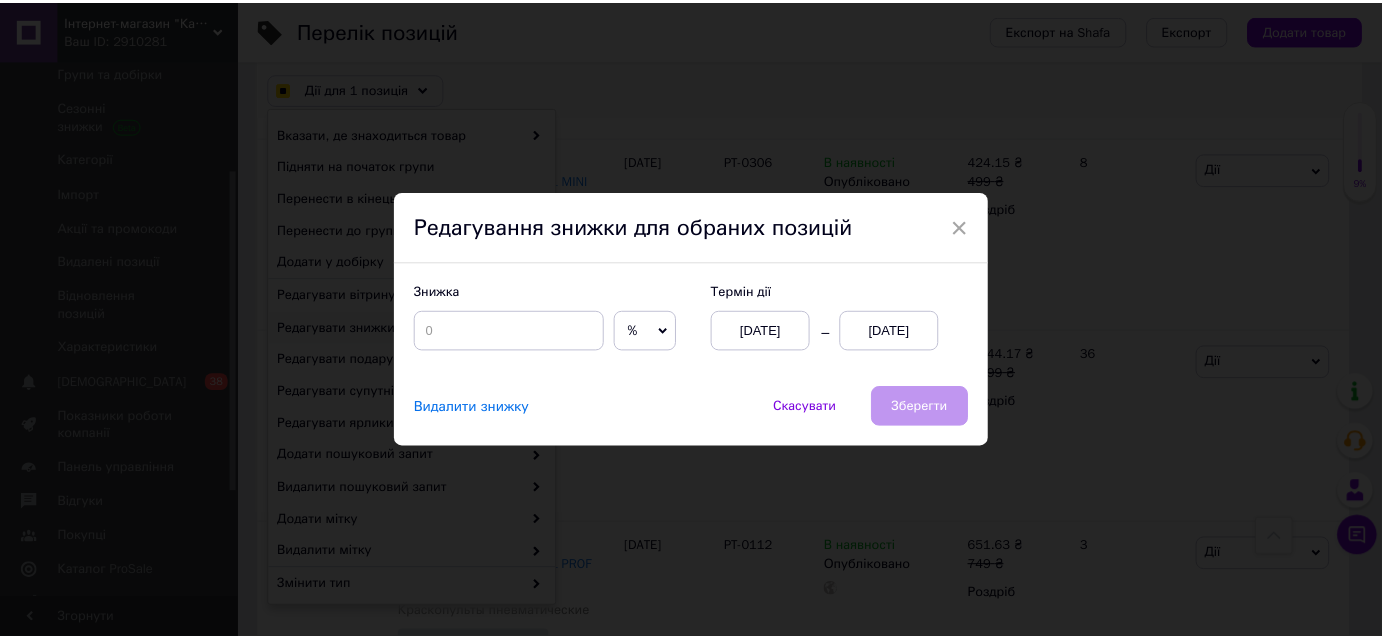 scroll, scrollTop: 0, scrollLeft: 197, axis: horizontal 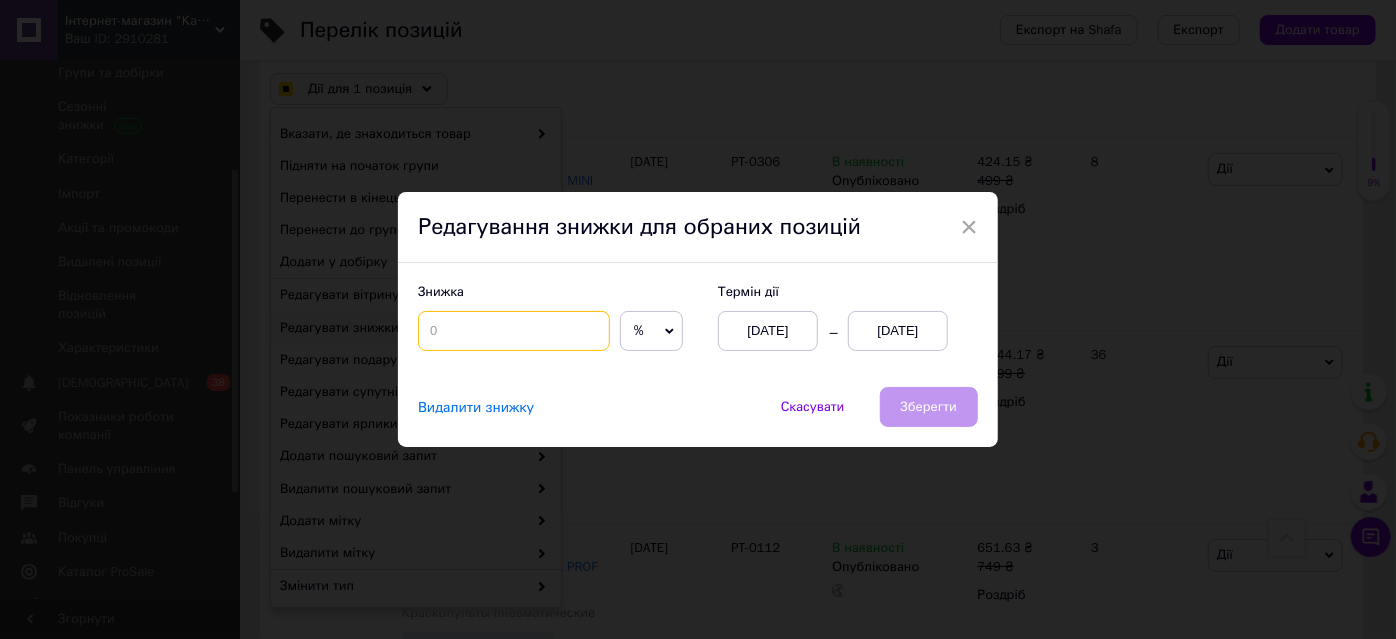 click at bounding box center [514, 331] 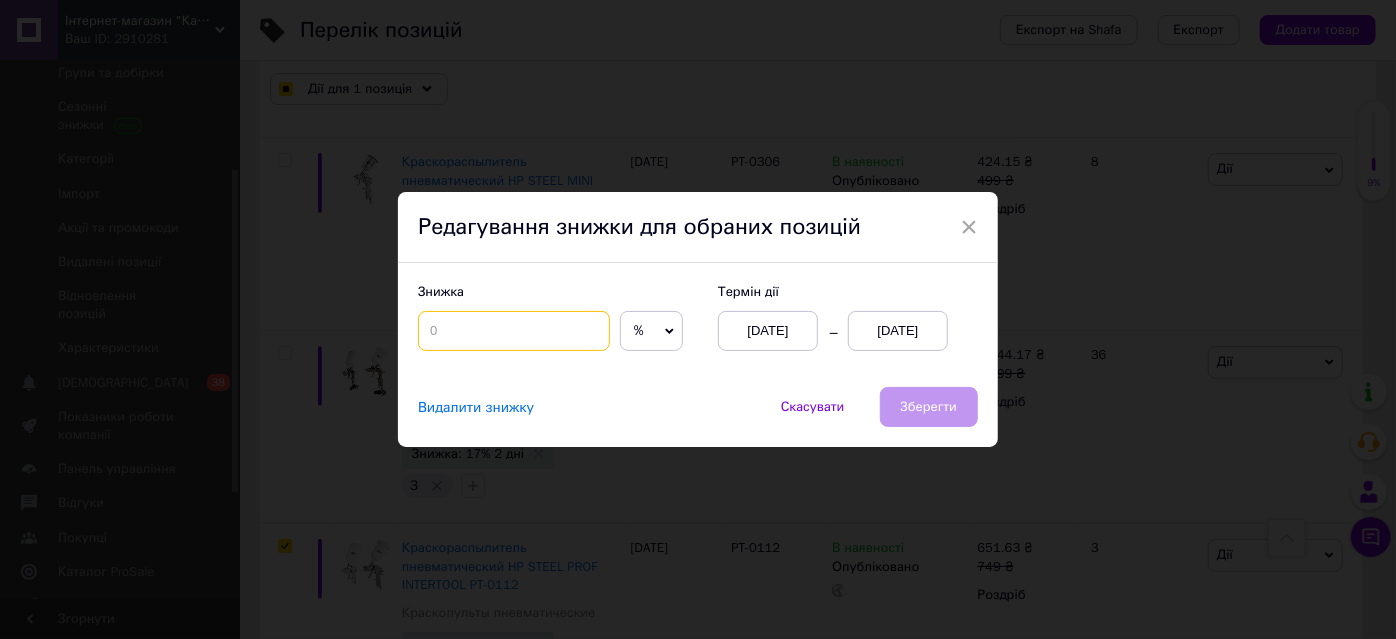 type on "1" 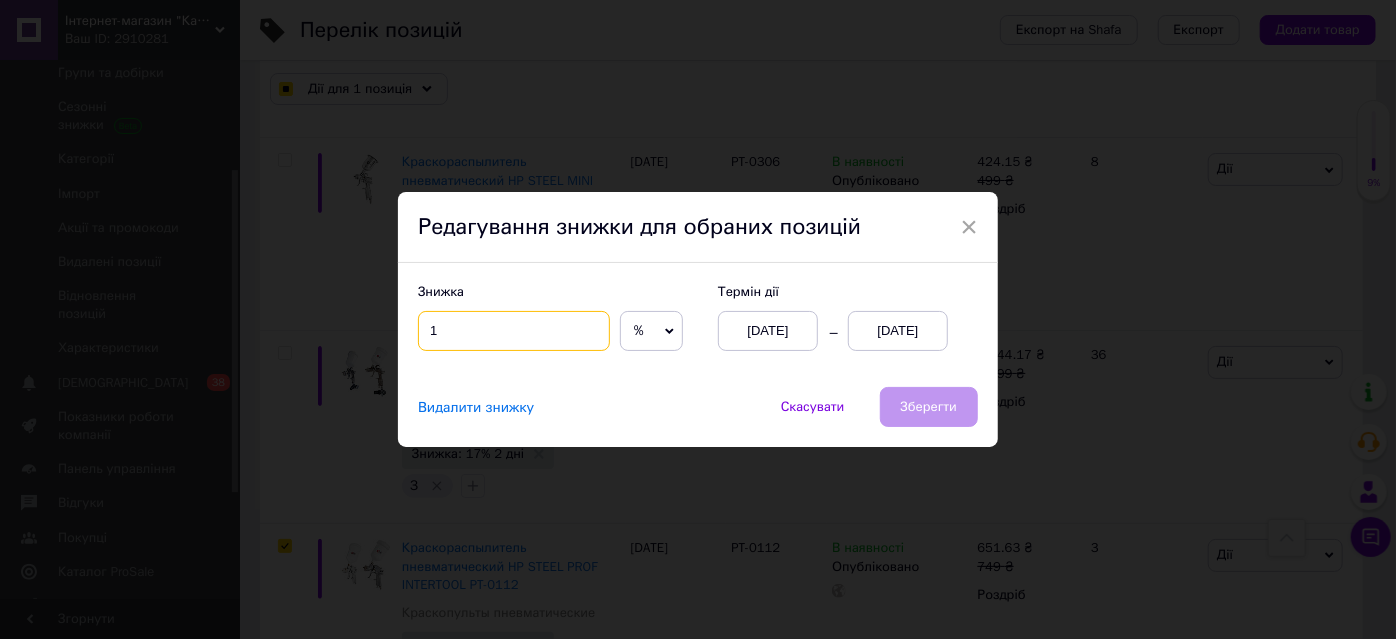 checkbox on "true" 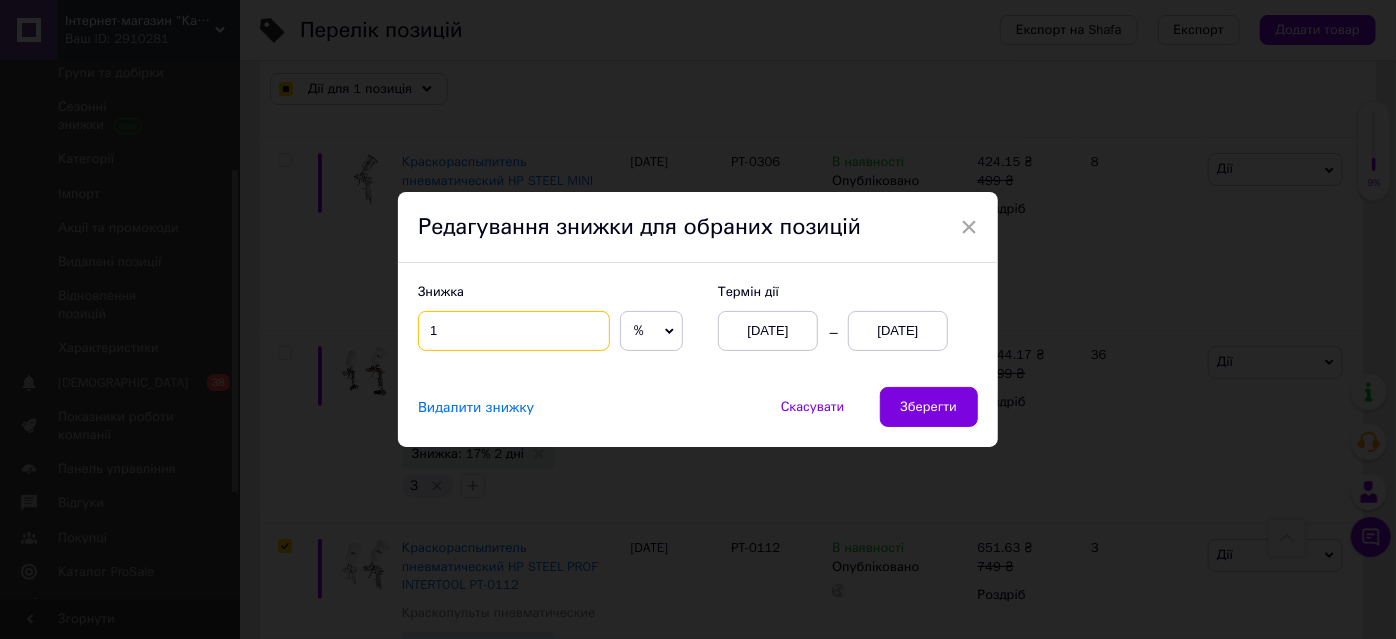 type on "13" 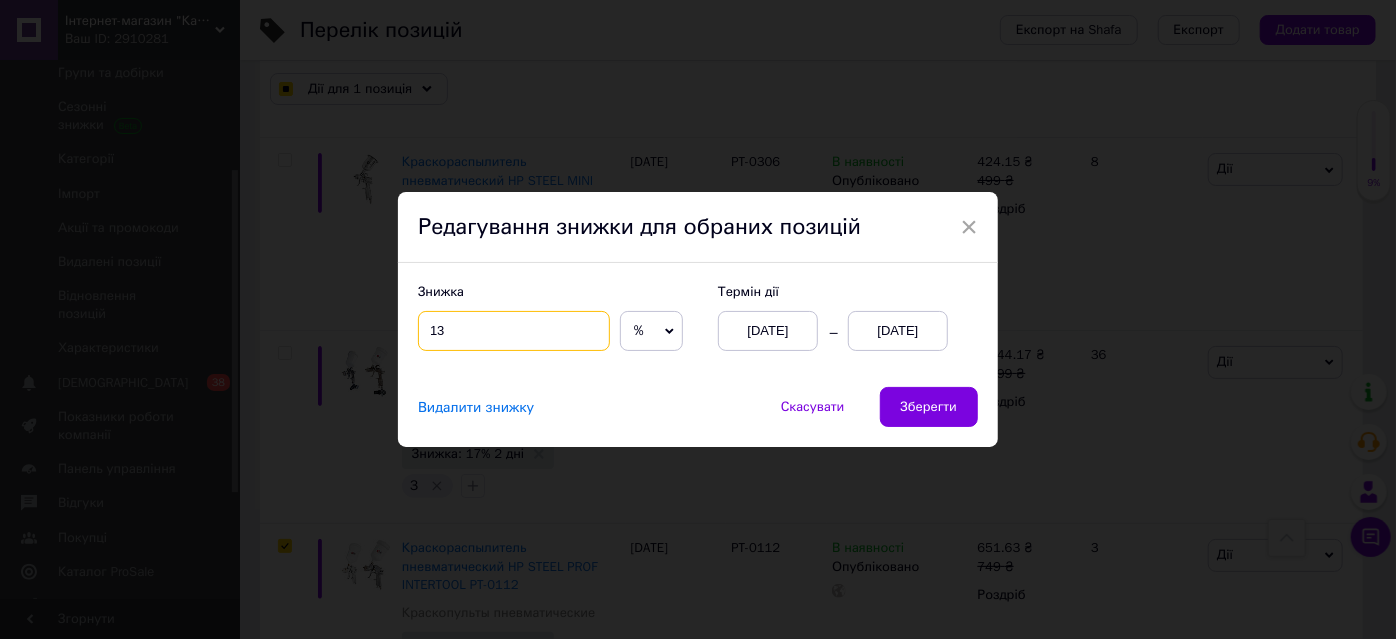 checkbox on "true" 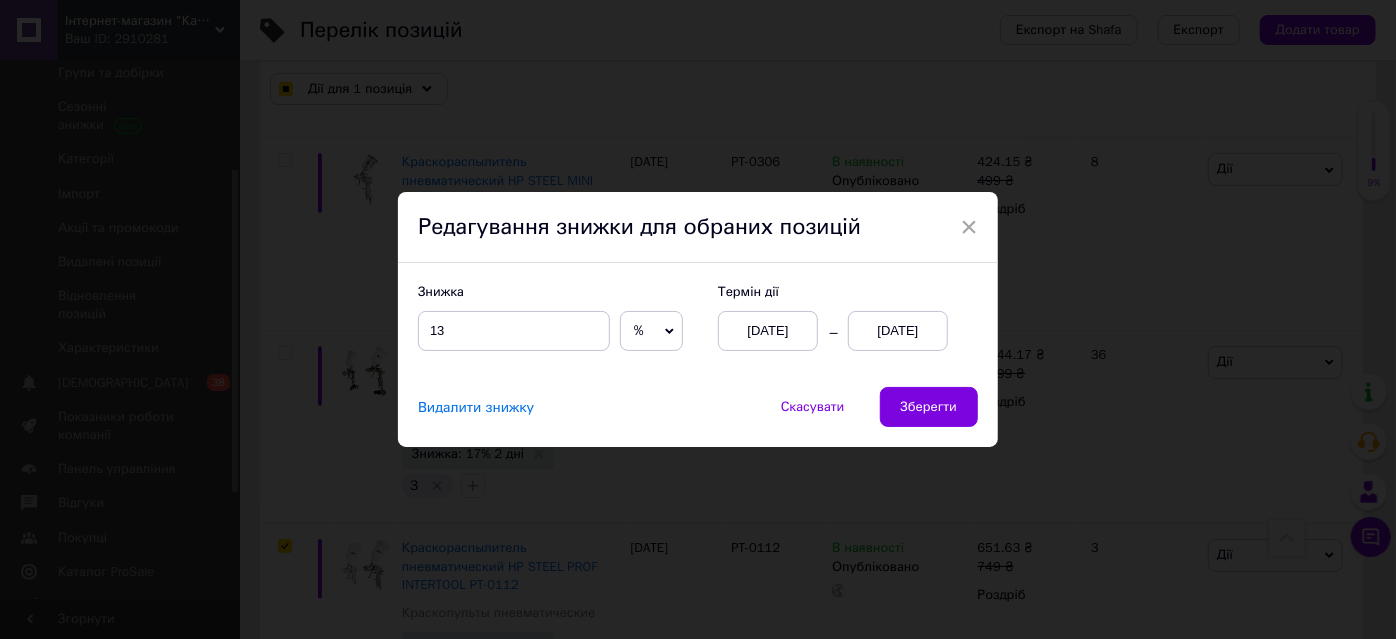 click on "[DATE]" at bounding box center [898, 331] 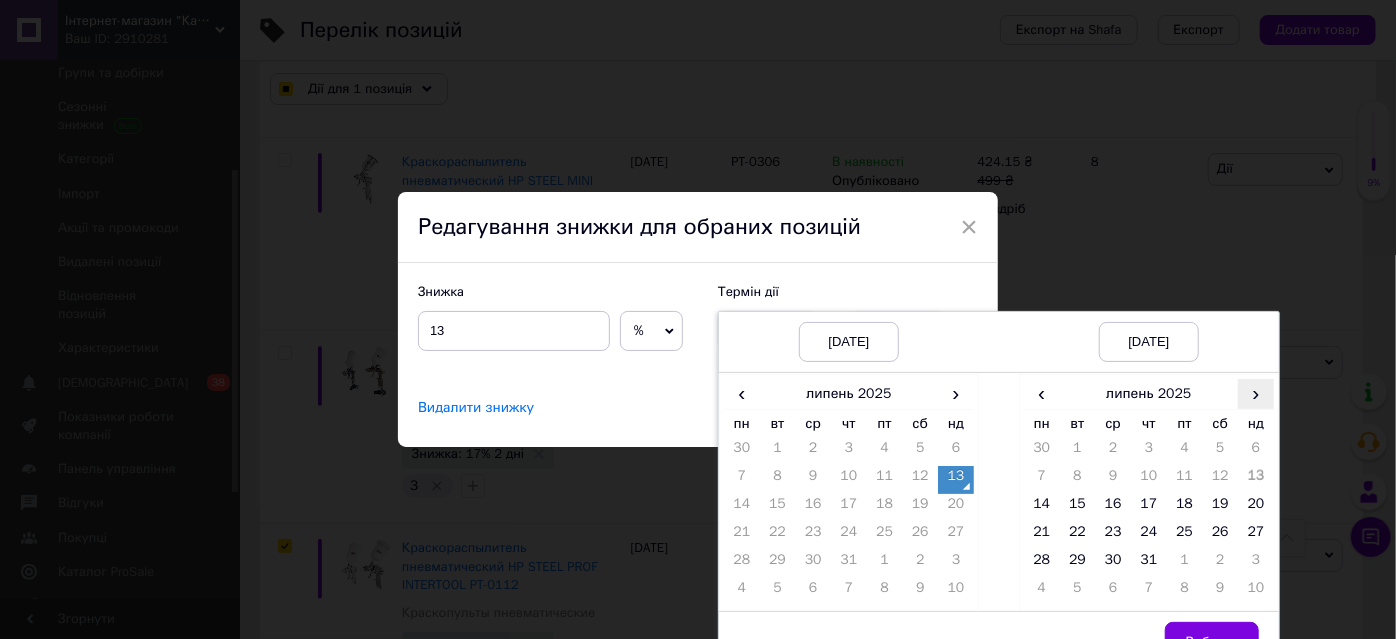 click on "›" at bounding box center [1256, 393] 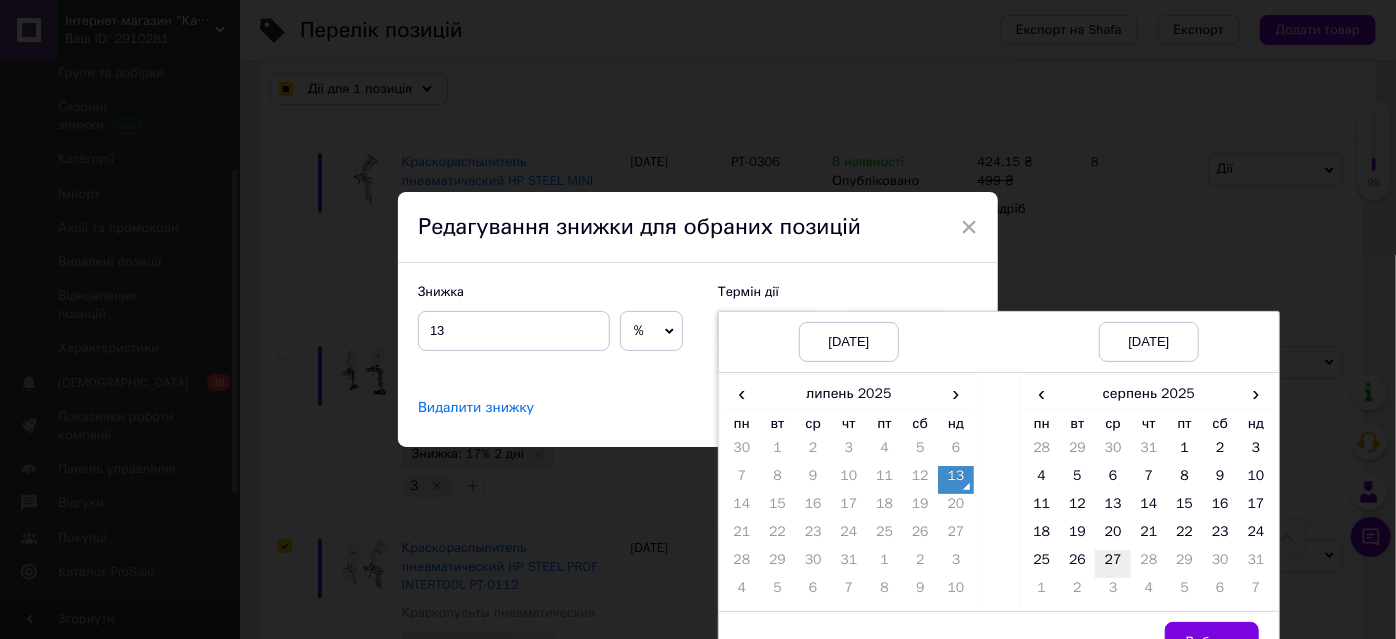 click on "27" at bounding box center [1113, 564] 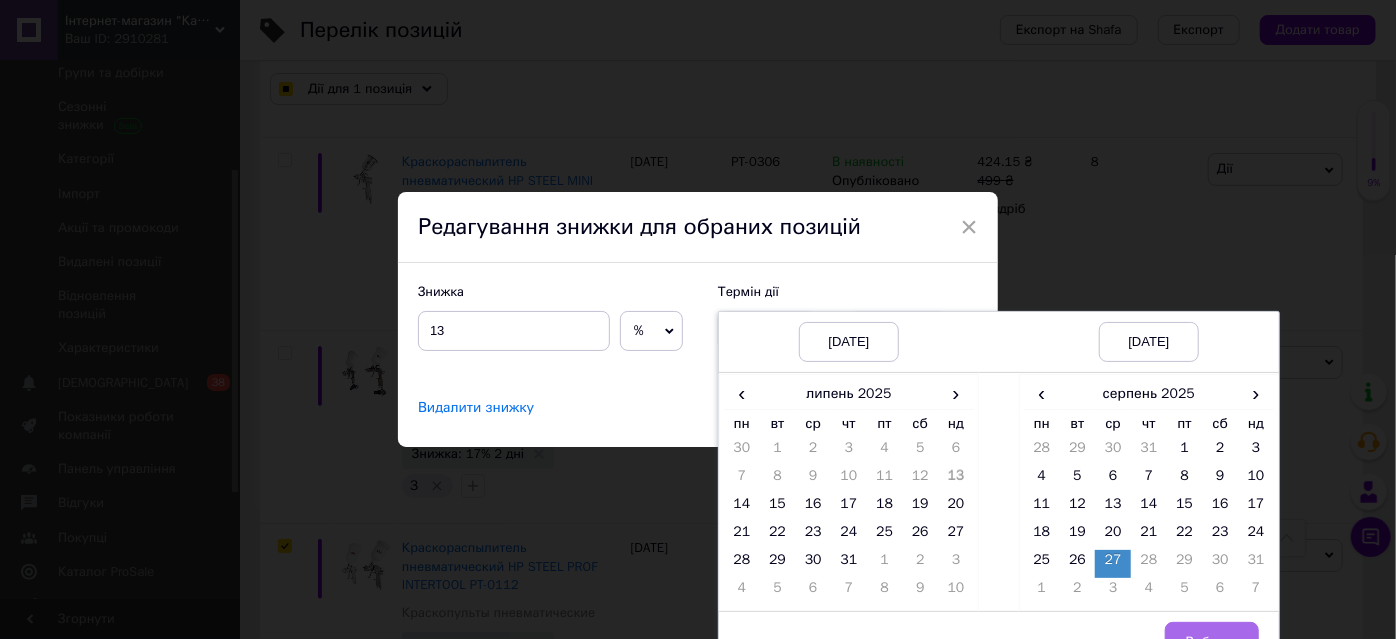 click on "Вибрати" at bounding box center (1212, 642) 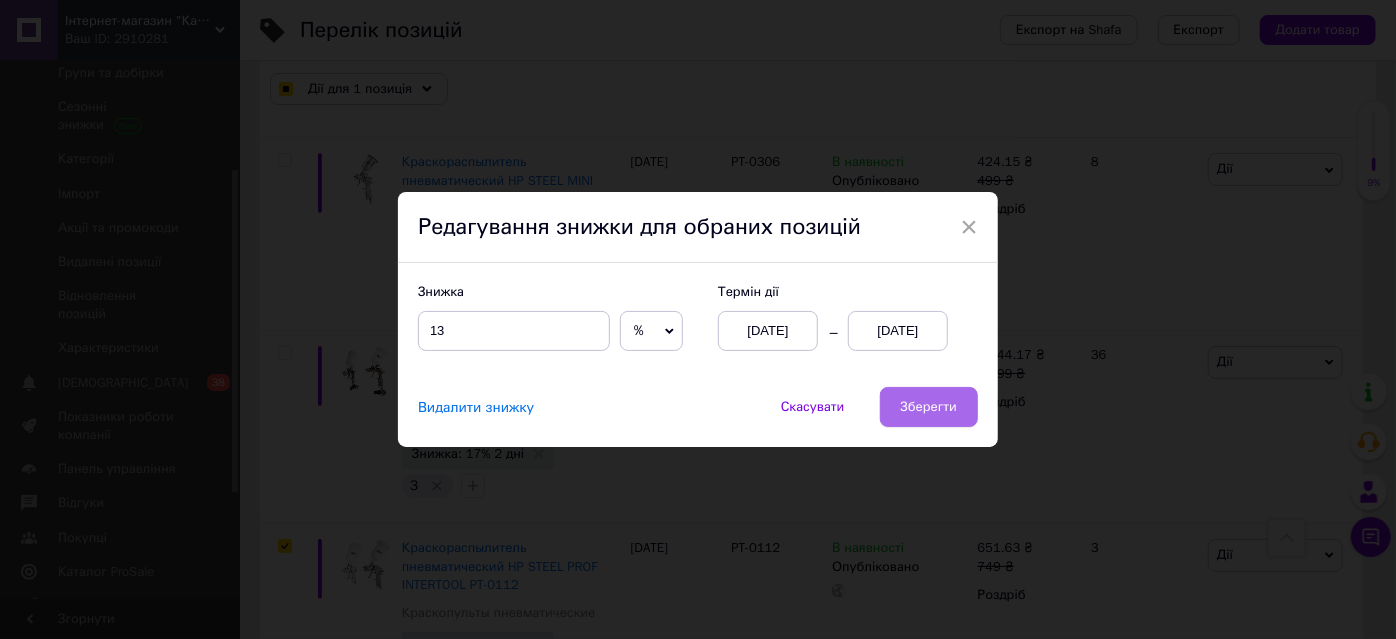 click on "Зберегти" at bounding box center (929, 407) 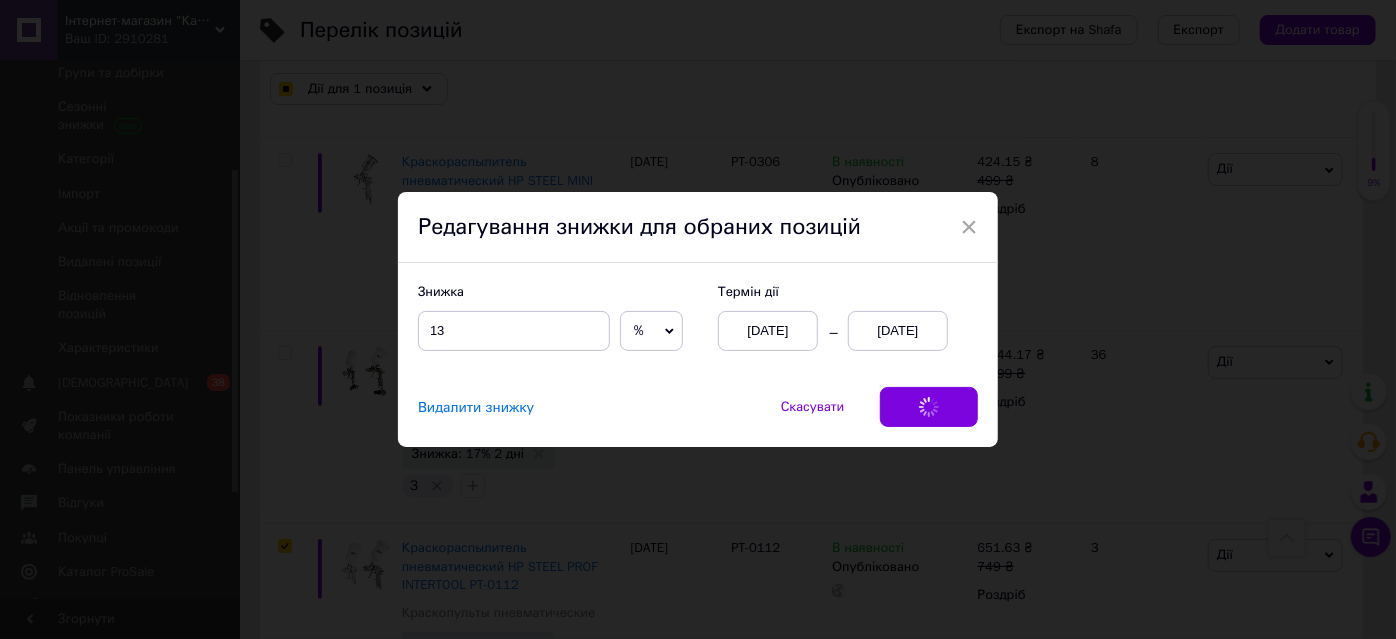 checkbox on "true" 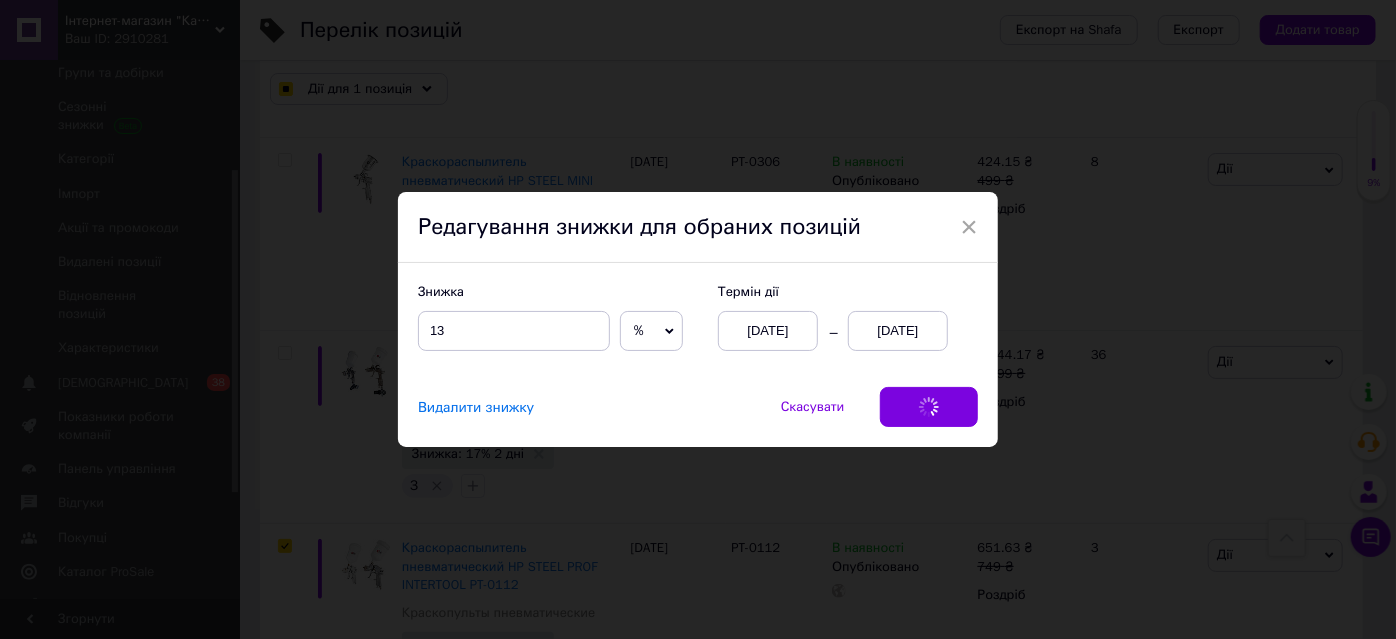checkbox on "true" 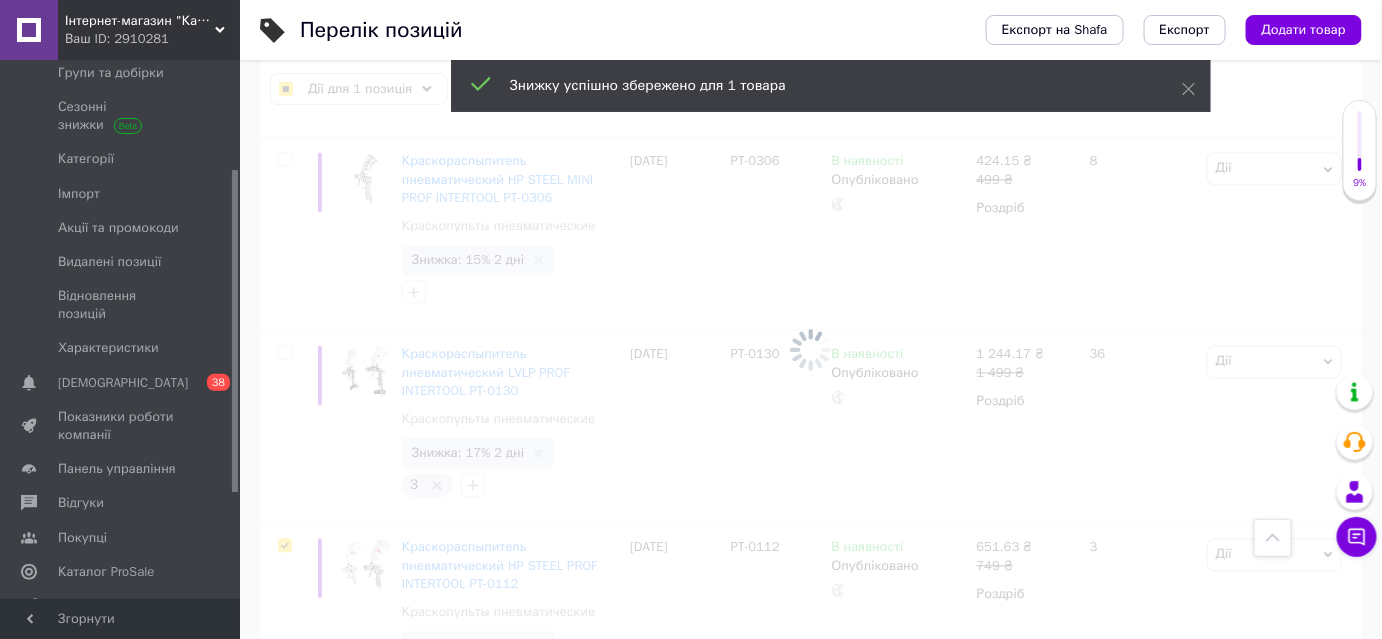 scroll, scrollTop: 0, scrollLeft: 197, axis: horizontal 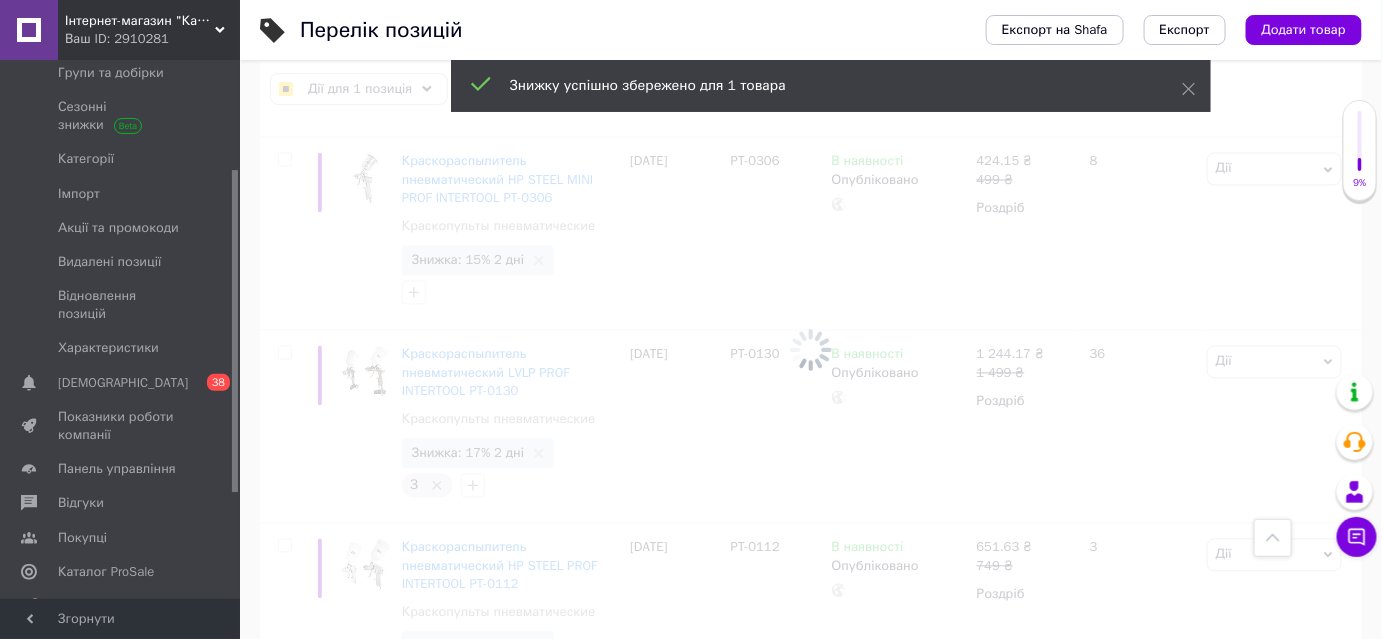 checkbox on "false" 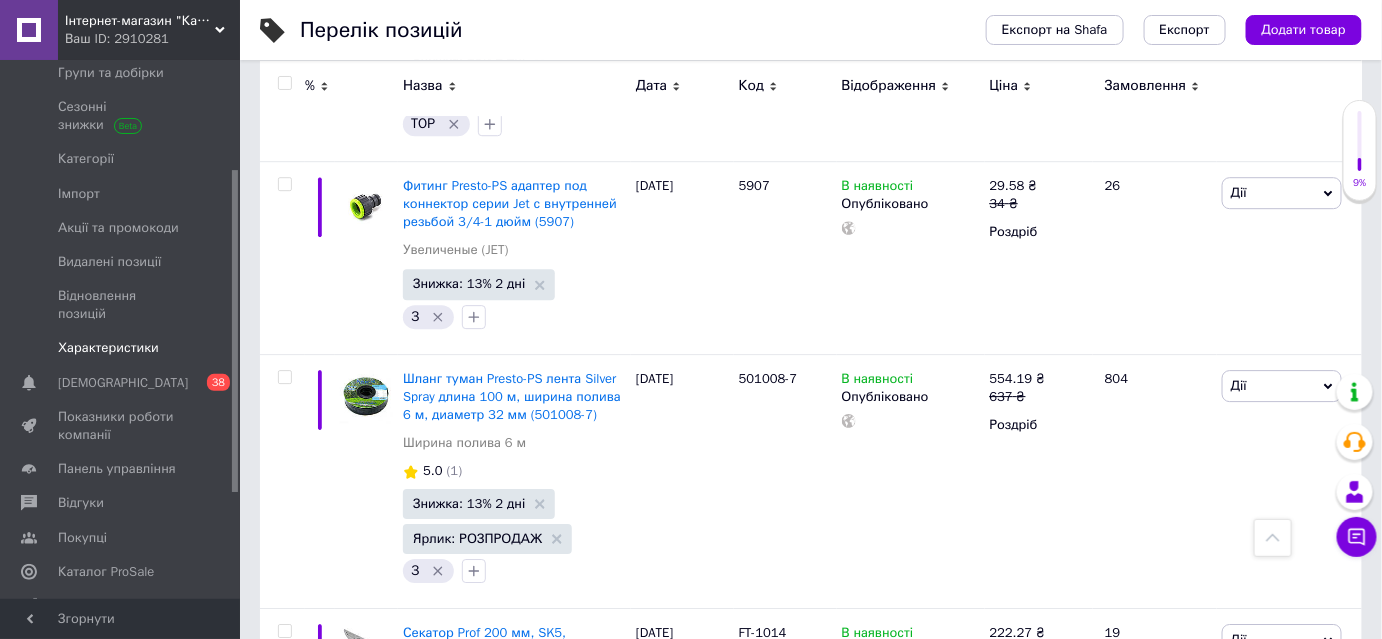 scroll, scrollTop: 1877, scrollLeft: 0, axis: vertical 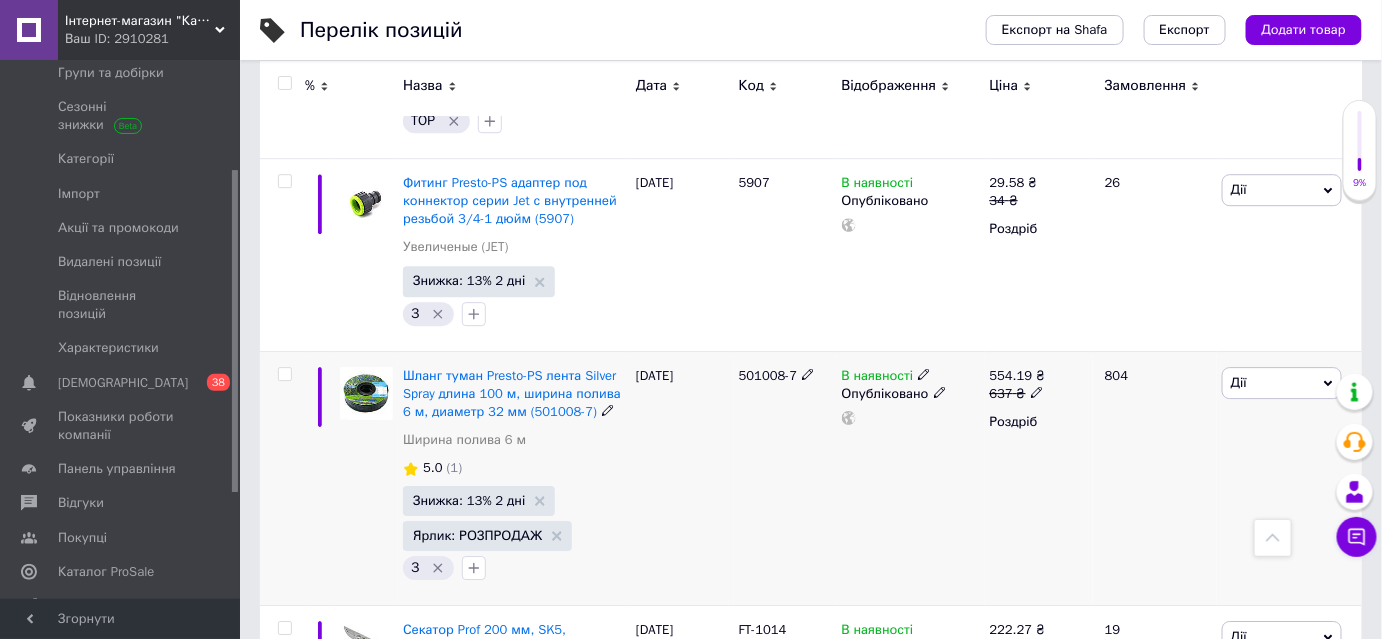 click at bounding box center (284, 374) 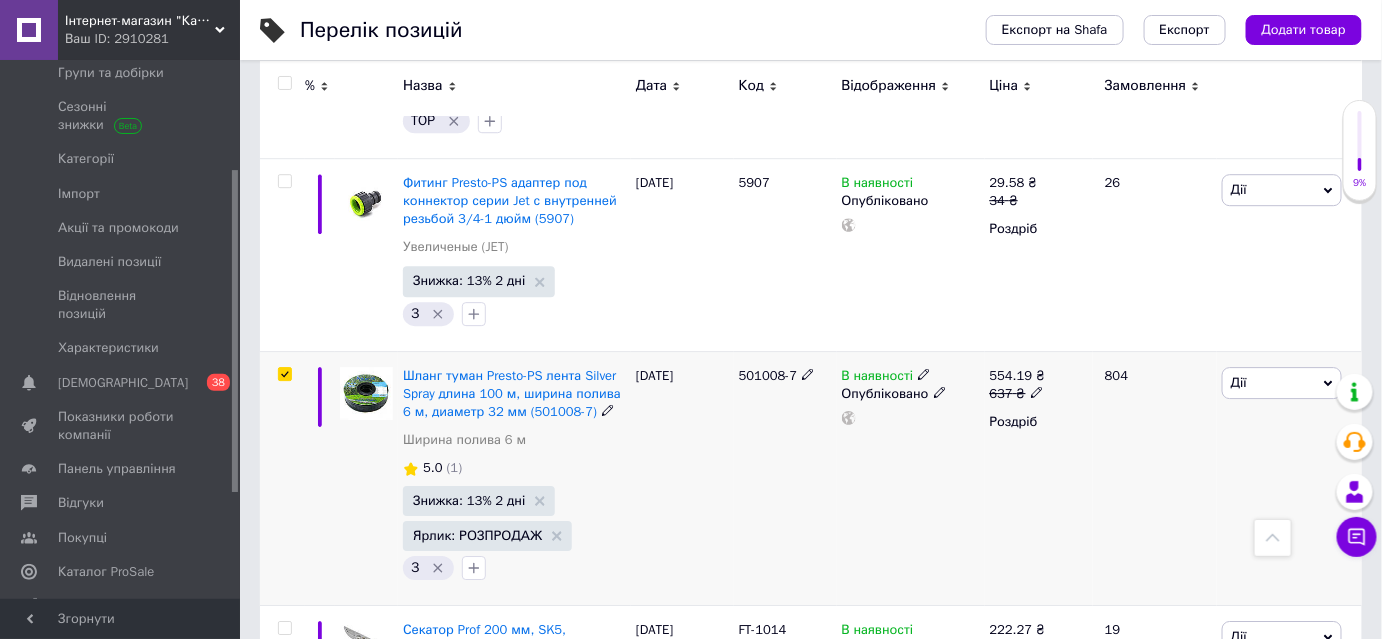 checkbox on "true" 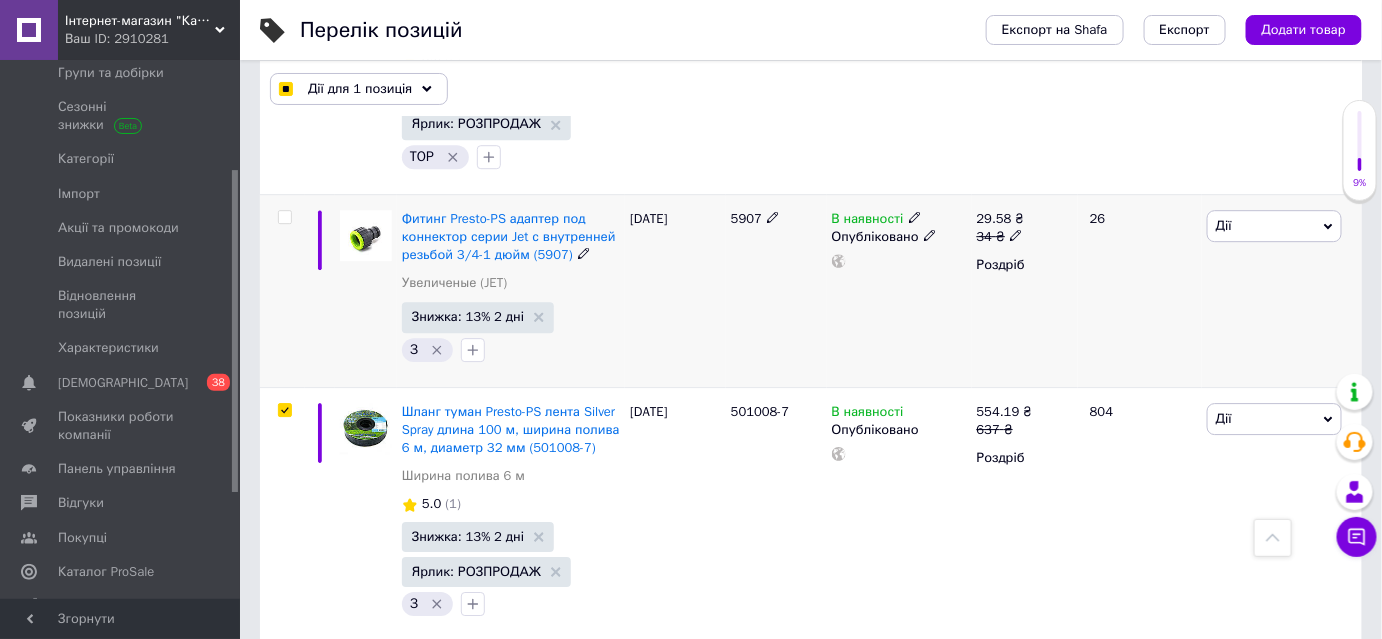 click at bounding box center [284, 217] 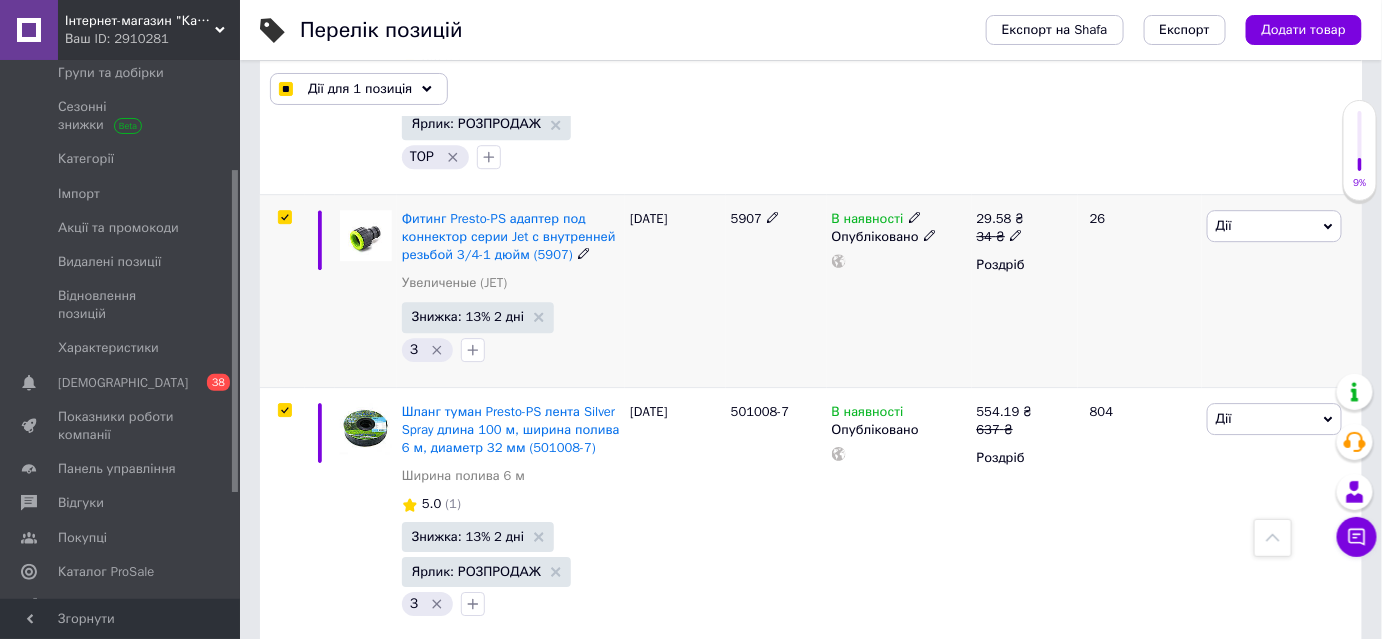 checkbox on "true" 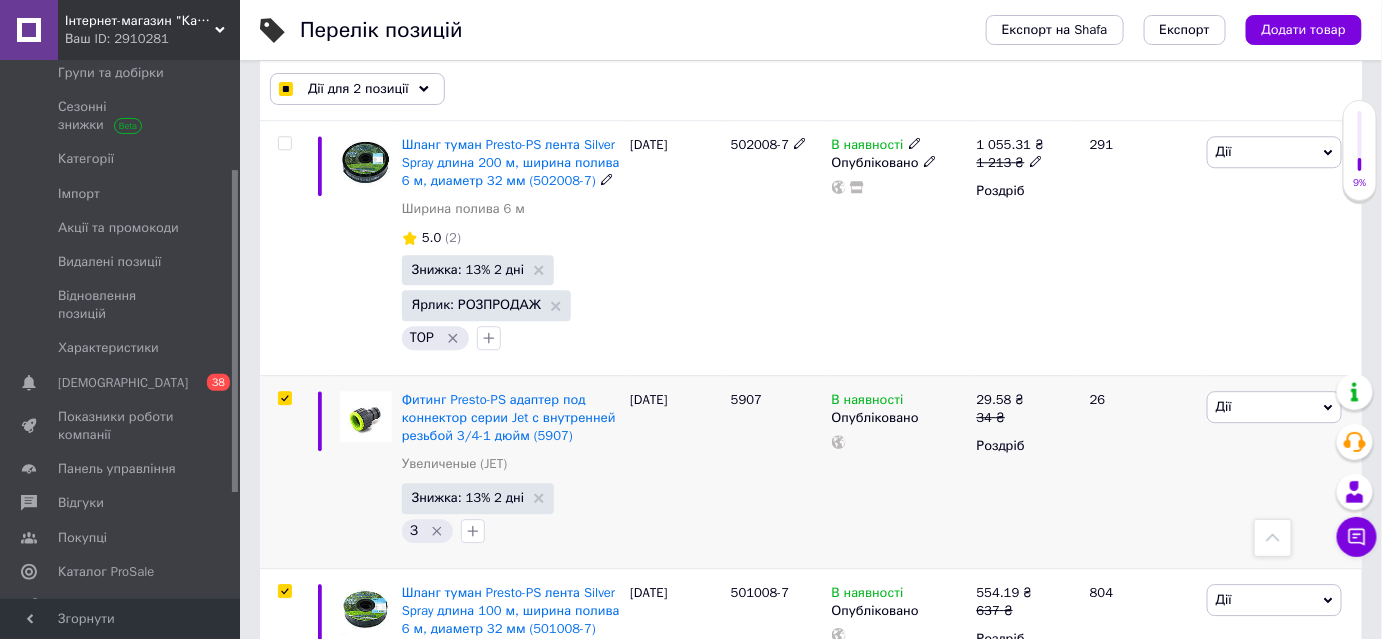 scroll, scrollTop: 1514, scrollLeft: 0, axis: vertical 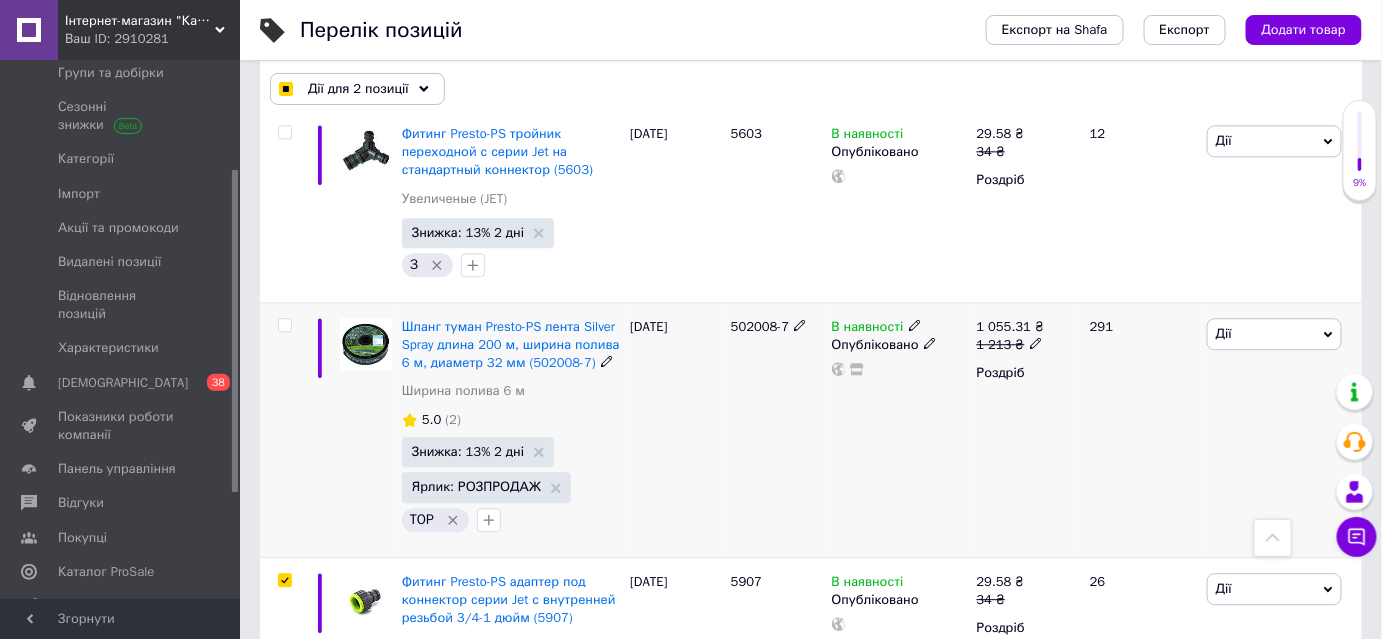 click at bounding box center (284, 325) 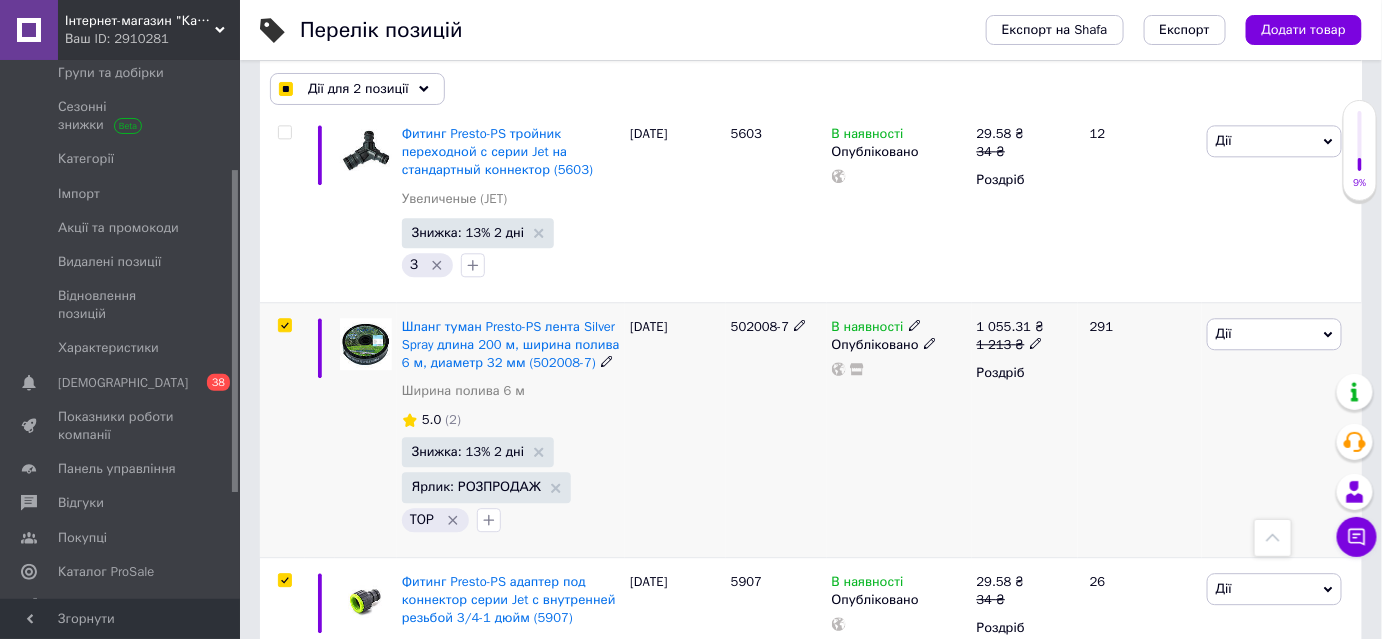 checkbox on "true" 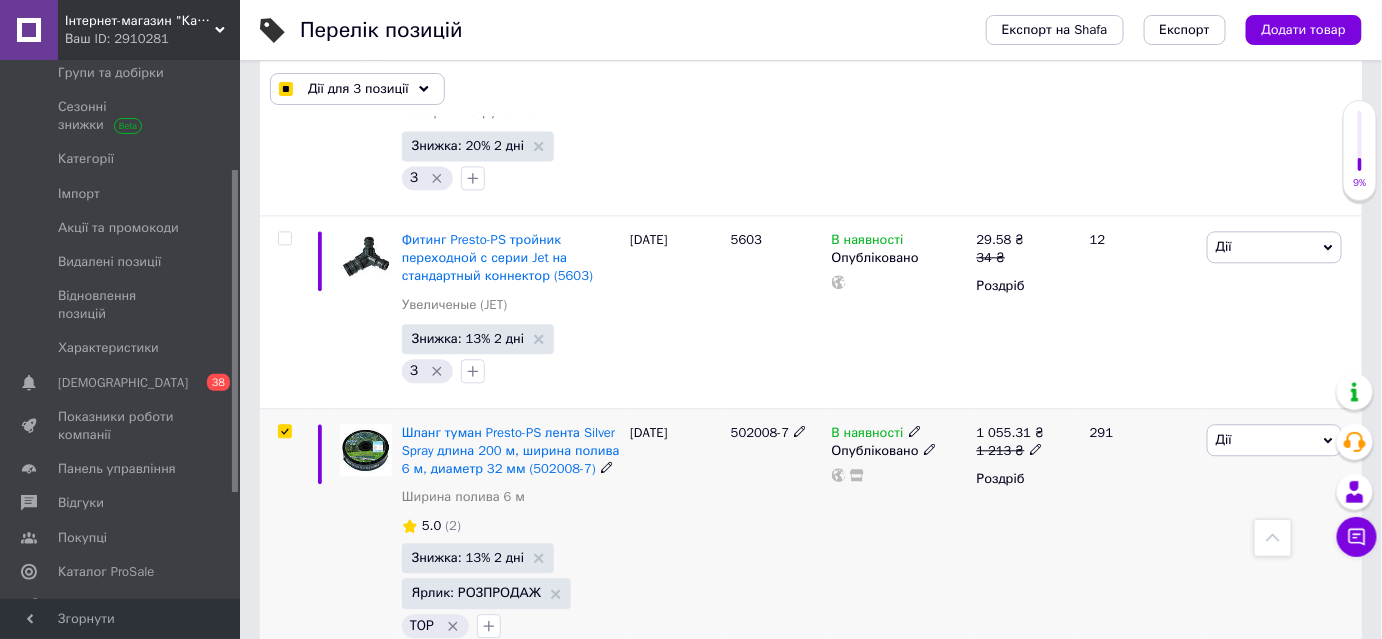 scroll, scrollTop: 1241, scrollLeft: 0, axis: vertical 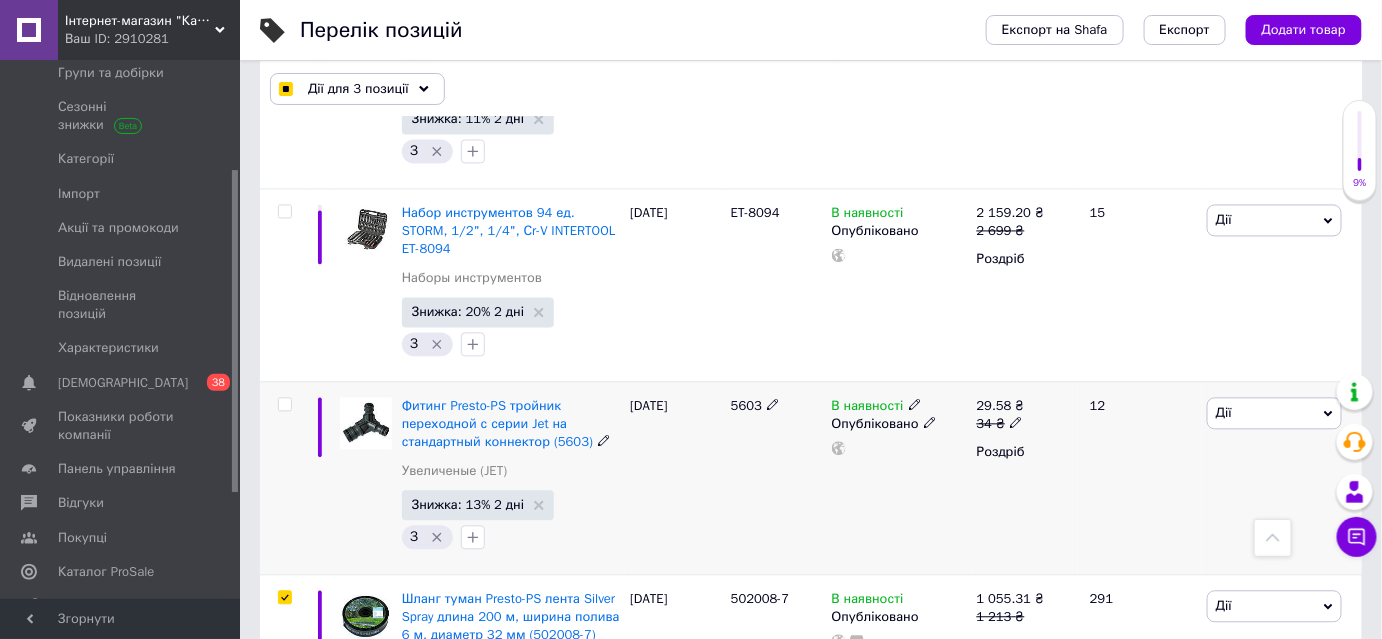 click at bounding box center [284, 405] 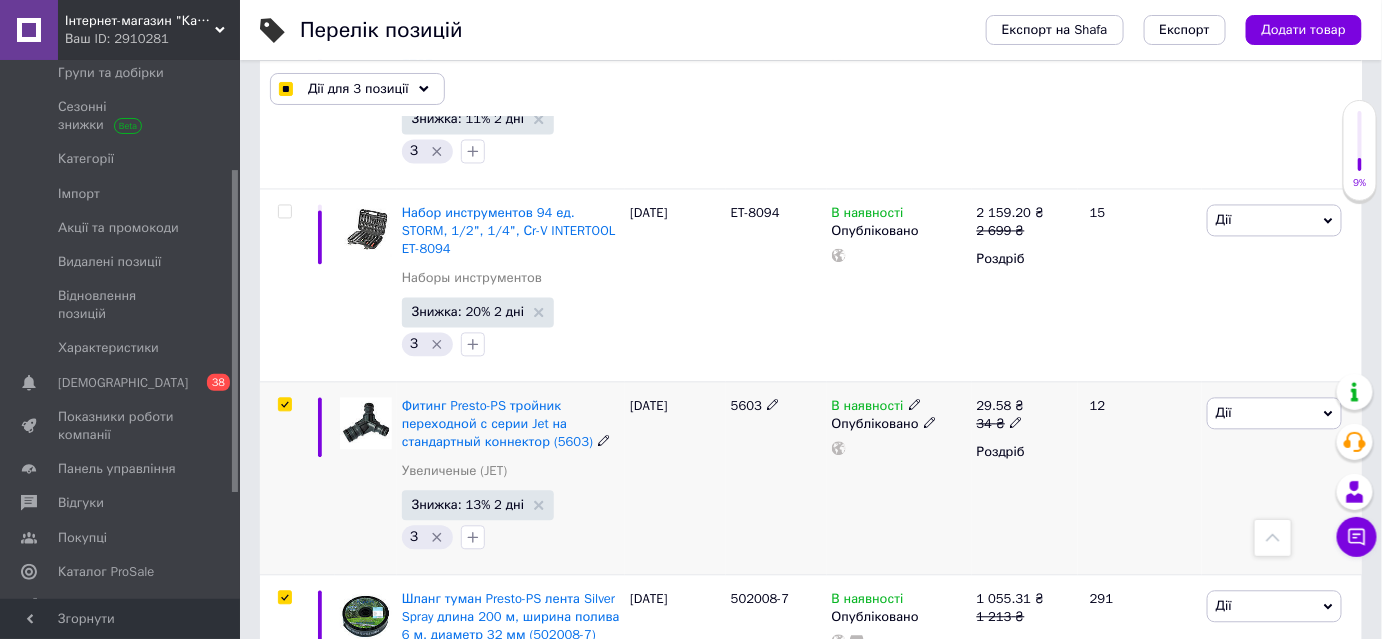checkbox on "true" 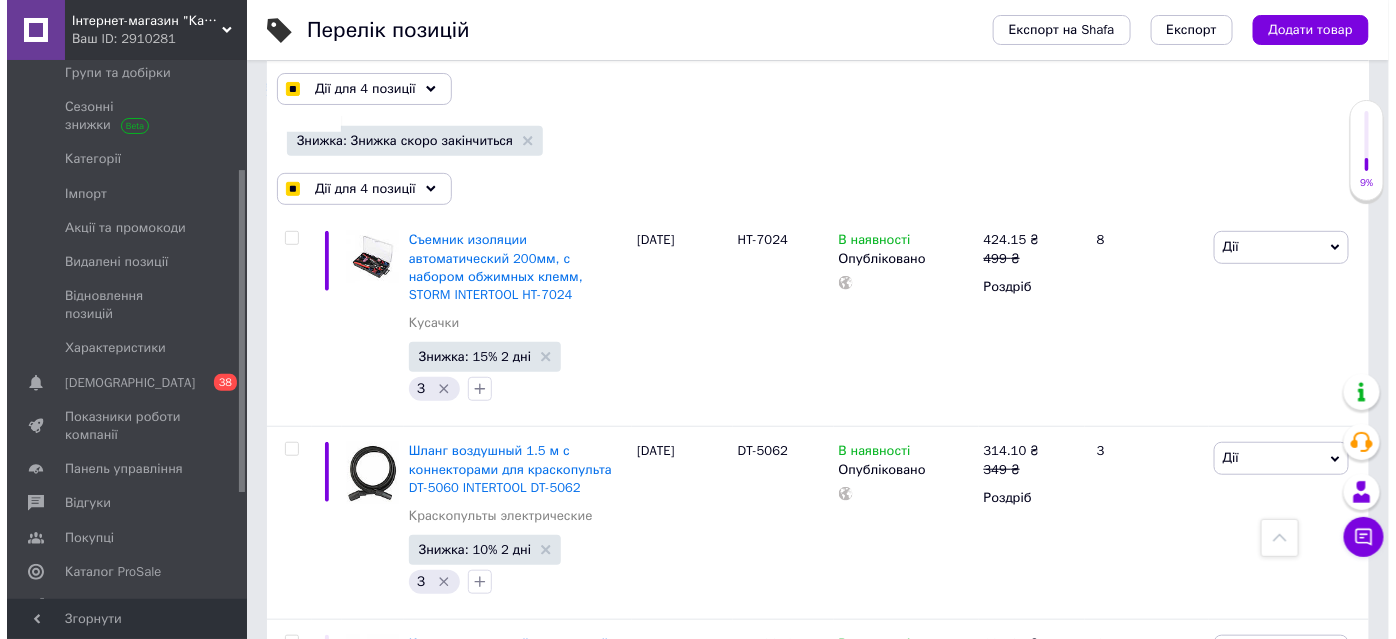 scroll, scrollTop: 241, scrollLeft: 0, axis: vertical 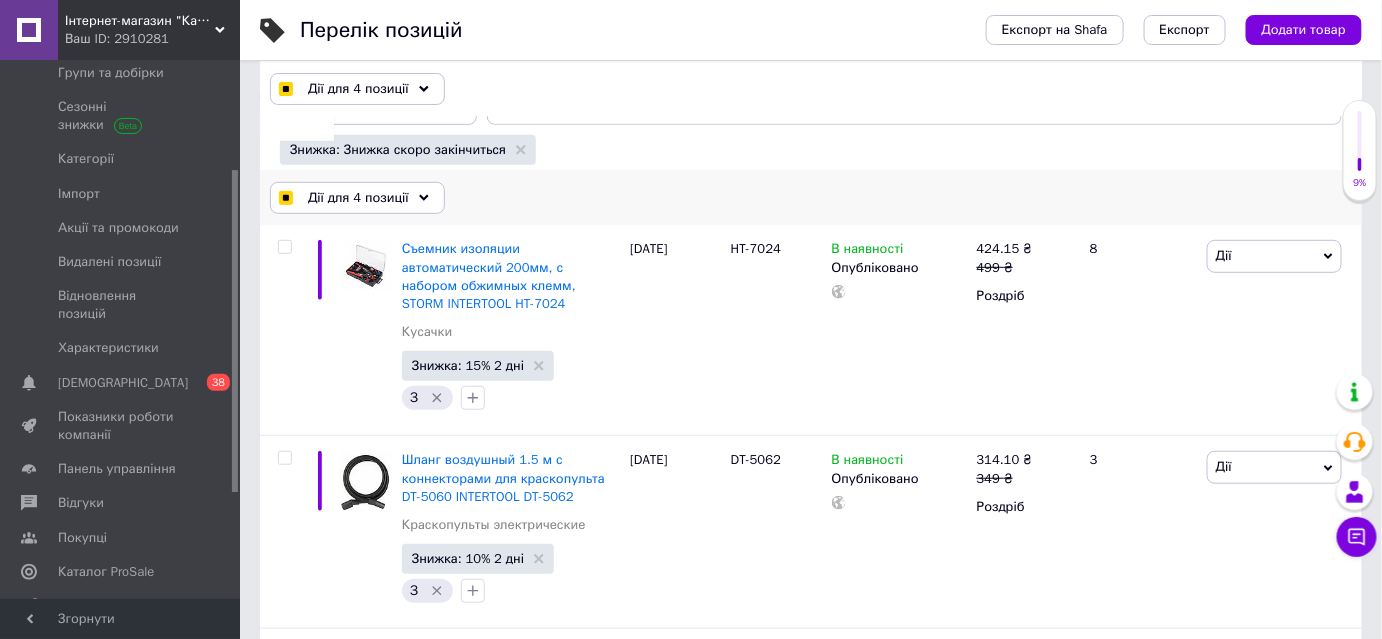 click on "Дії для 4 позиції" at bounding box center (357, 198) 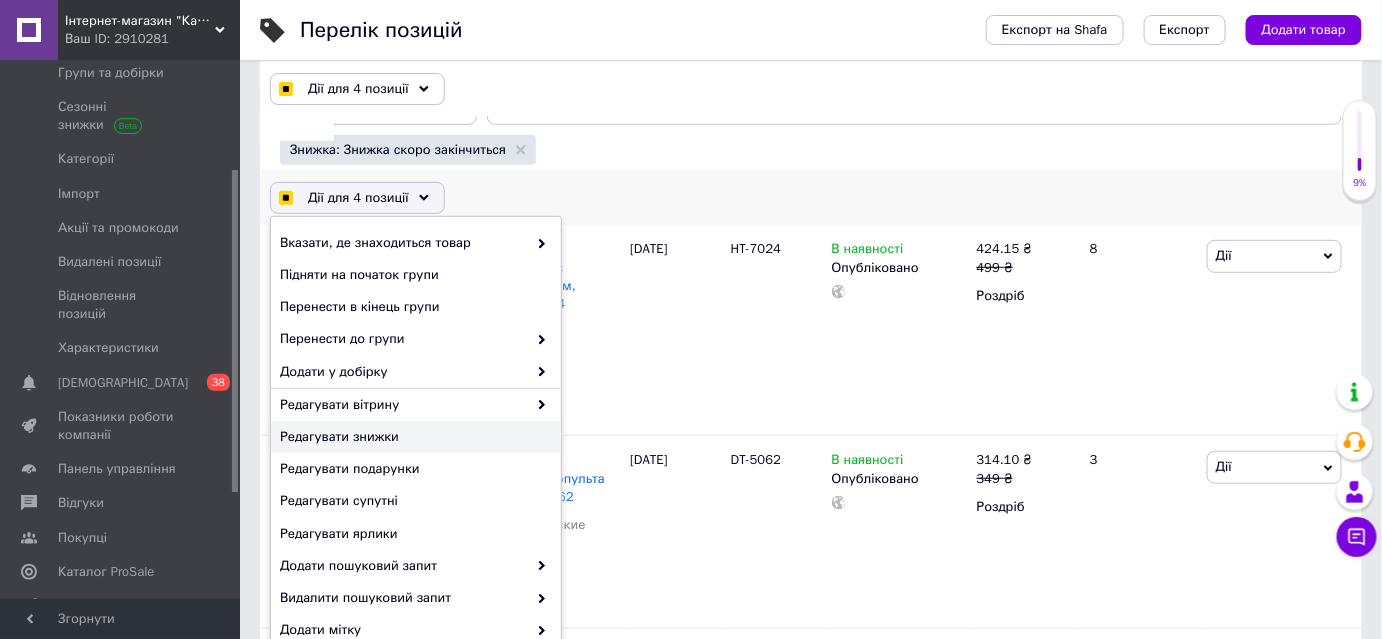 click on "Редагувати знижки" at bounding box center [413, 437] 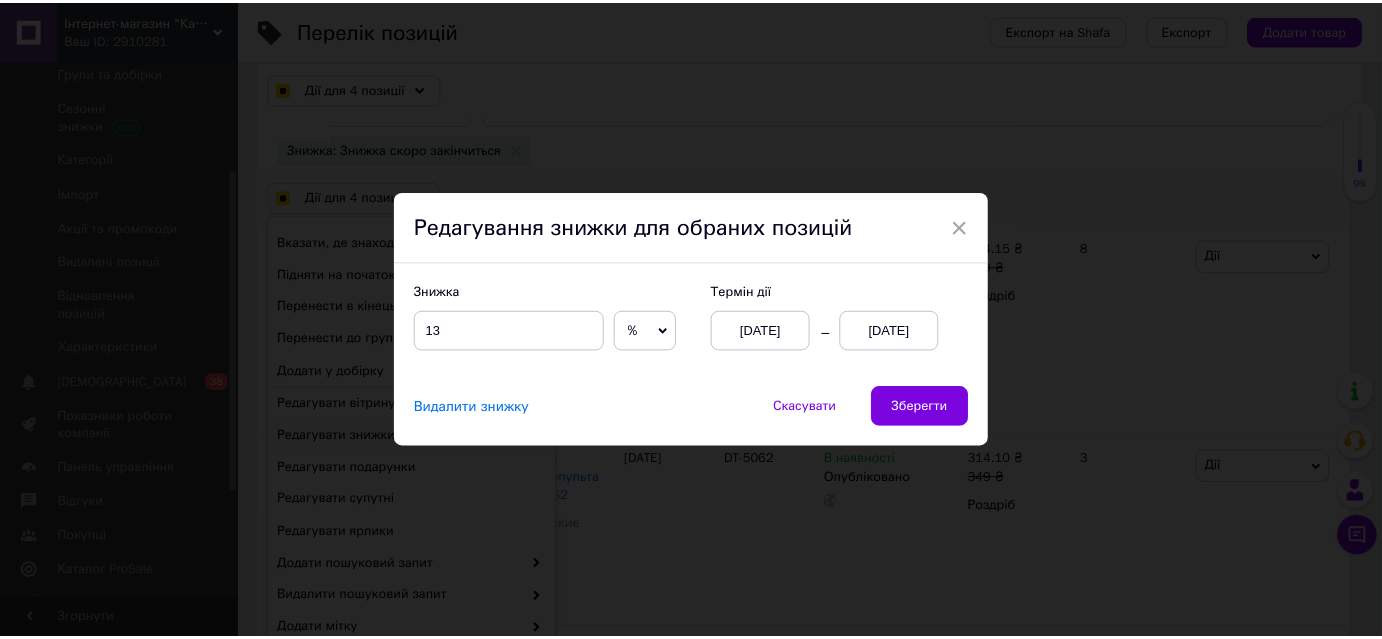 scroll, scrollTop: 0, scrollLeft: 197, axis: horizontal 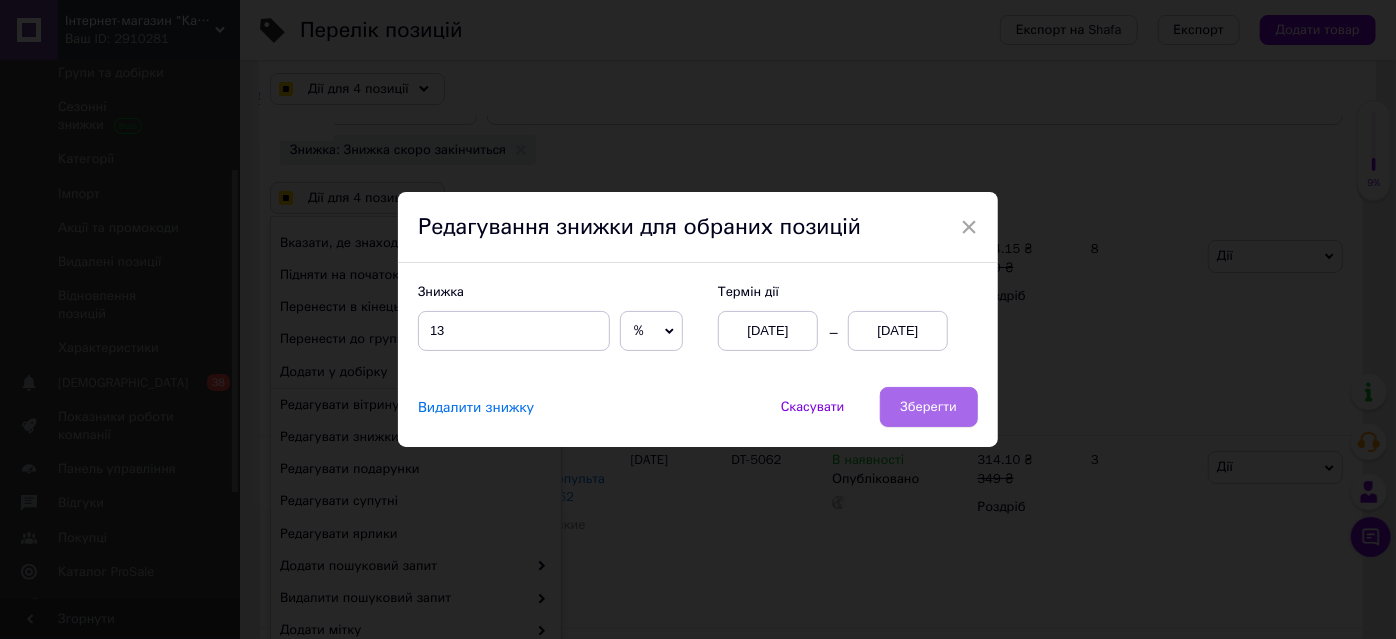 click on "Зберегти" at bounding box center [929, 407] 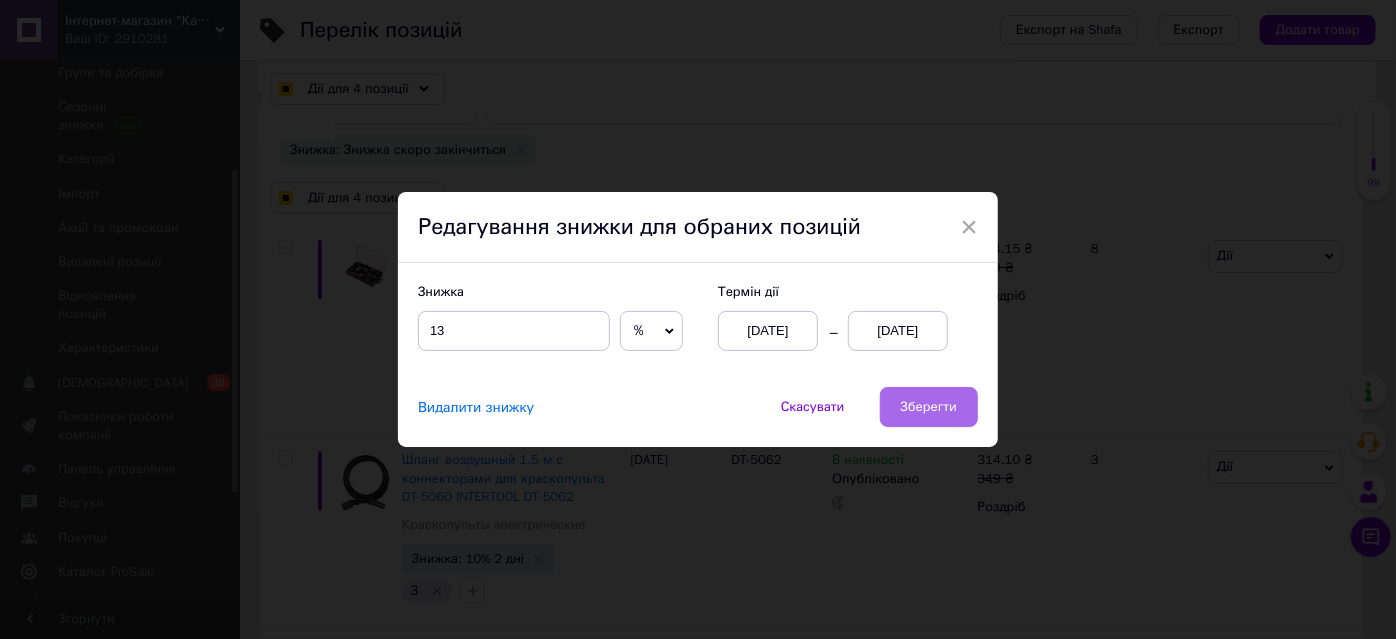 checkbox on "true" 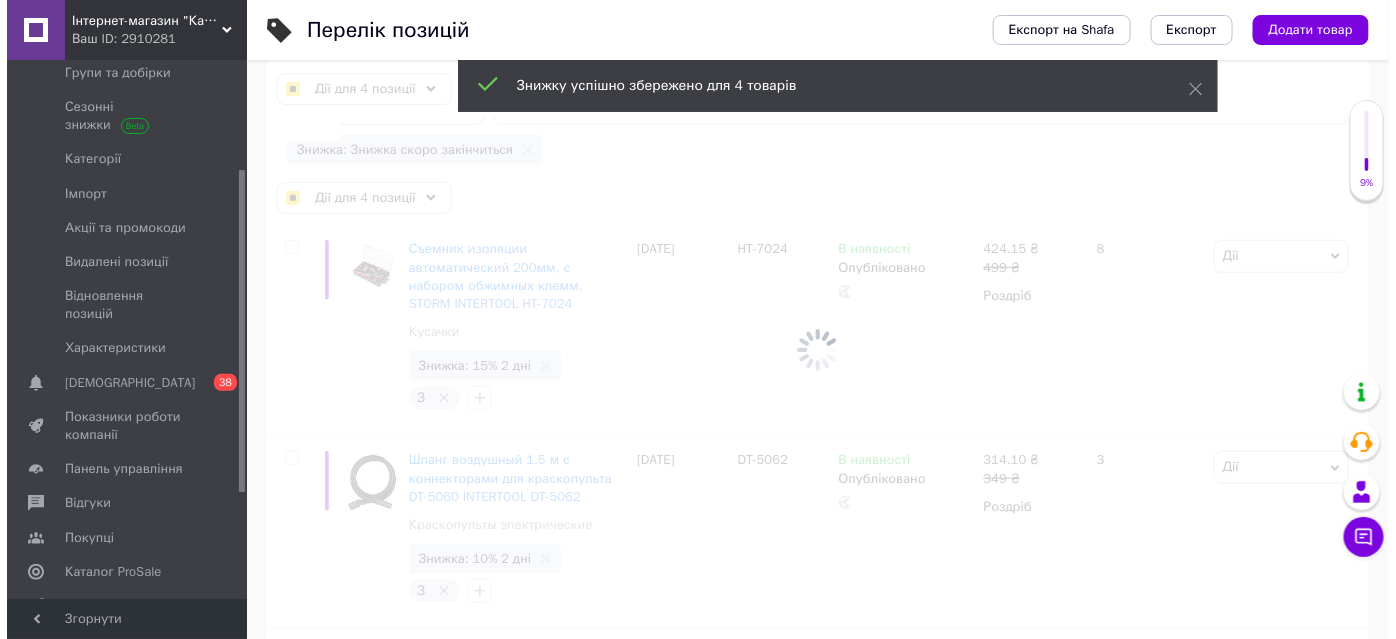 scroll, scrollTop: 0, scrollLeft: 197, axis: horizontal 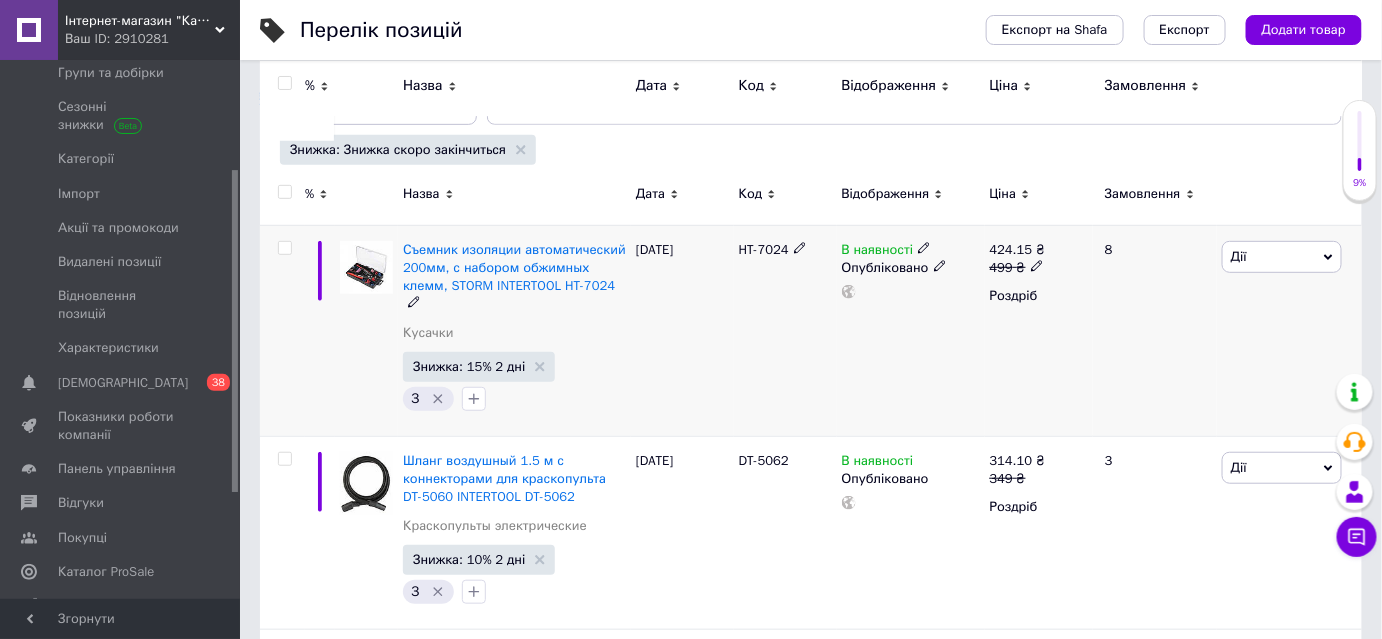 click at bounding box center (284, 248) 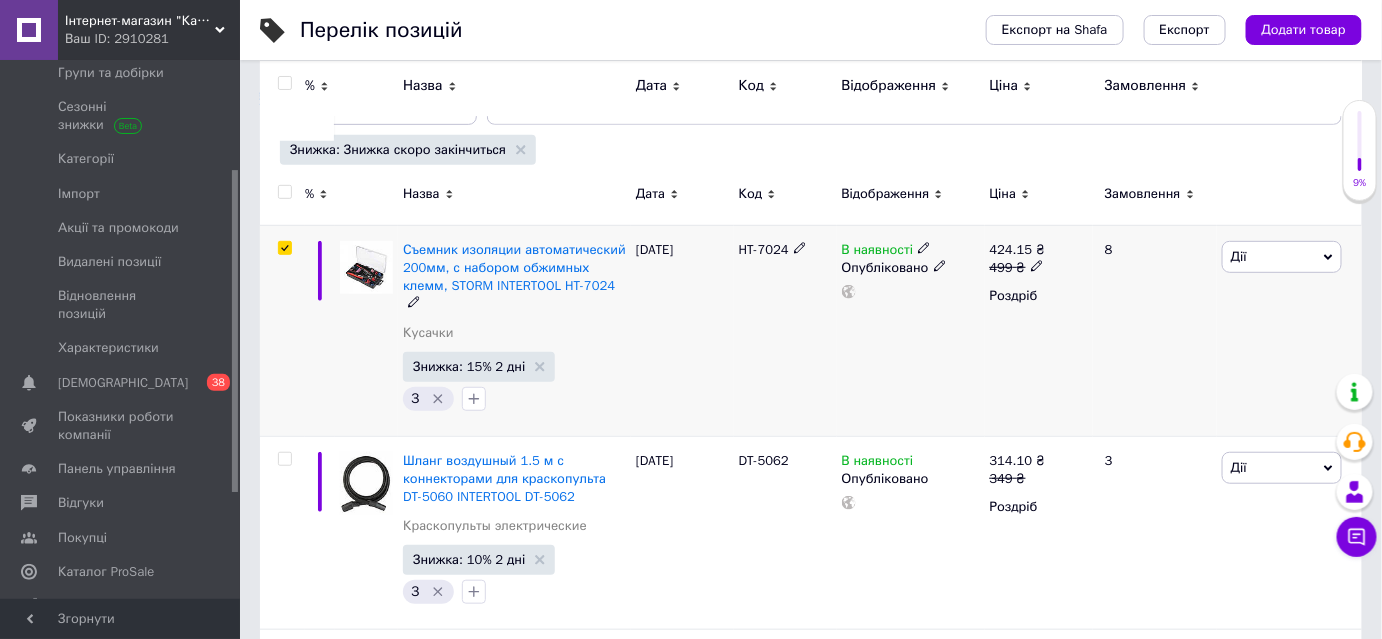 checkbox on "true" 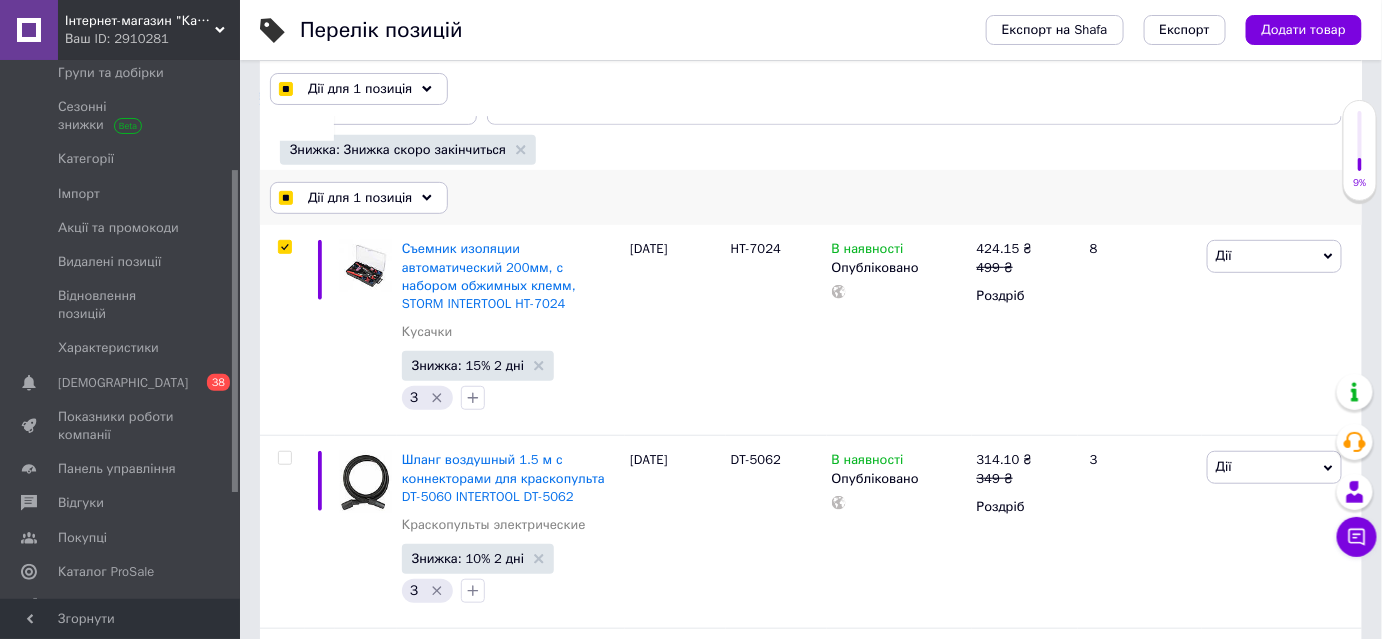 click on "Дії для 1 позиція" at bounding box center (360, 198) 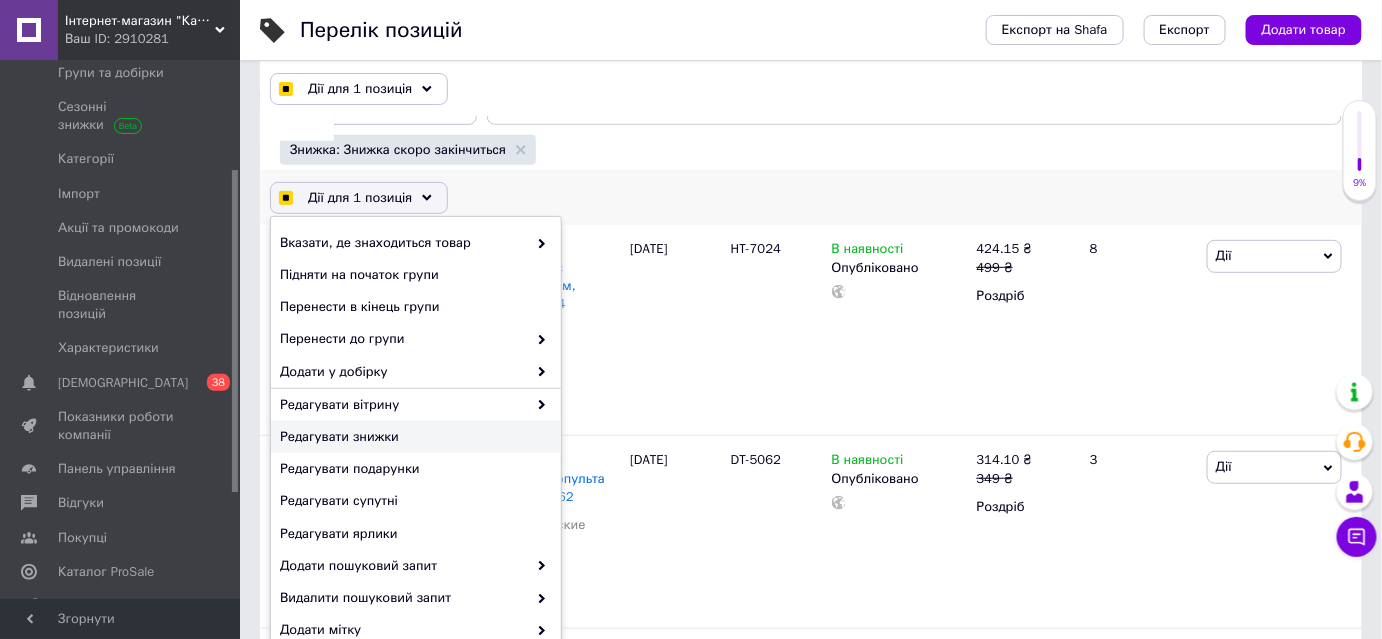 click on "Редагувати знижки" at bounding box center [413, 437] 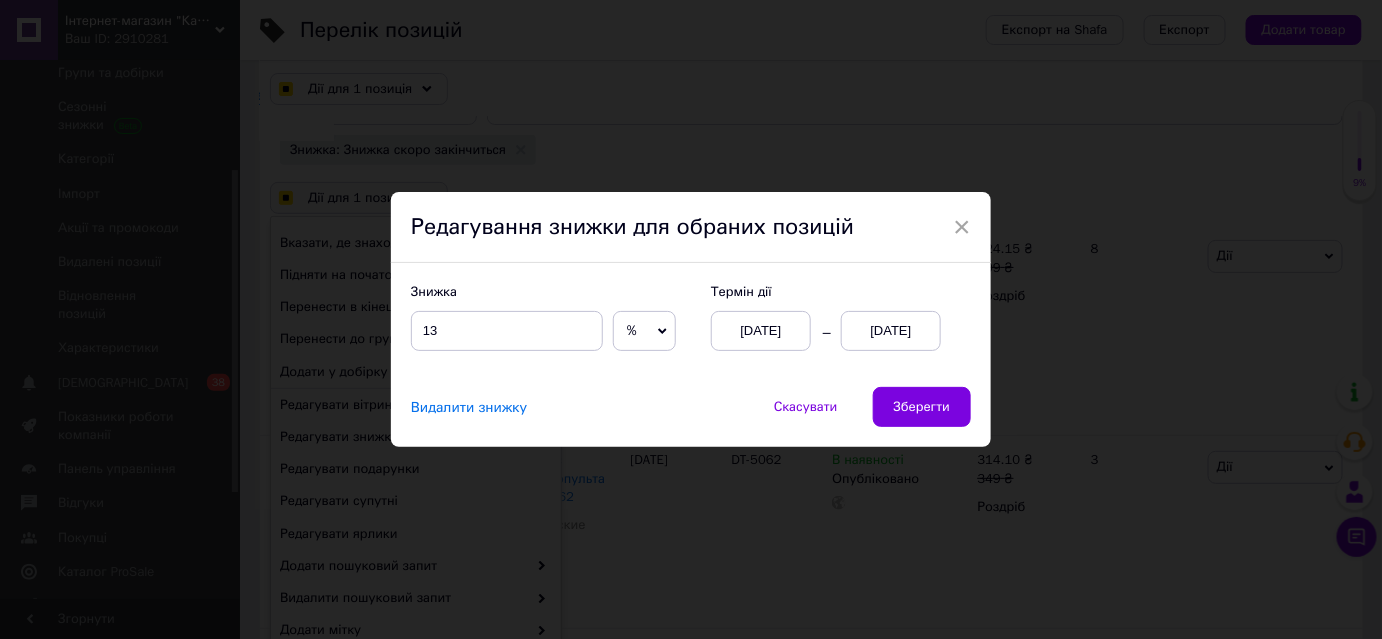 scroll, scrollTop: 0, scrollLeft: 197, axis: horizontal 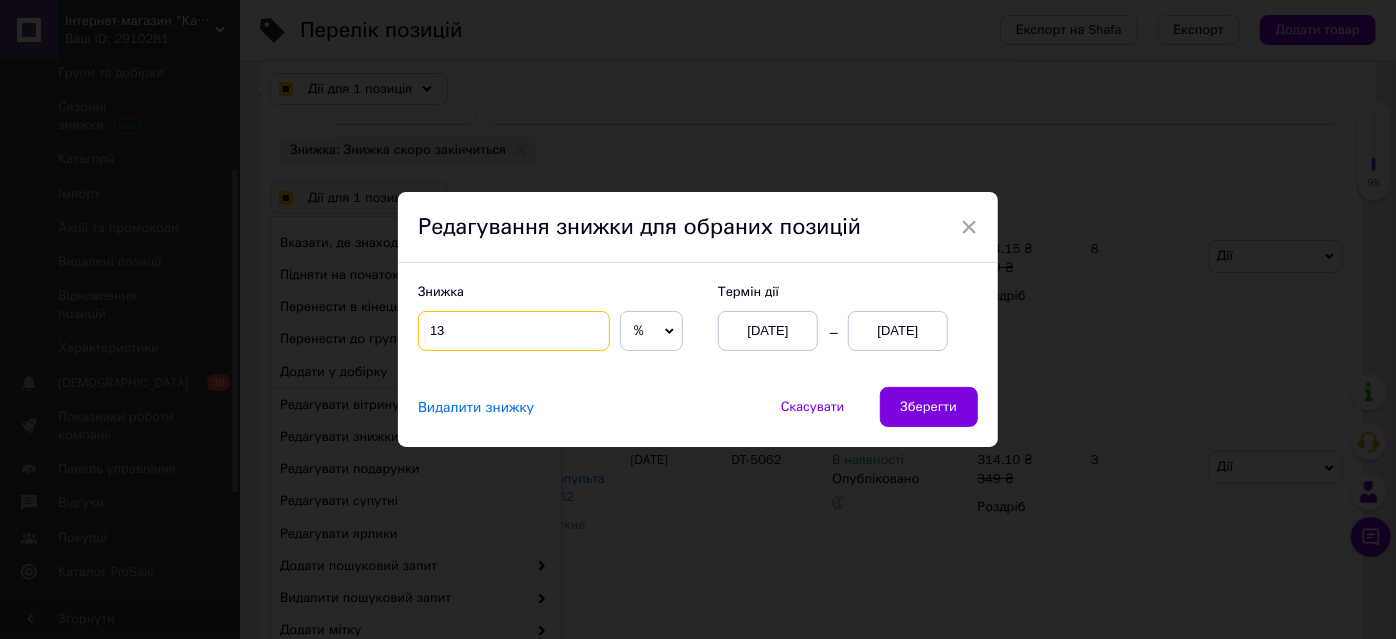 click on "13" at bounding box center [514, 331] 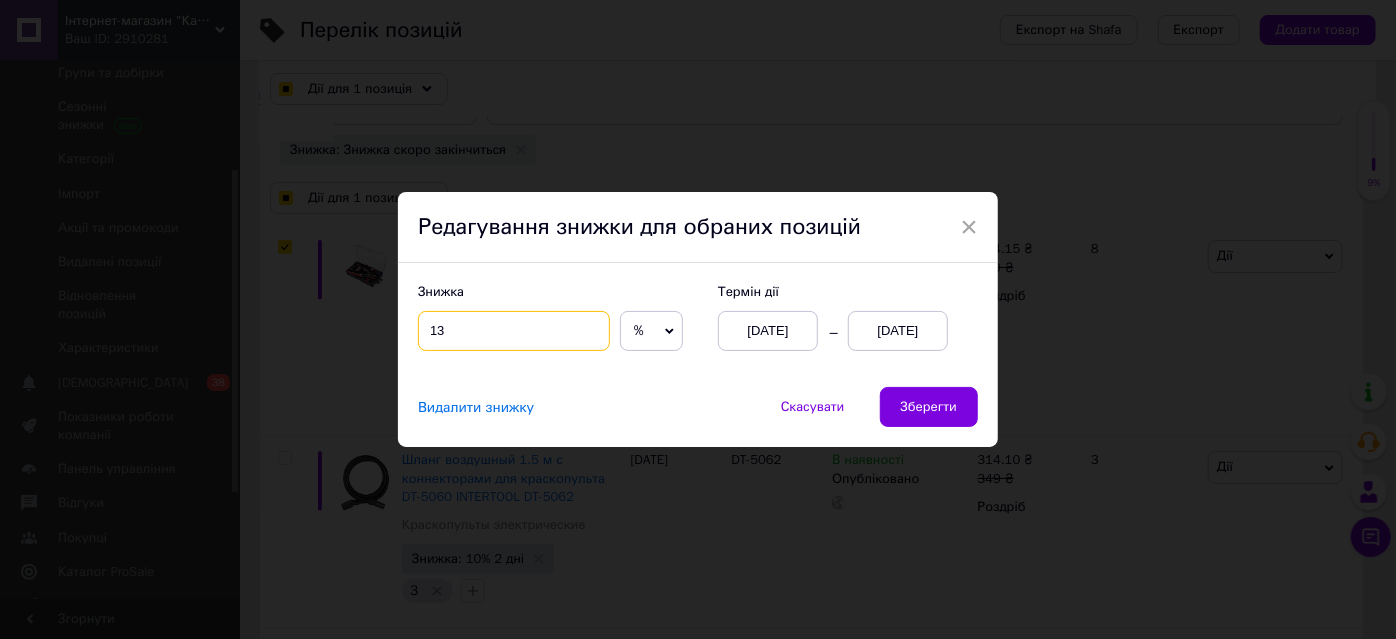 checkbox on "true" 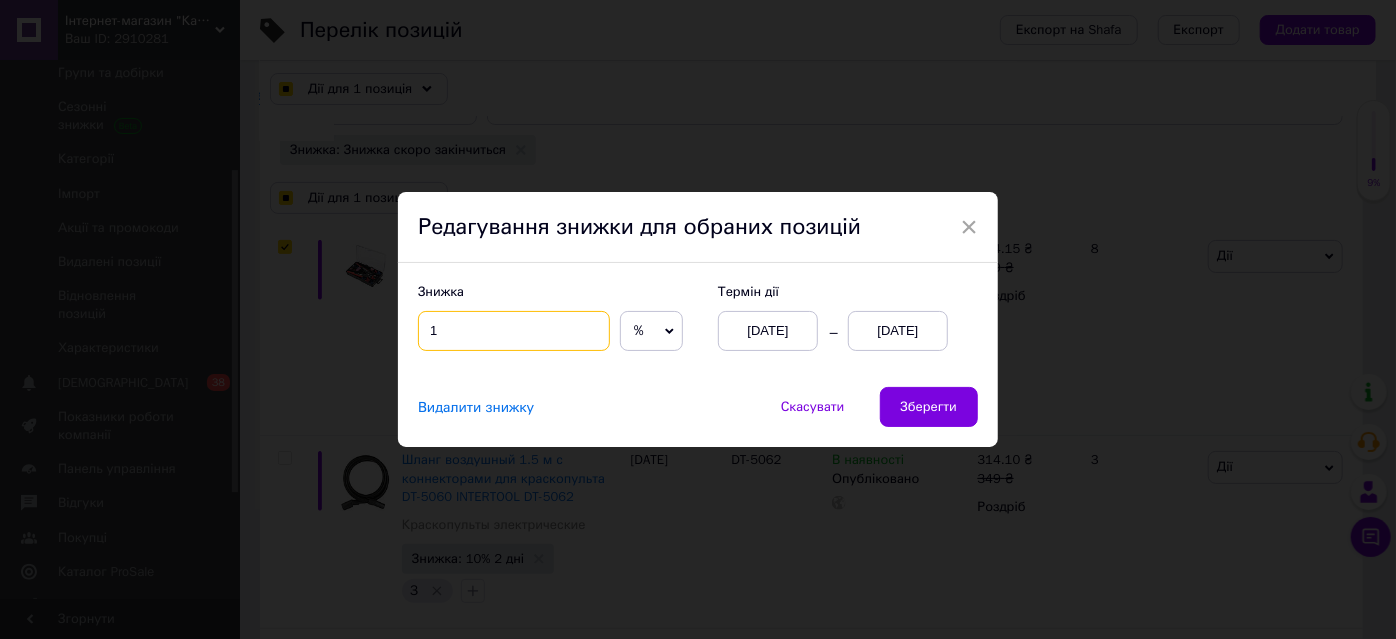 checkbox on "true" 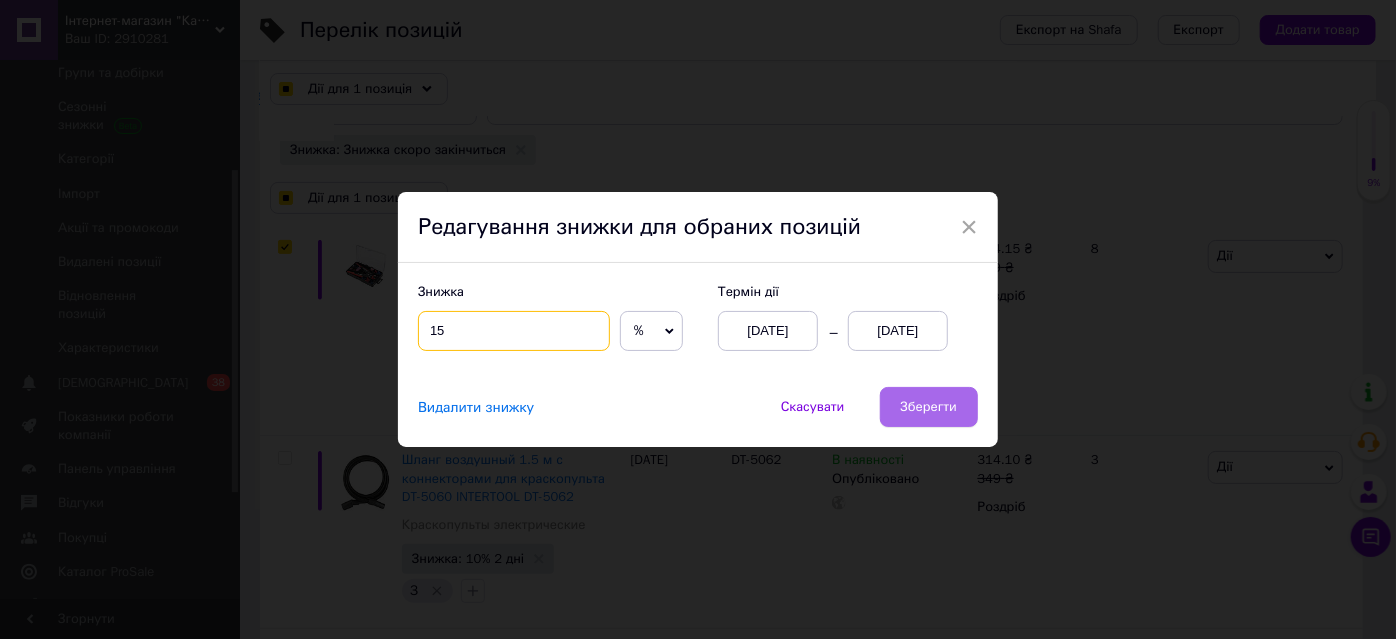 type on "15" 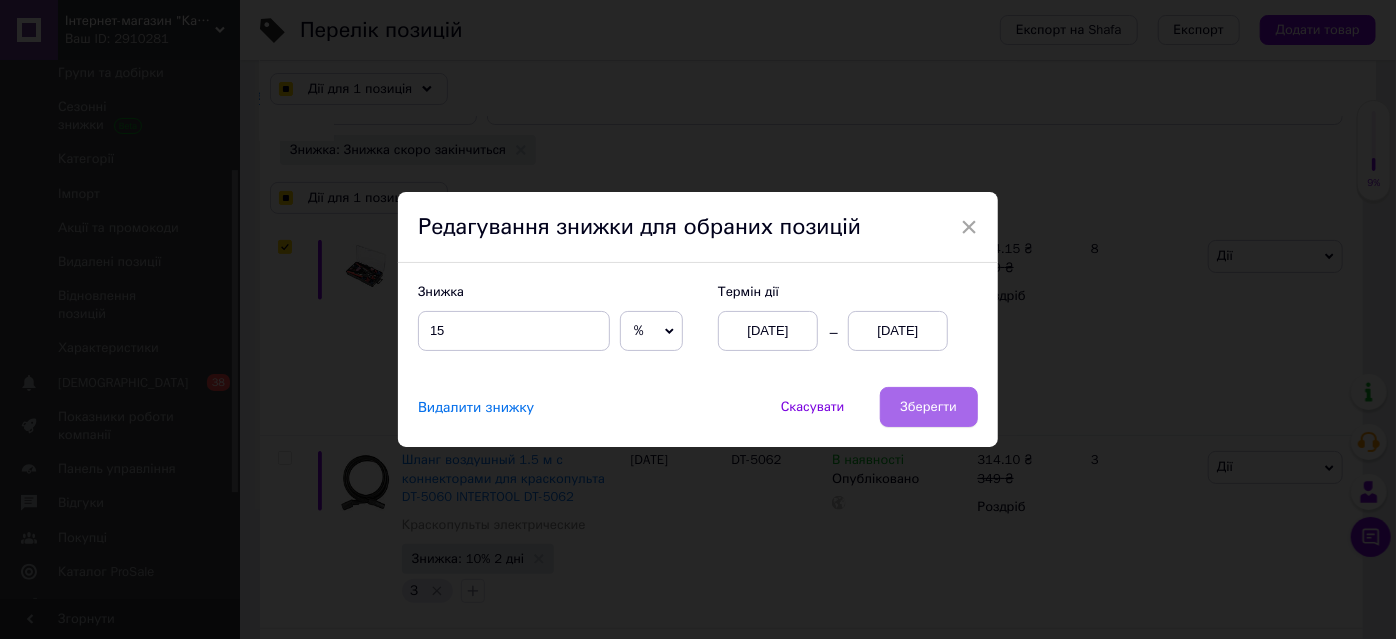 click on "Зберегти" at bounding box center [929, 407] 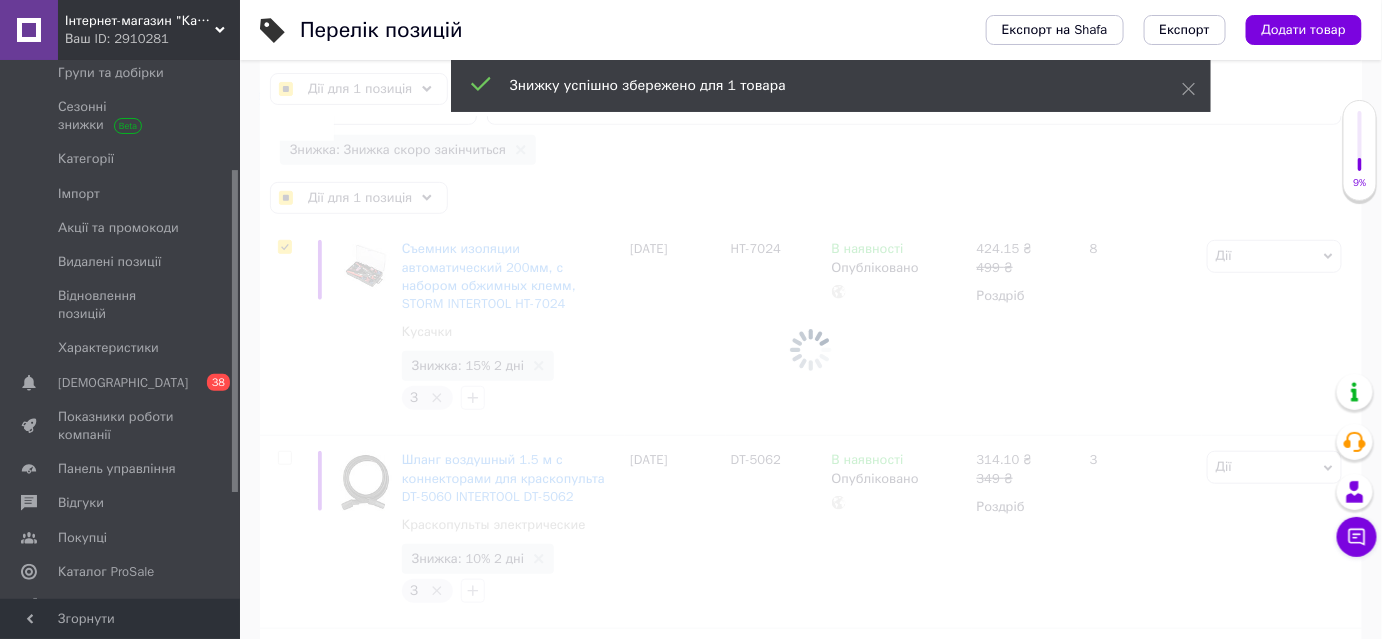 scroll, scrollTop: 0, scrollLeft: 197, axis: horizontal 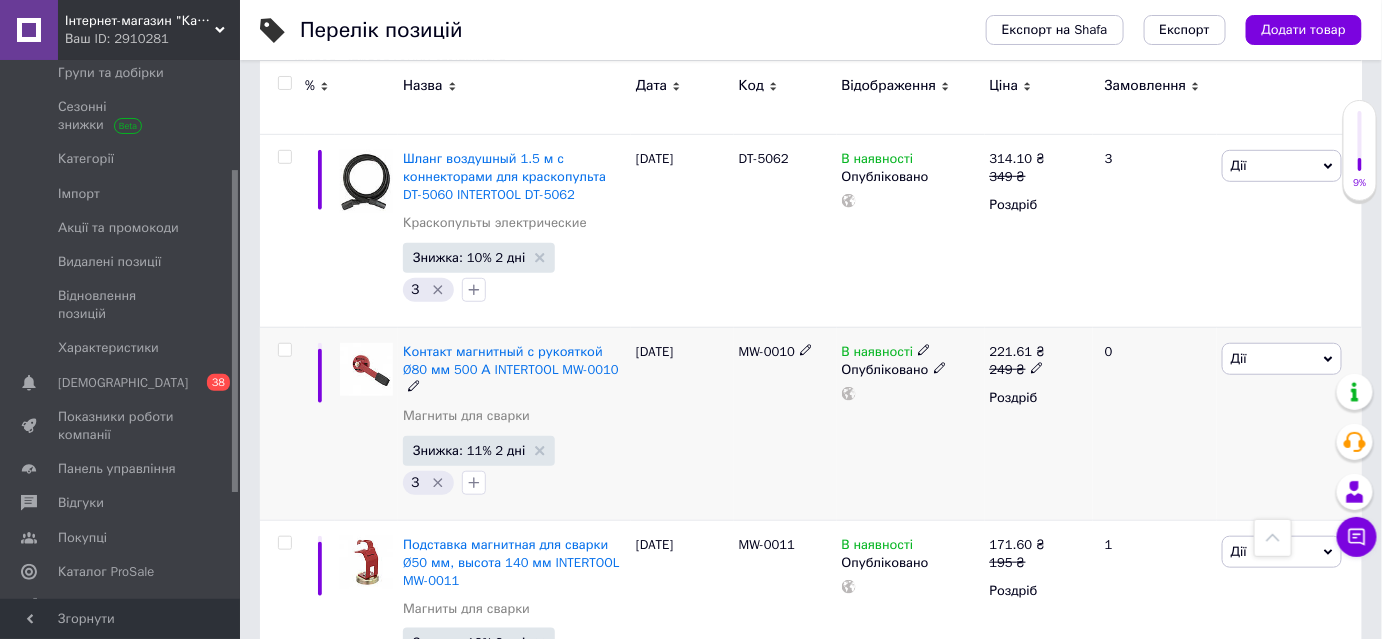 click at bounding box center (284, 350) 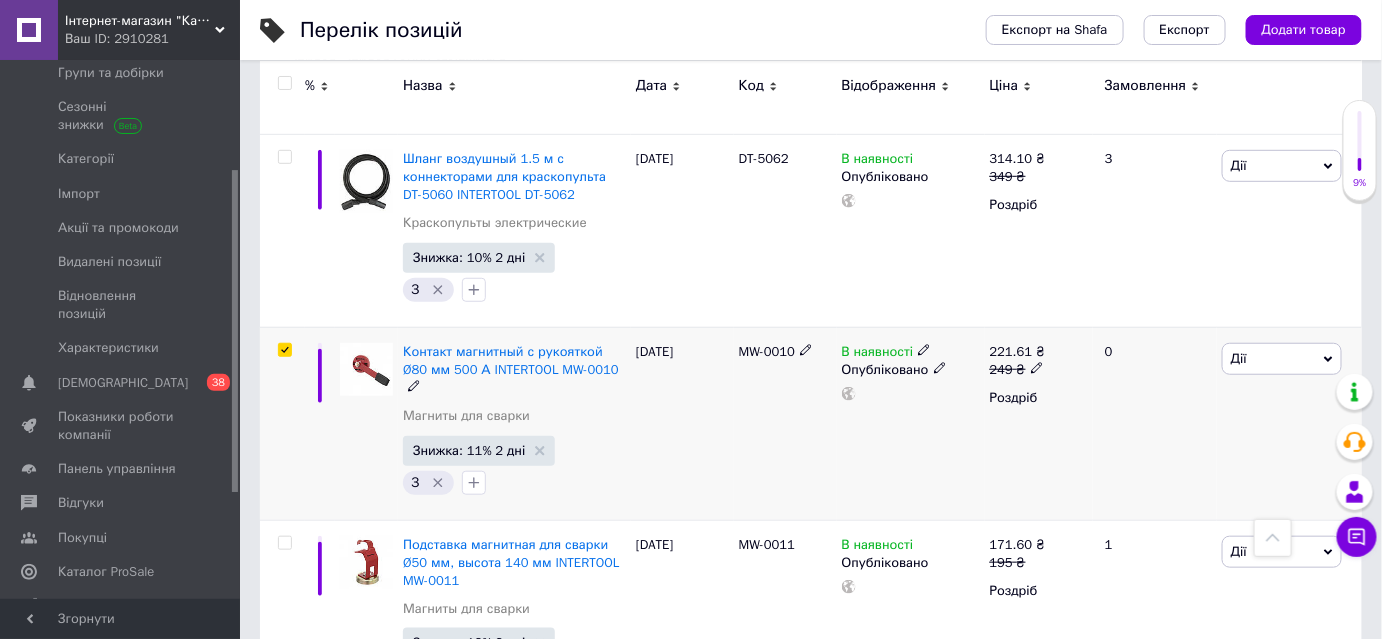 checkbox on "true" 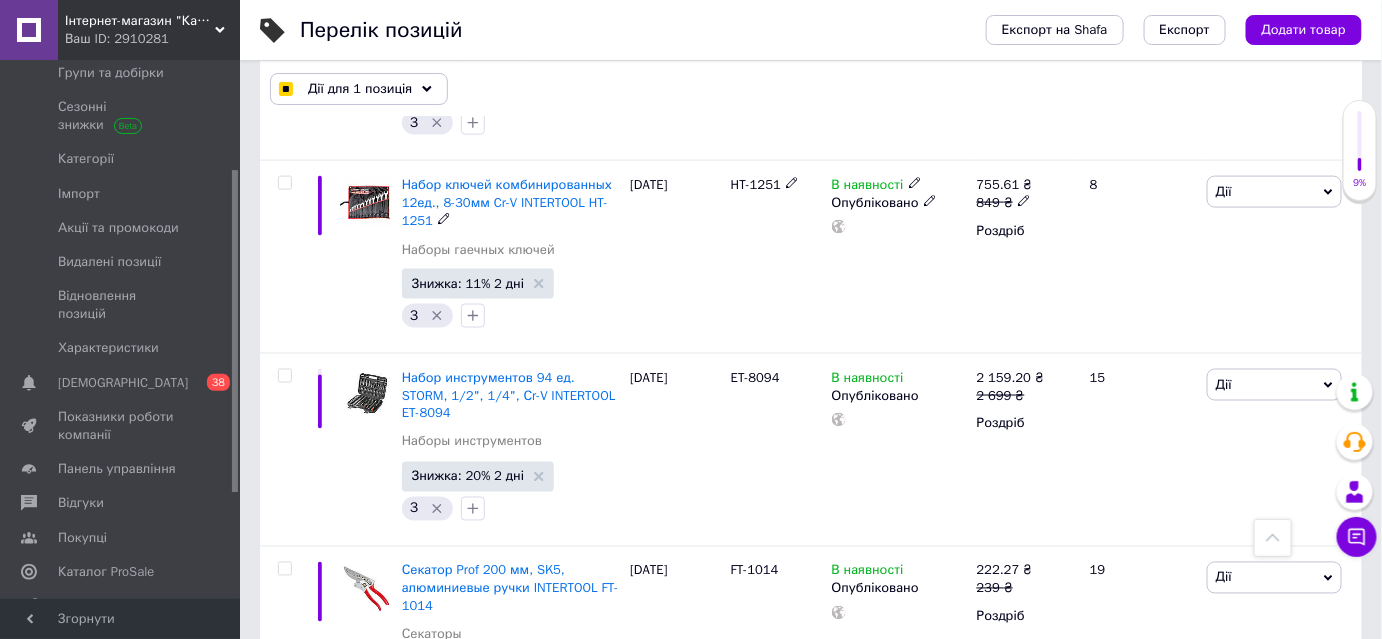 scroll, scrollTop: 877, scrollLeft: 0, axis: vertical 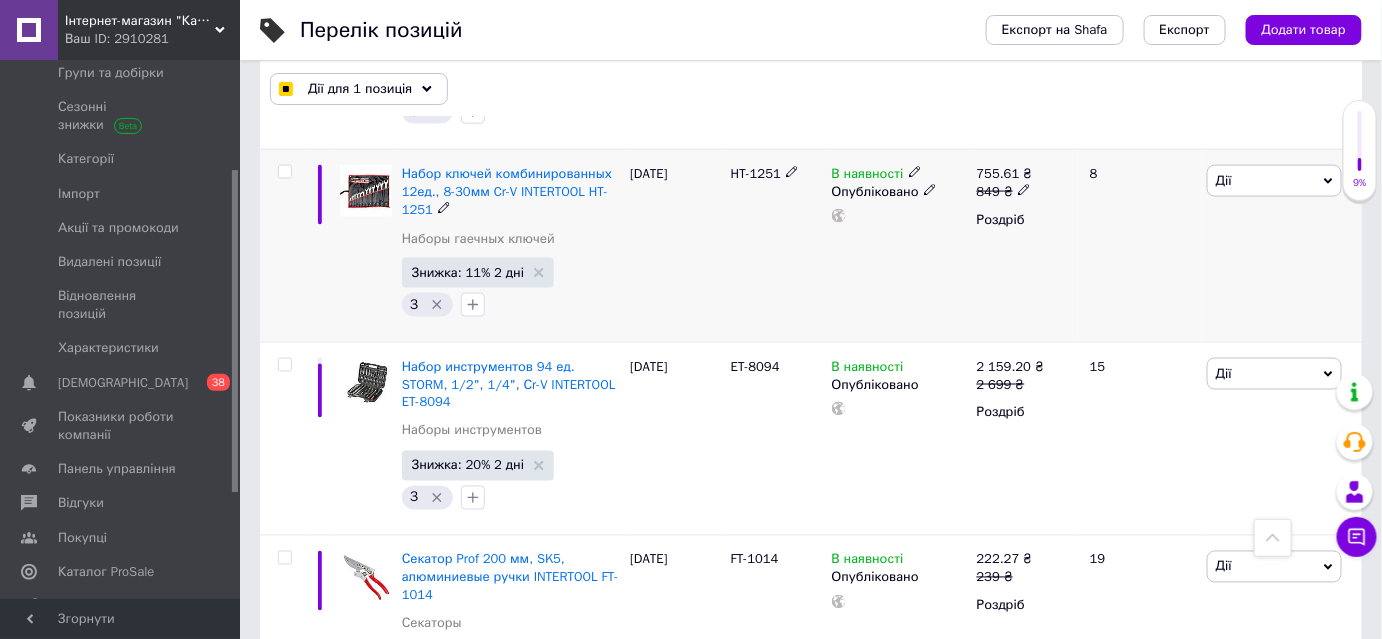 click at bounding box center (284, 172) 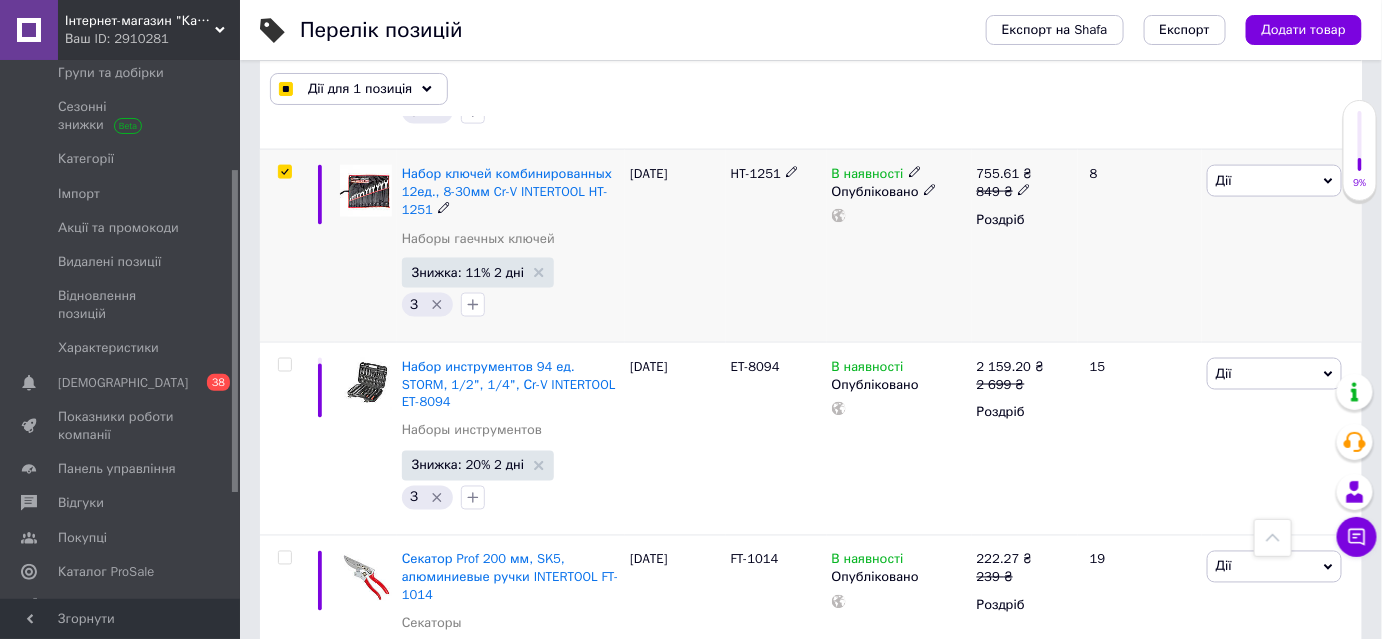 checkbox on "true" 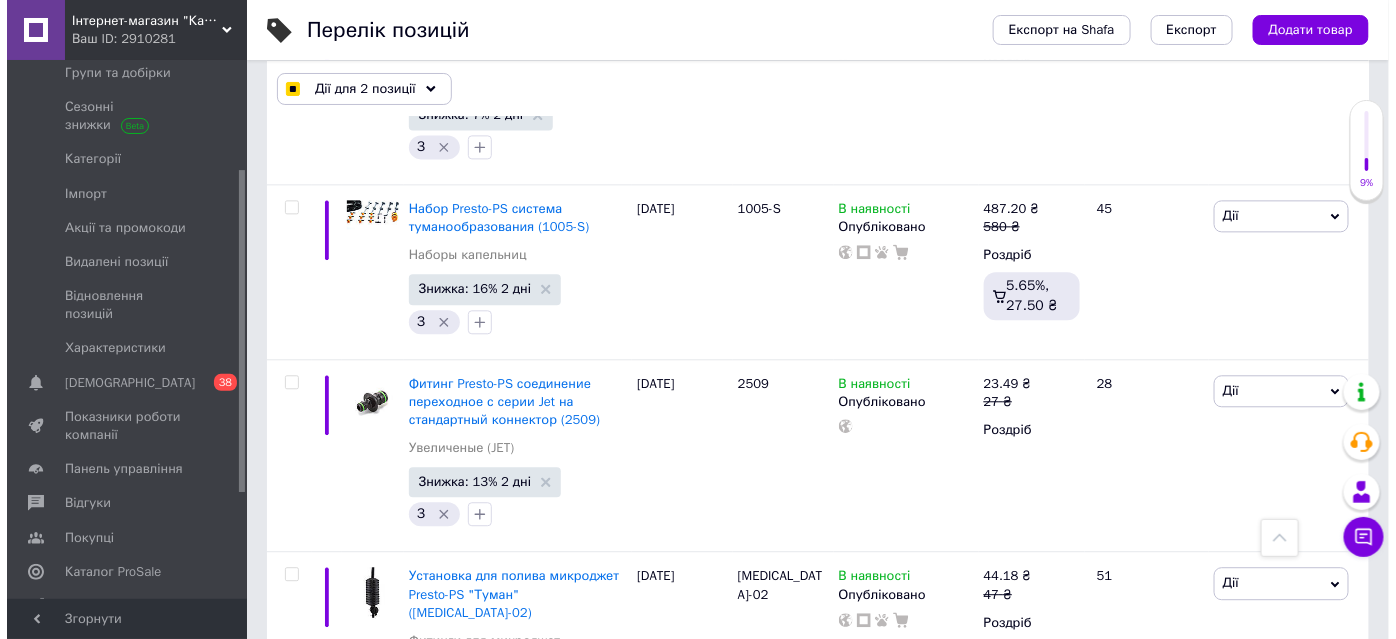 scroll, scrollTop: 1423, scrollLeft: 0, axis: vertical 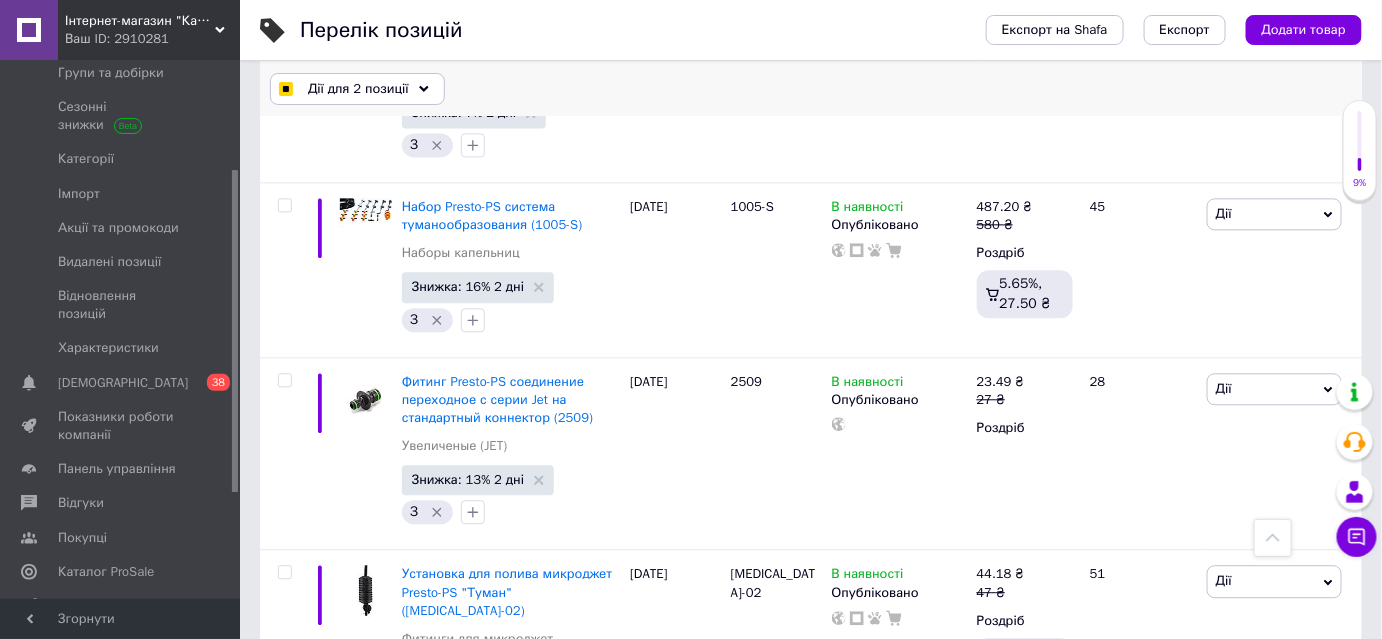 click on "Дії для 2 позиції" at bounding box center [358, 89] 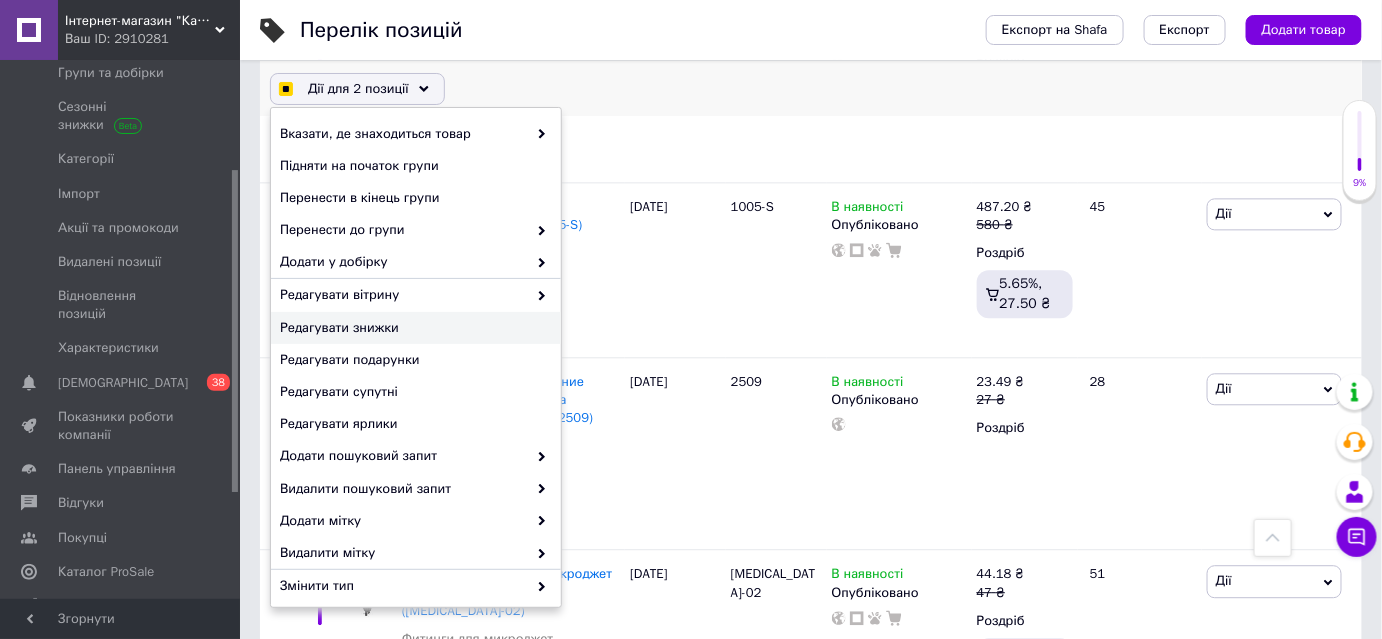 click on "Редагувати знижки" at bounding box center [413, 328] 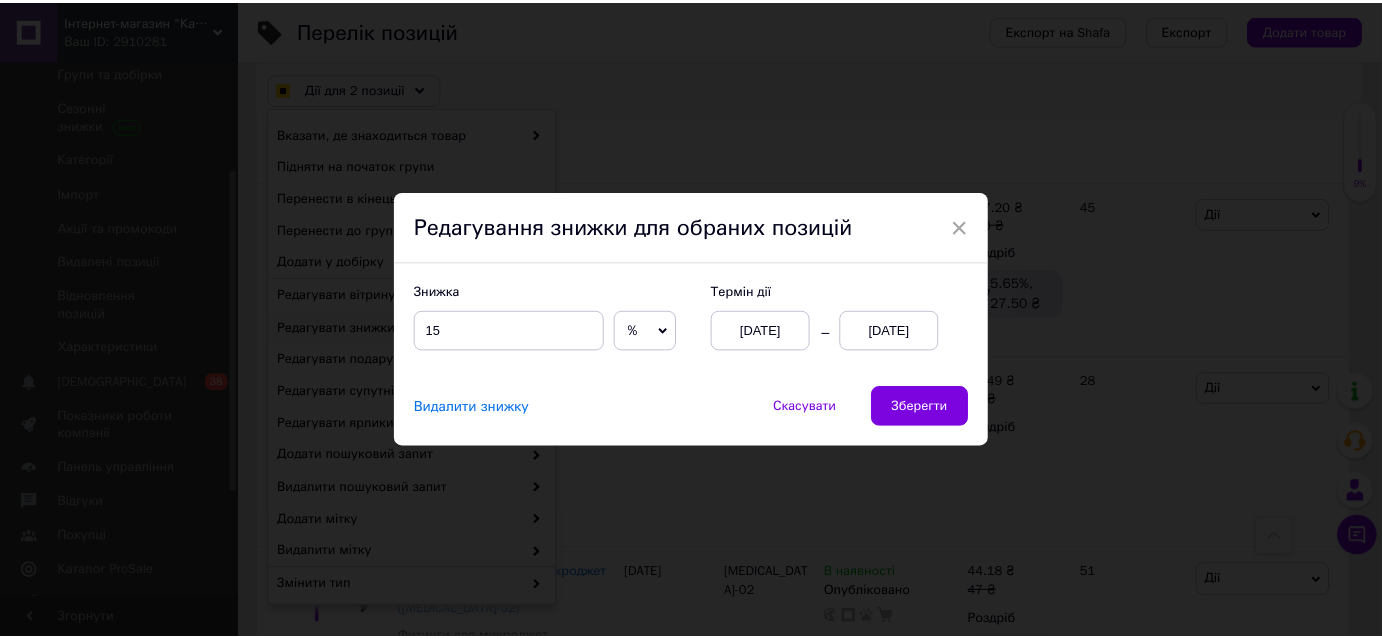 scroll, scrollTop: 0, scrollLeft: 197, axis: horizontal 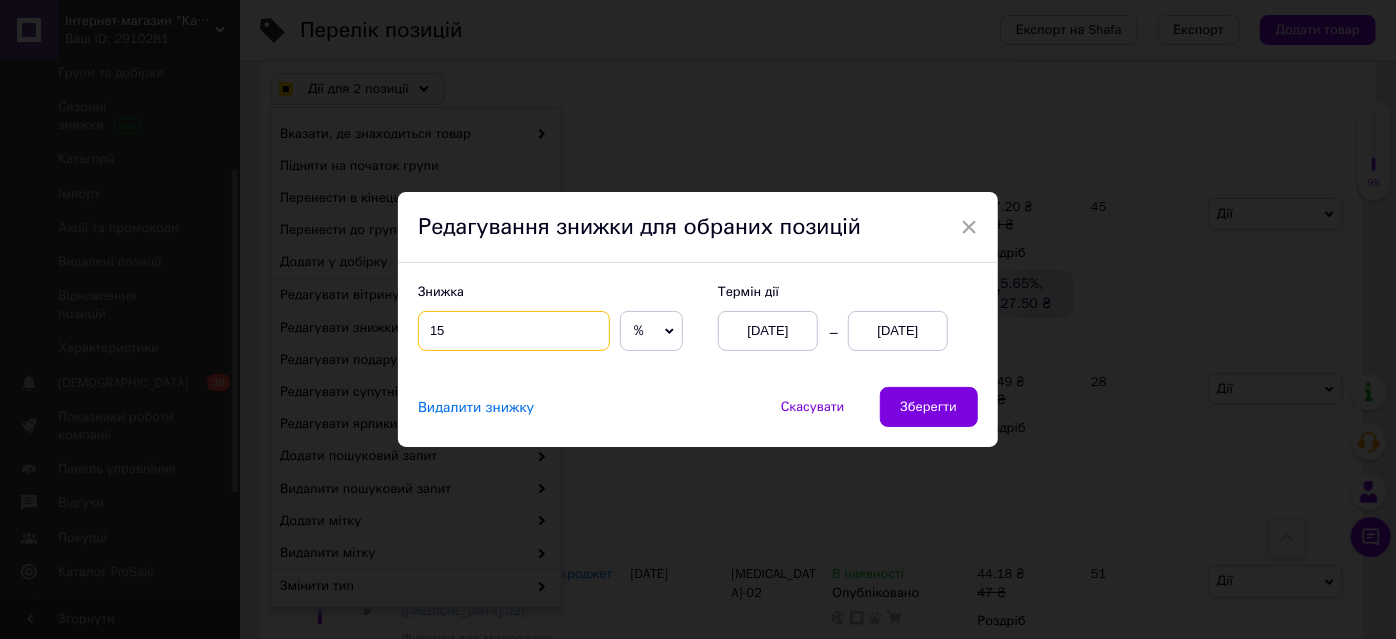 click on "15" at bounding box center [514, 331] 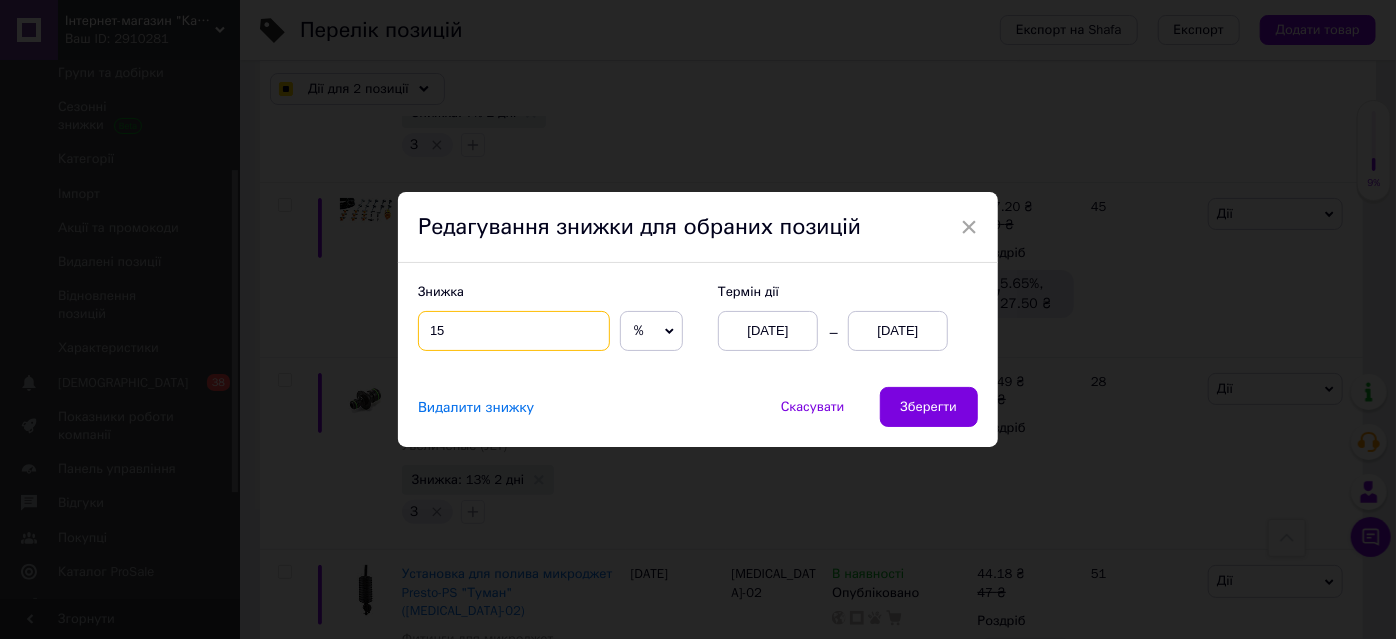 checkbox on "true" 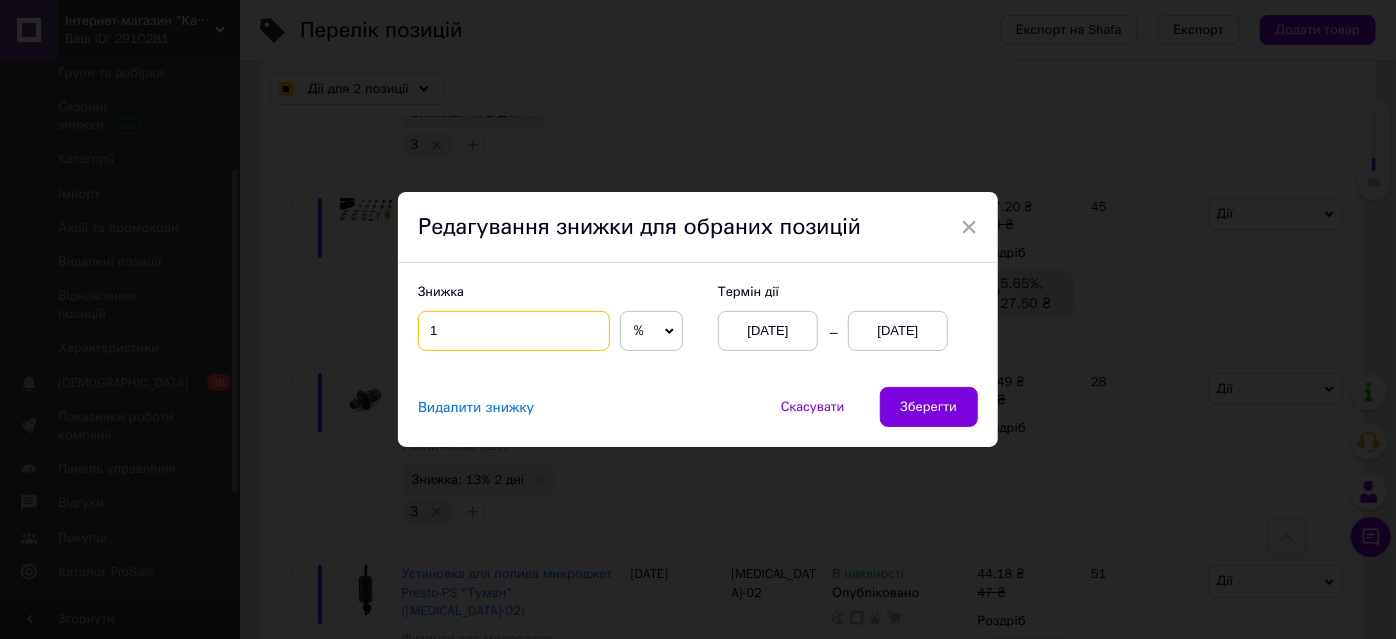 checkbox on "true" 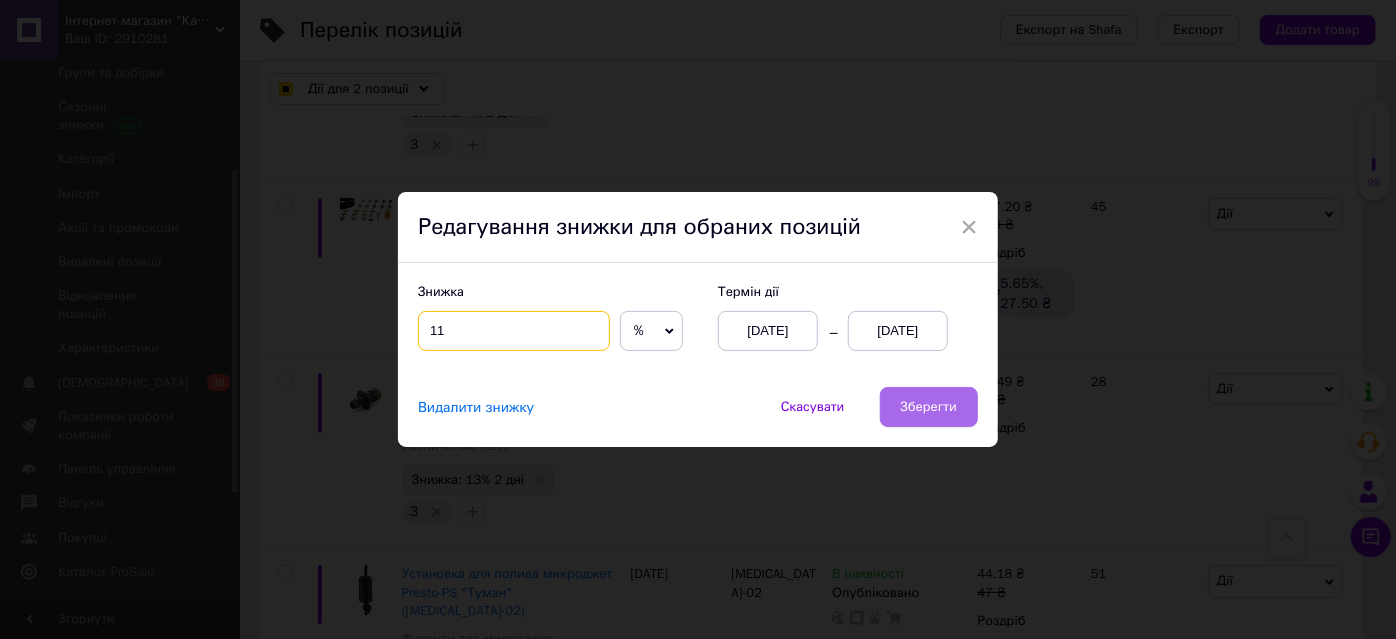 type on "11" 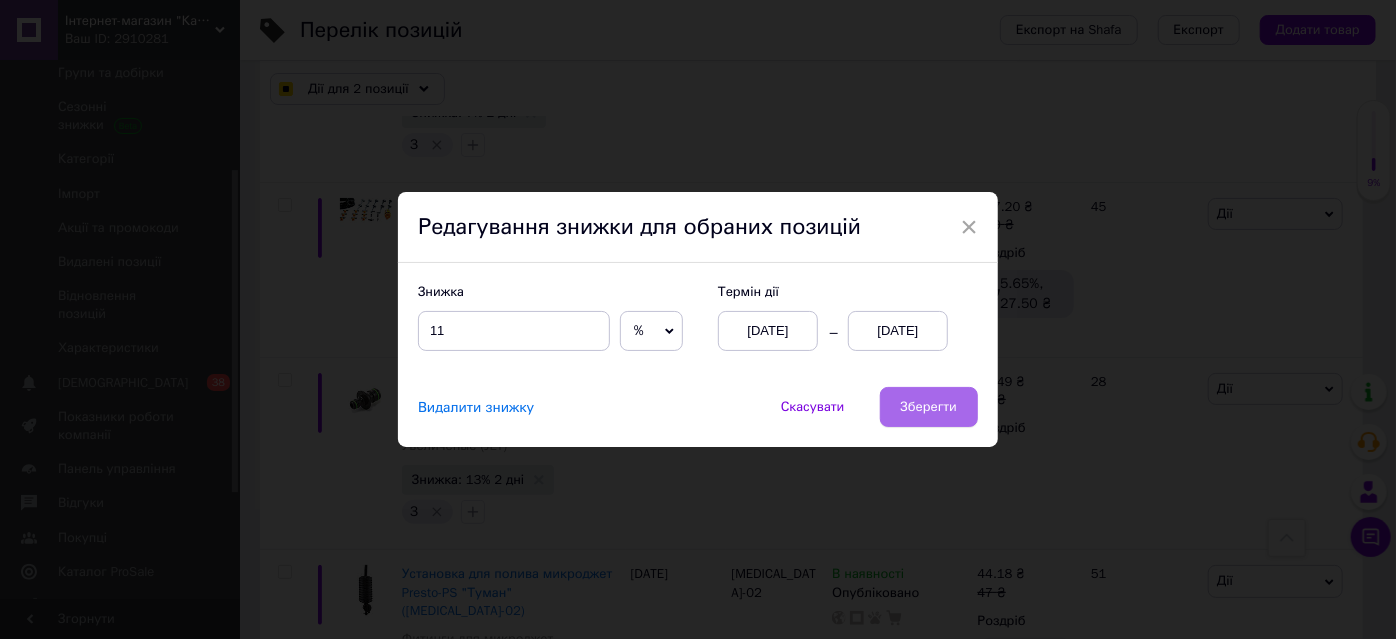 click on "Зберегти" at bounding box center [929, 407] 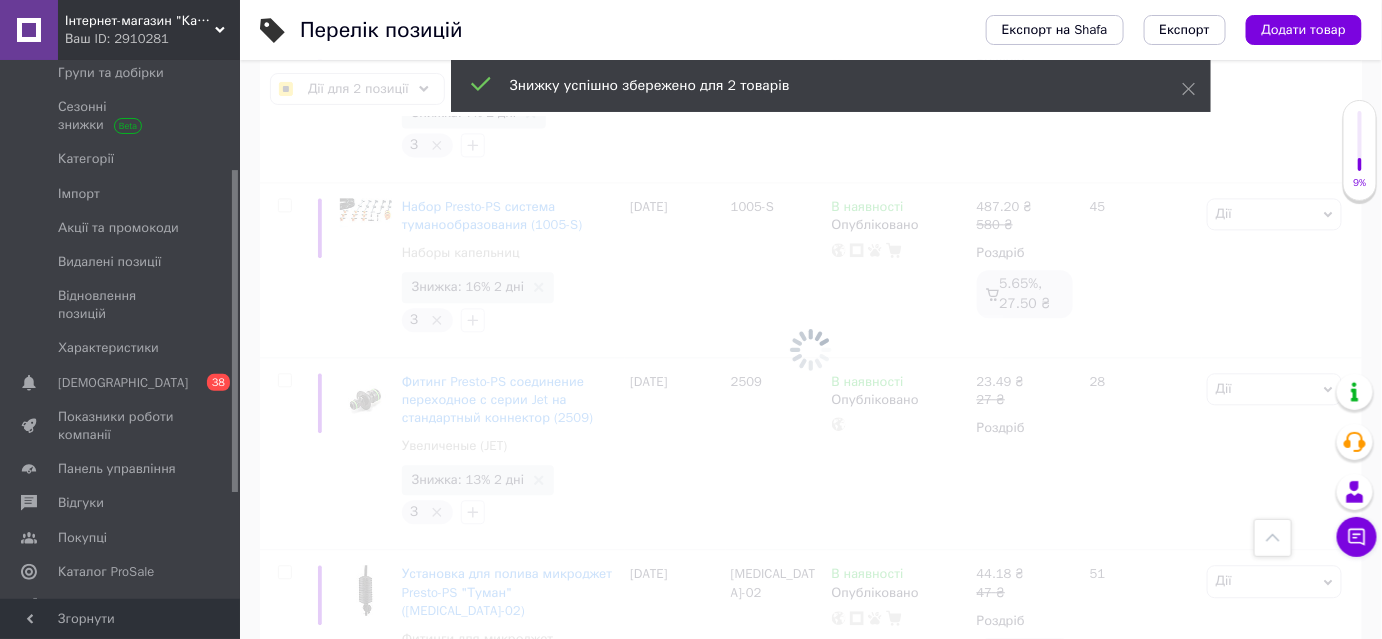 scroll, scrollTop: 0, scrollLeft: 197, axis: horizontal 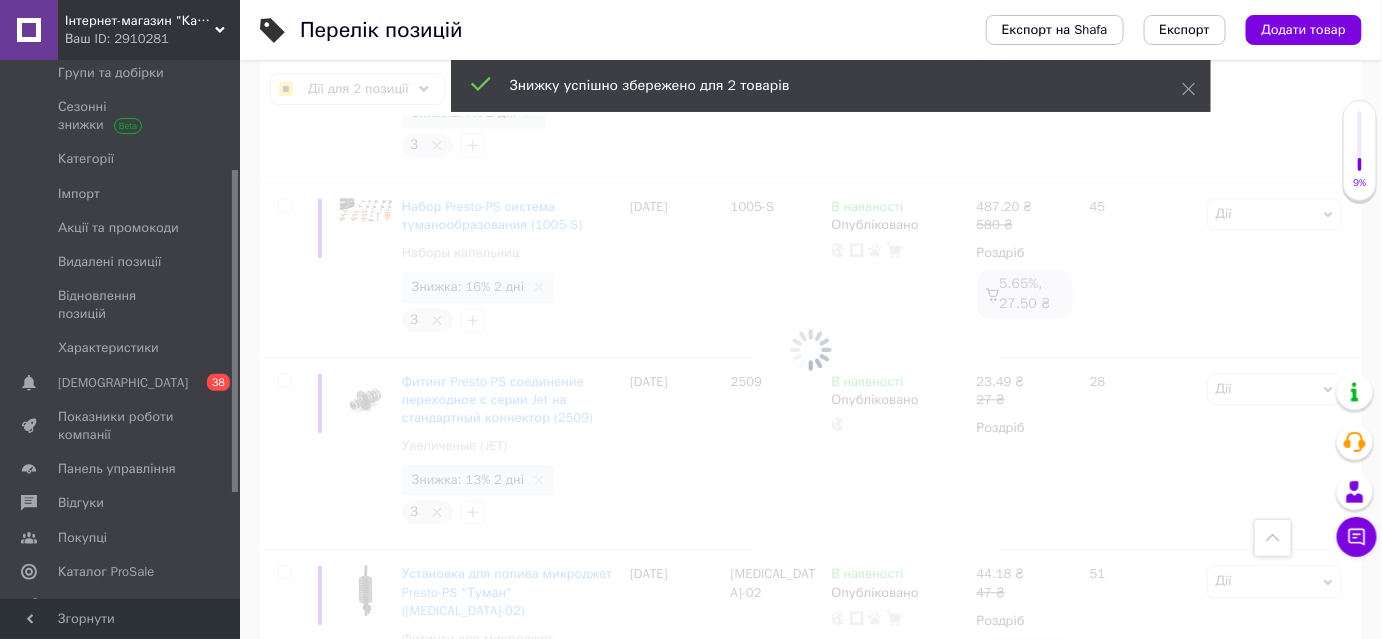 checkbox on "false" 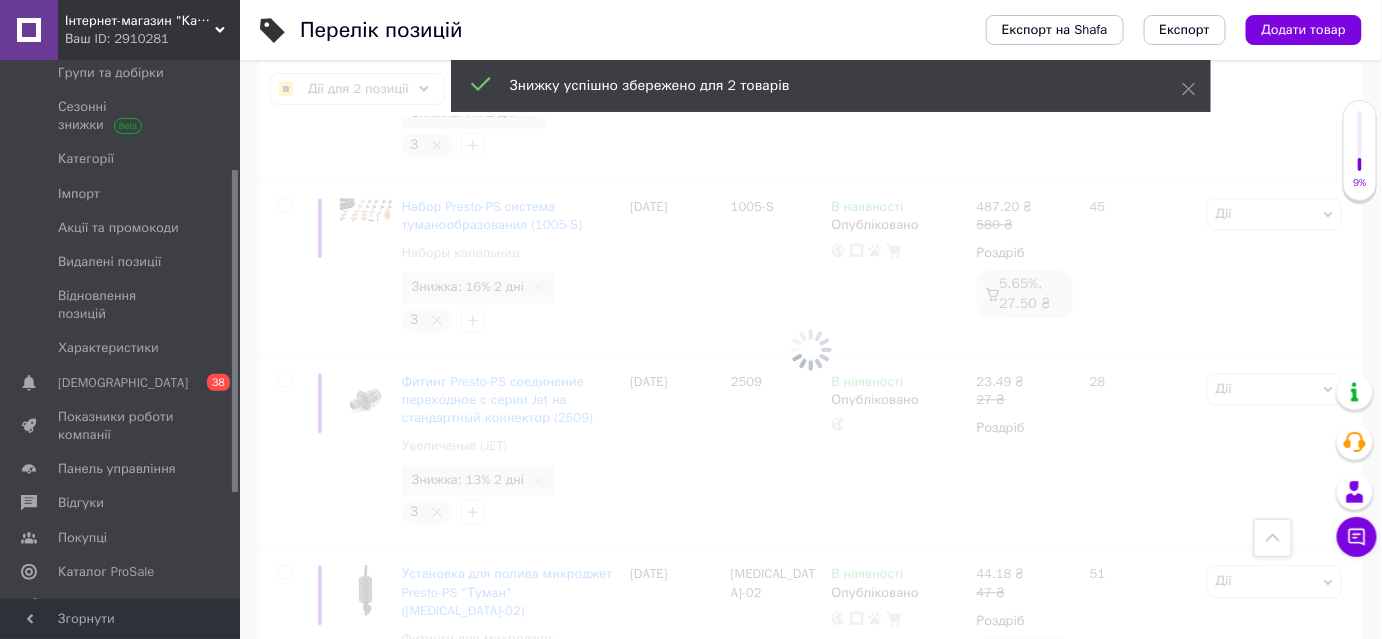 checkbox on "false" 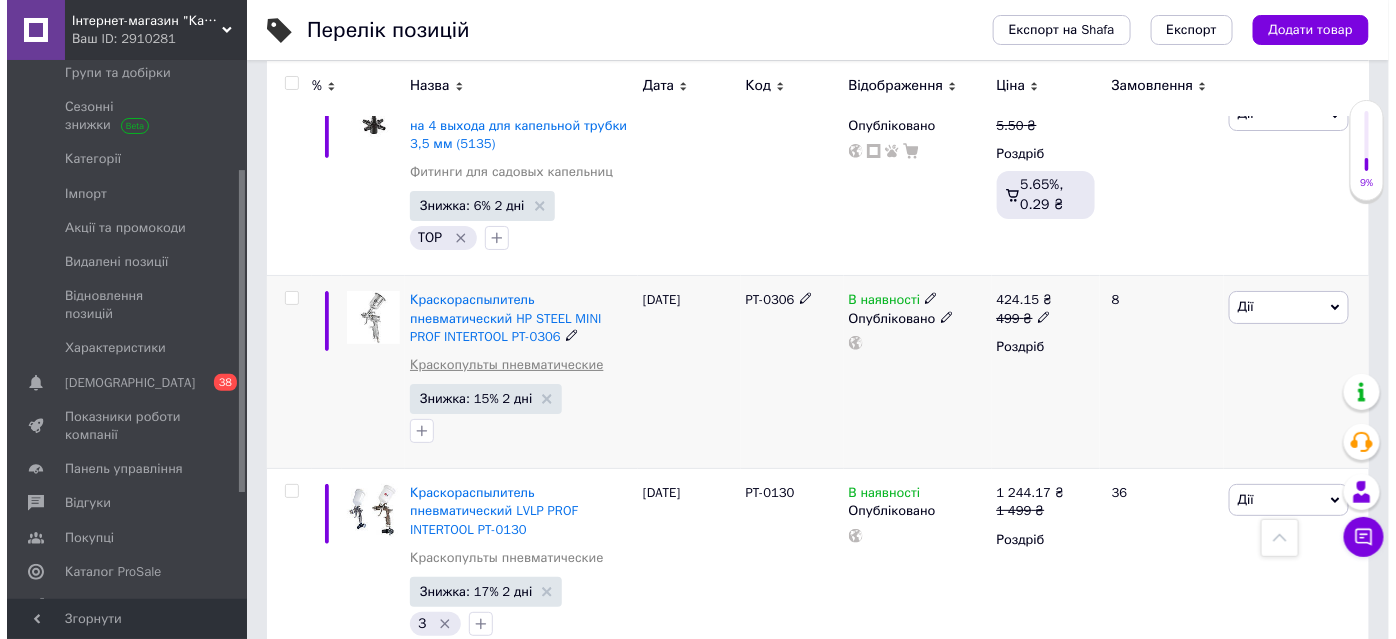scroll, scrollTop: 2434, scrollLeft: 0, axis: vertical 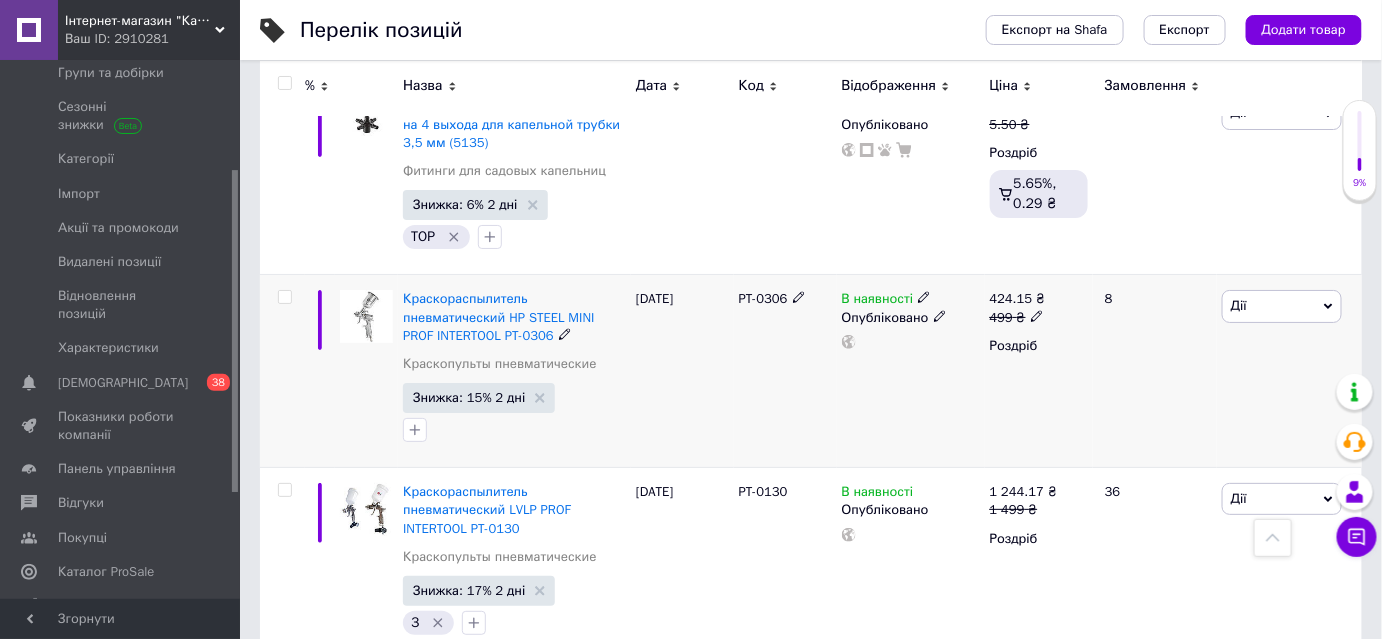 click at bounding box center (284, 297) 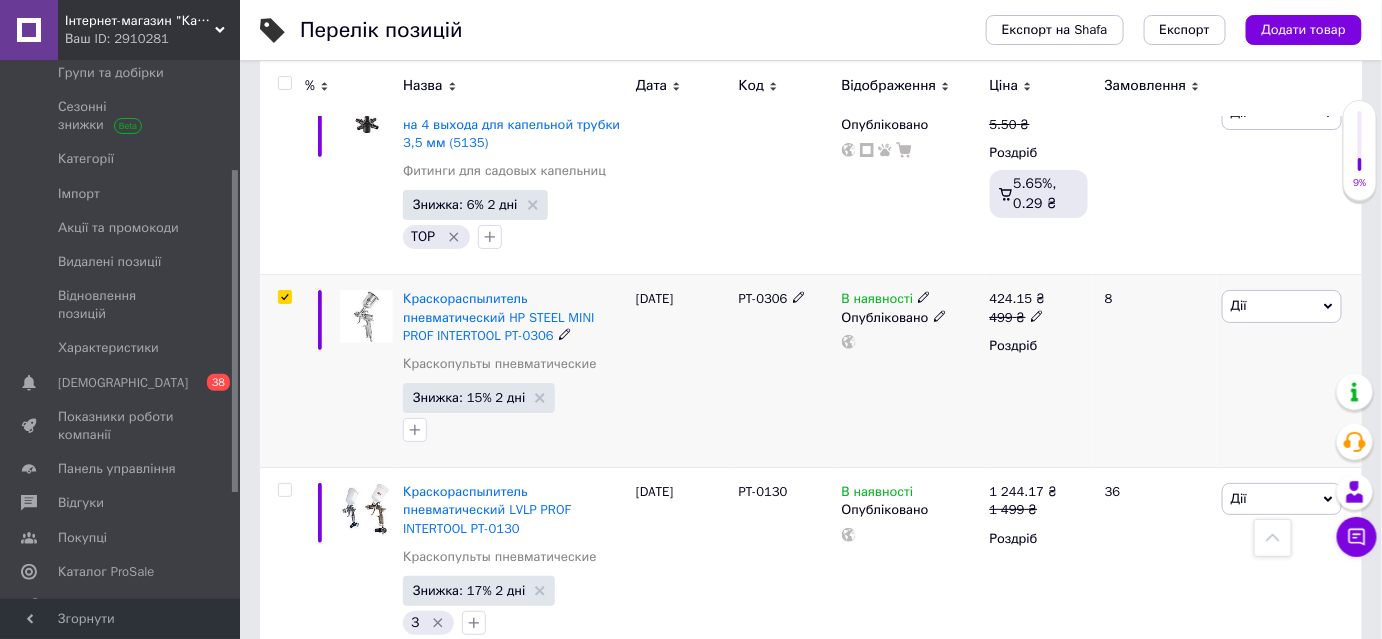 checkbox on "true" 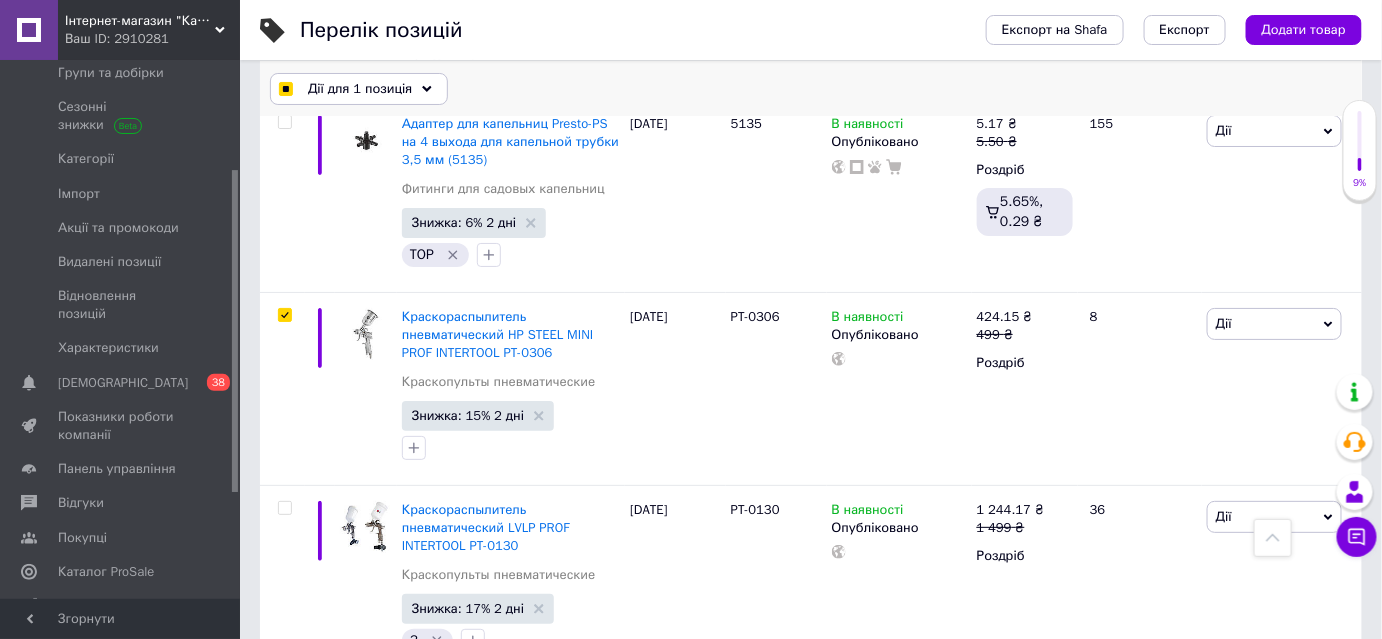 click on "Дії для 1 позиція" at bounding box center (360, 89) 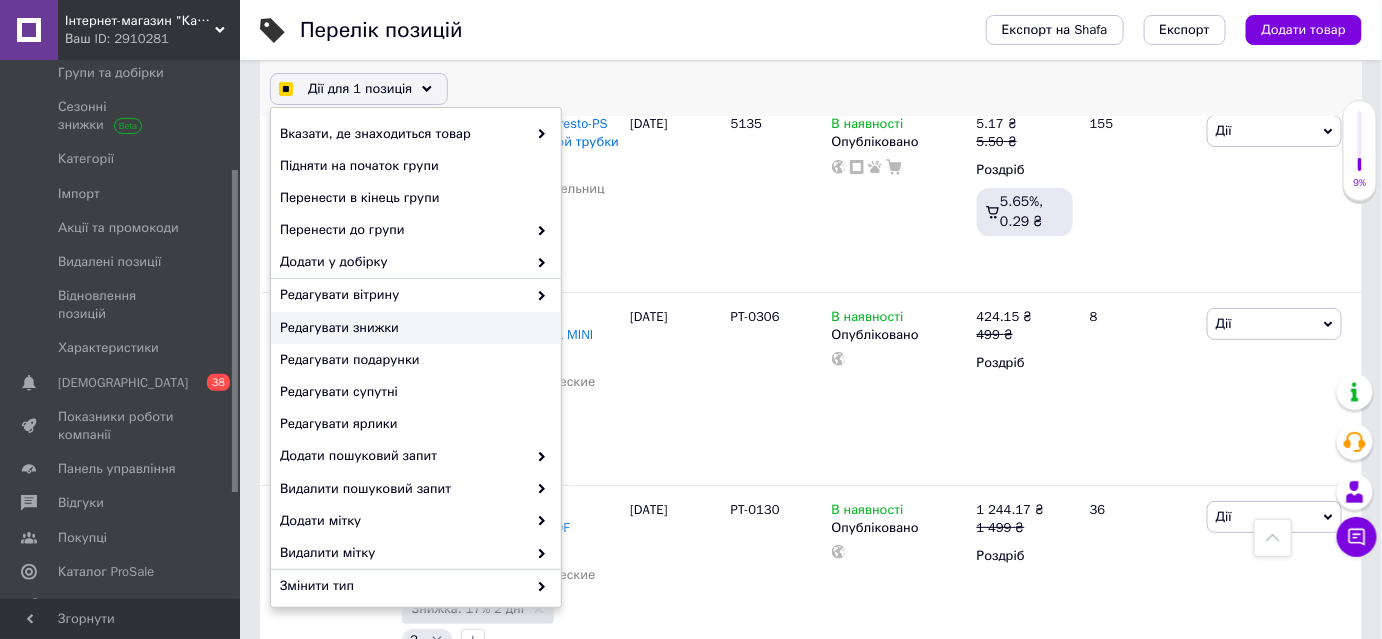 checkbox on "true" 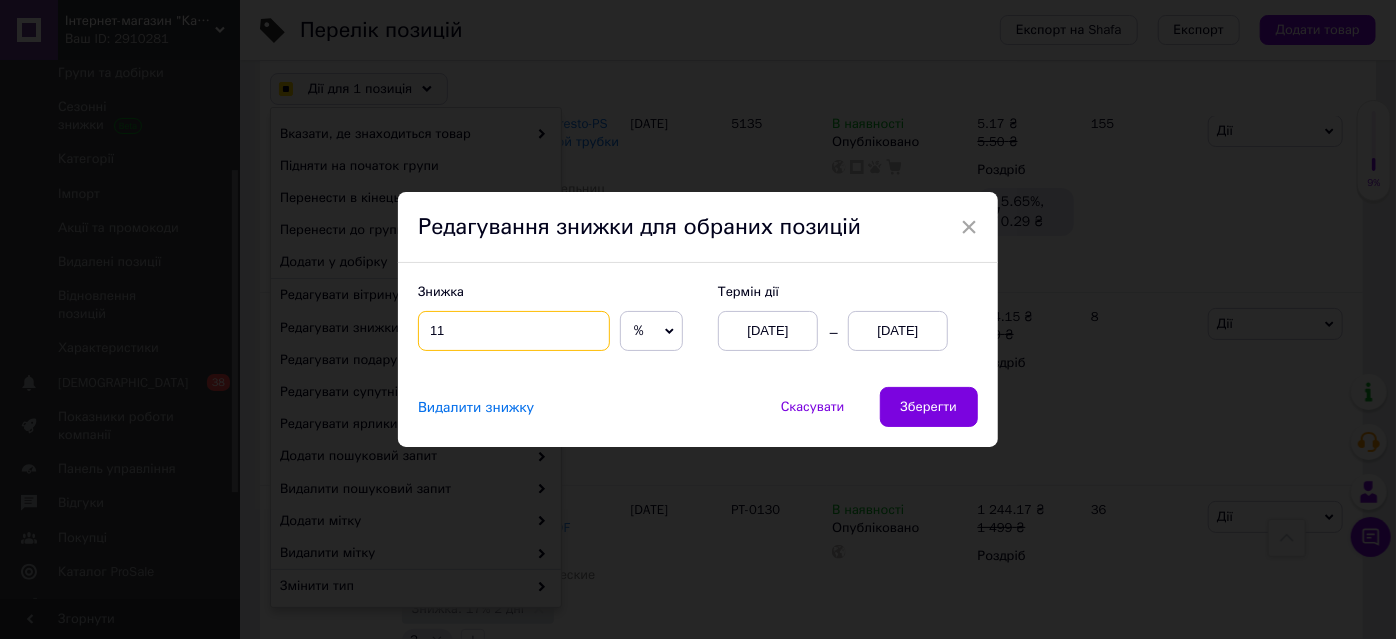 click on "11" at bounding box center (514, 331) 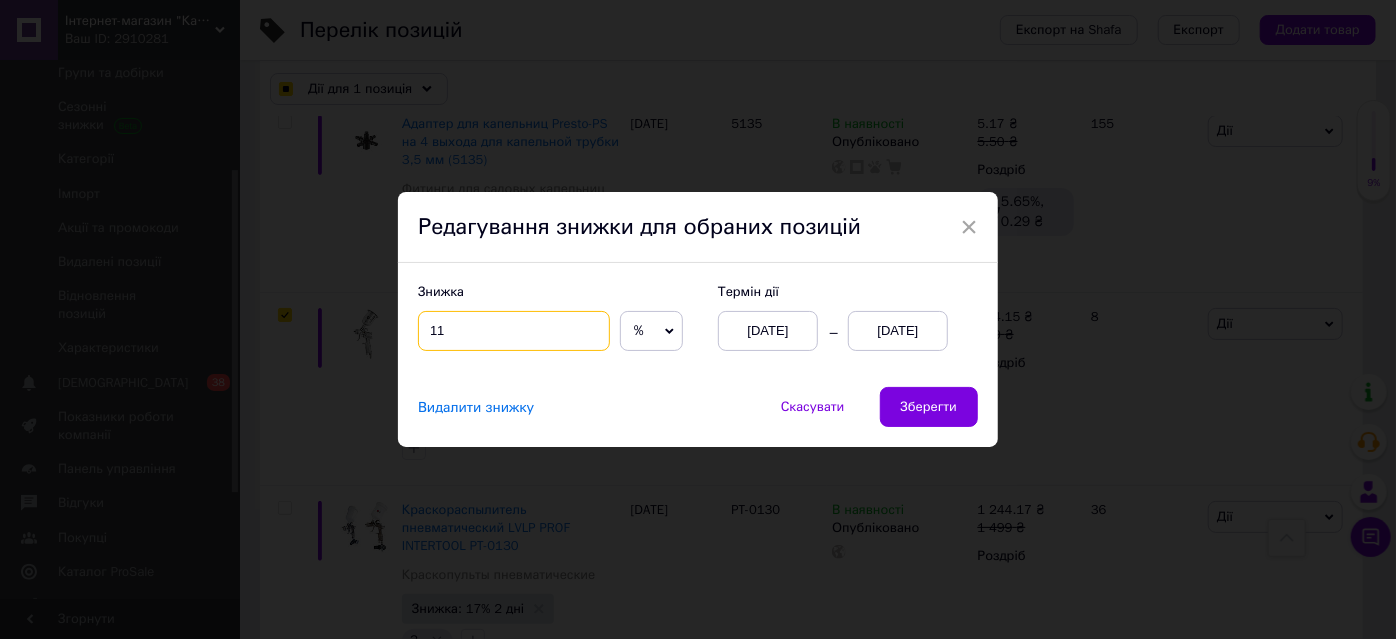 checkbox on "true" 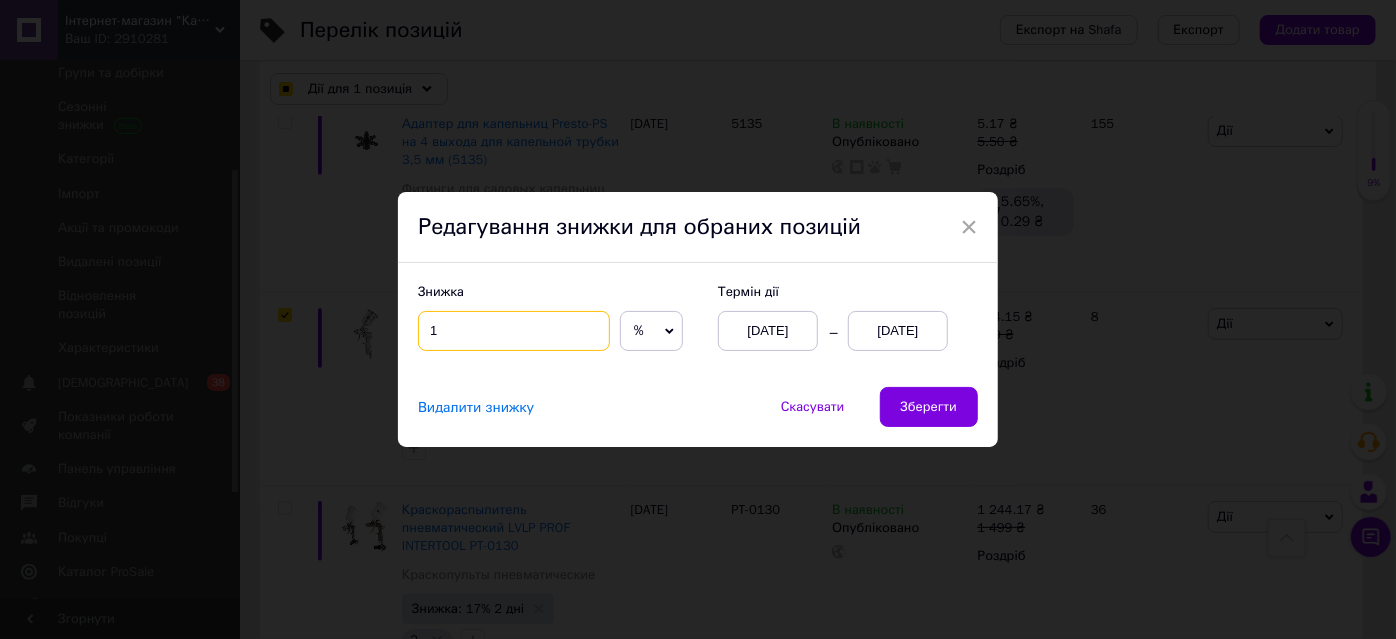 checkbox on "true" 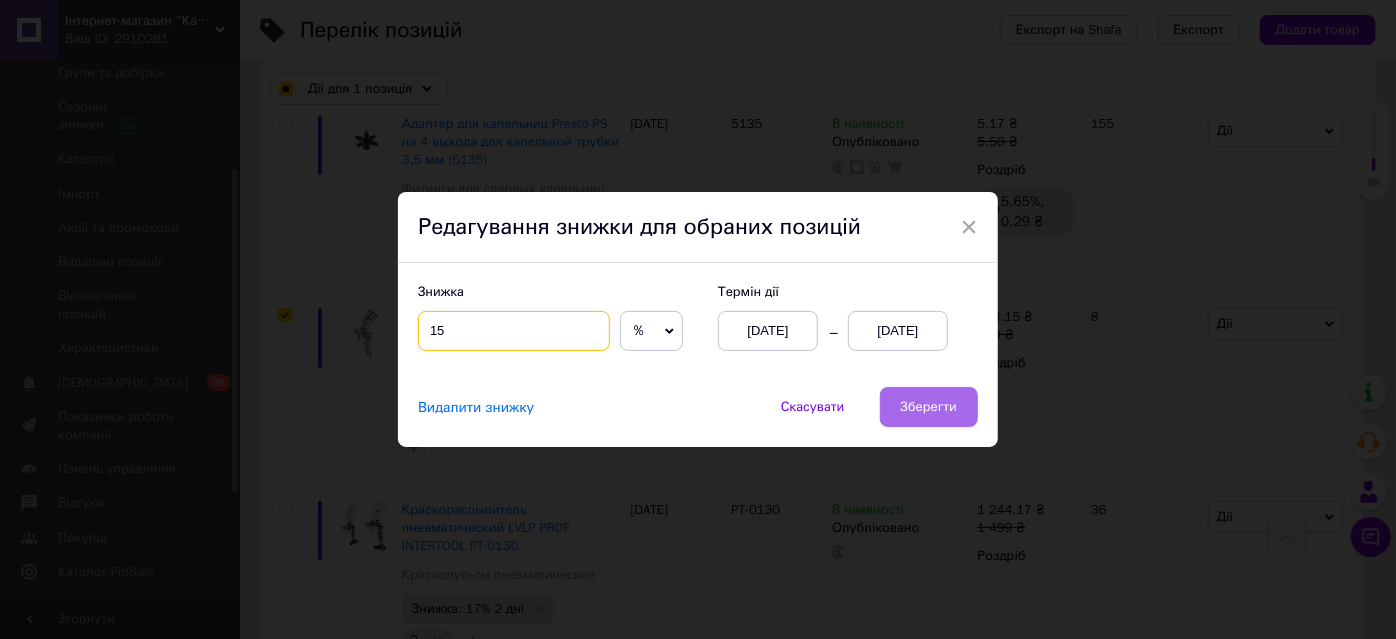 type on "15" 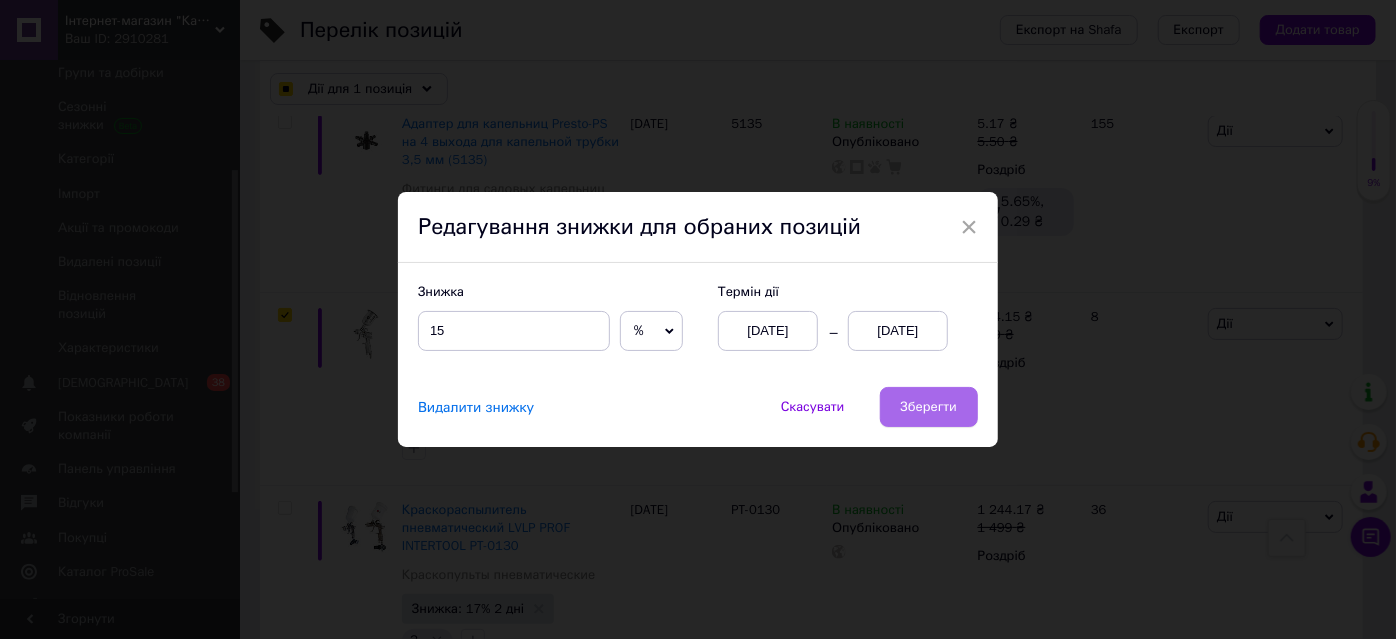 click on "Зберегти" at bounding box center [929, 407] 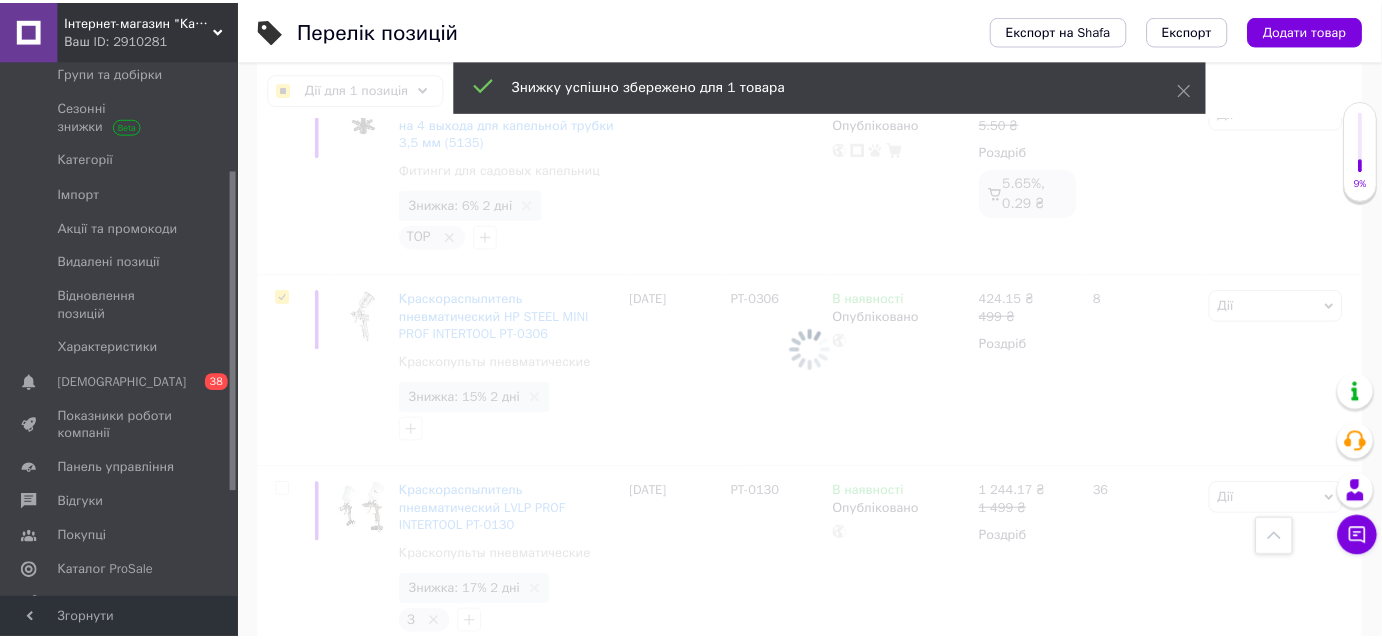 scroll, scrollTop: 0, scrollLeft: 197, axis: horizontal 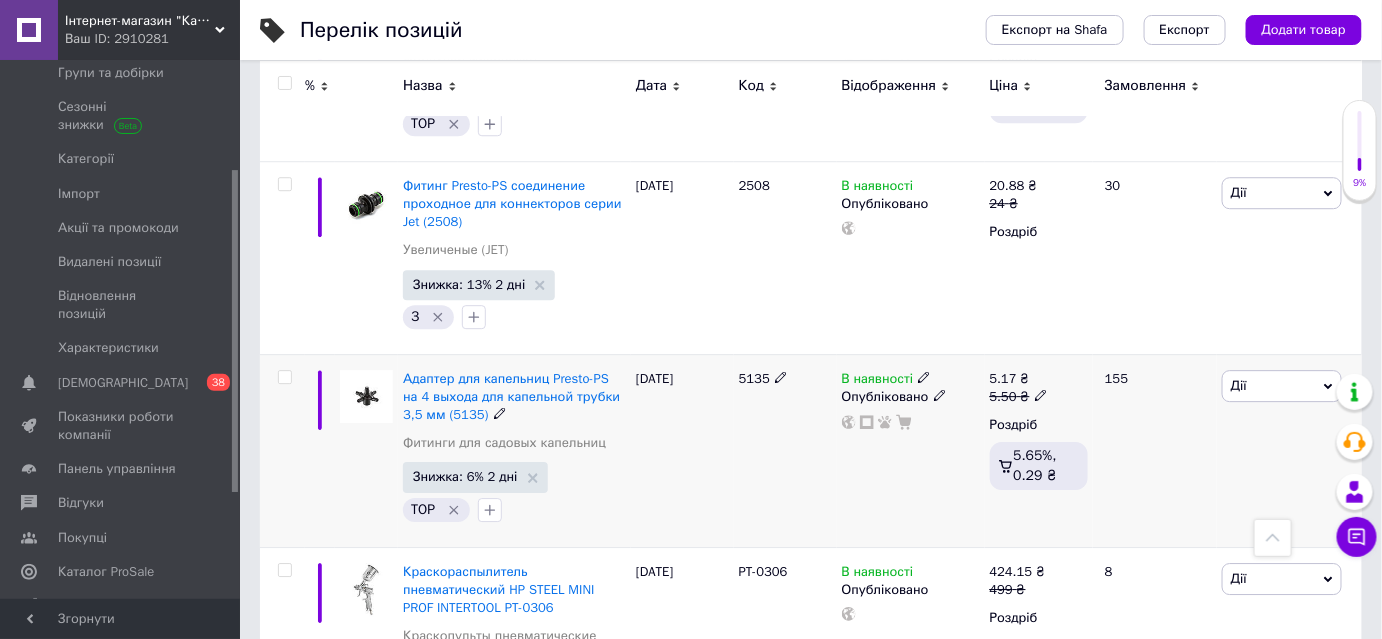 click at bounding box center [285, 377] 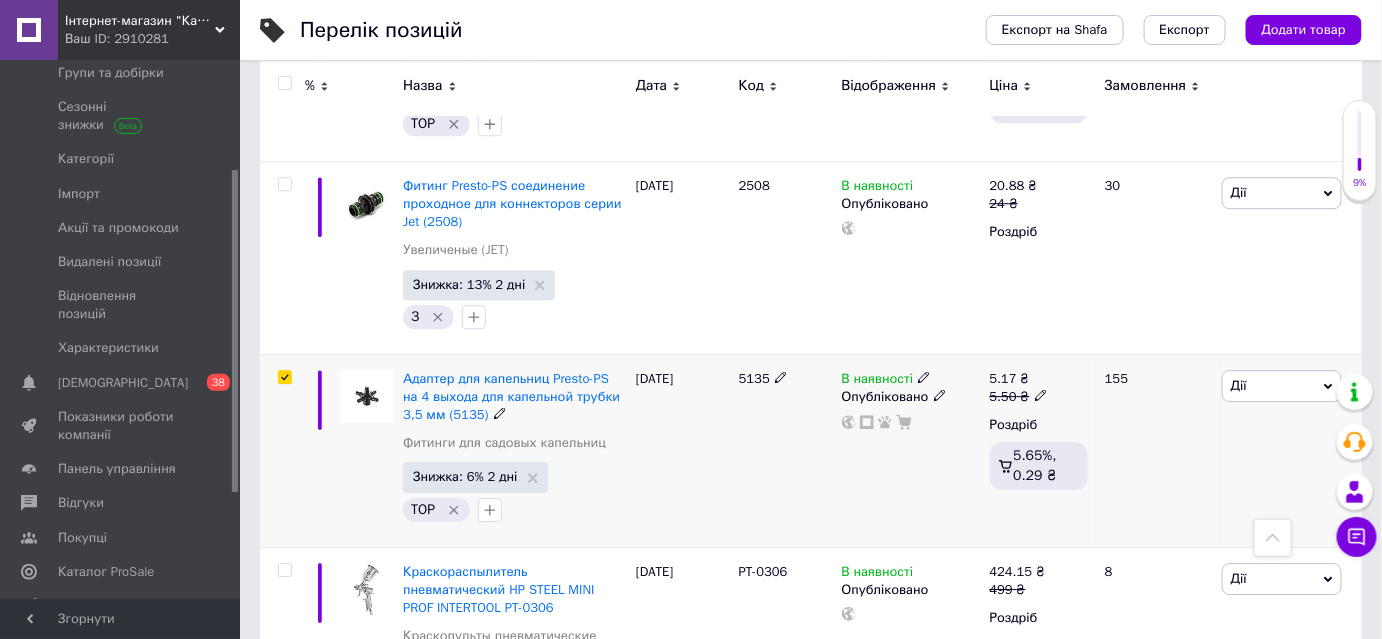 checkbox on "true" 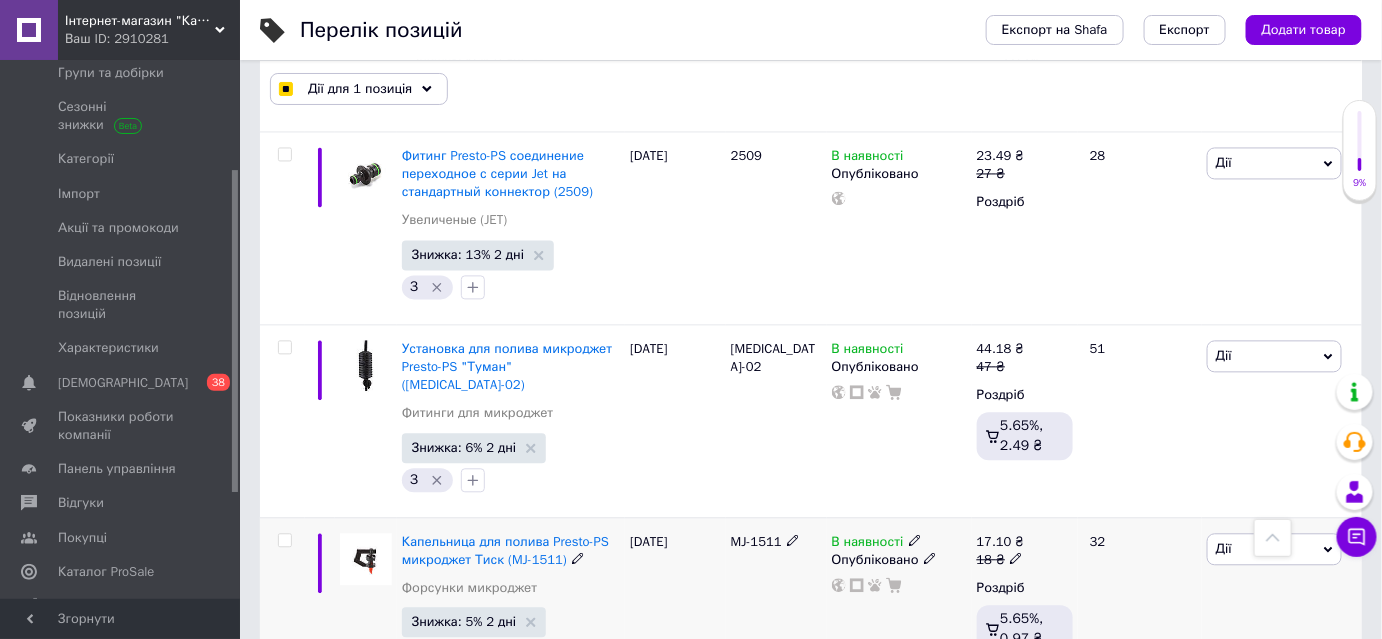 scroll, scrollTop: 1248, scrollLeft: 0, axis: vertical 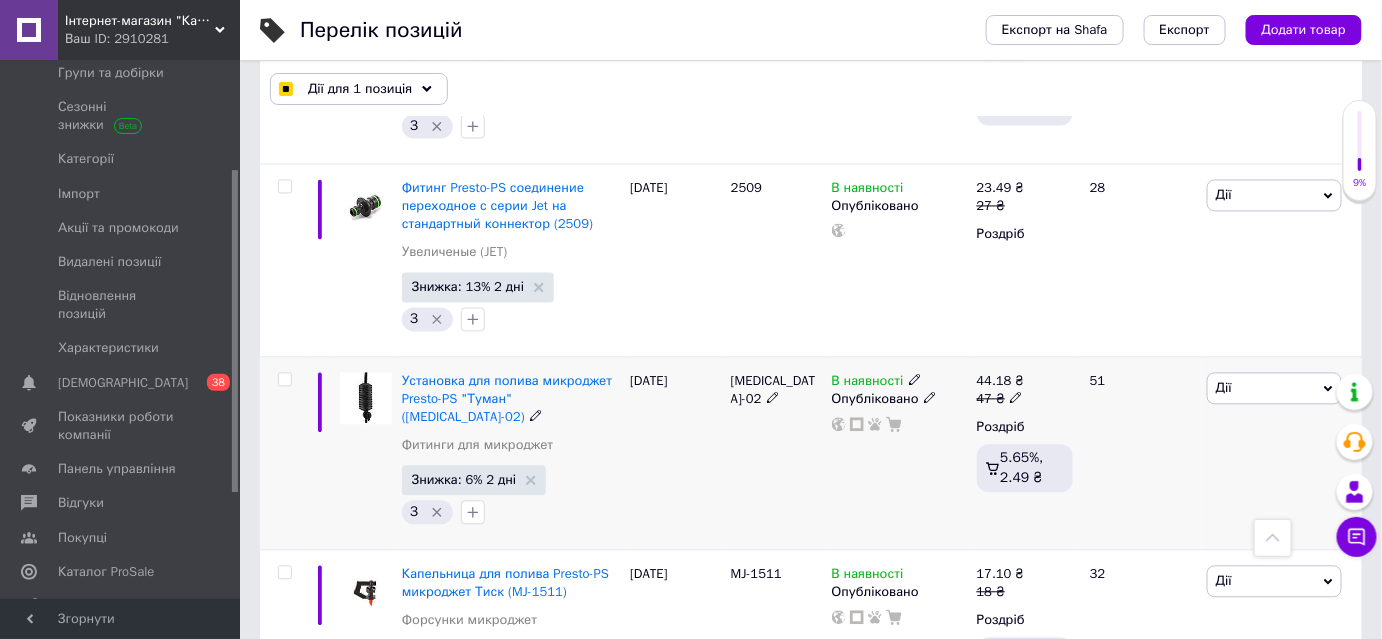 click at bounding box center [284, 380] 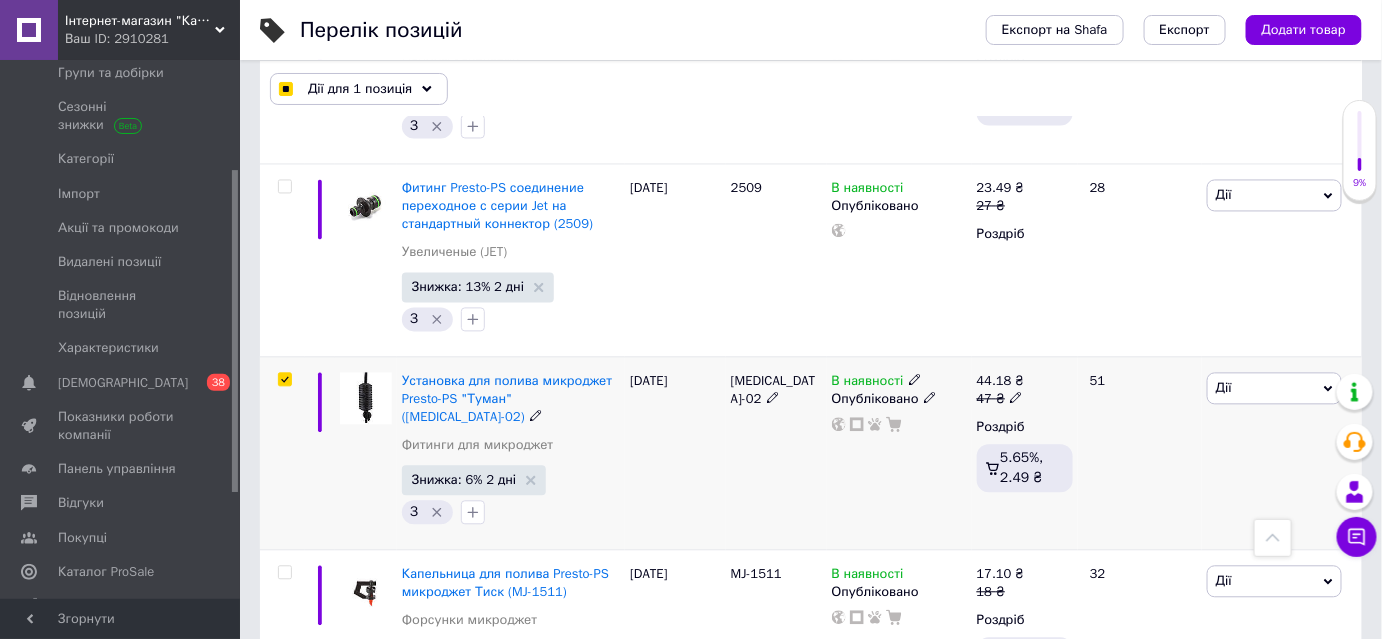 checkbox on "true" 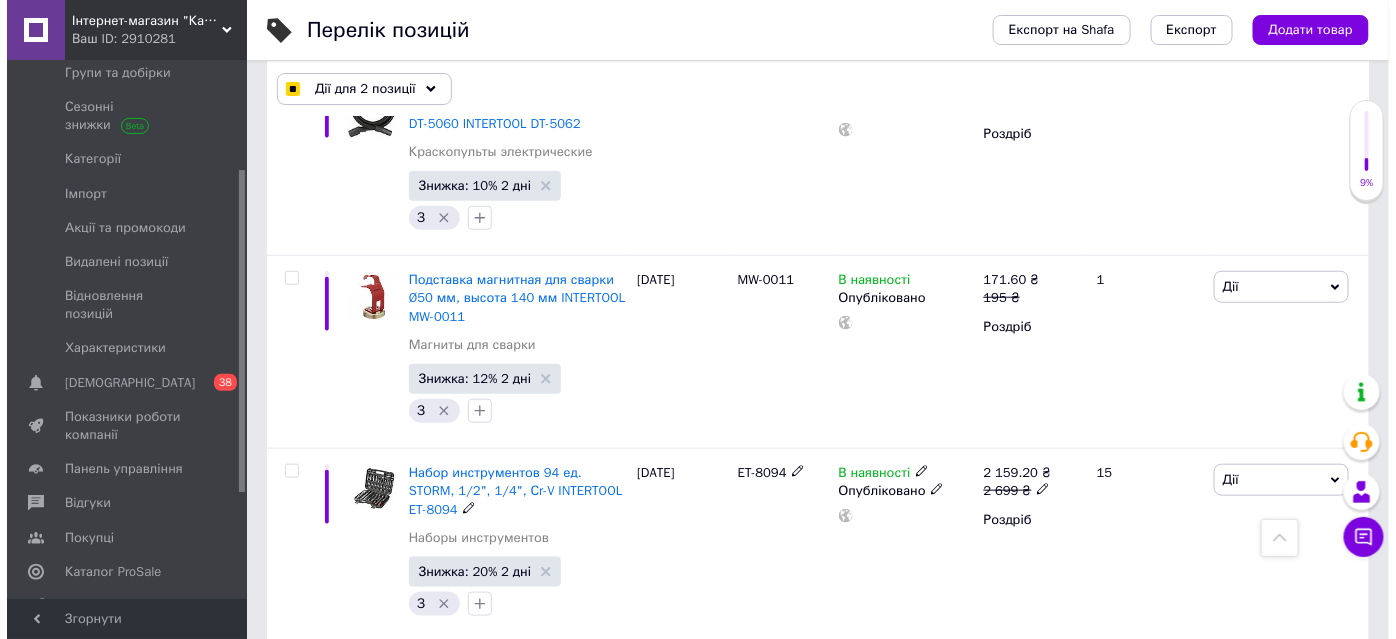 scroll, scrollTop: 157, scrollLeft: 0, axis: vertical 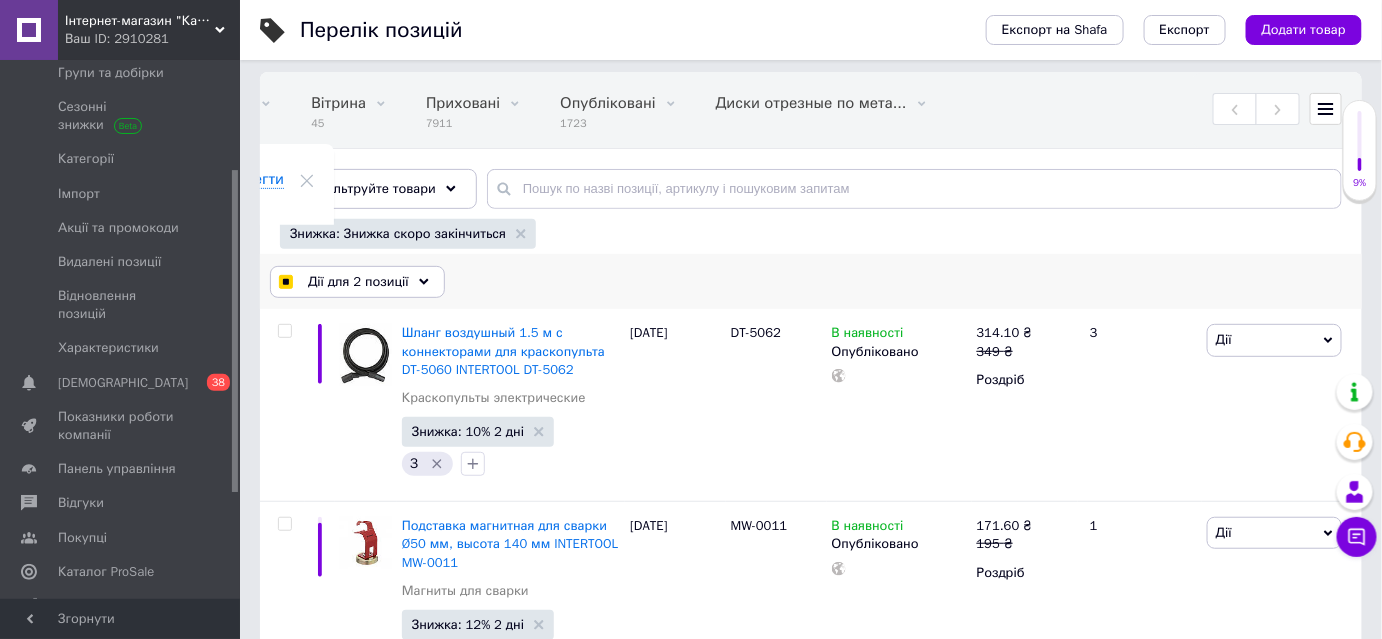 click on "Дії для 2 позиції" at bounding box center [358, 282] 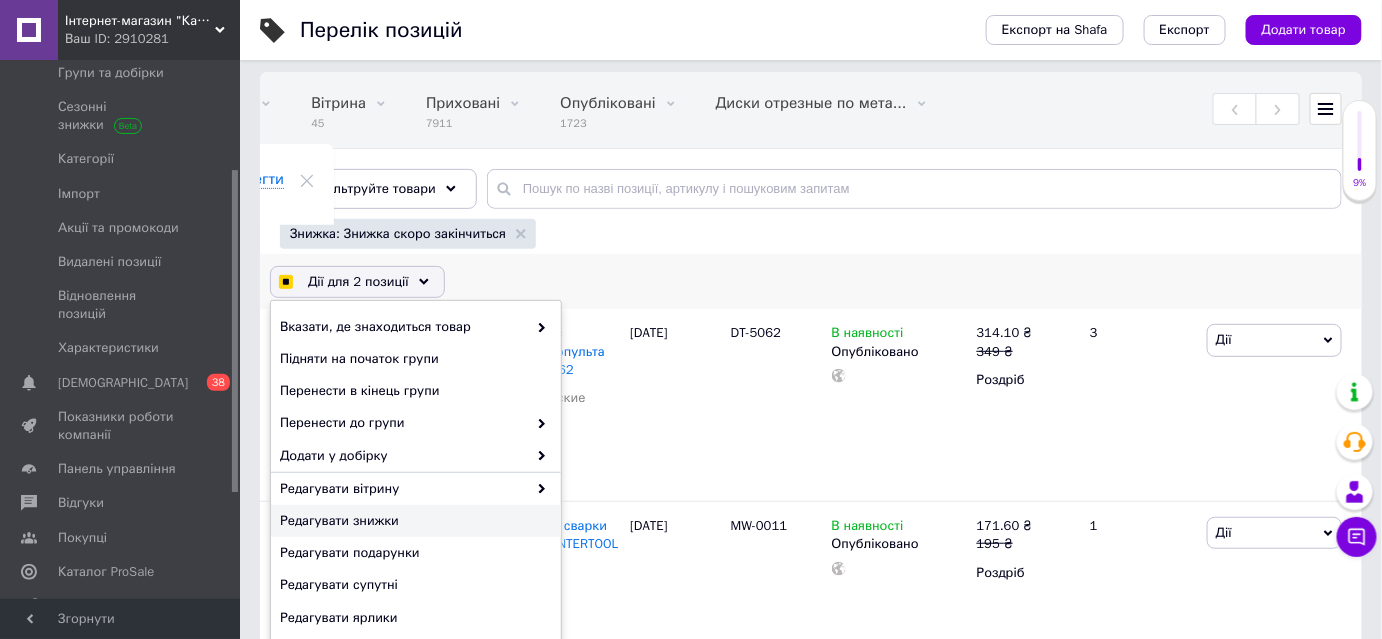 click on "Редагувати знижки" at bounding box center [413, 521] 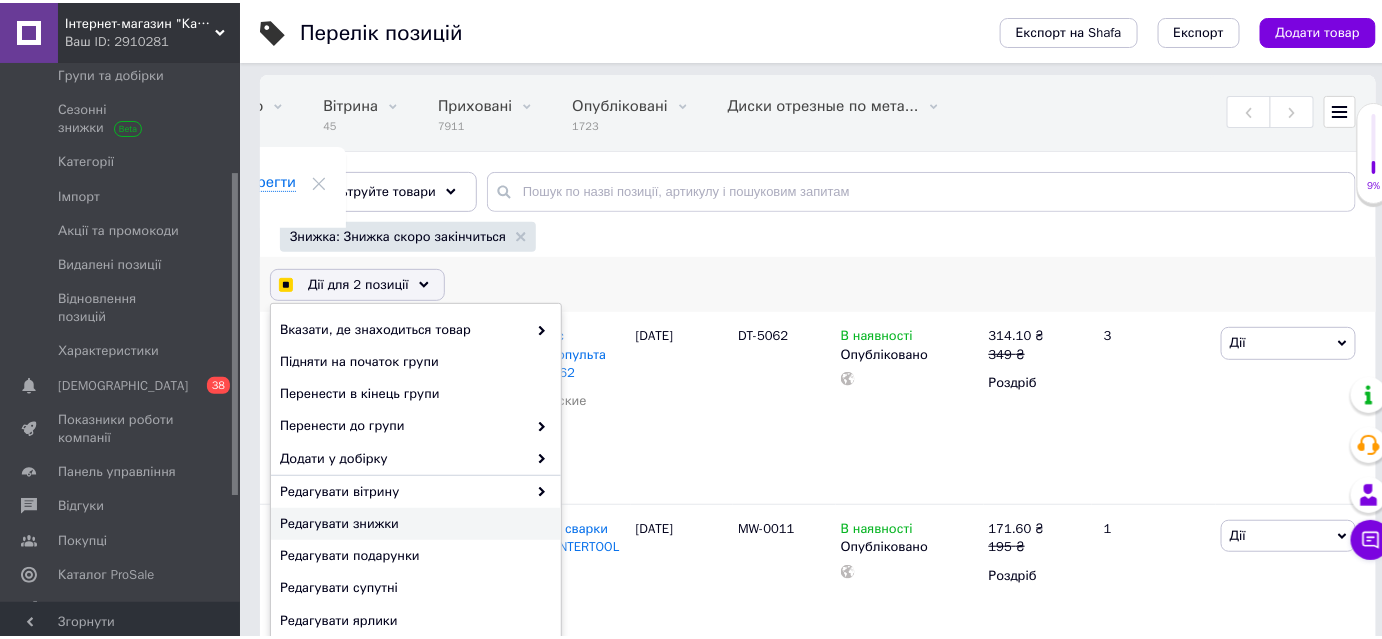 scroll, scrollTop: 0, scrollLeft: 197, axis: horizontal 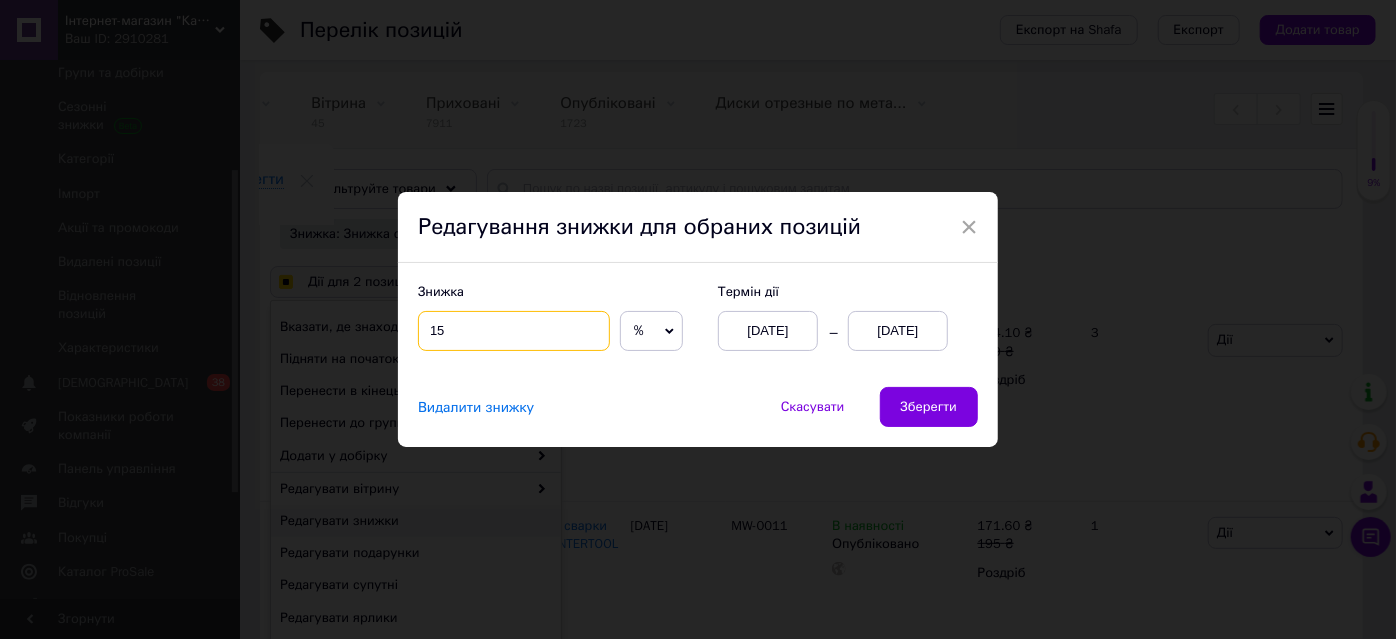 click on "15" at bounding box center (514, 331) 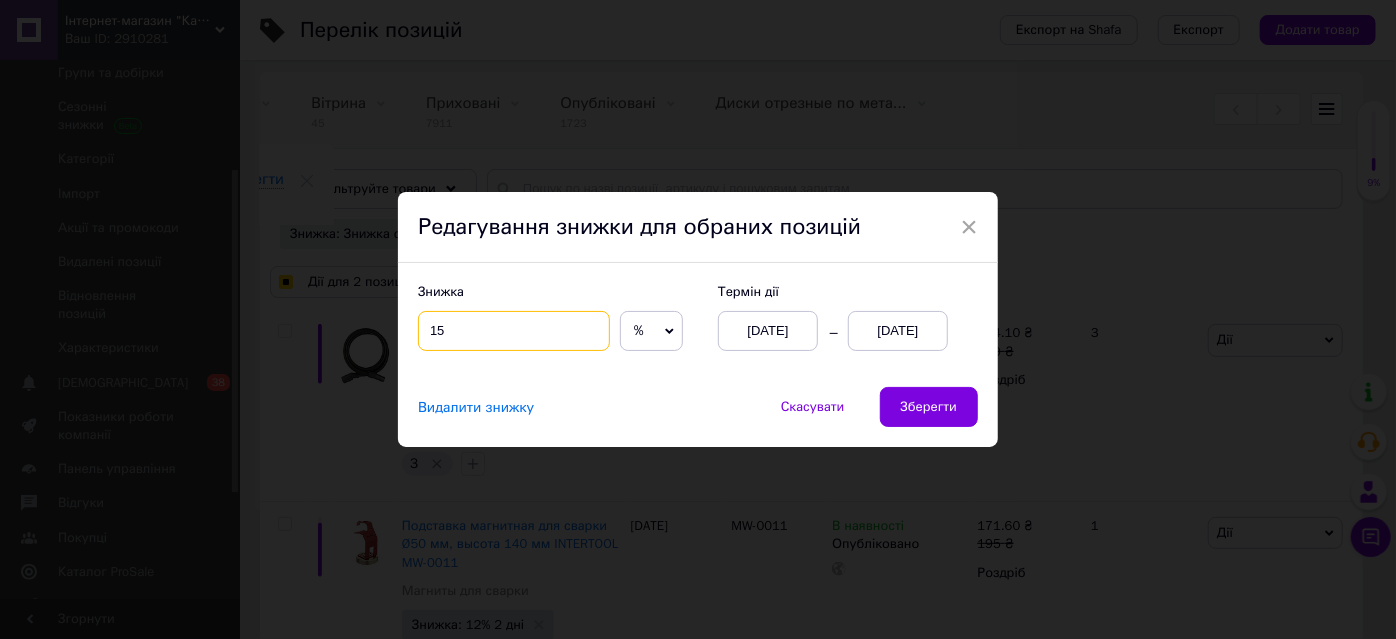 checkbox on "true" 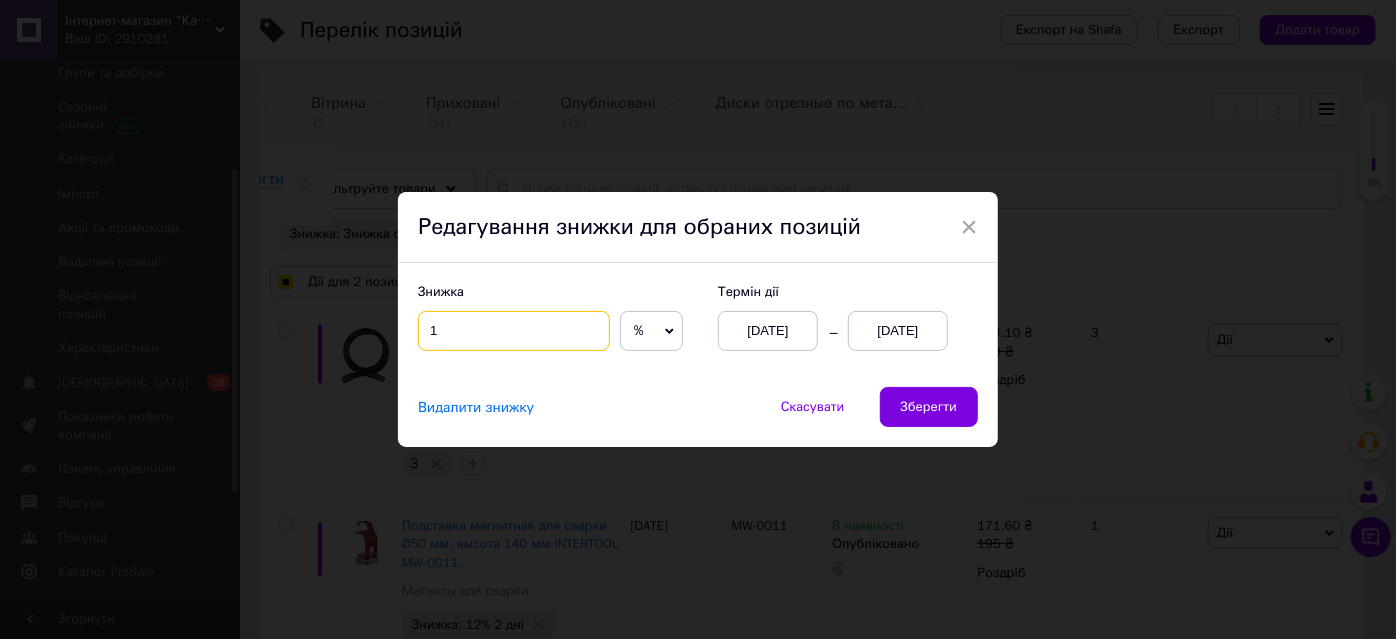 checkbox on "true" 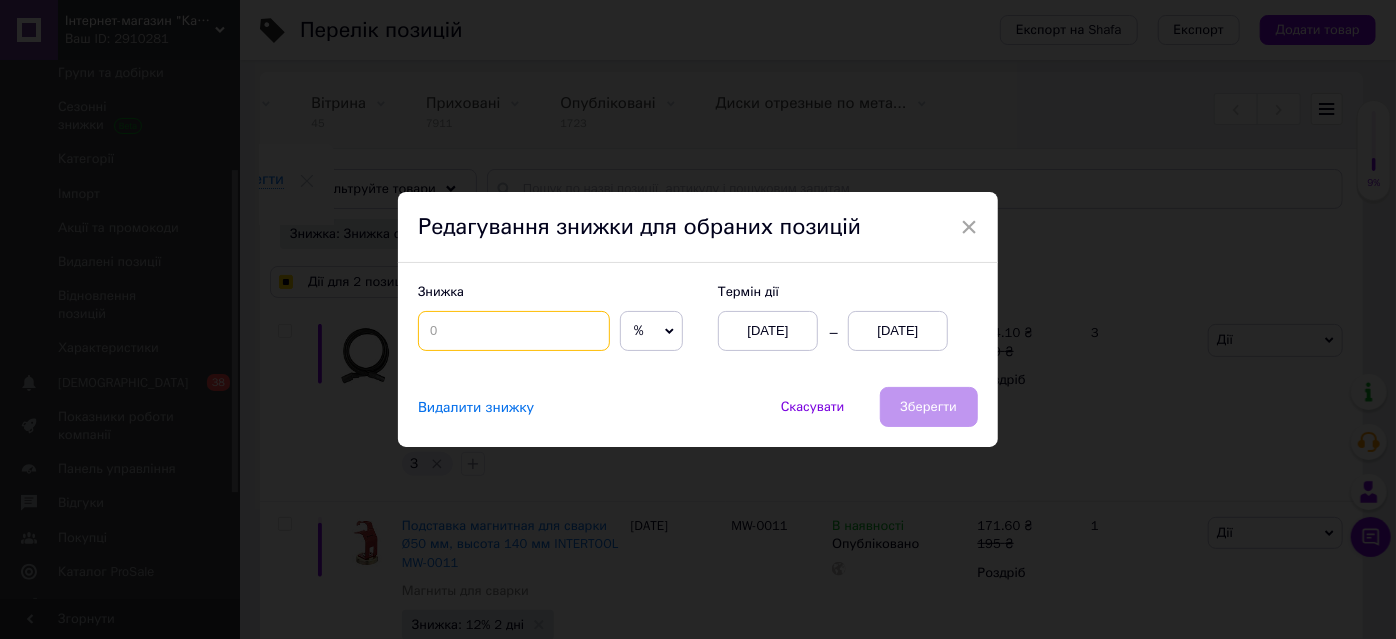 checkbox on "true" 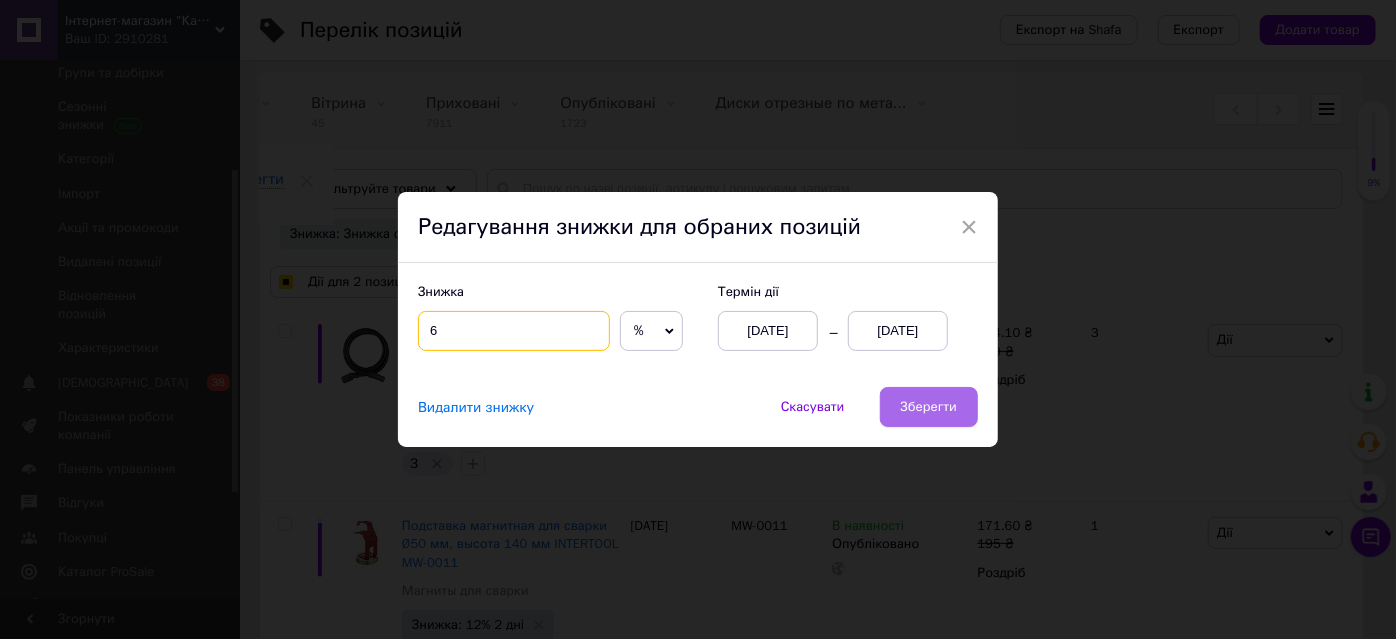 type on "6" 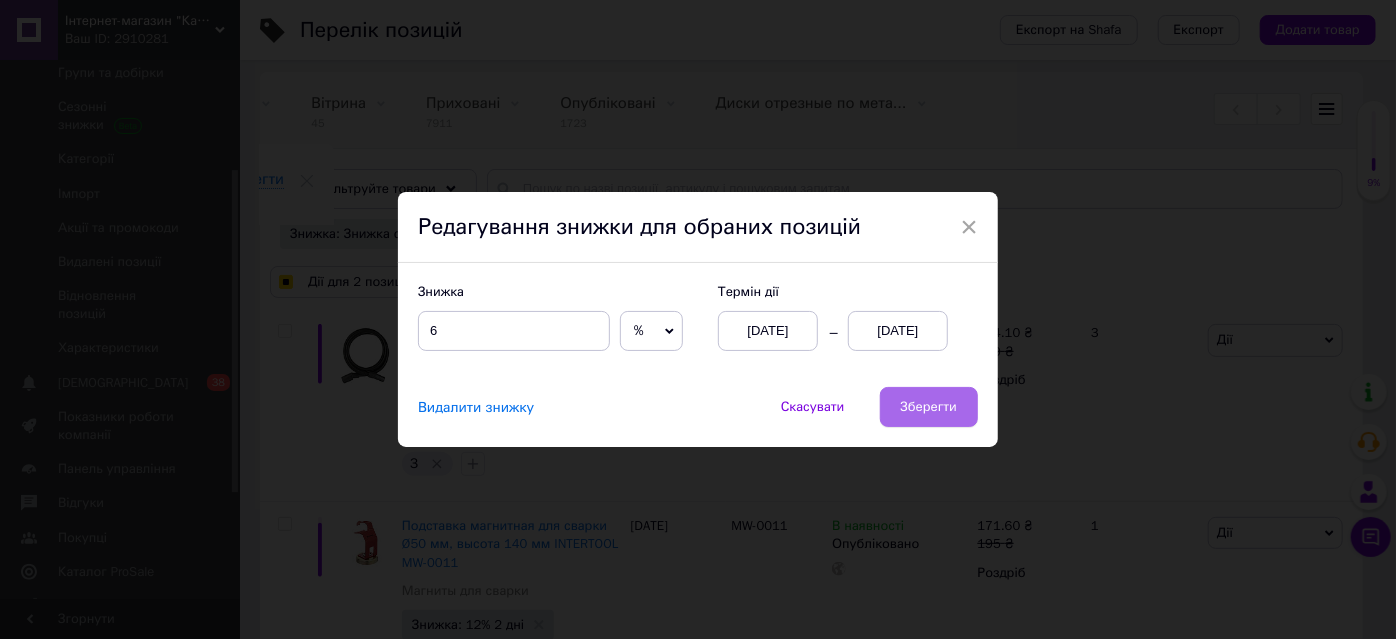 click on "Зберегти" at bounding box center [929, 407] 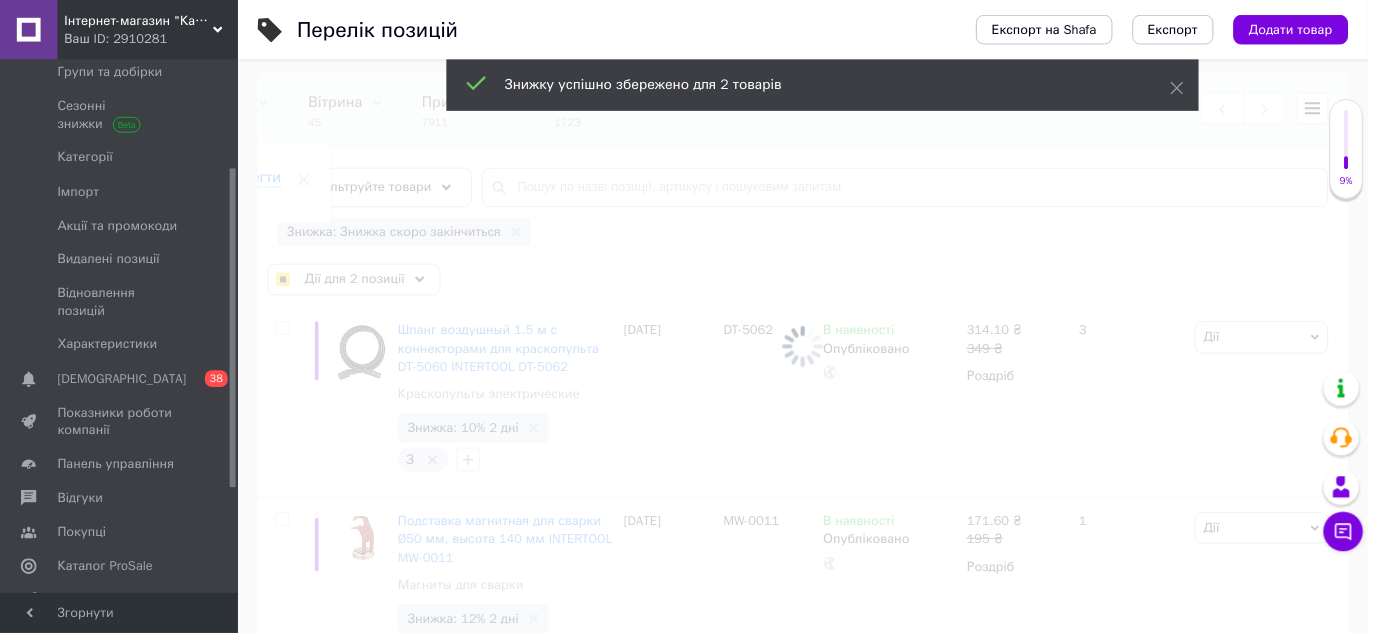 scroll, scrollTop: 0, scrollLeft: 197, axis: horizontal 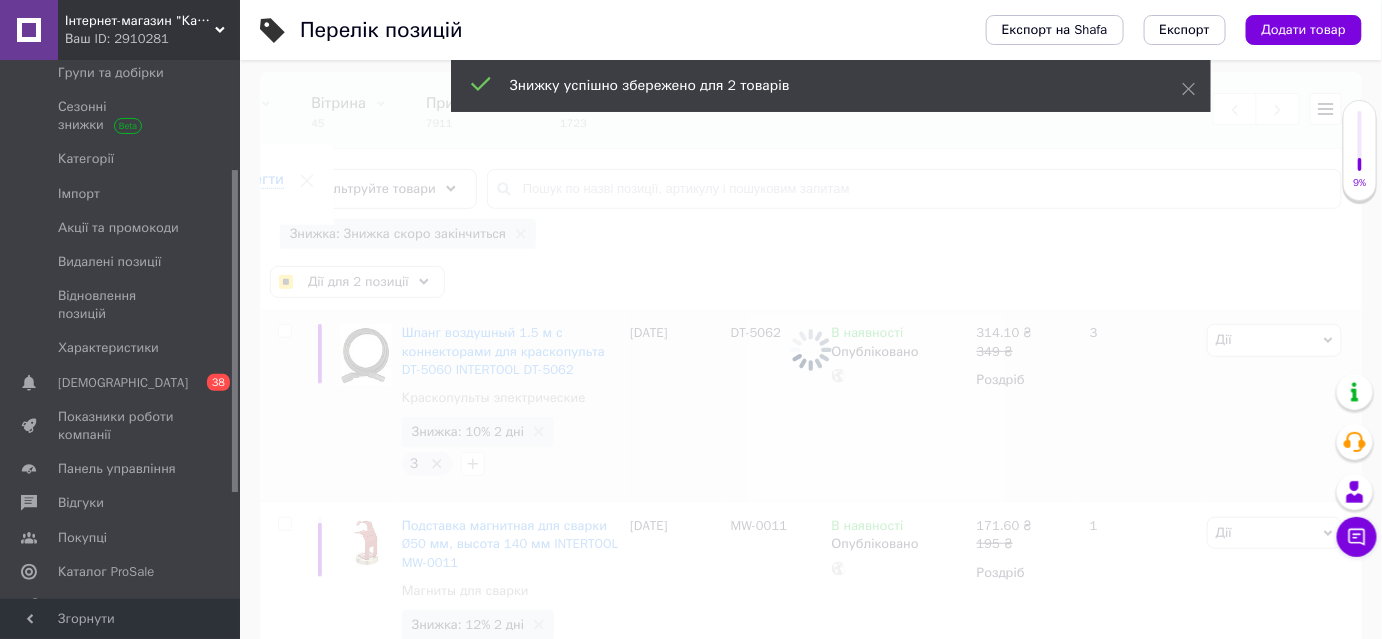 checkbox on "false" 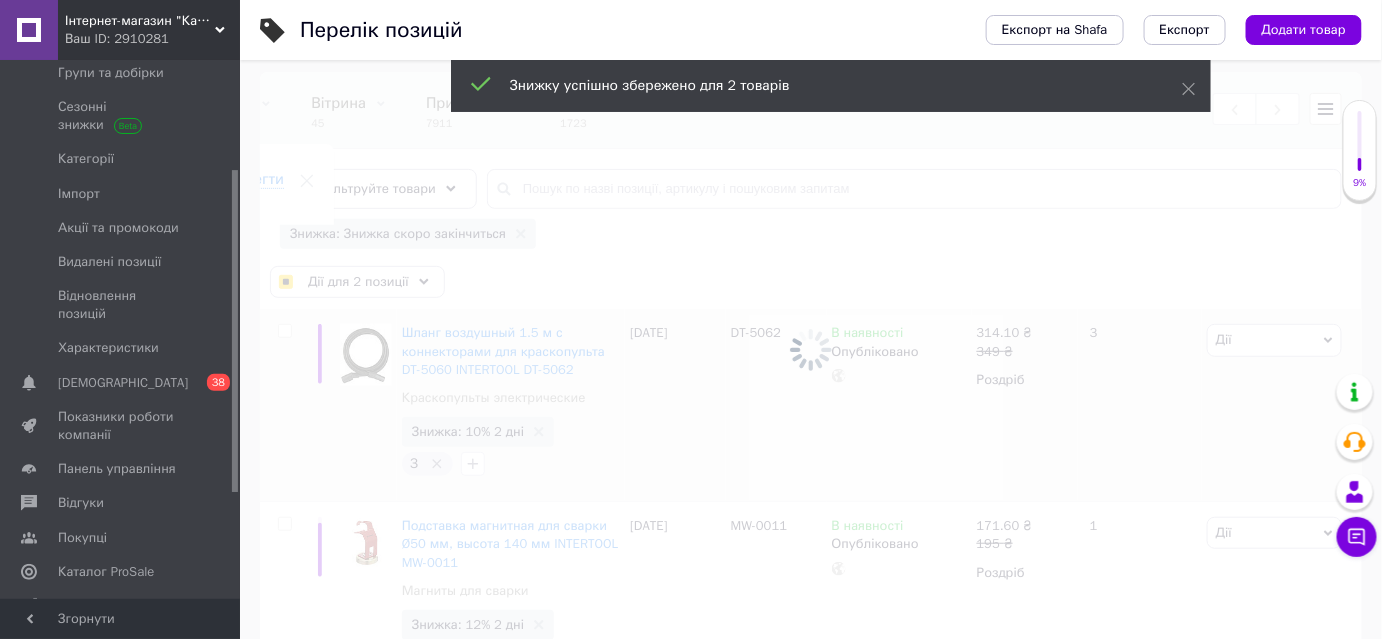checkbox on "false" 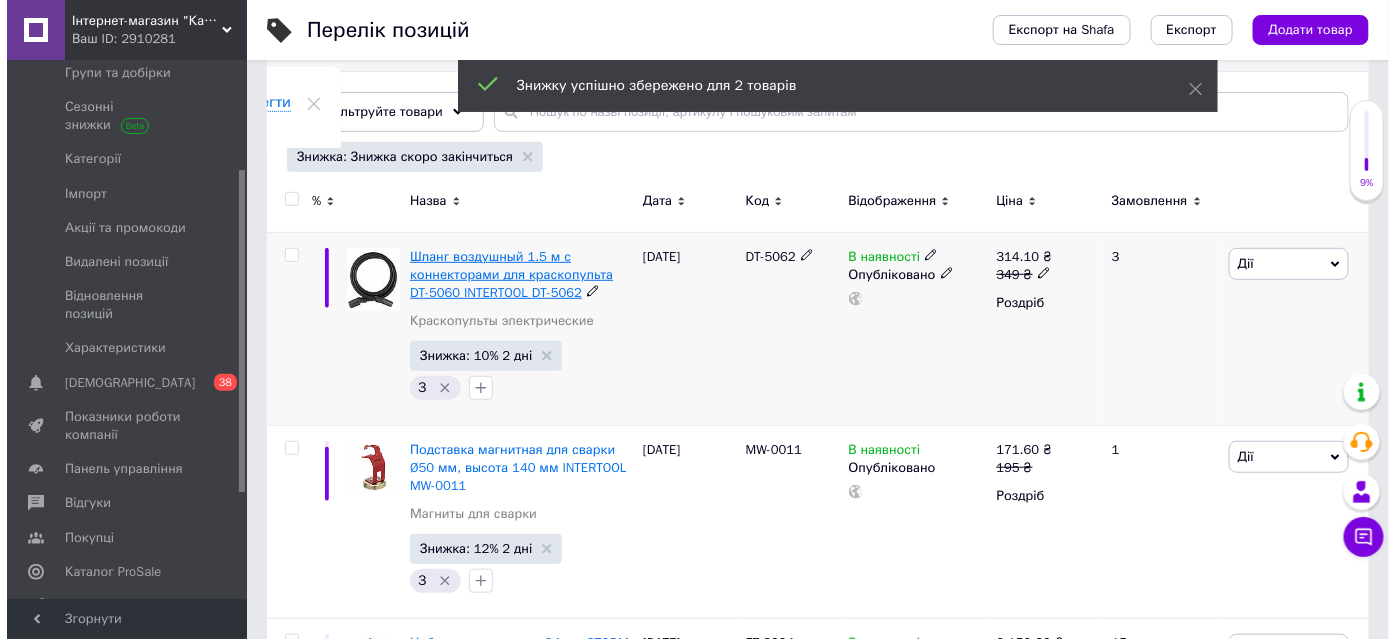 scroll, scrollTop: 339, scrollLeft: 0, axis: vertical 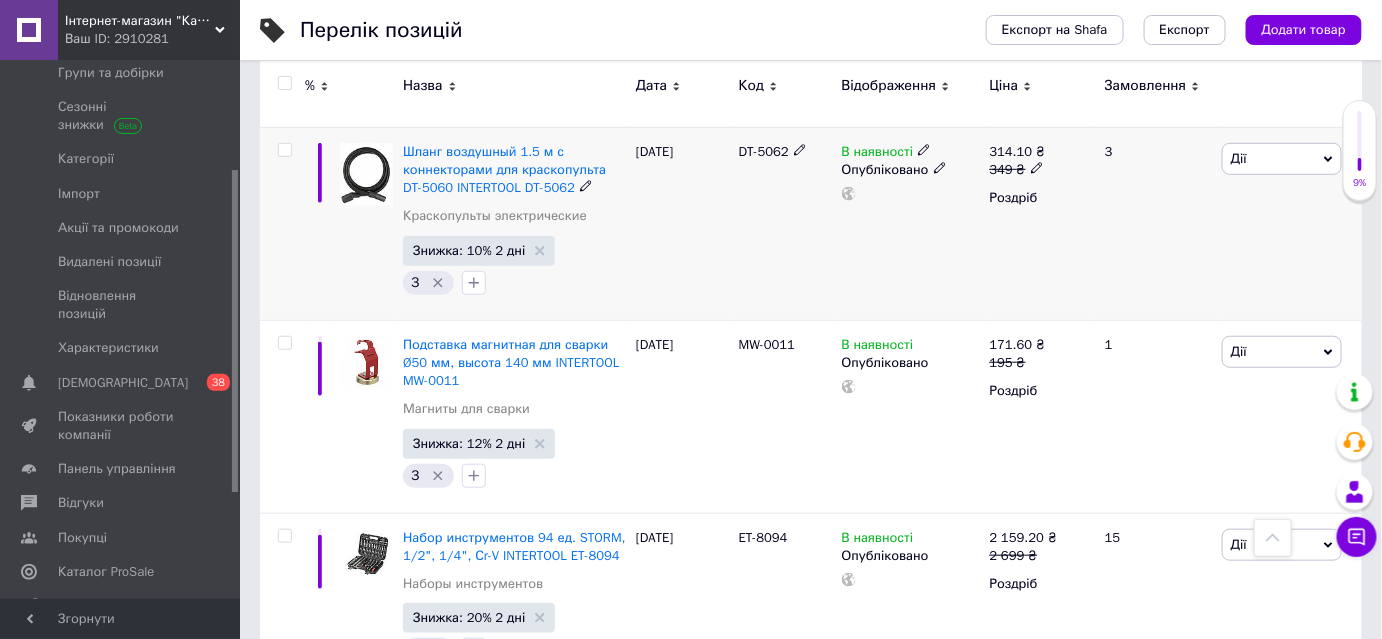 click at bounding box center (284, 150) 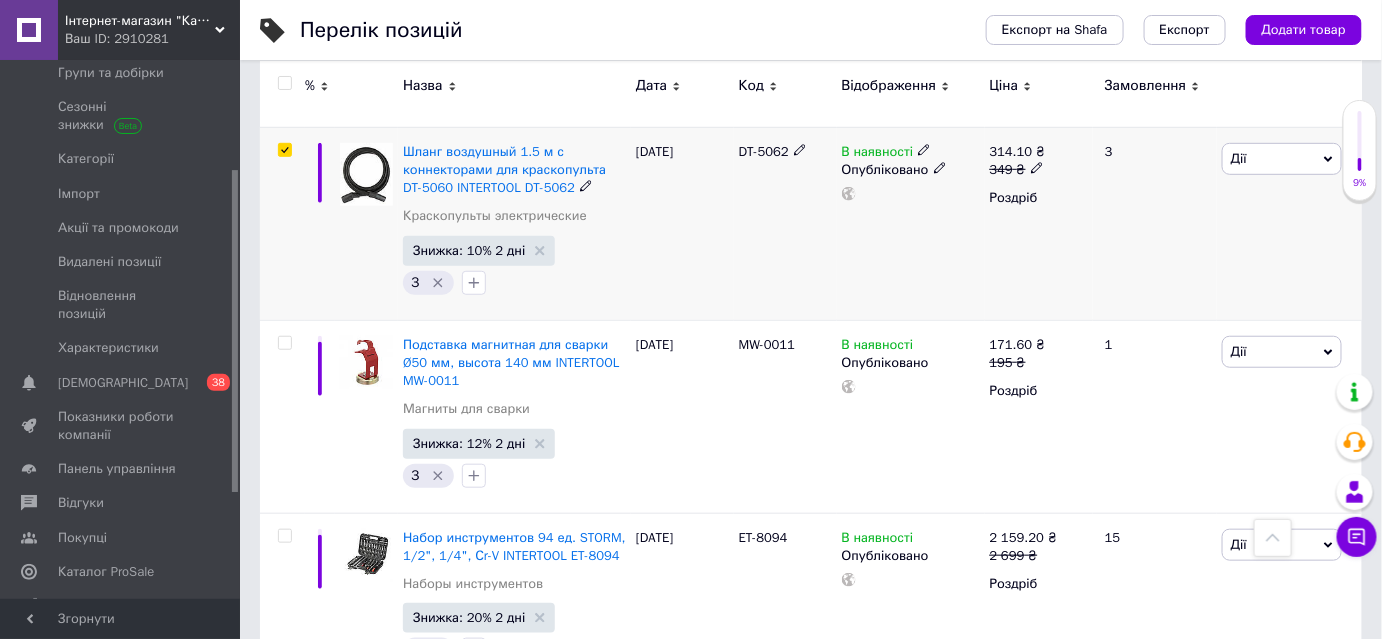 checkbox on "true" 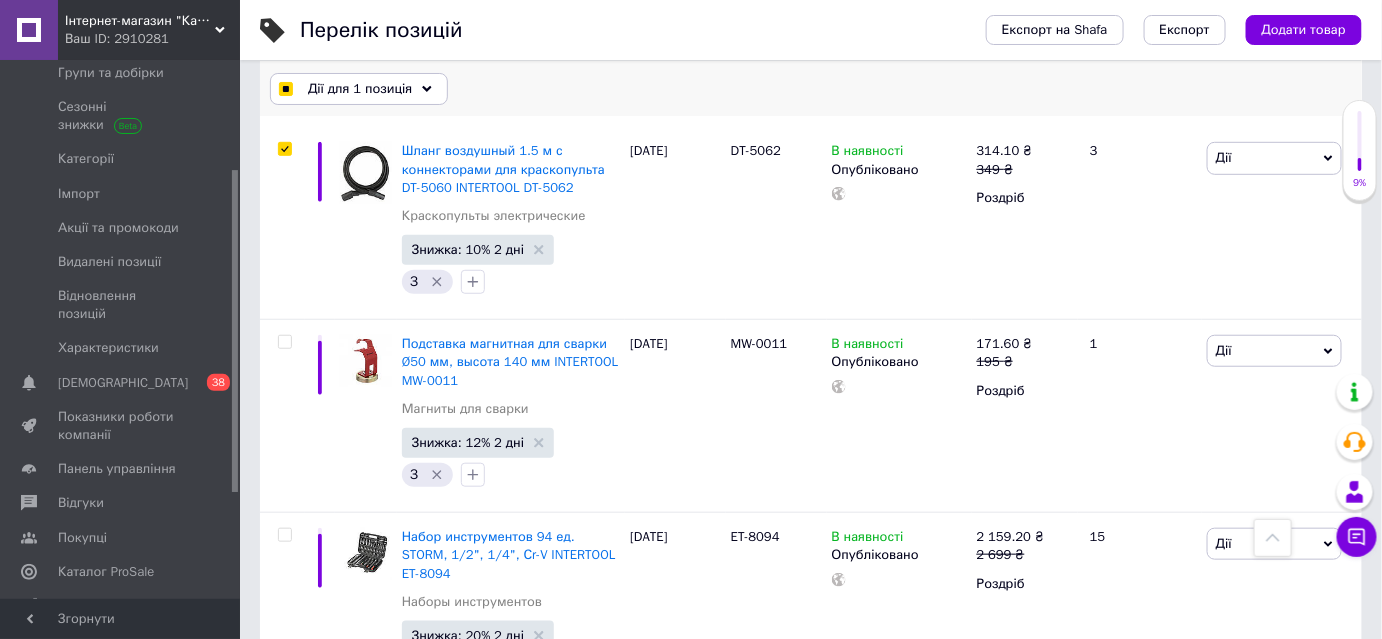 click on "Дії для 1 позиція" at bounding box center [360, 89] 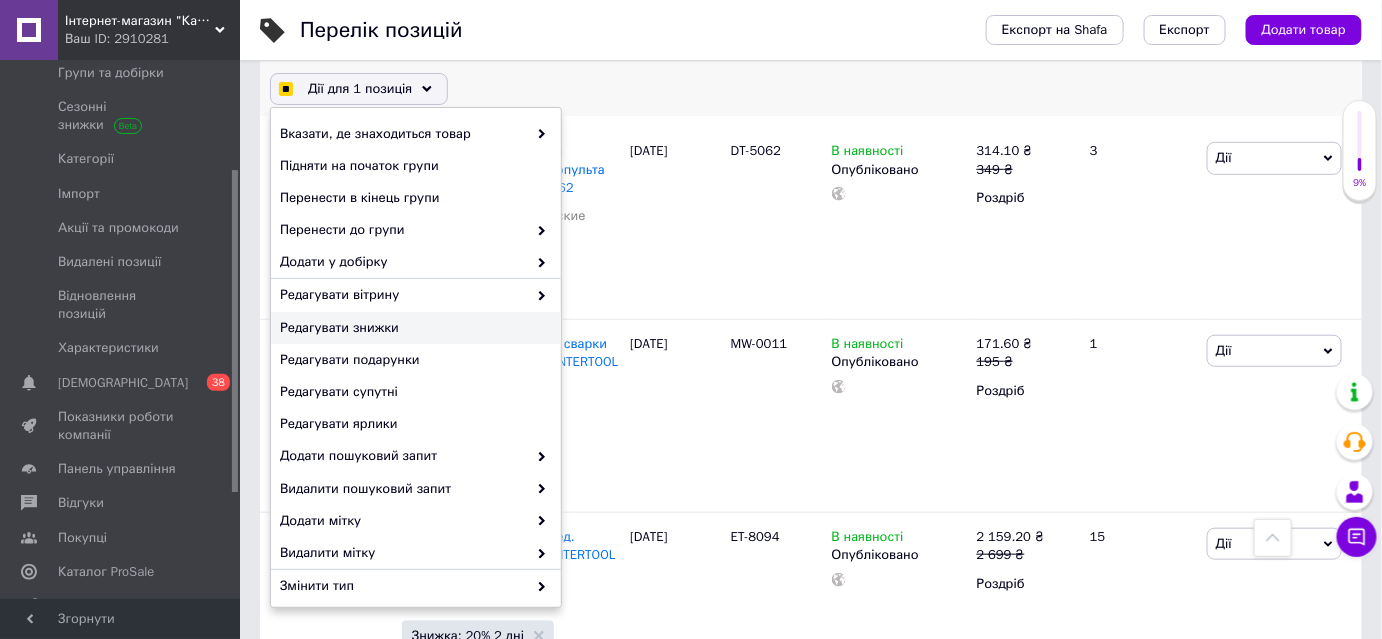 checkbox on "true" 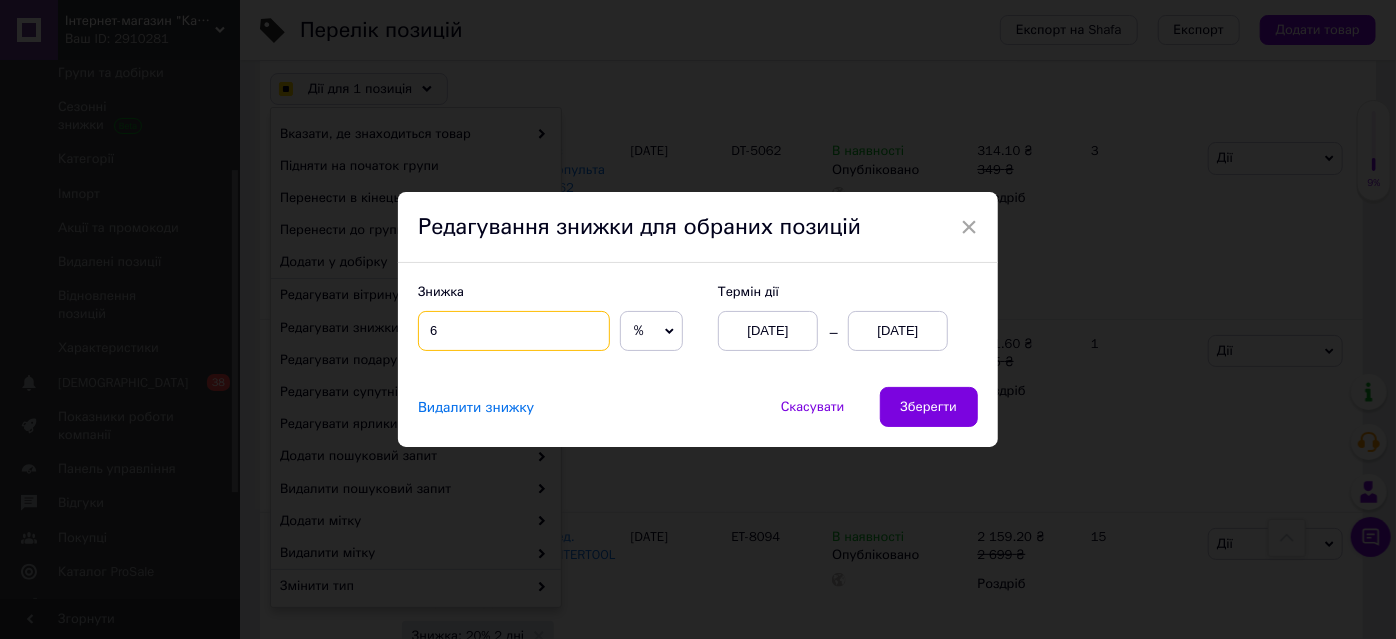click on "6" at bounding box center (514, 331) 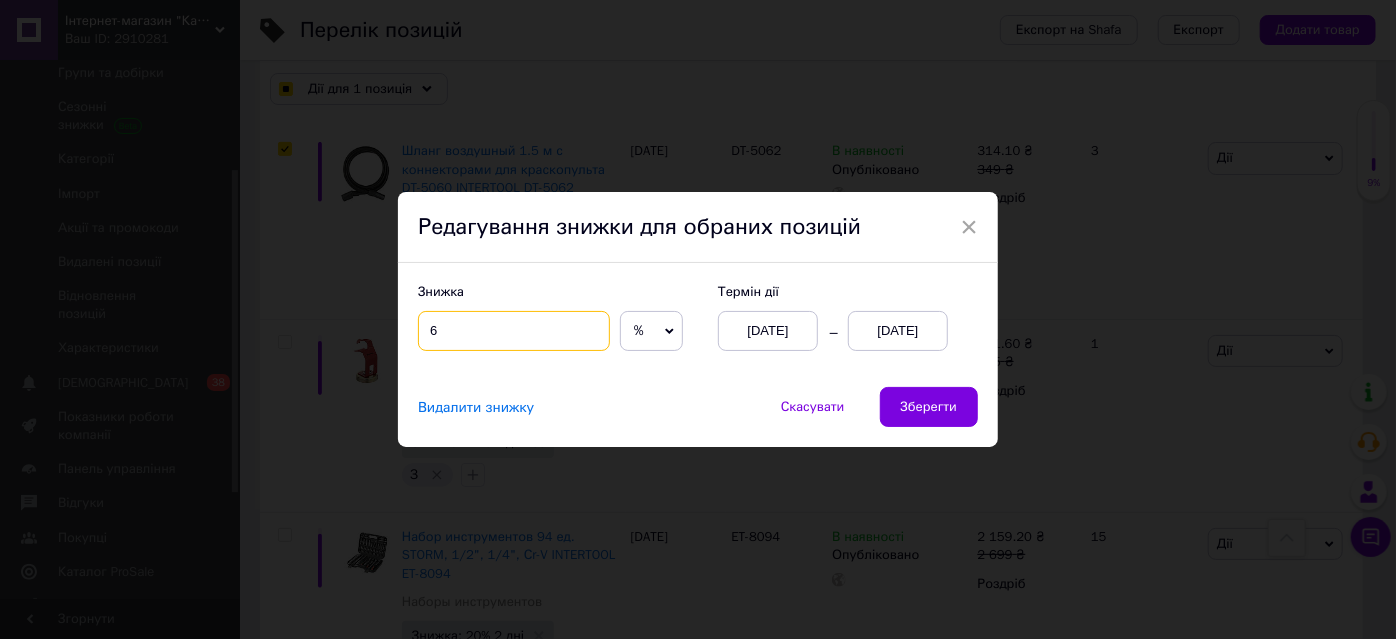 checkbox on "true" 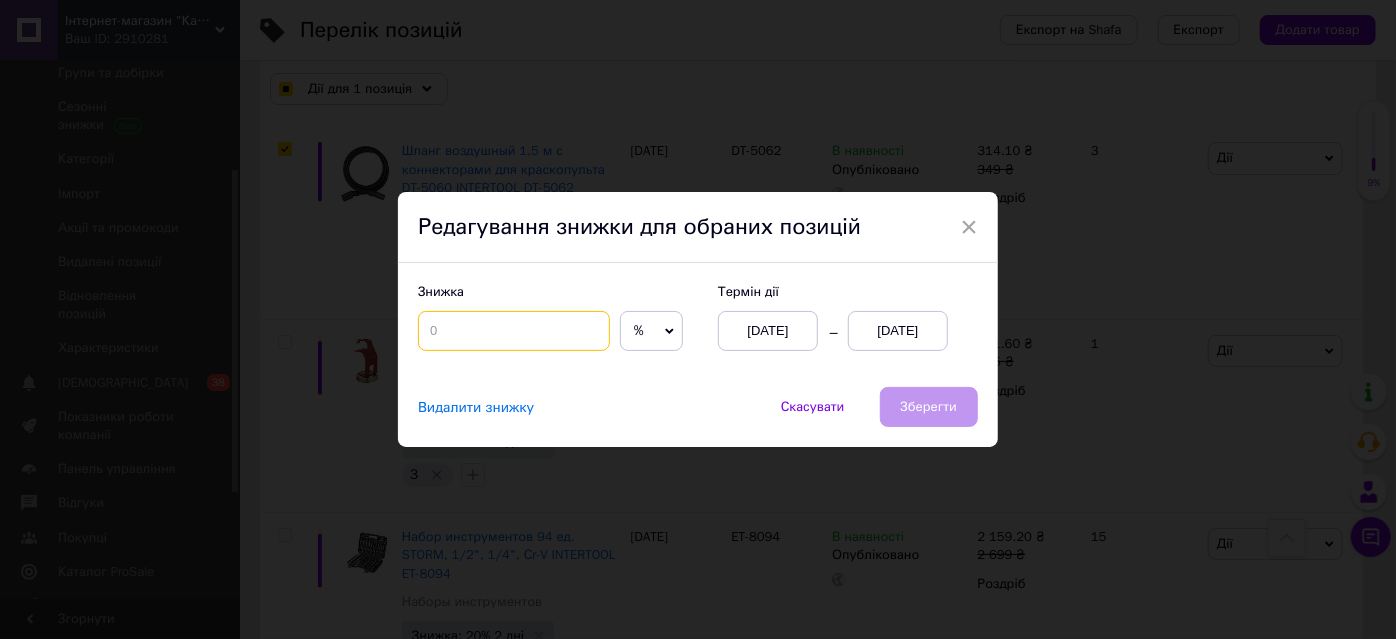 checkbox on "true" 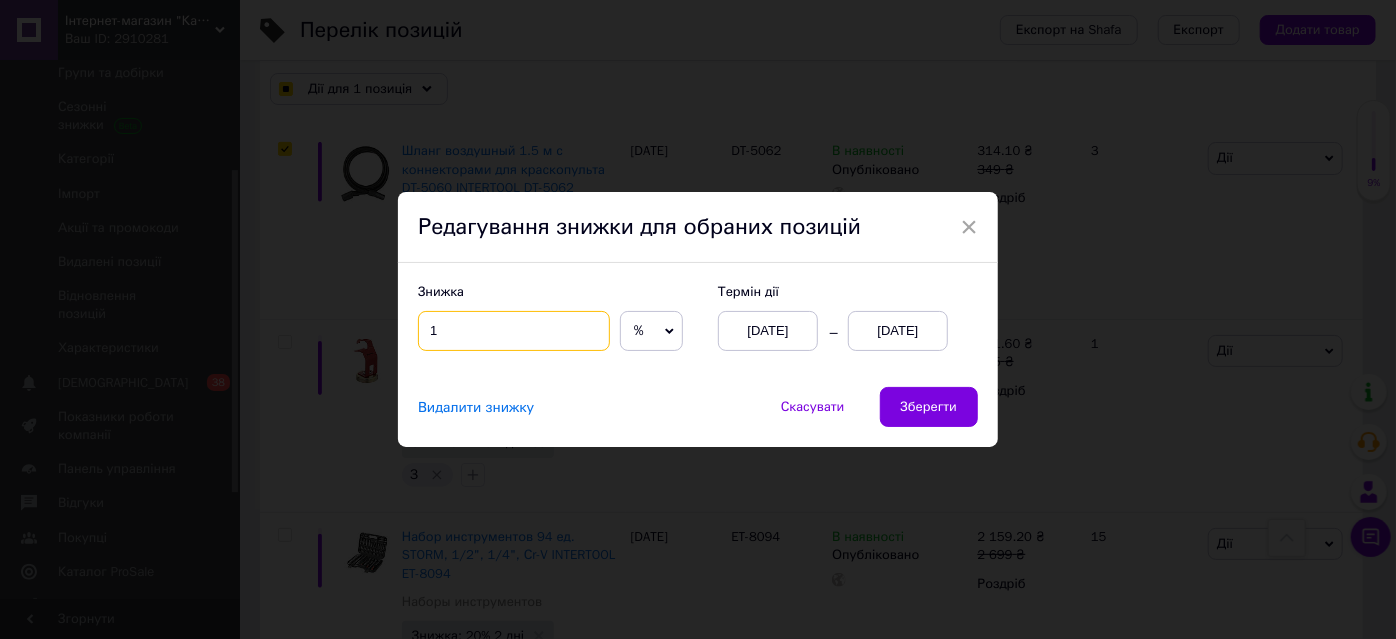 checkbox on "true" 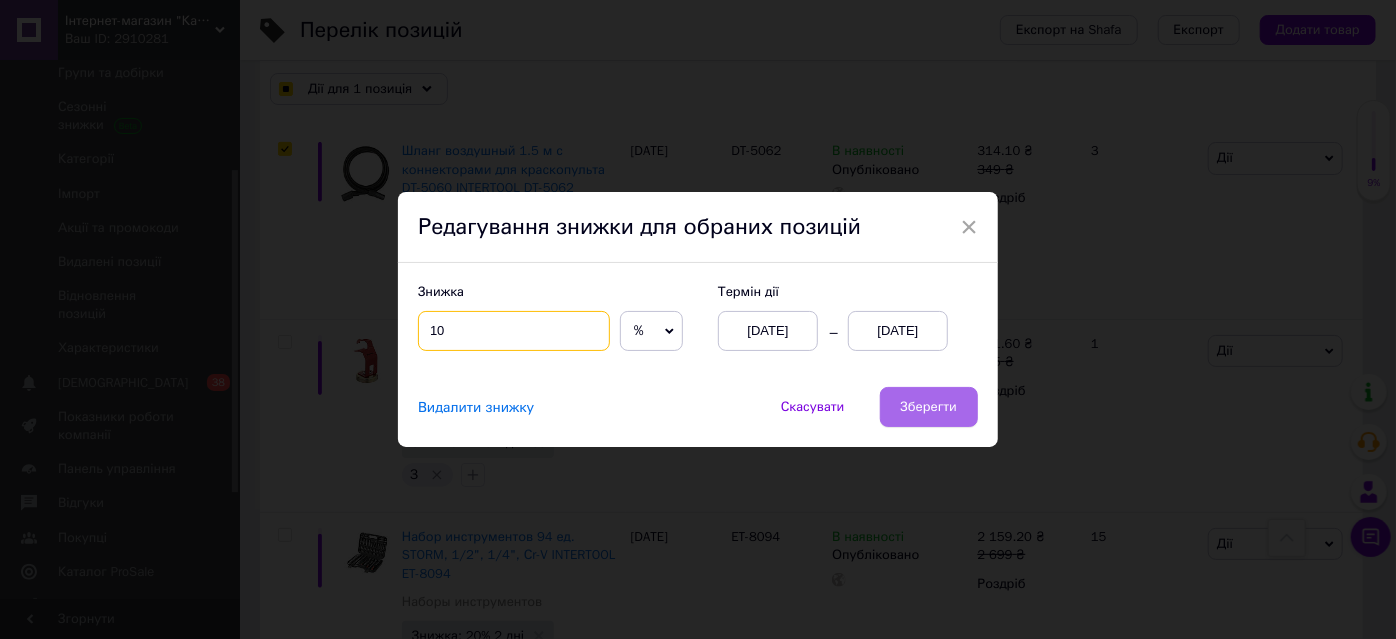 type on "10" 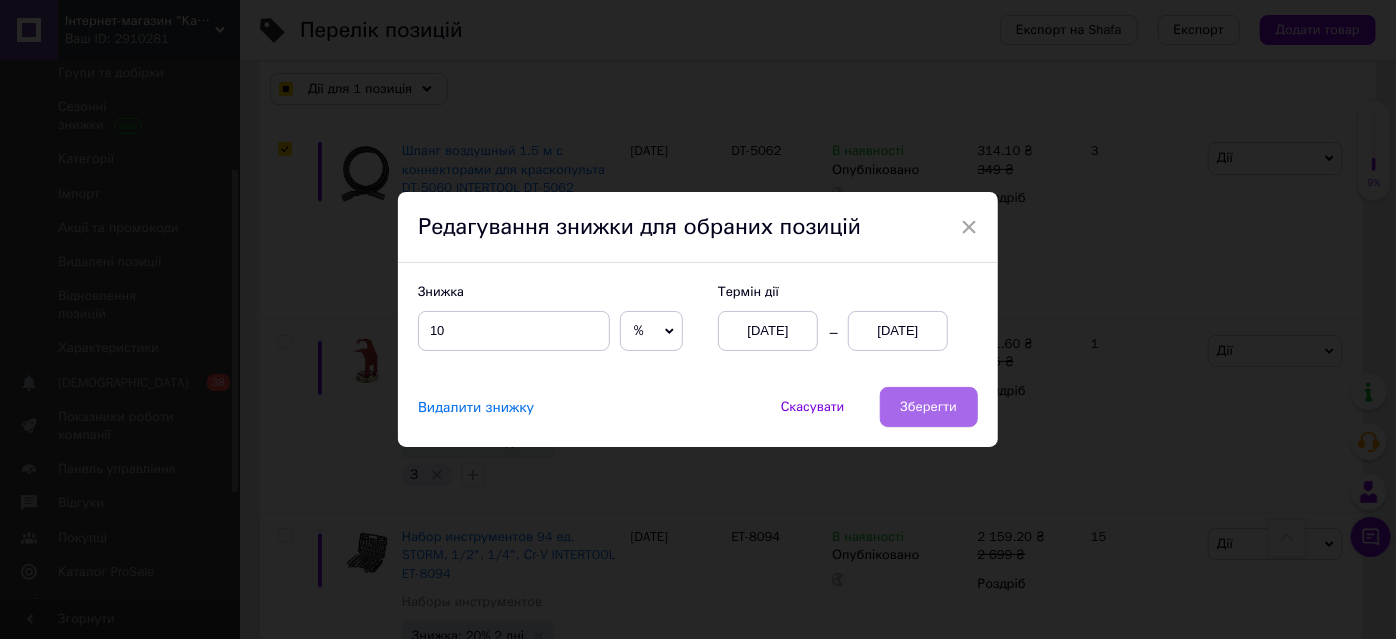 click on "Зберегти" at bounding box center [929, 407] 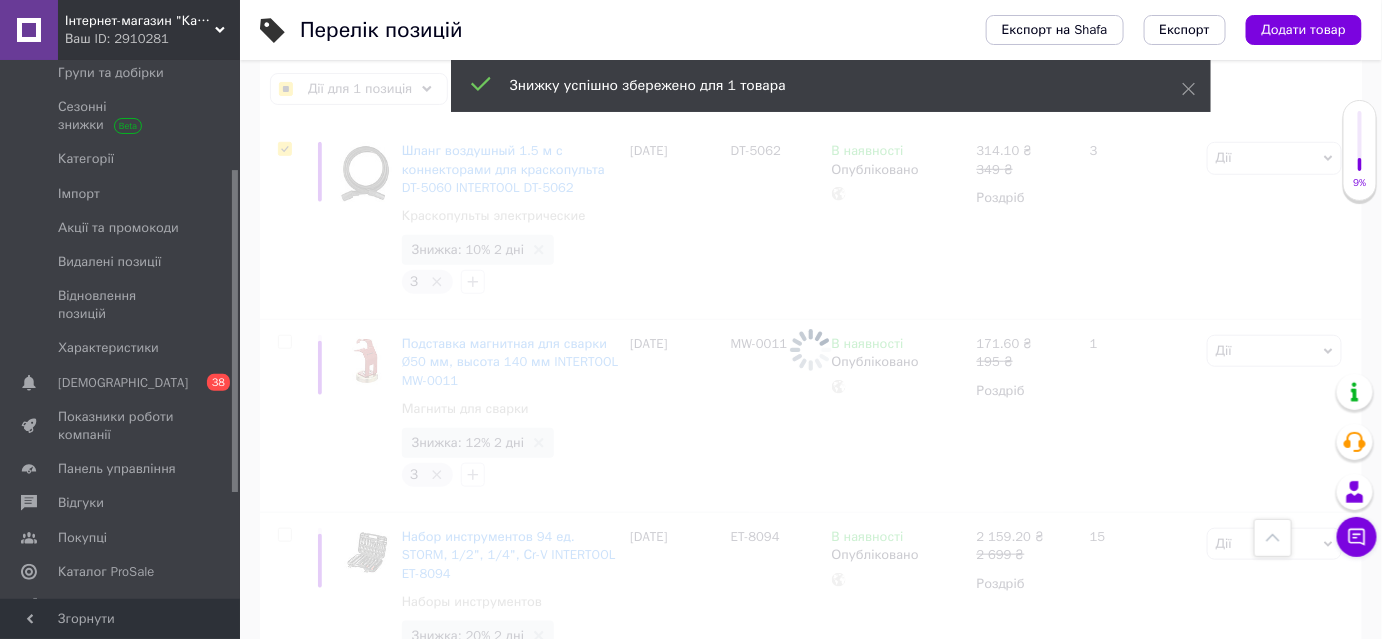 scroll, scrollTop: 0, scrollLeft: 197, axis: horizontal 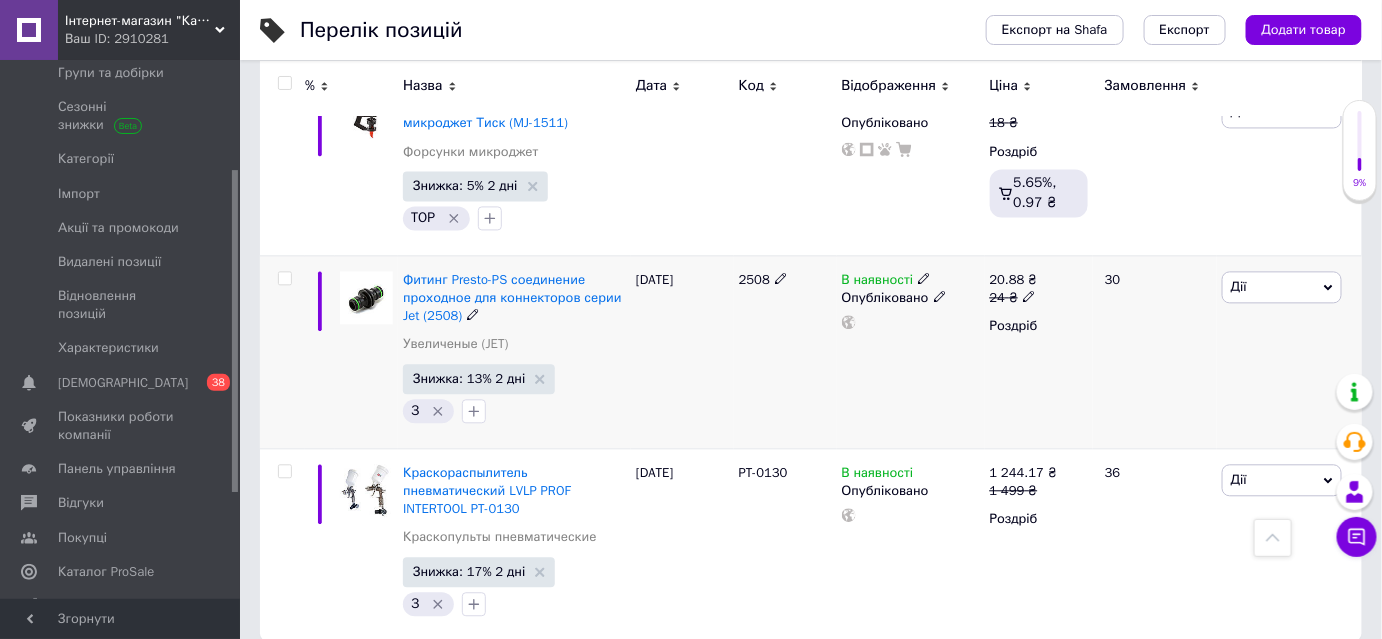 click at bounding box center [284, 278] 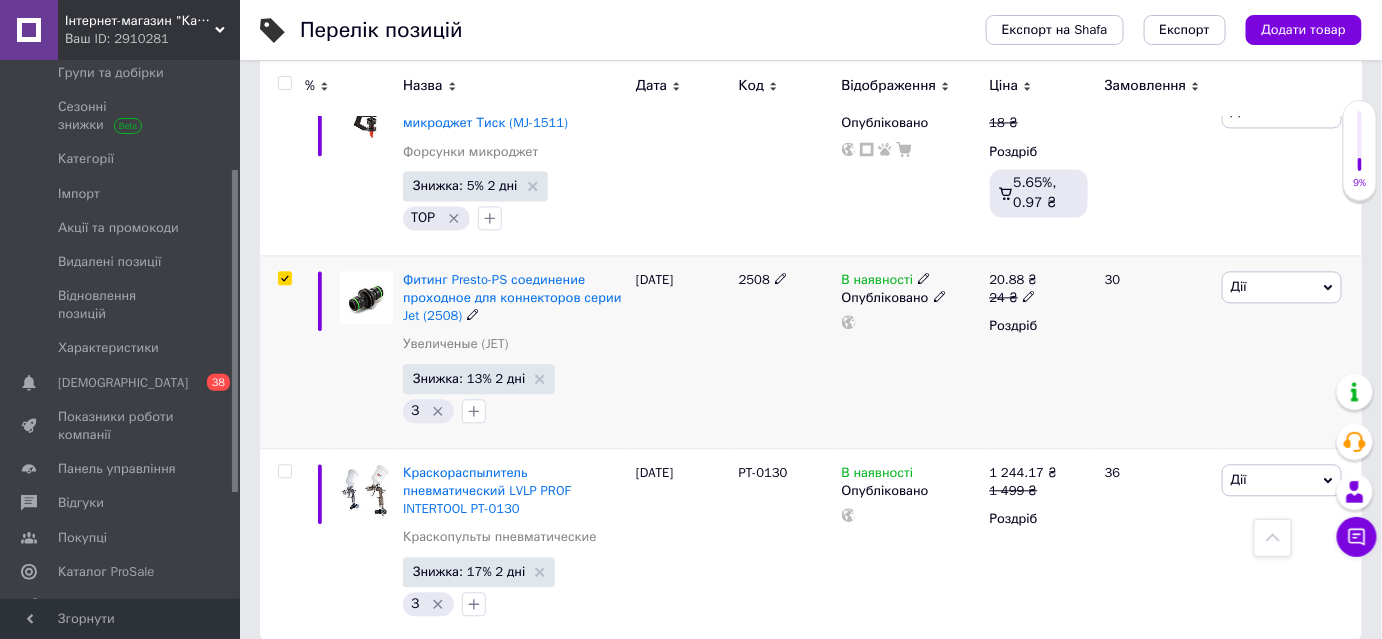 checkbox on "true" 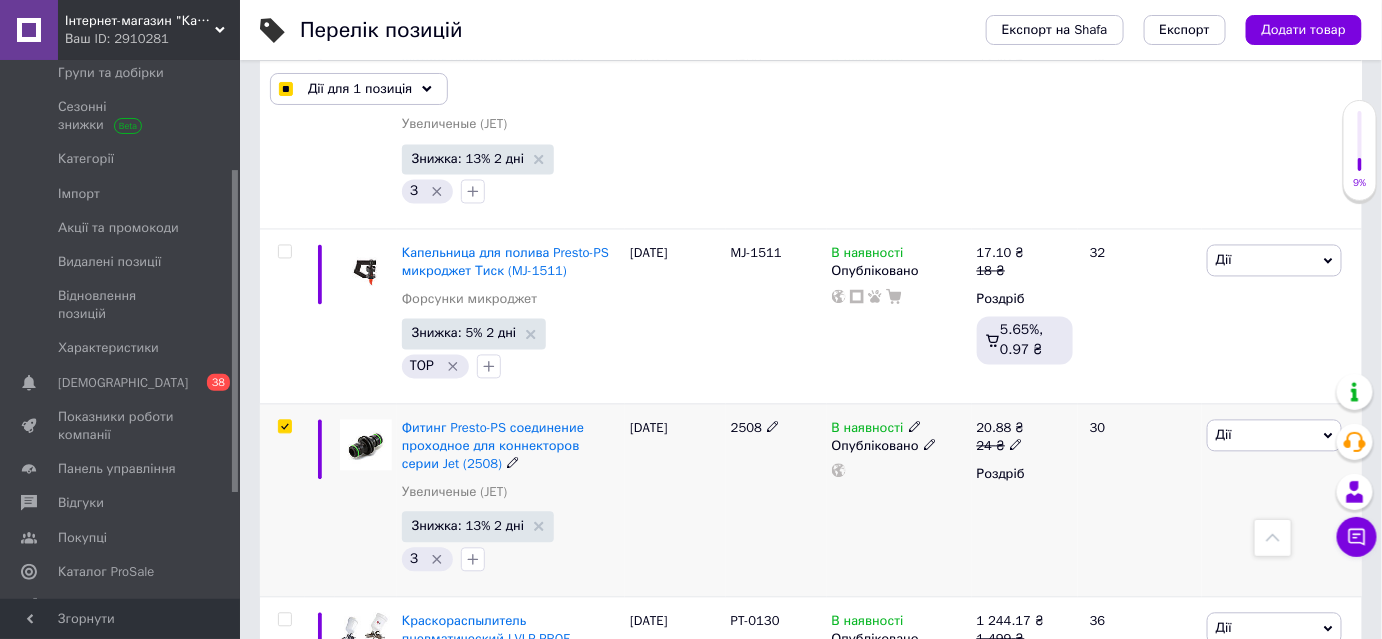 scroll, scrollTop: 949, scrollLeft: 0, axis: vertical 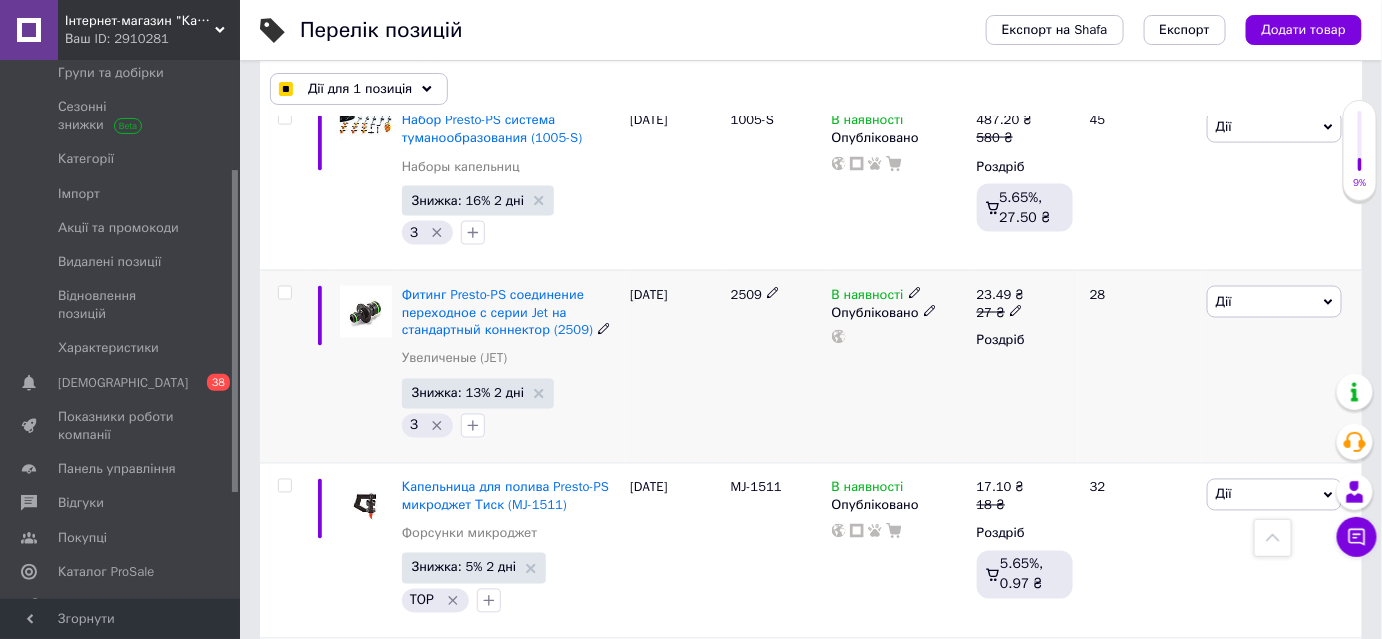 click at bounding box center (282, 366) 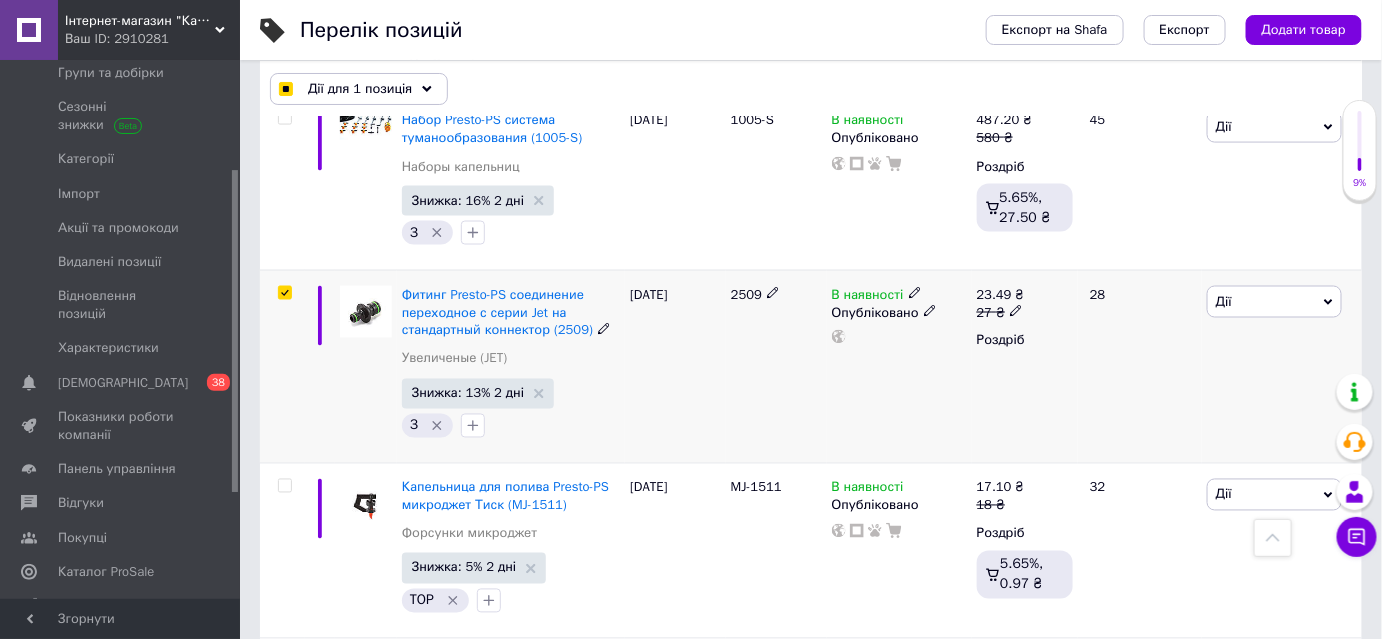 checkbox on "true" 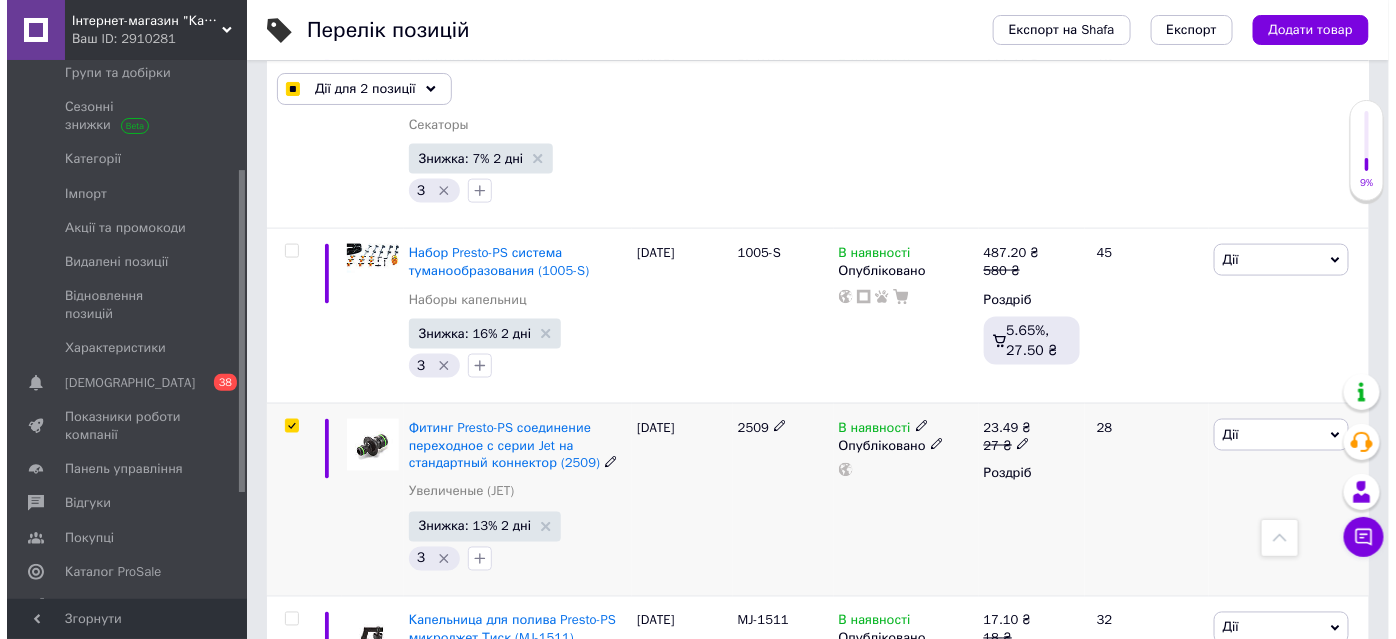 scroll, scrollTop: 586, scrollLeft: 0, axis: vertical 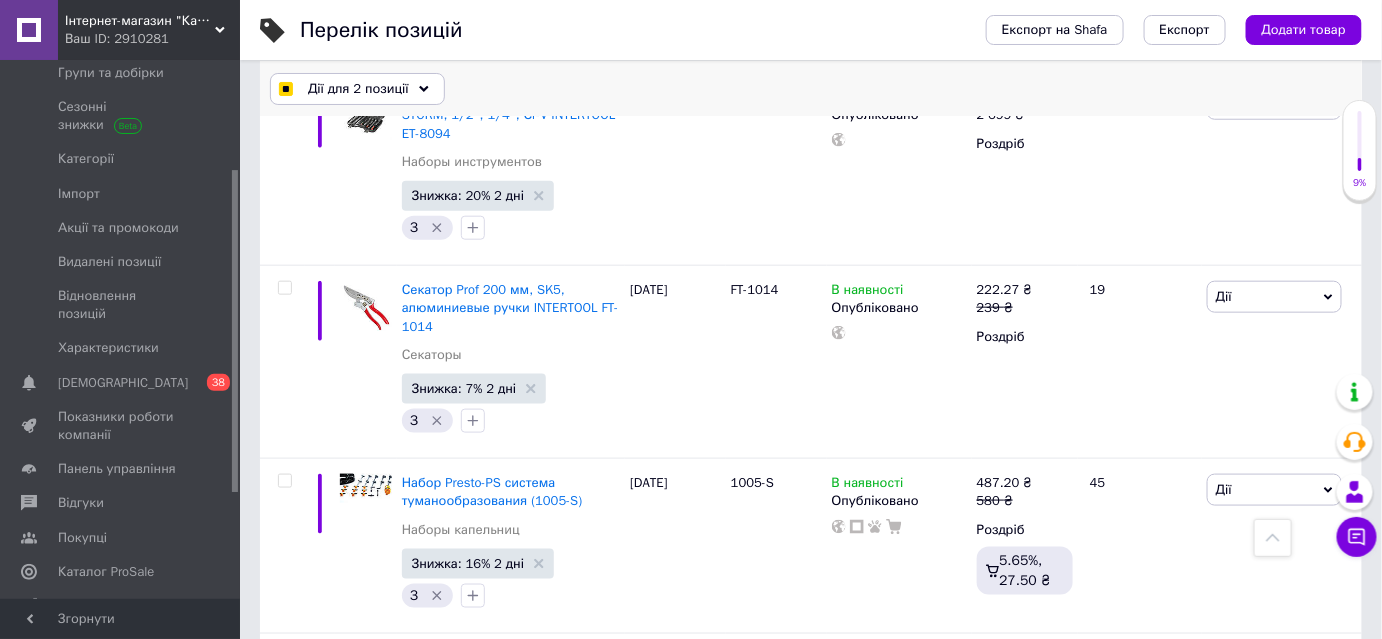 click on "Дії для 2 позиції" at bounding box center (358, 89) 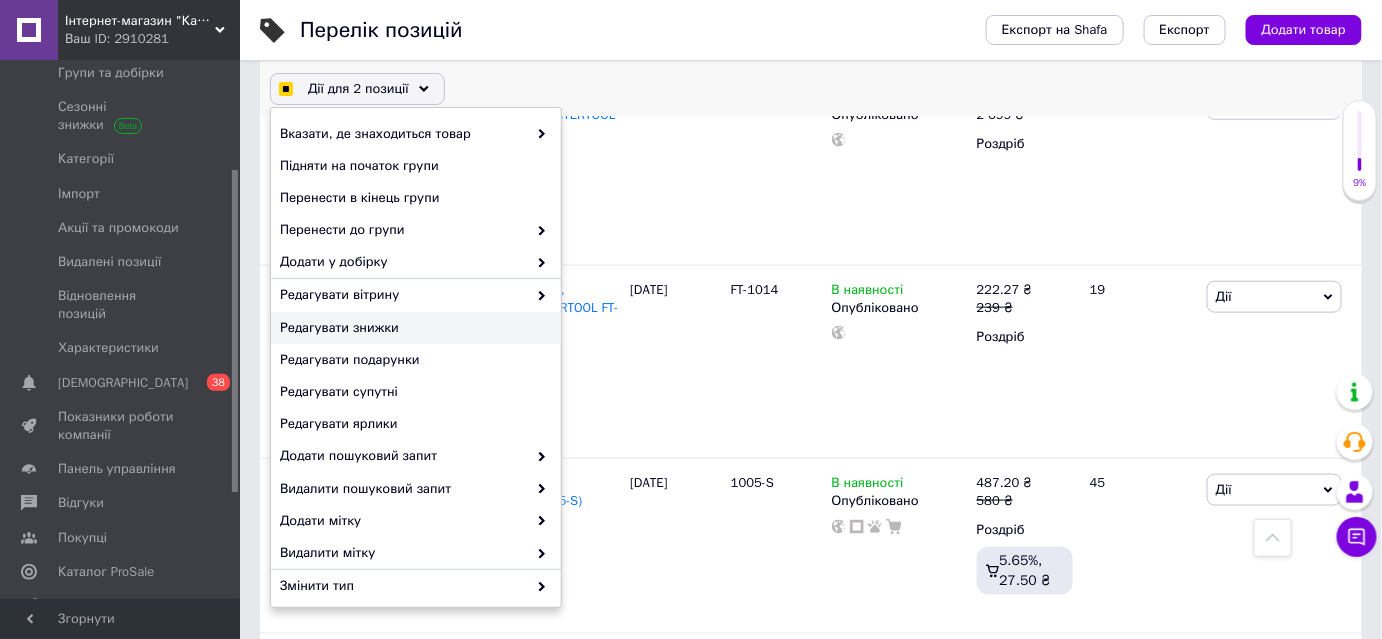 click on "Редагувати знижки" at bounding box center [416, 328] 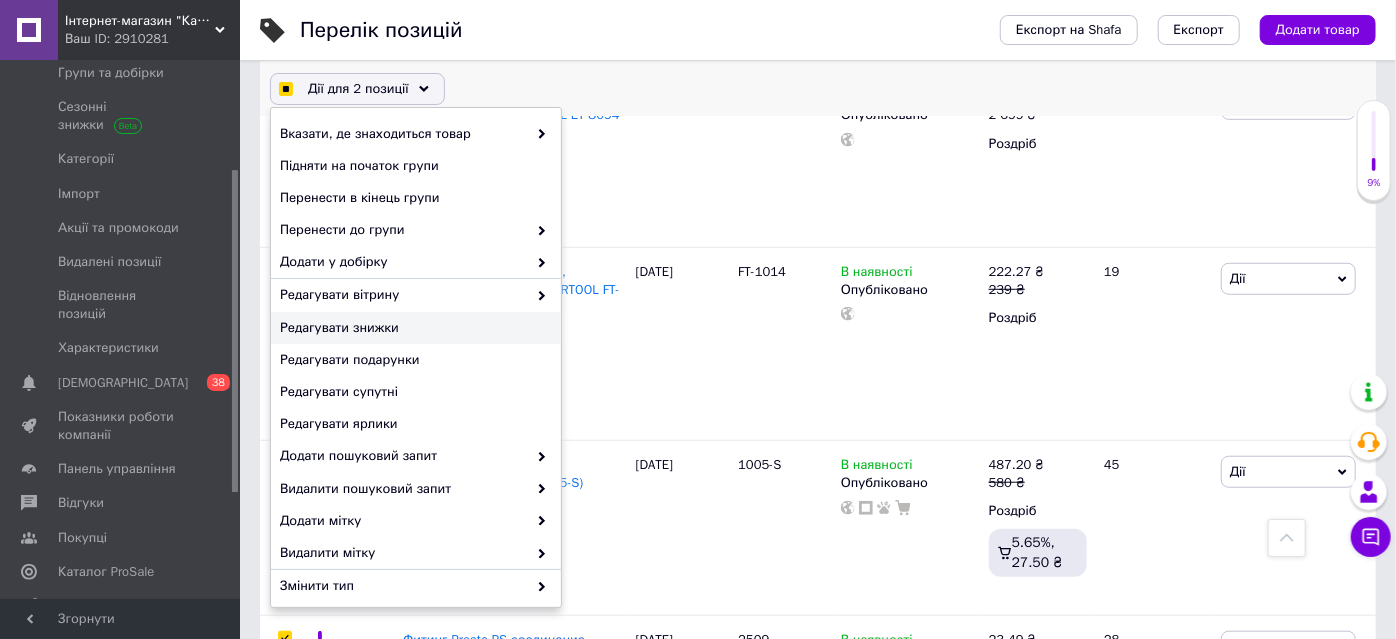 checkbox on "true" 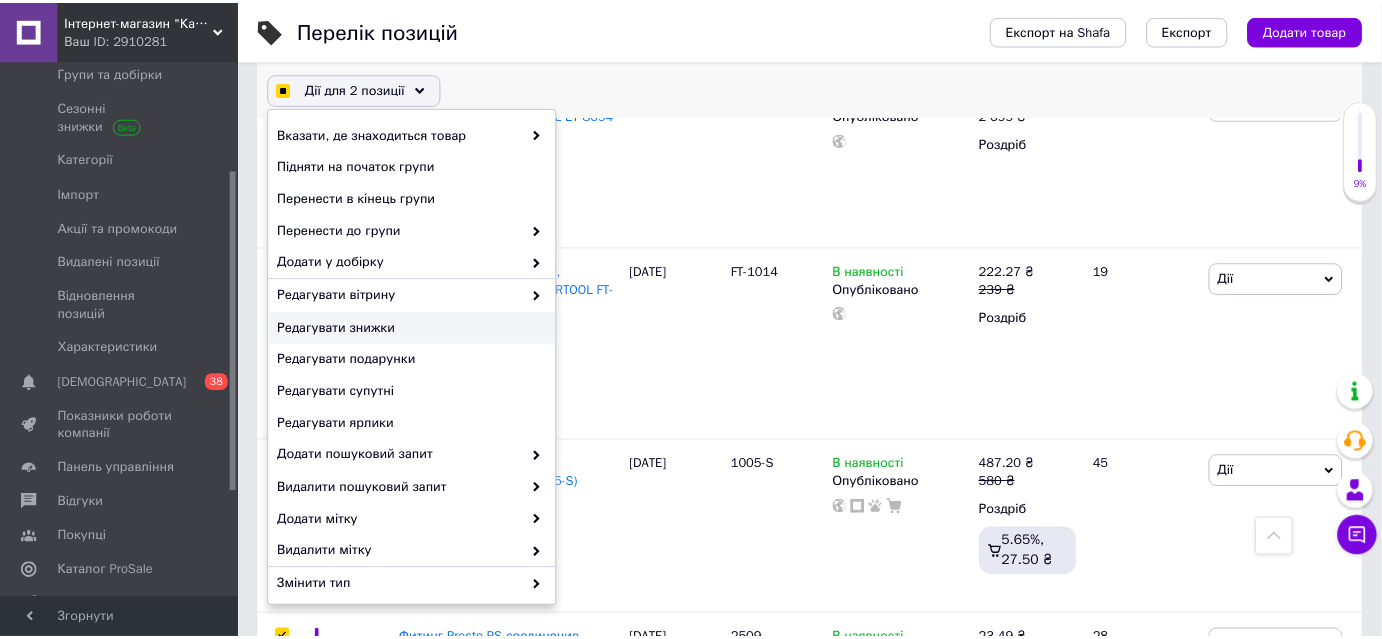 scroll, scrollTop: 0, scrollLeft: 197, axis: horizontal 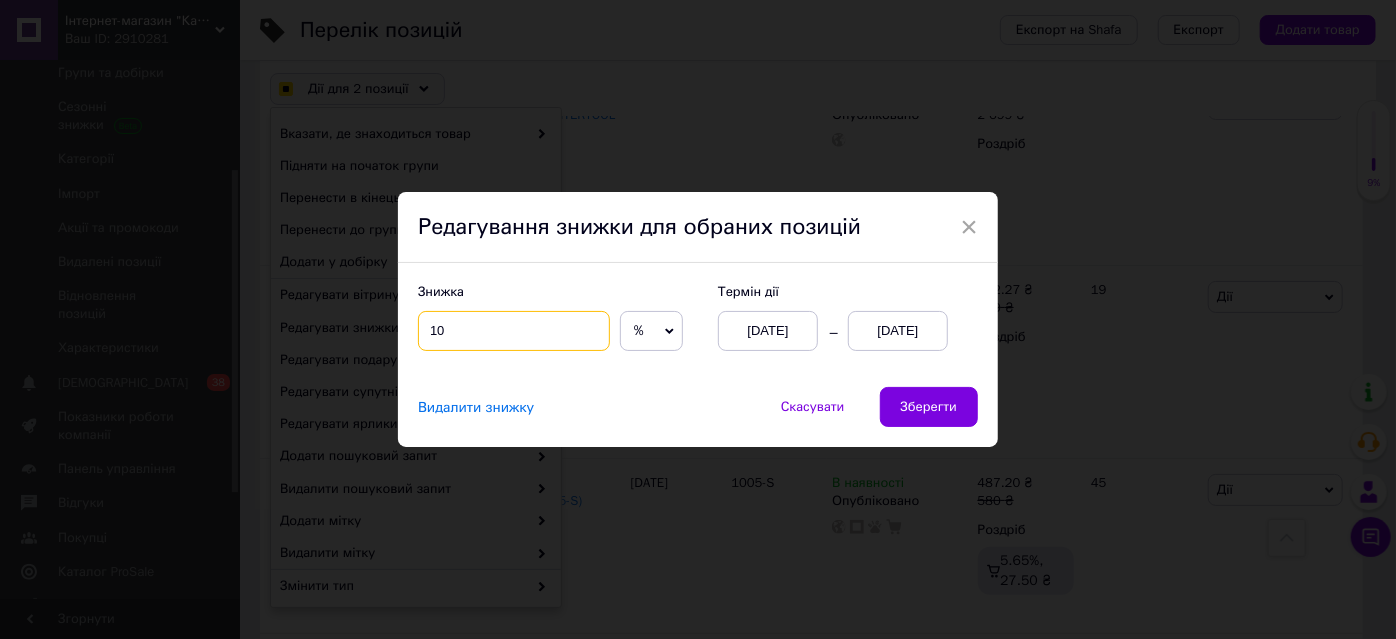 click on "10" at bounding box center [514, 331] 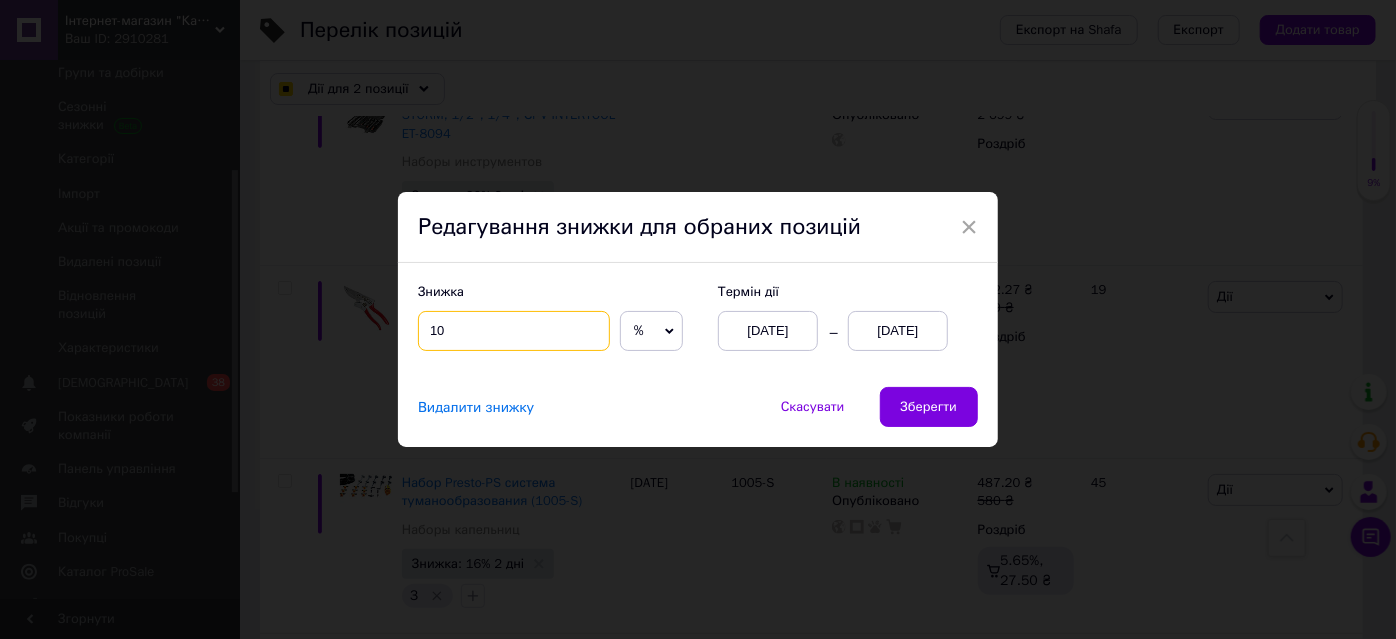 checkbox on "true" 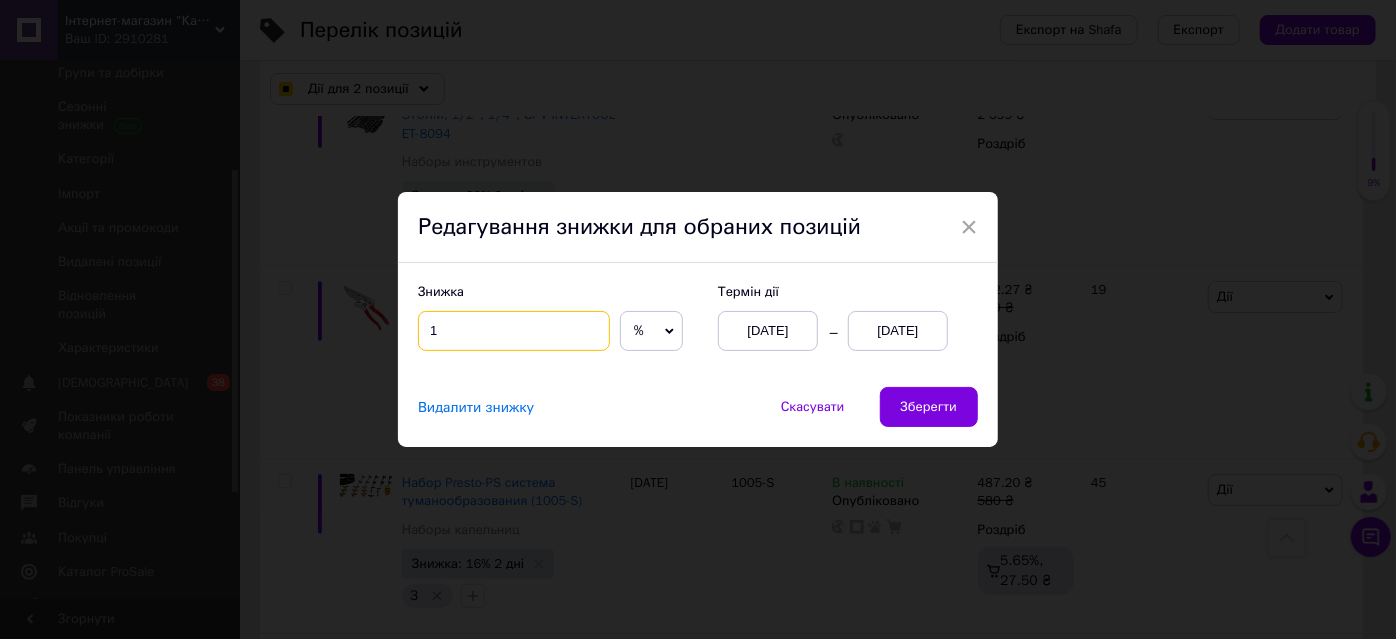 checkbox on "true" 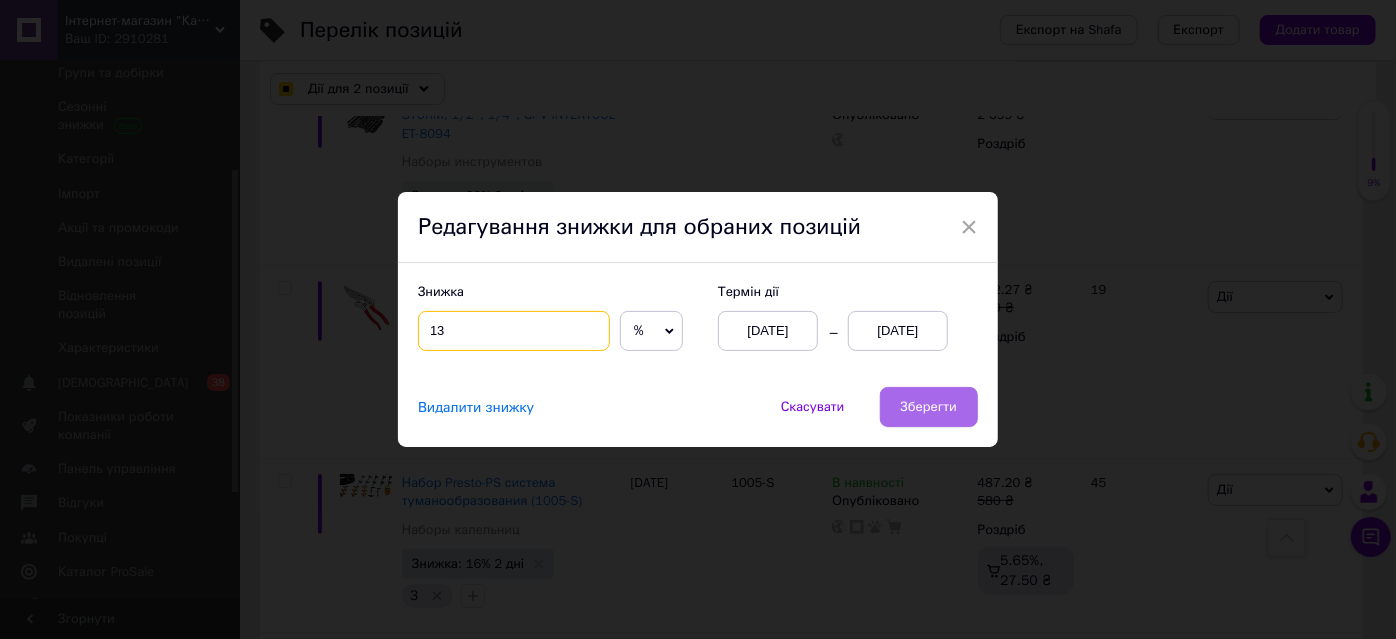 type on "13" 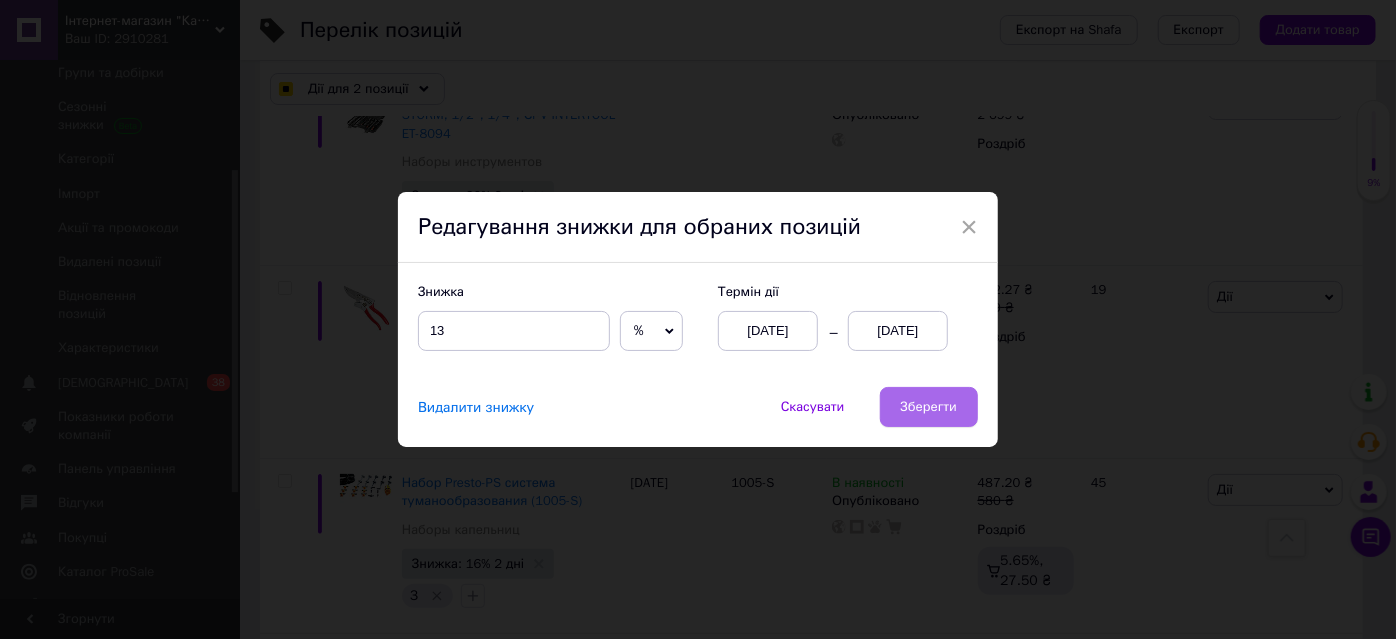 click on "Зберегти" at bounding box center (929, 407) 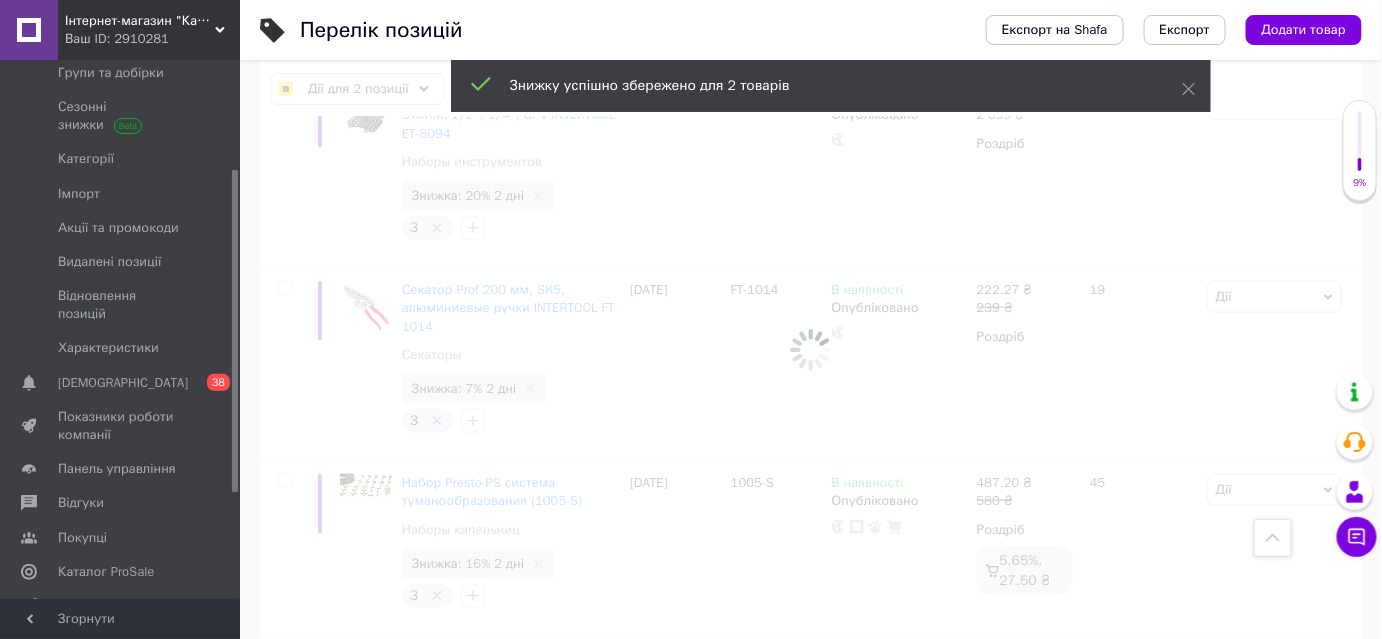 scroll, scrollTop: 0, scrollLeft: 197, axis: horizontal 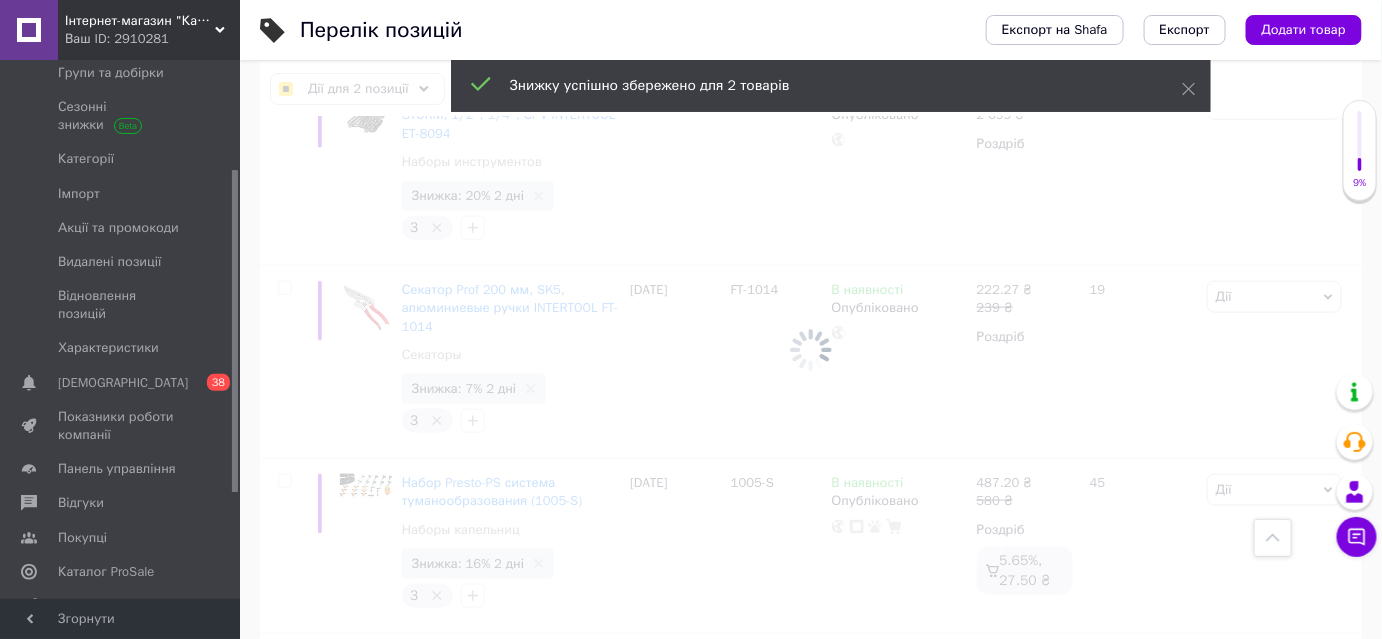 checkbox on "false" 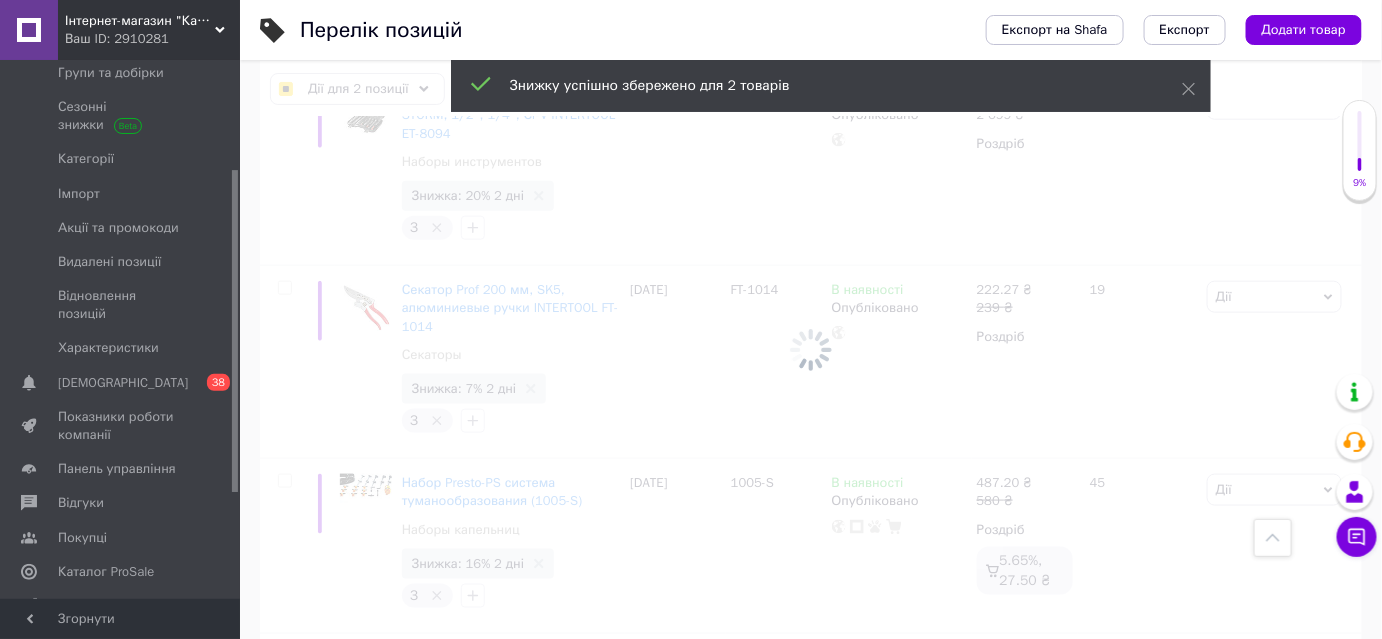 checkbox on "false" 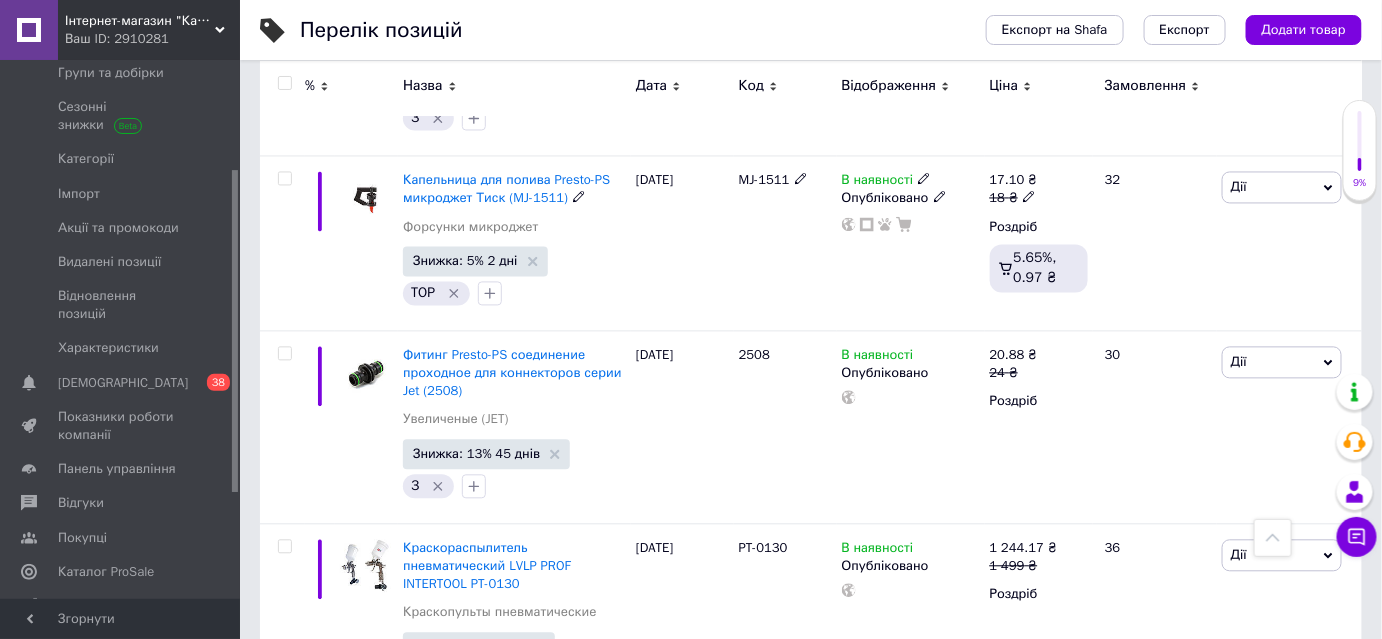 scroll, scrollTop: 1314, scrollLeft: 0, axis: vertical 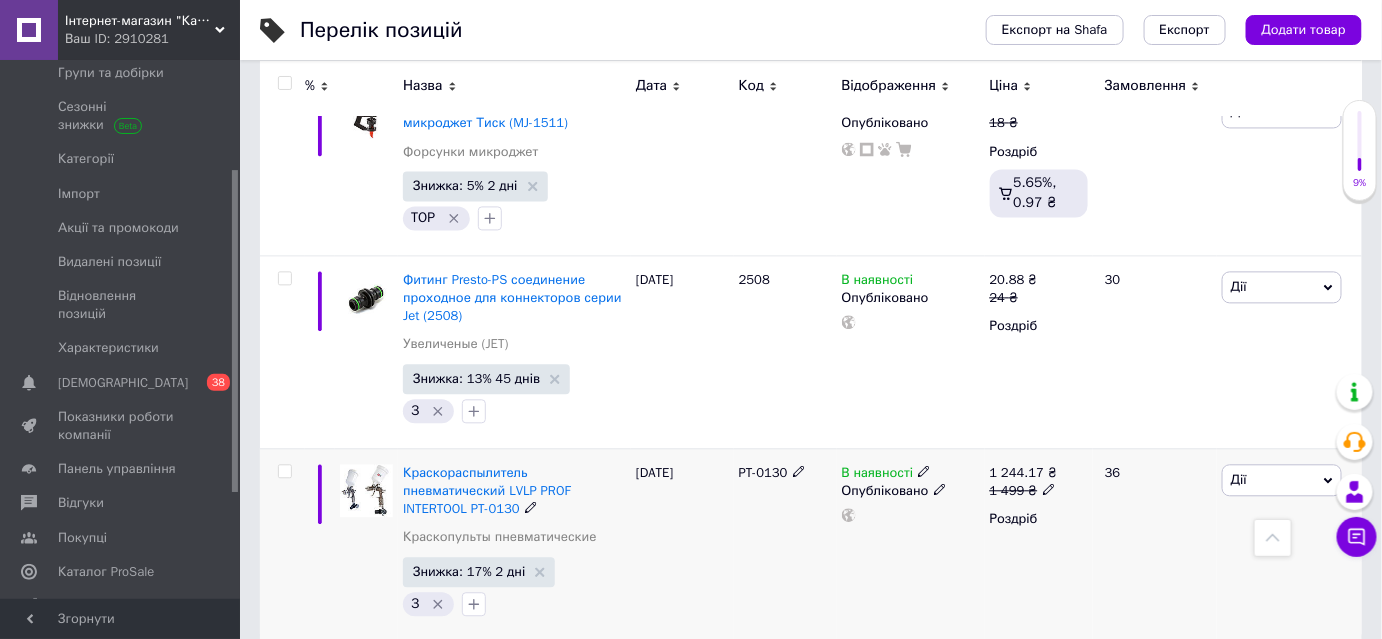 click at bounding box center [285, 471] 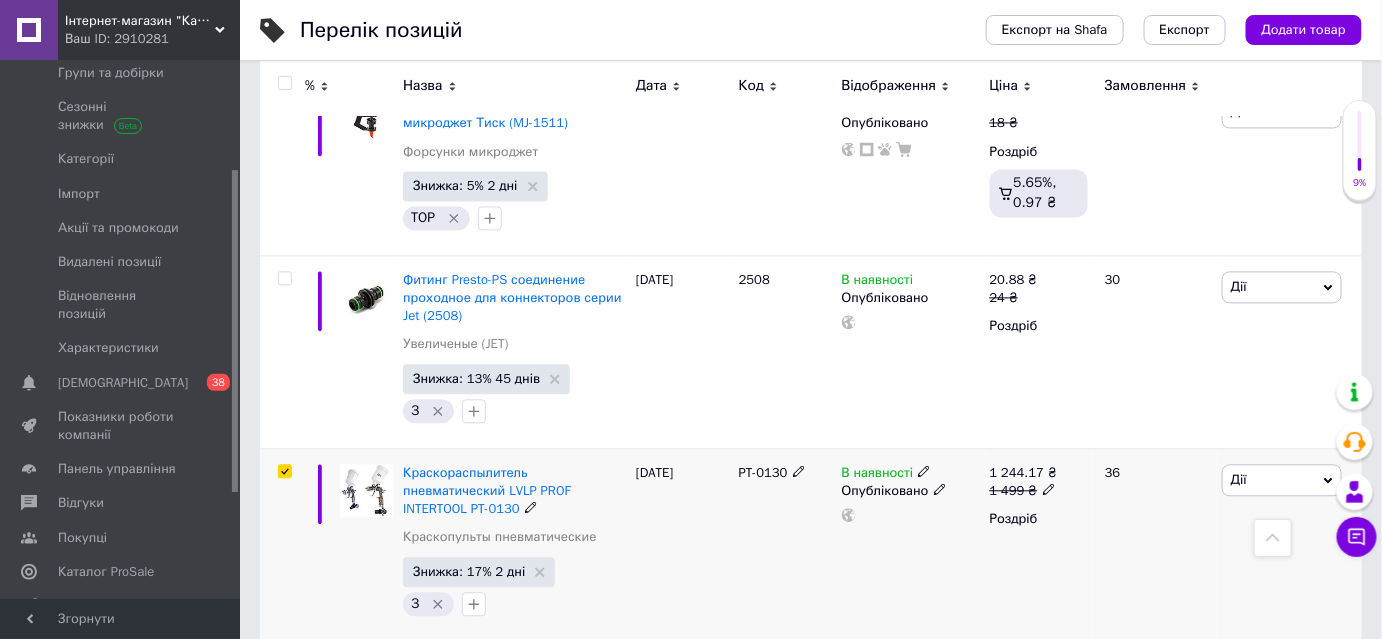 checkbox on "true" 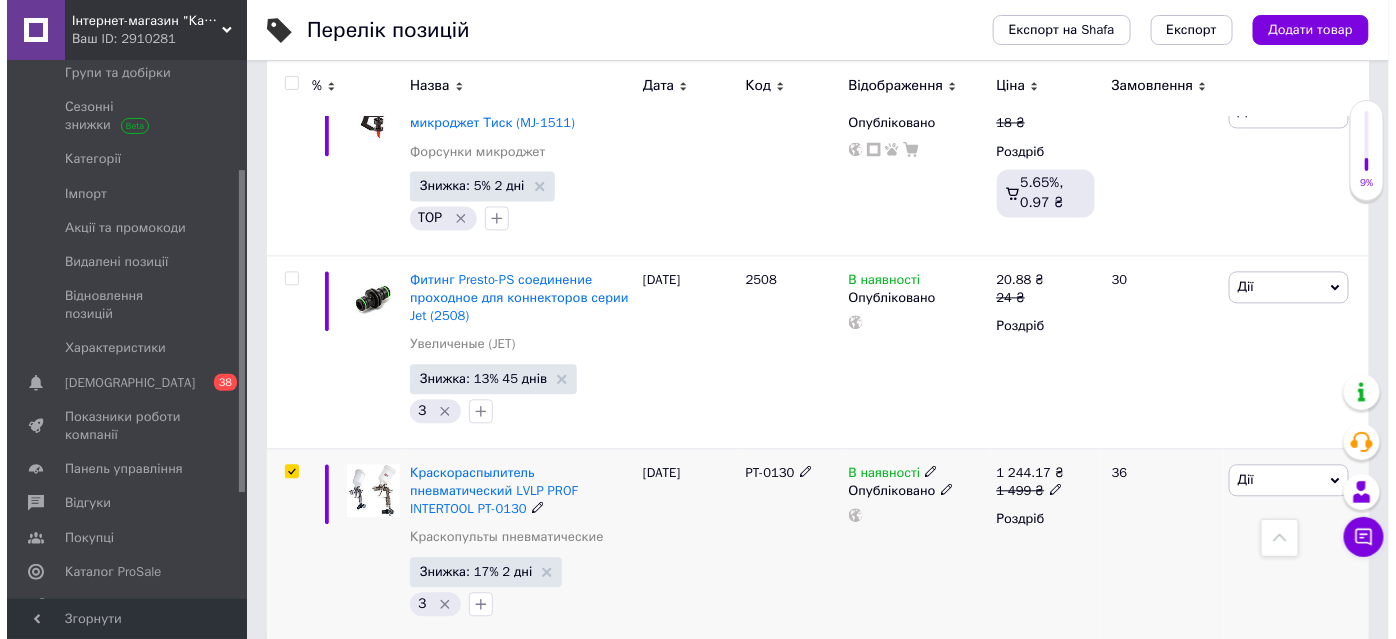 scroll, scrollTop: 1313, scrollLeft: 0, axis: vertical 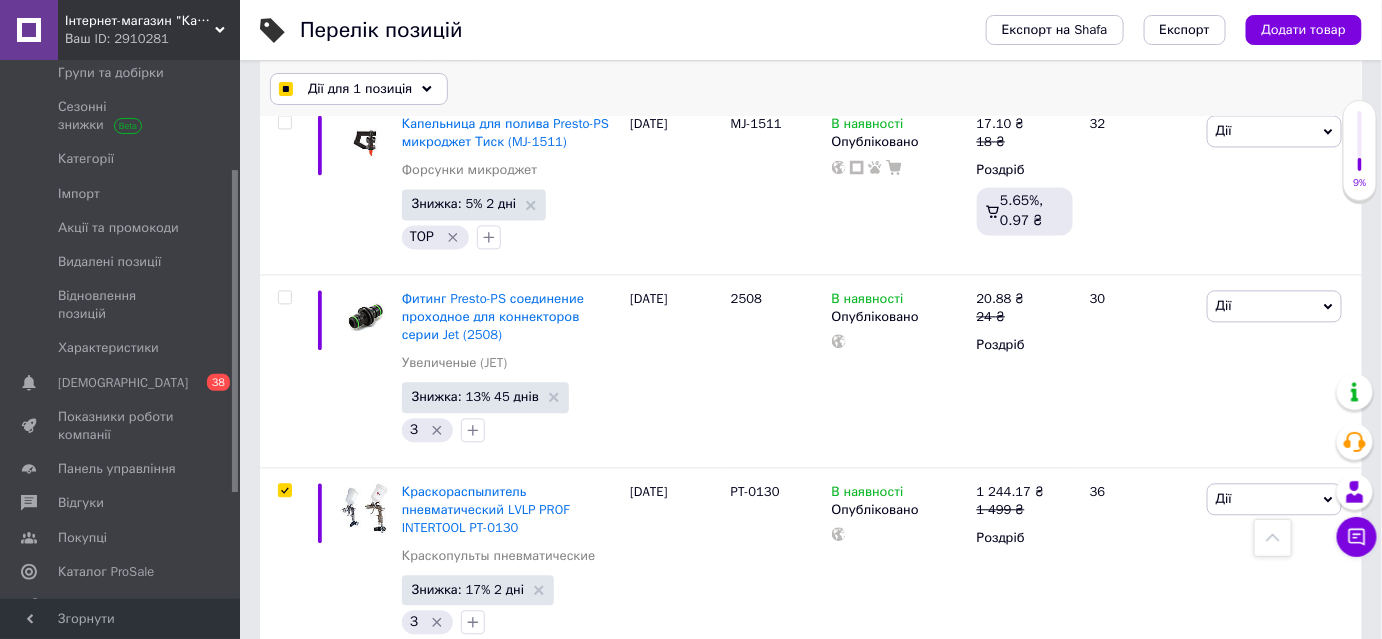 click on "Дії для 1 позиція" at bounding box center (360, 89) 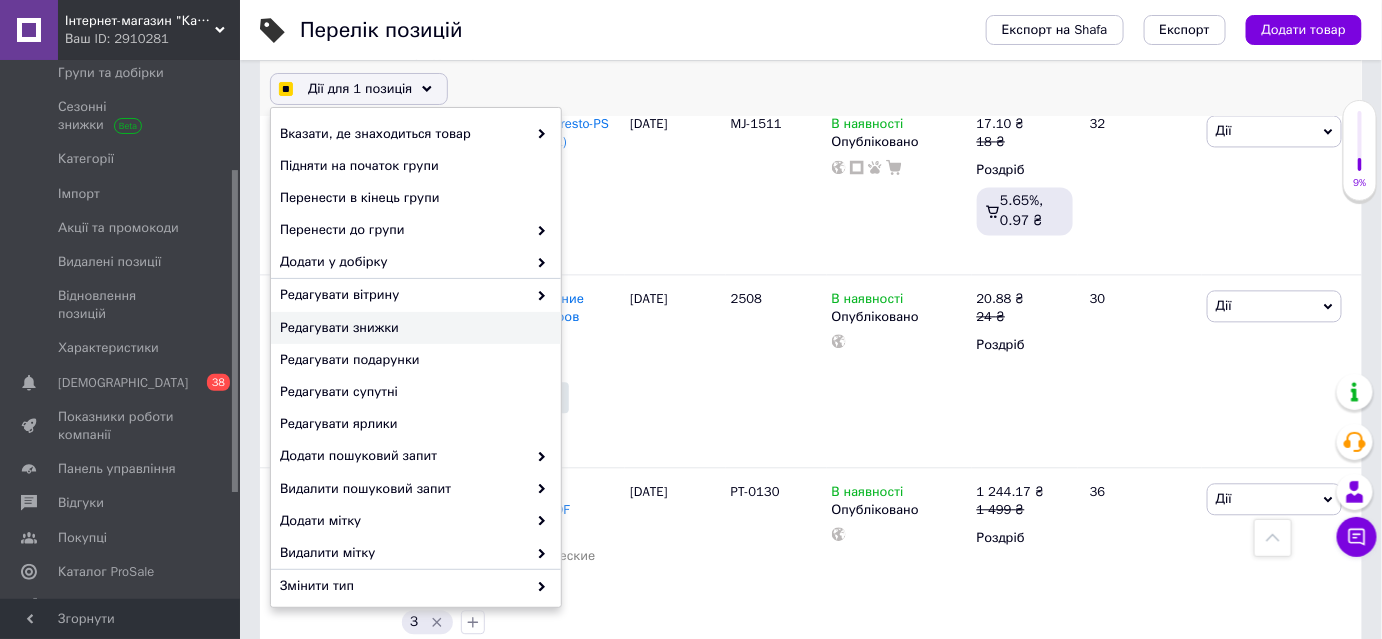 checkbox on "true" 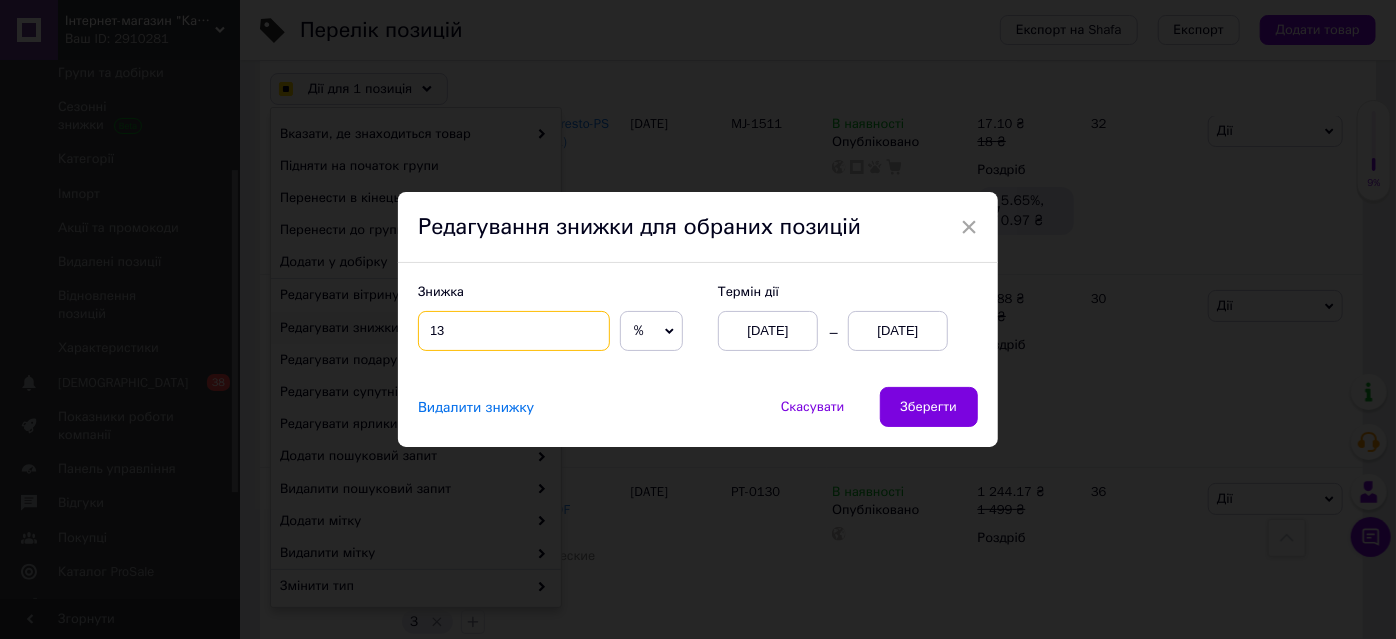 click on "13" at bounding box center [514, 331] 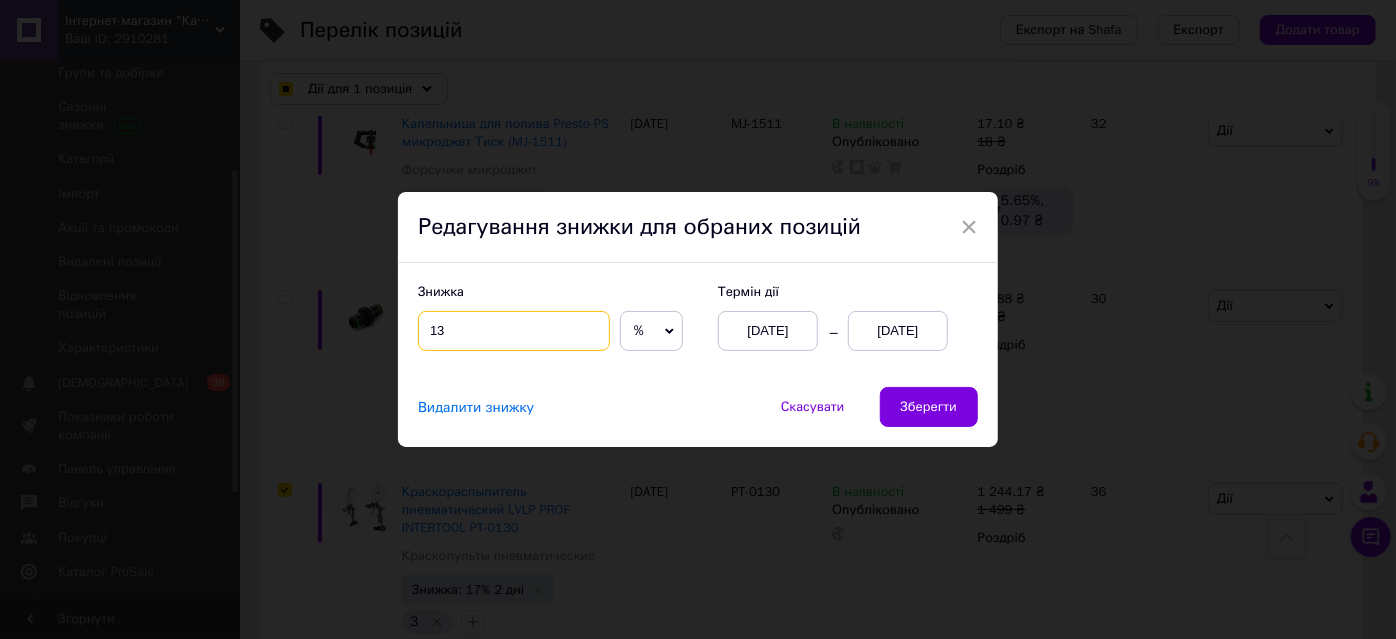 checkbox on "true" 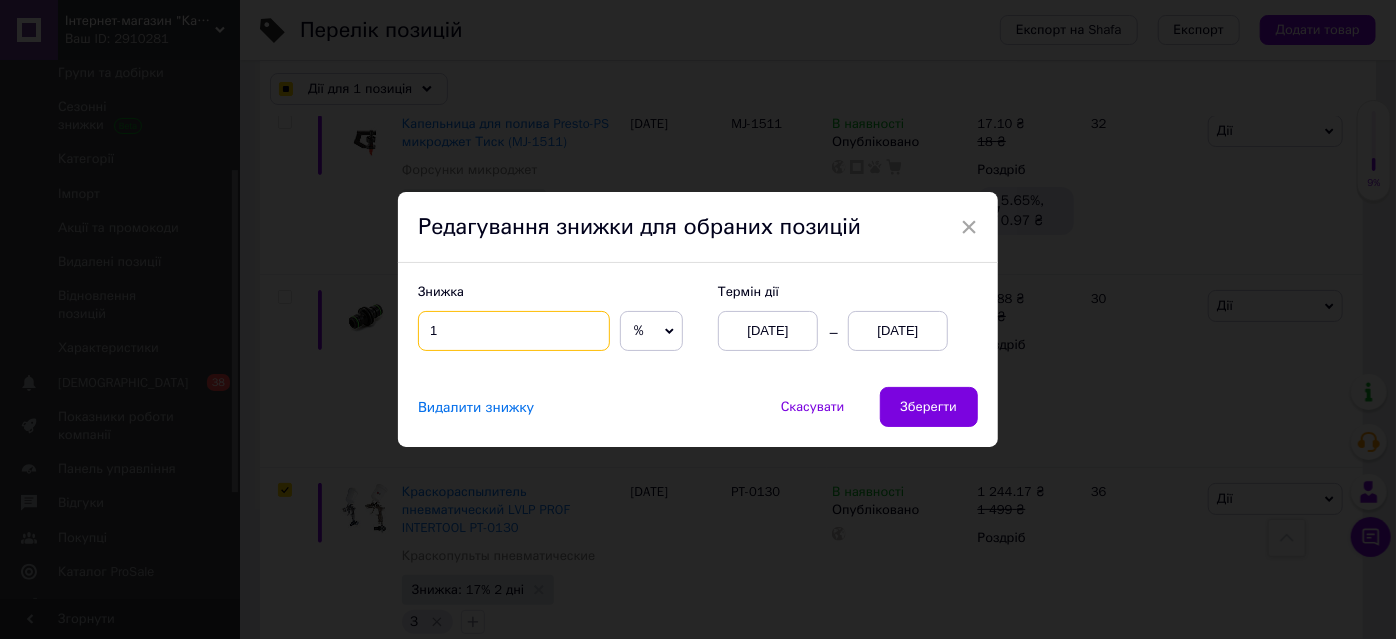checkbox on "true" 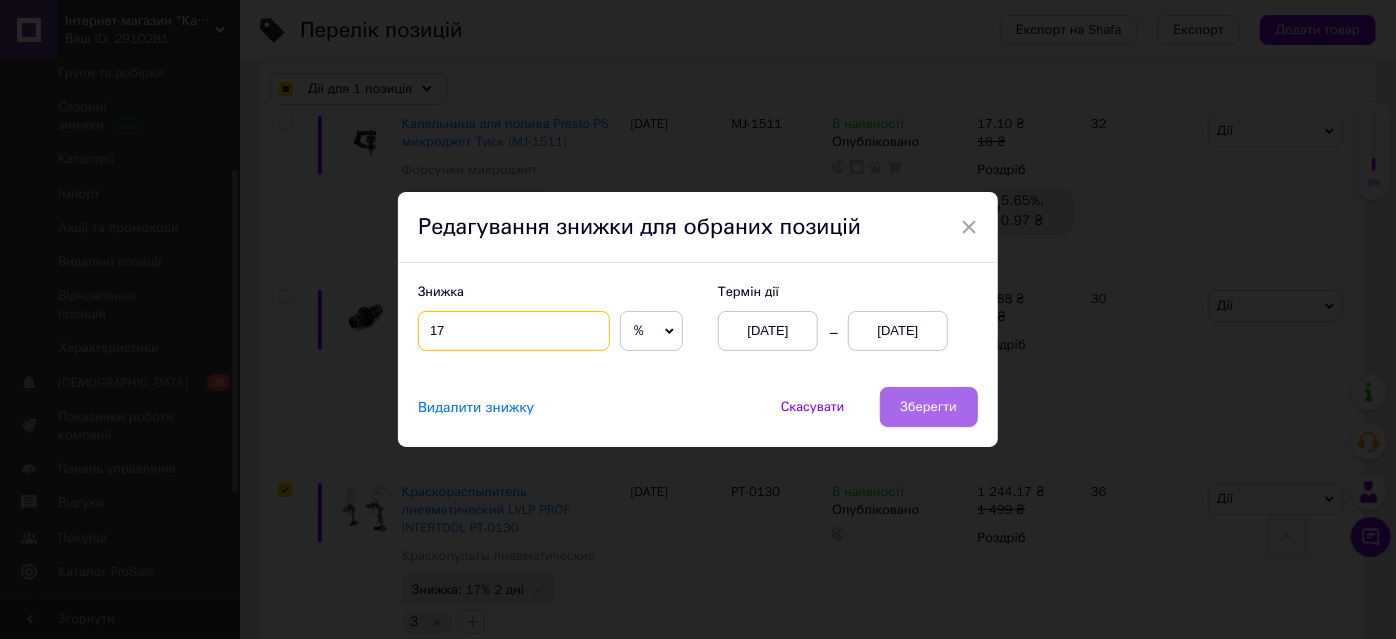 type on "17" 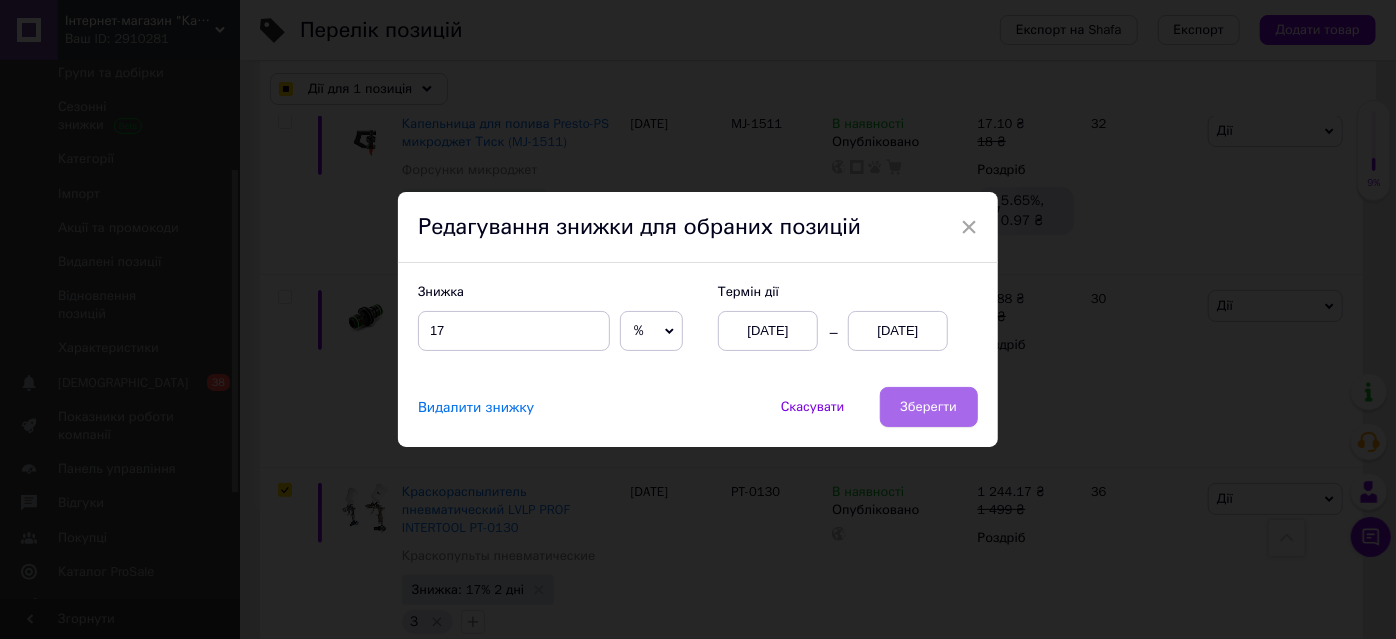 click on "Зберегти" at bounding box center [929, 407] 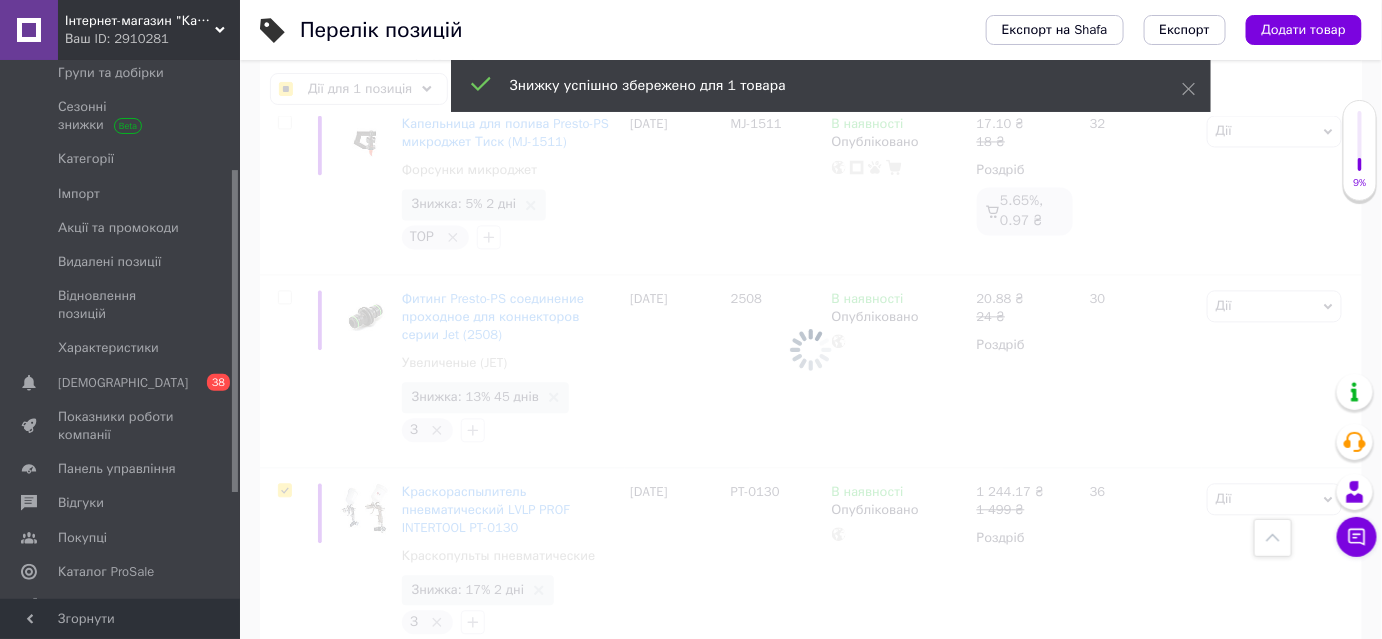 scroll, scrollTop: 0, scrollLeft: 197, axis: horizontal 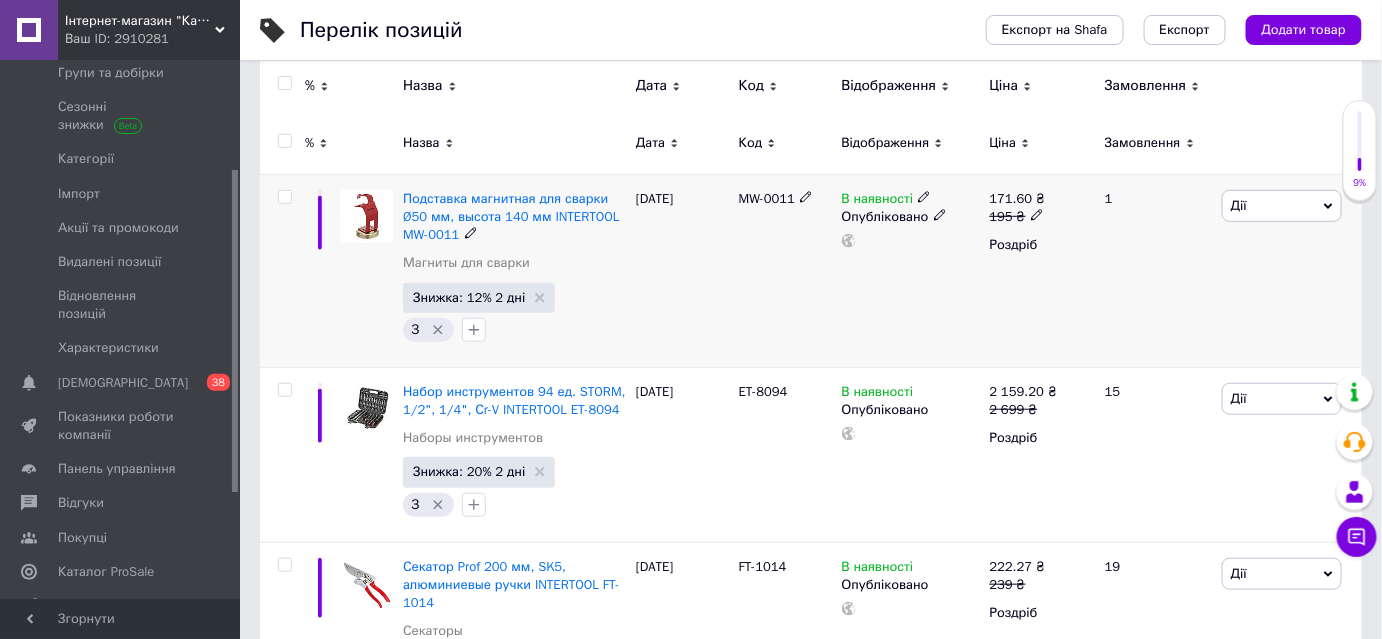 click at bounding box center (284, 197) 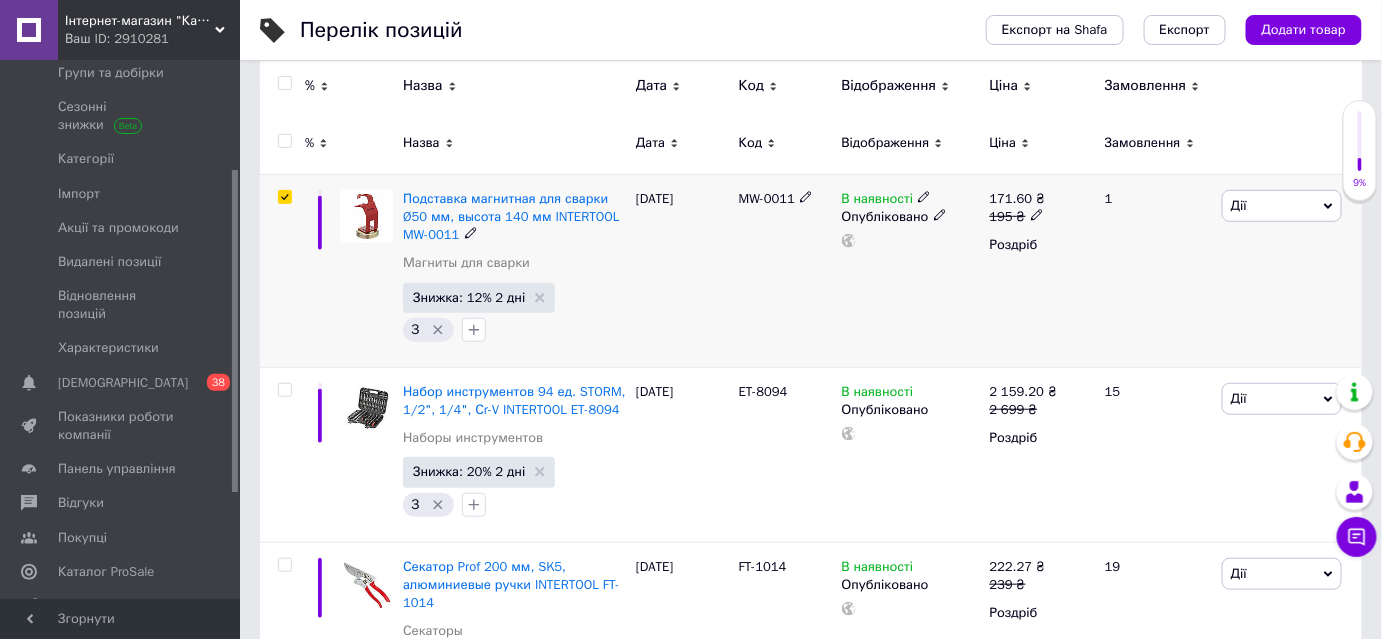checkbox on "true" 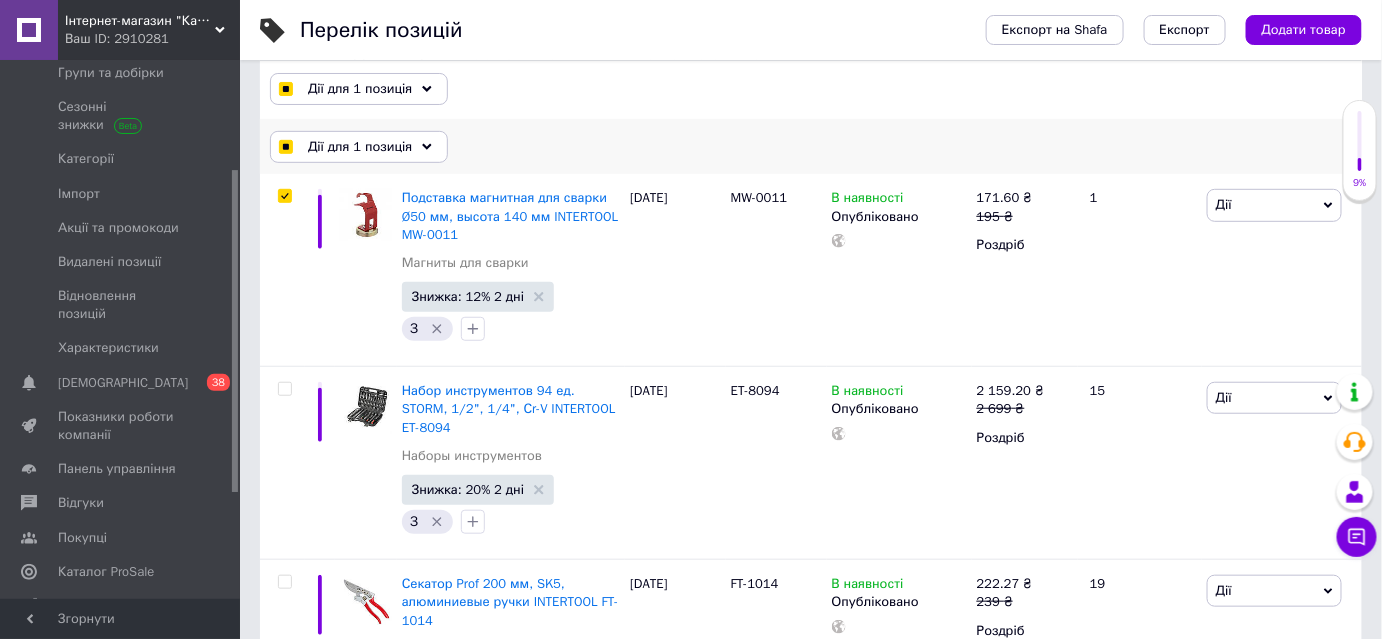 click on "Дії для 1 позиція" at bounding box center [360, 147] 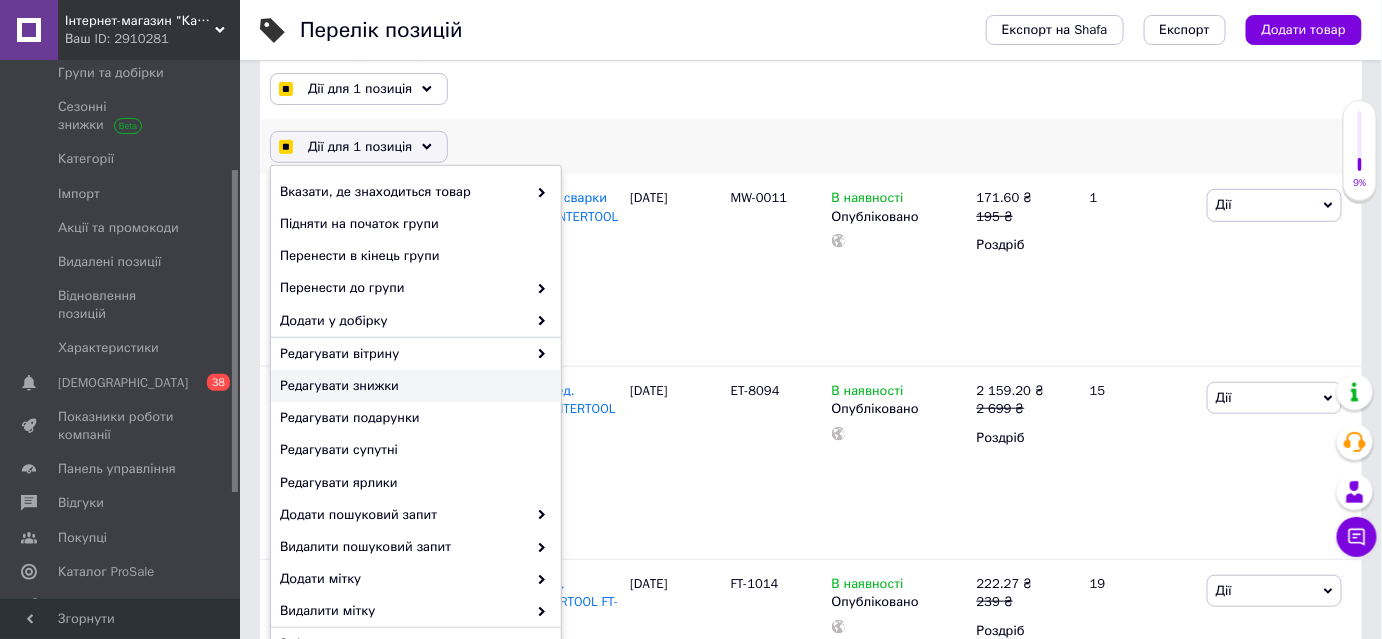 click on "Редагувати знижки" at bounding box center [413, 386] 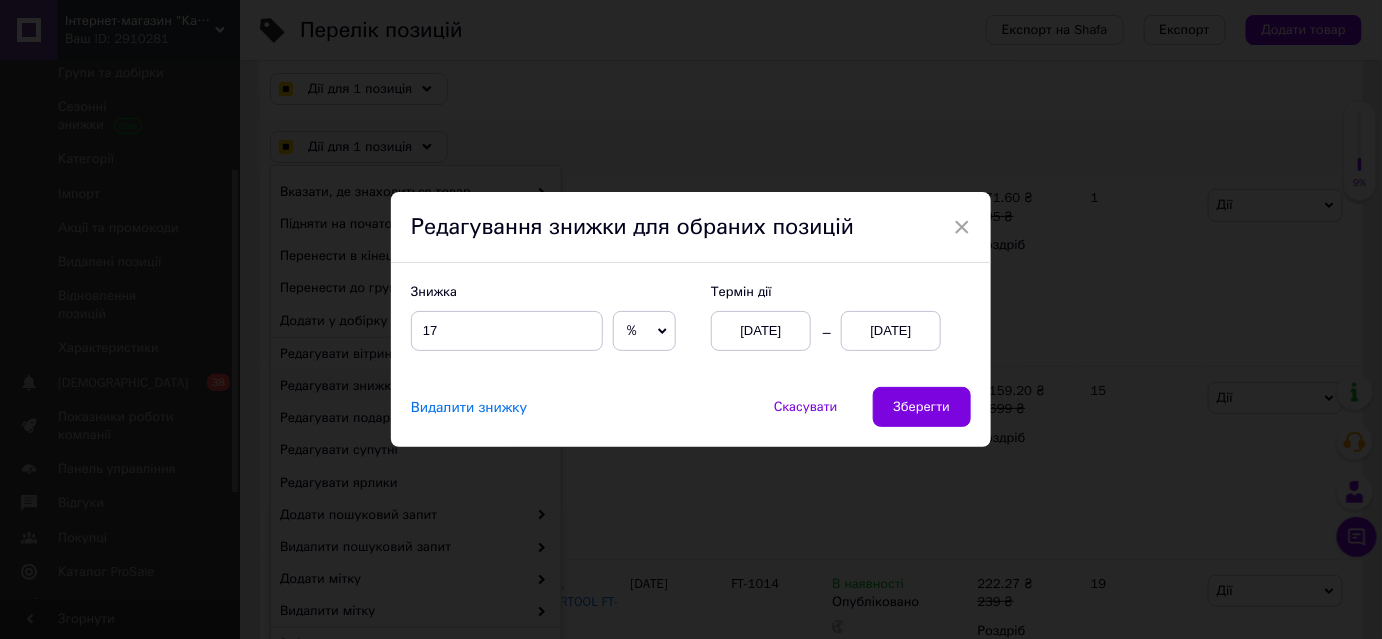 scroll, scrollTop: 0, scrollLeft: 197, axis: horizontal 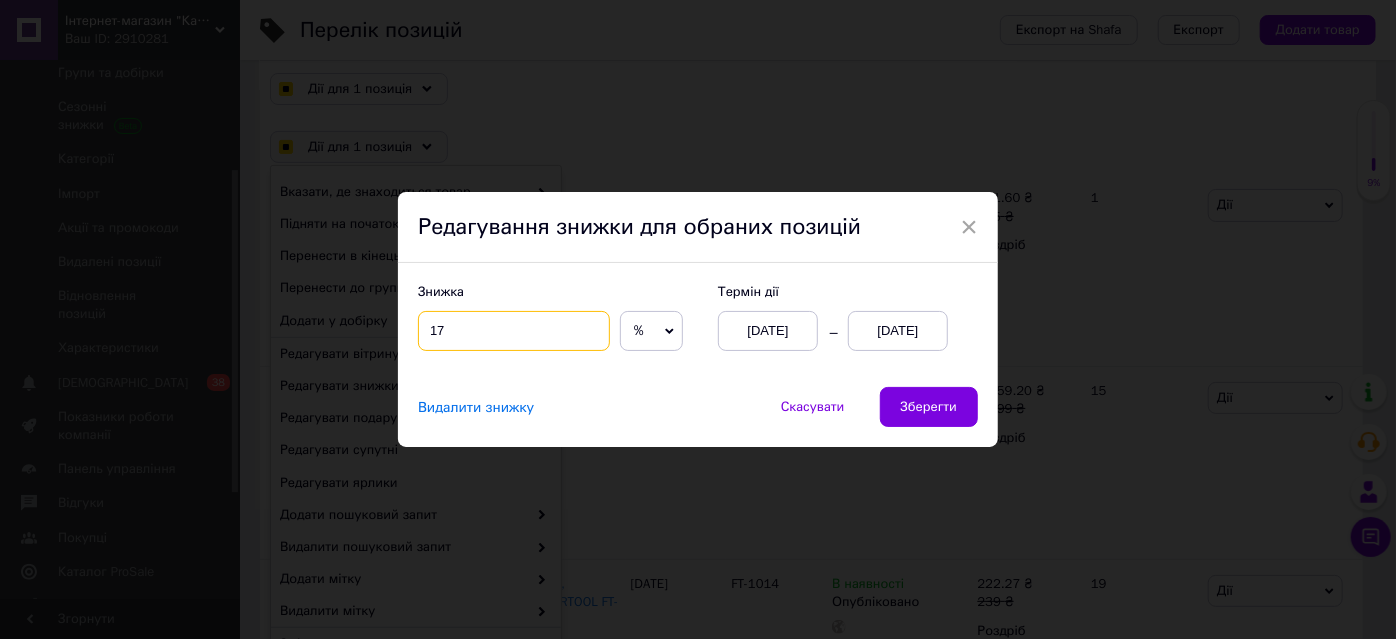 click on "17" at bounding box center (514, 331) 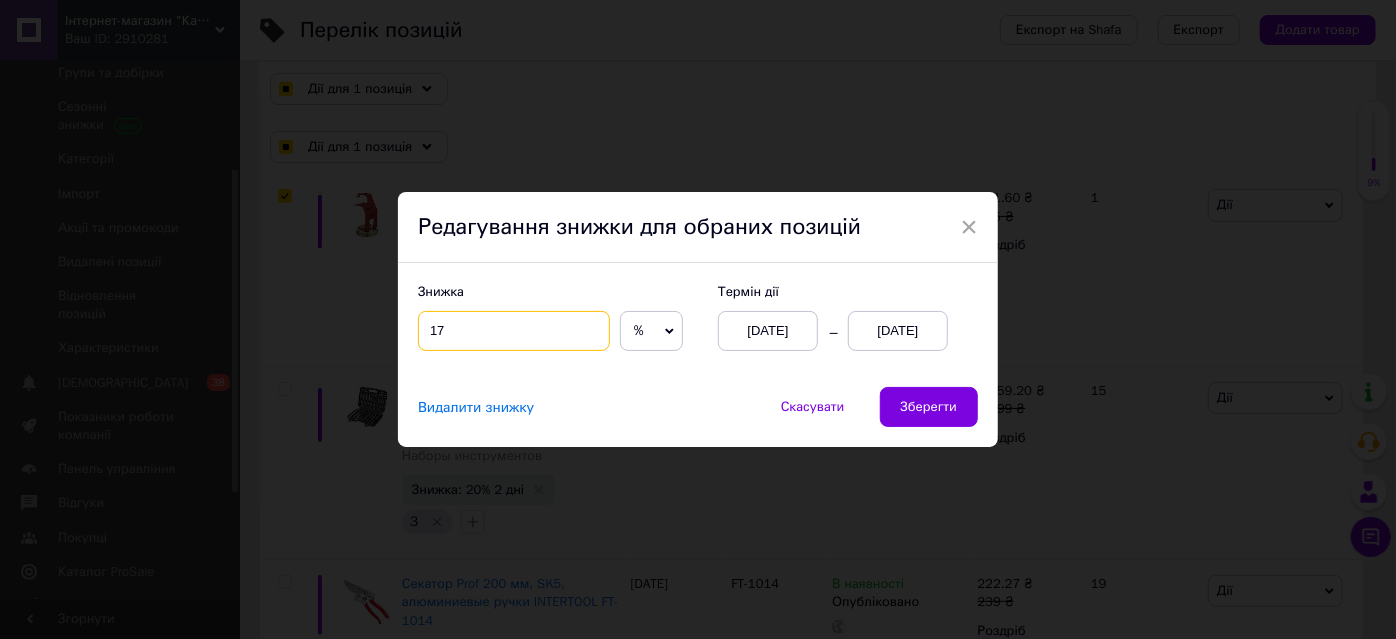 checkbox on "true" 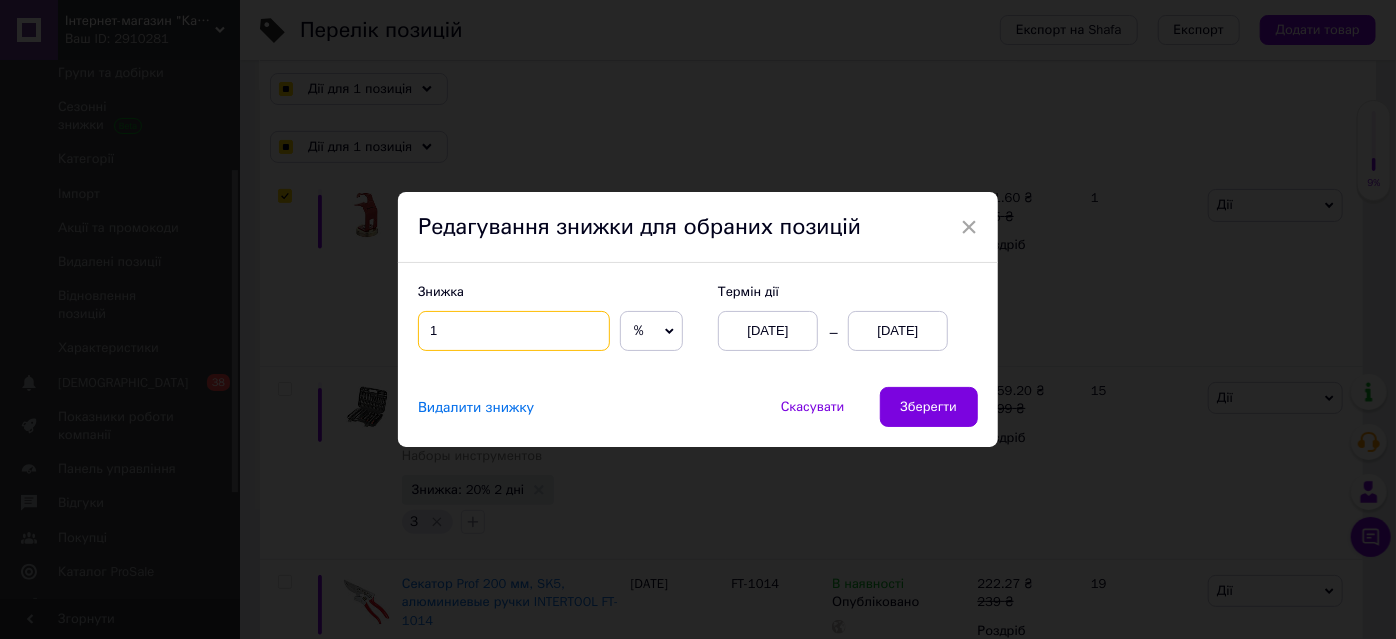 checkbox on "true" 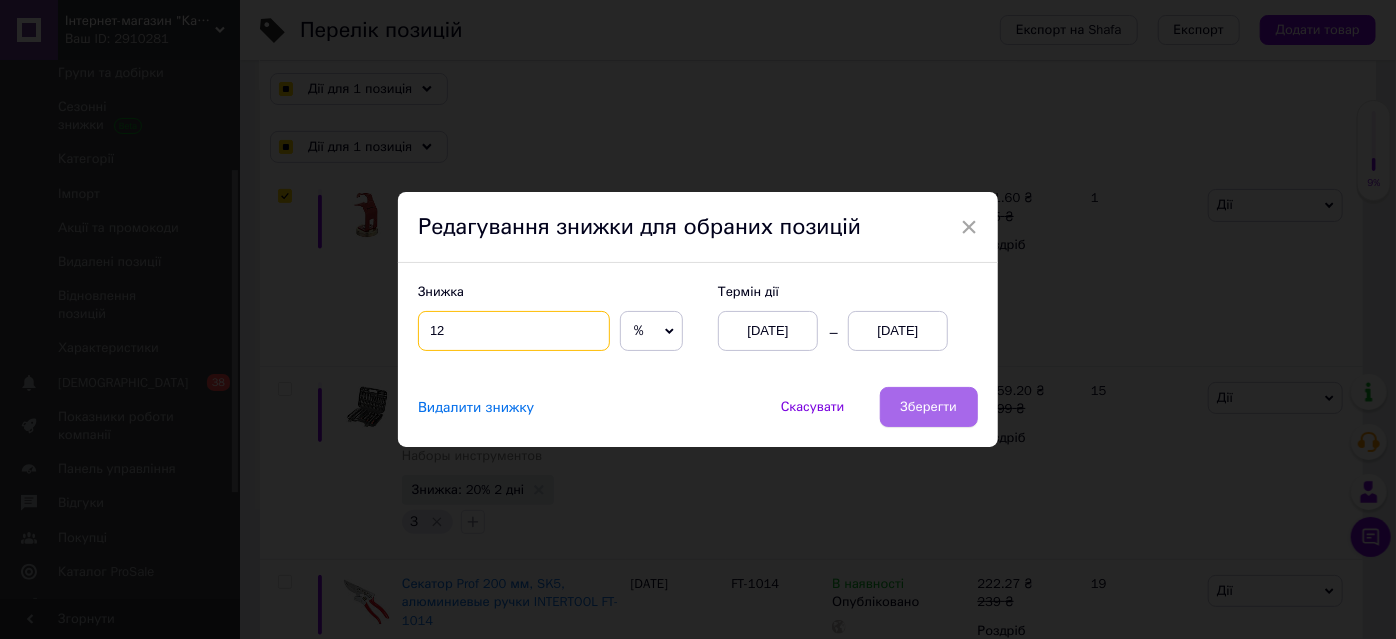 type on "12" 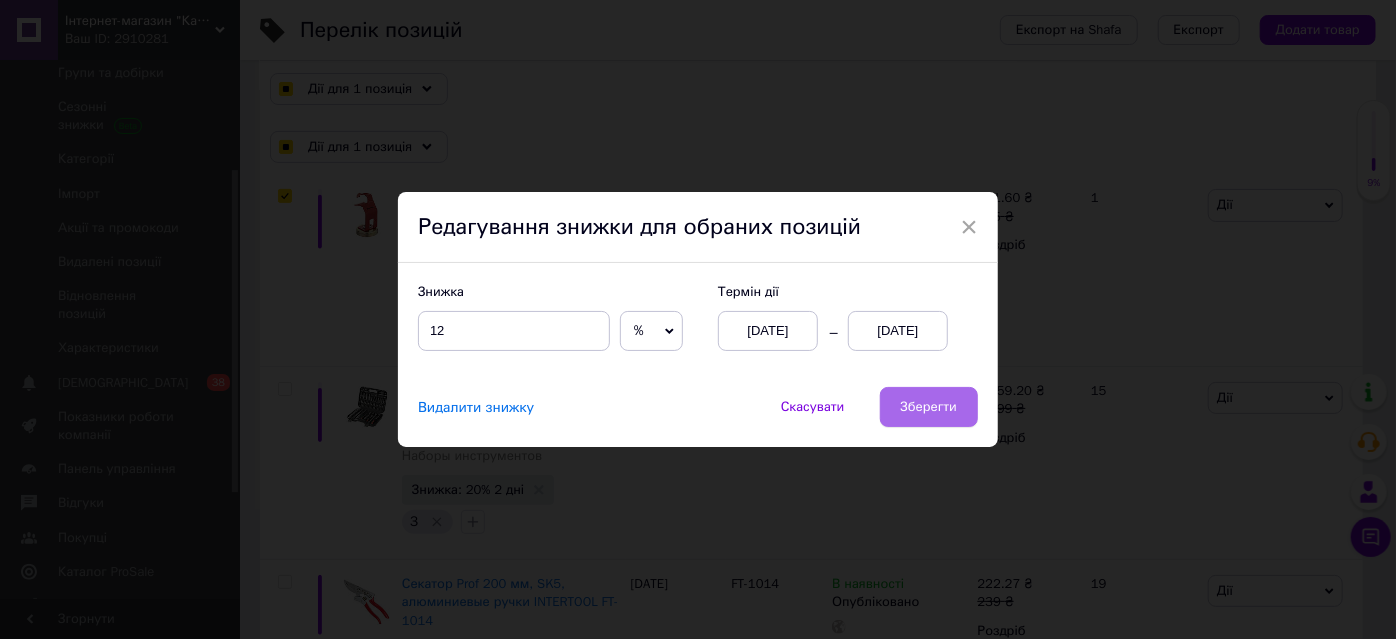 click on "Видалити знижку Скасувати   Зберегти" at bounding box center (698, 417) 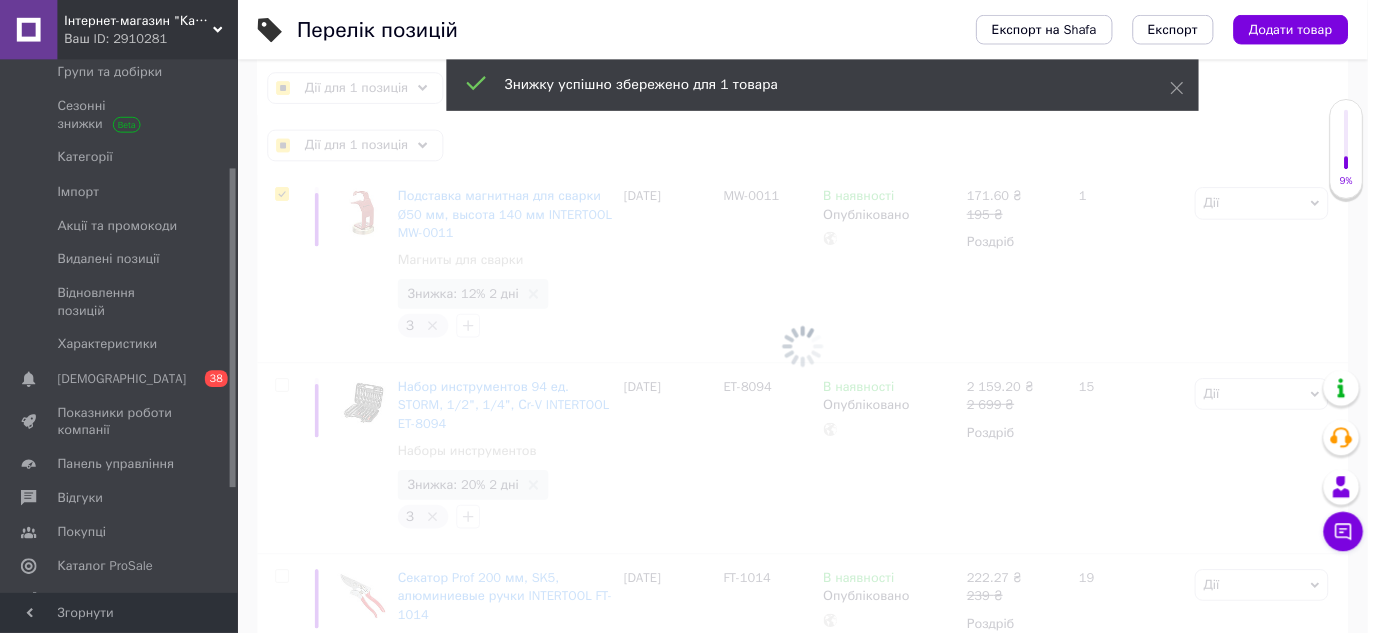 scroll, scrollTop: 0, scrollLeft: 197, axis: horizontal 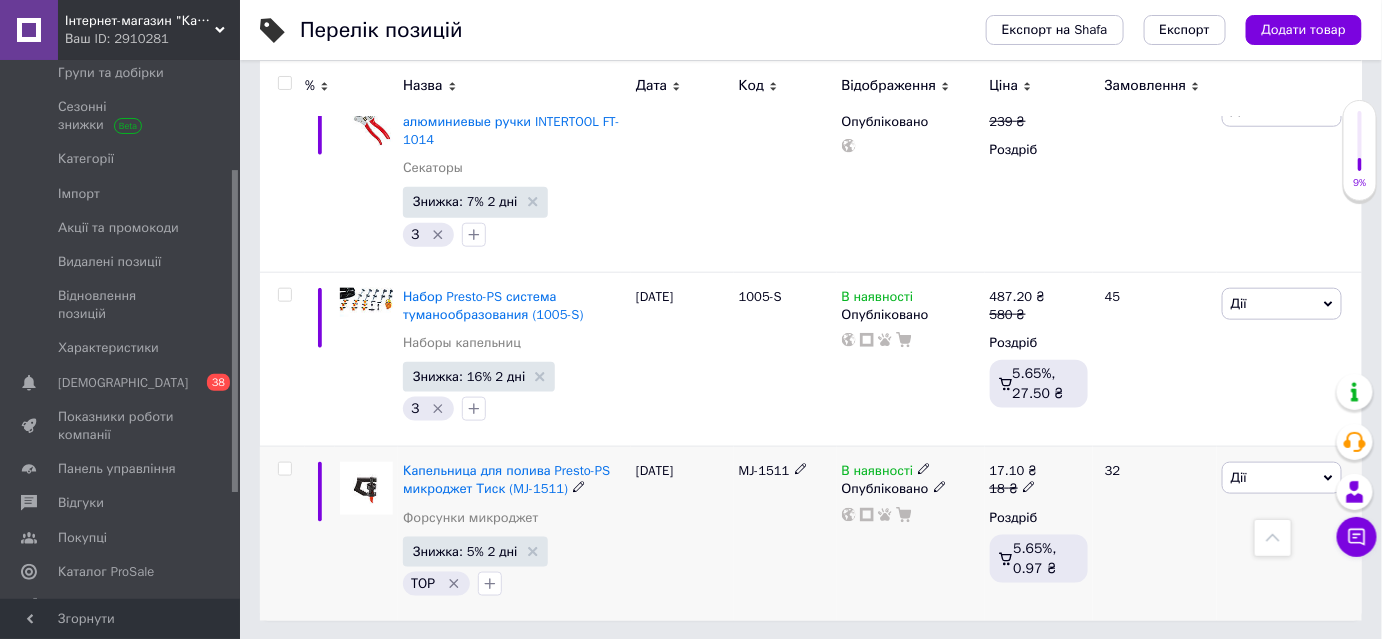 click at bounding box center [284, 469] 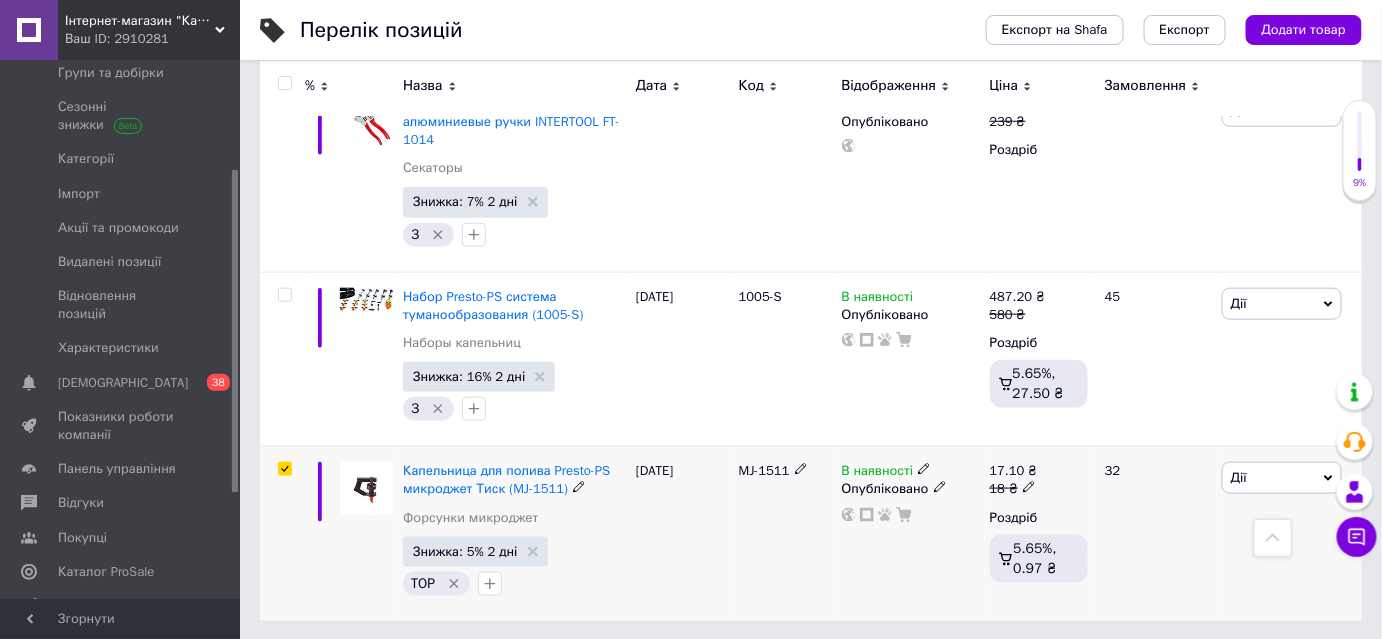 checkbox on "true" 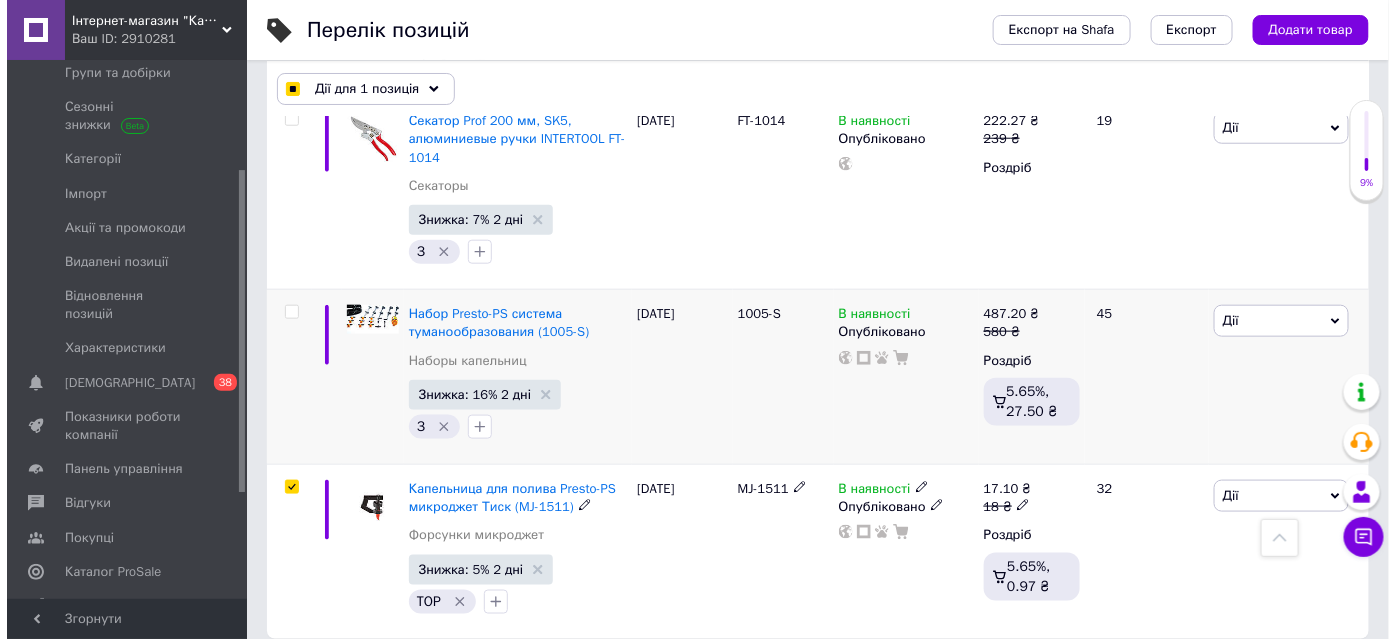 scroll, scrollTop: 561, scrollLeft: 0, axis: vertical 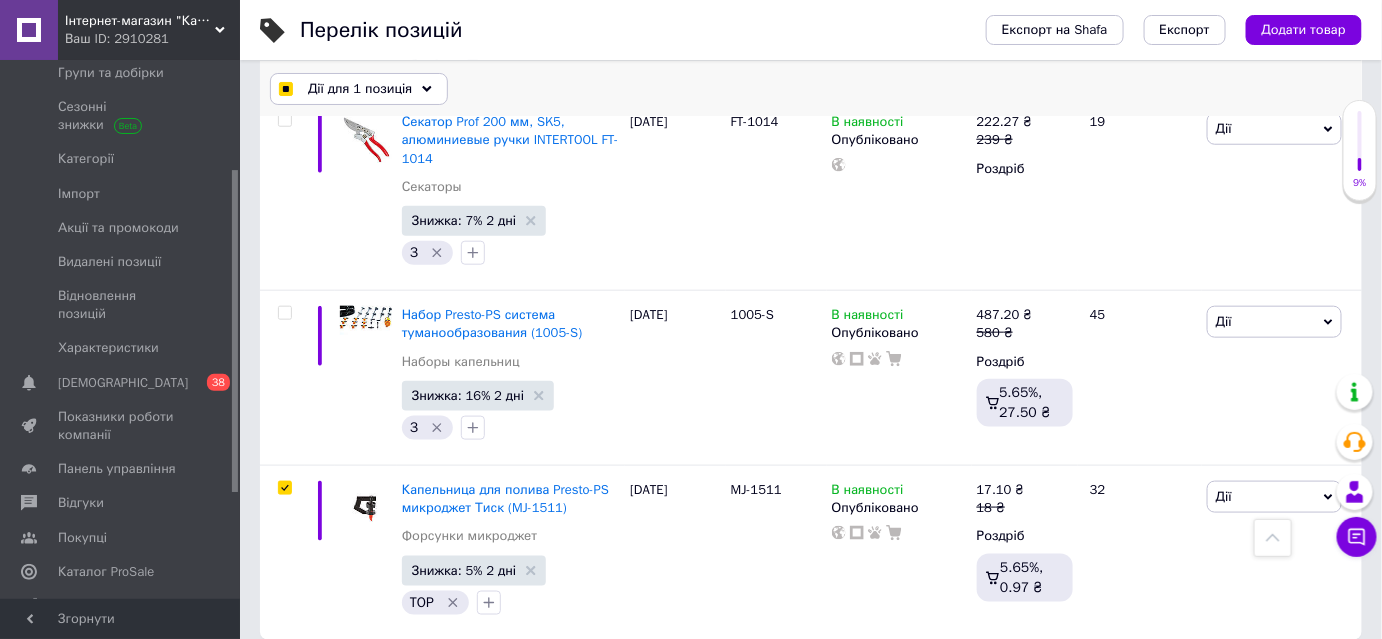 click on "Дії для 1 позиція" at bounding box center (360, 89) 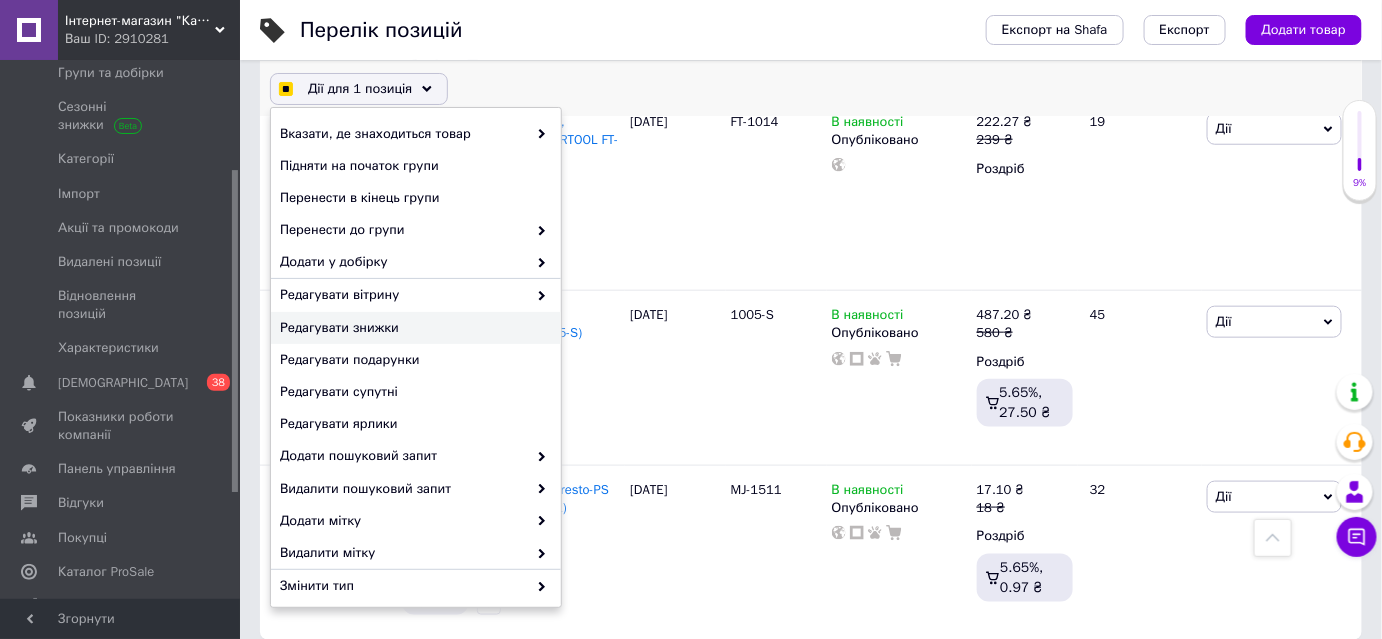 checkbox on "true" 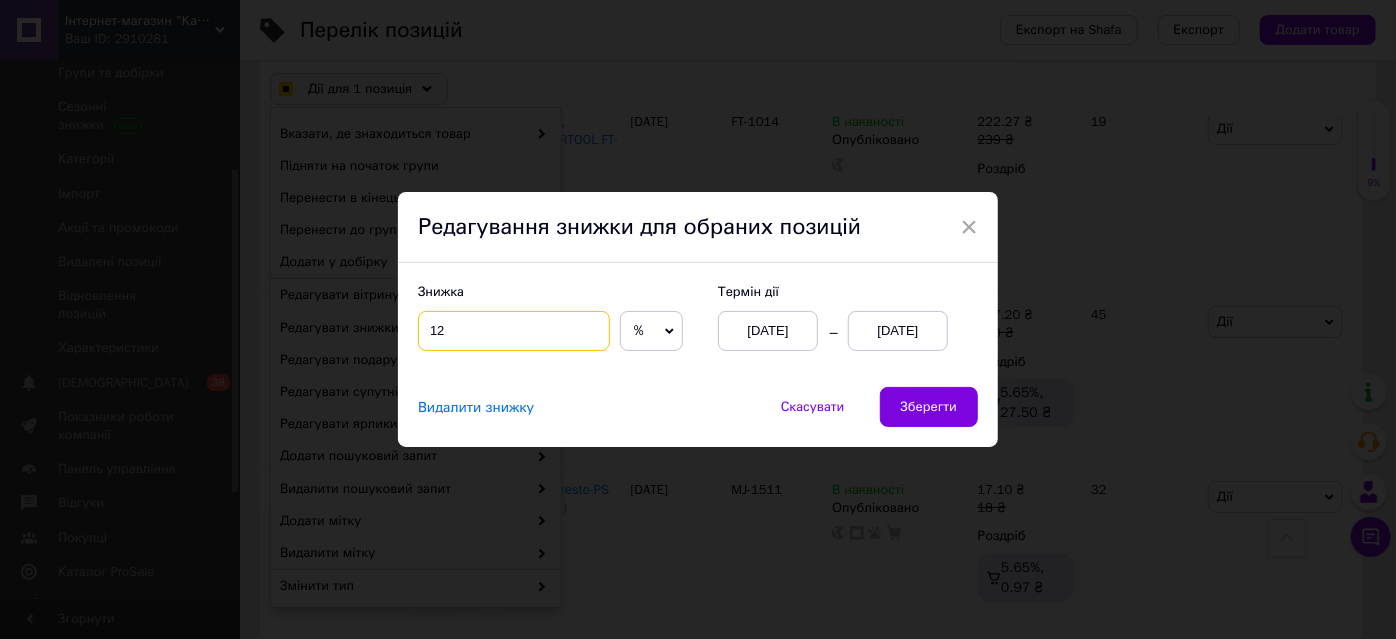 click on "12" at bounding box center [514, 331] 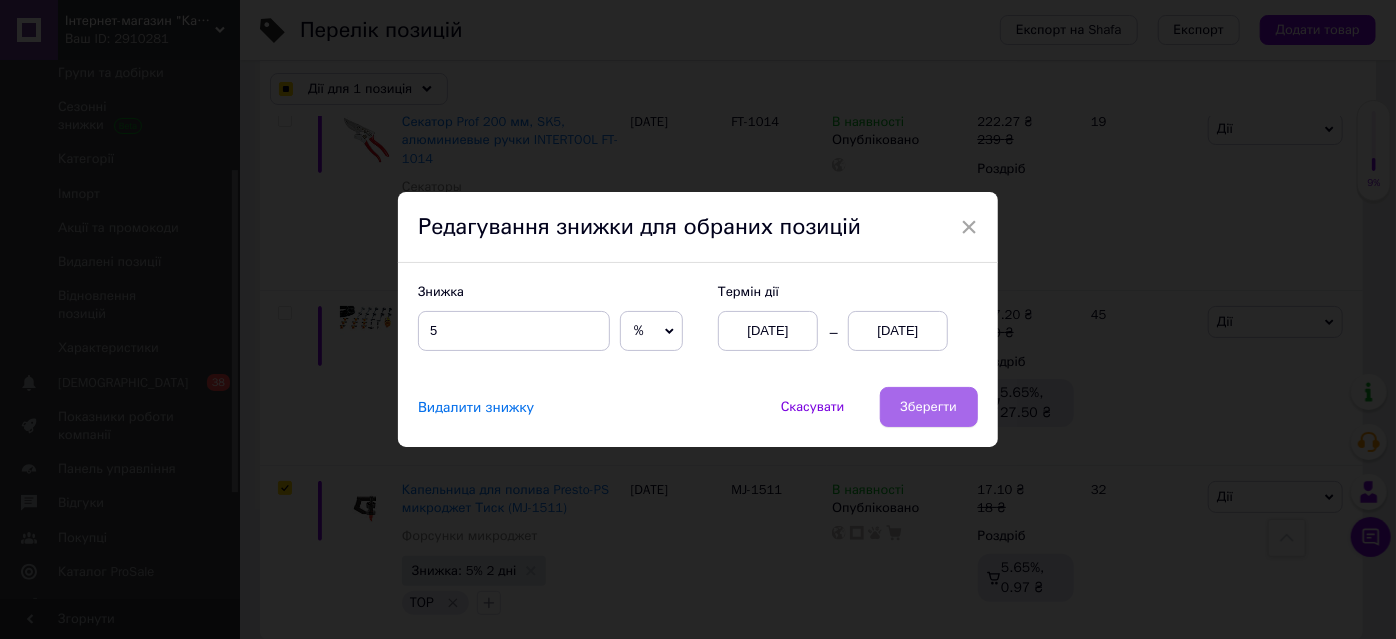 click on "Зберегти" at bounding box center (929, 407) 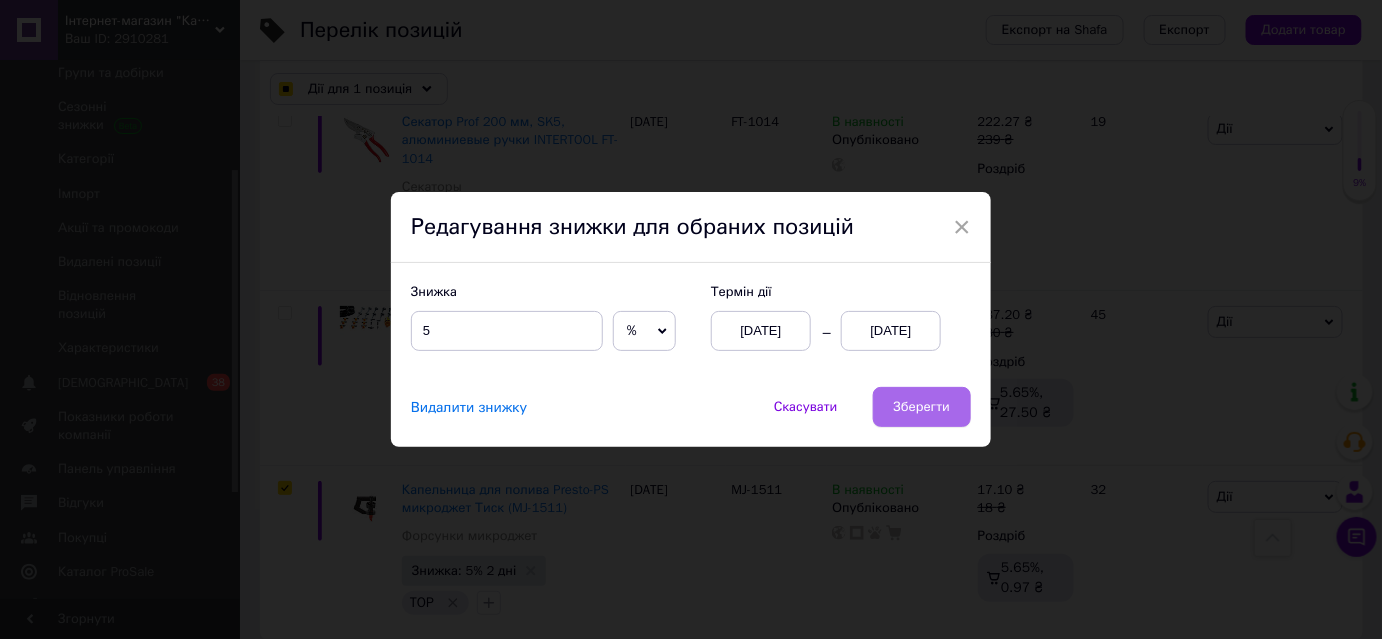 scroll, scrollTop: 0, scrollLeft: 197, axis: horizontal 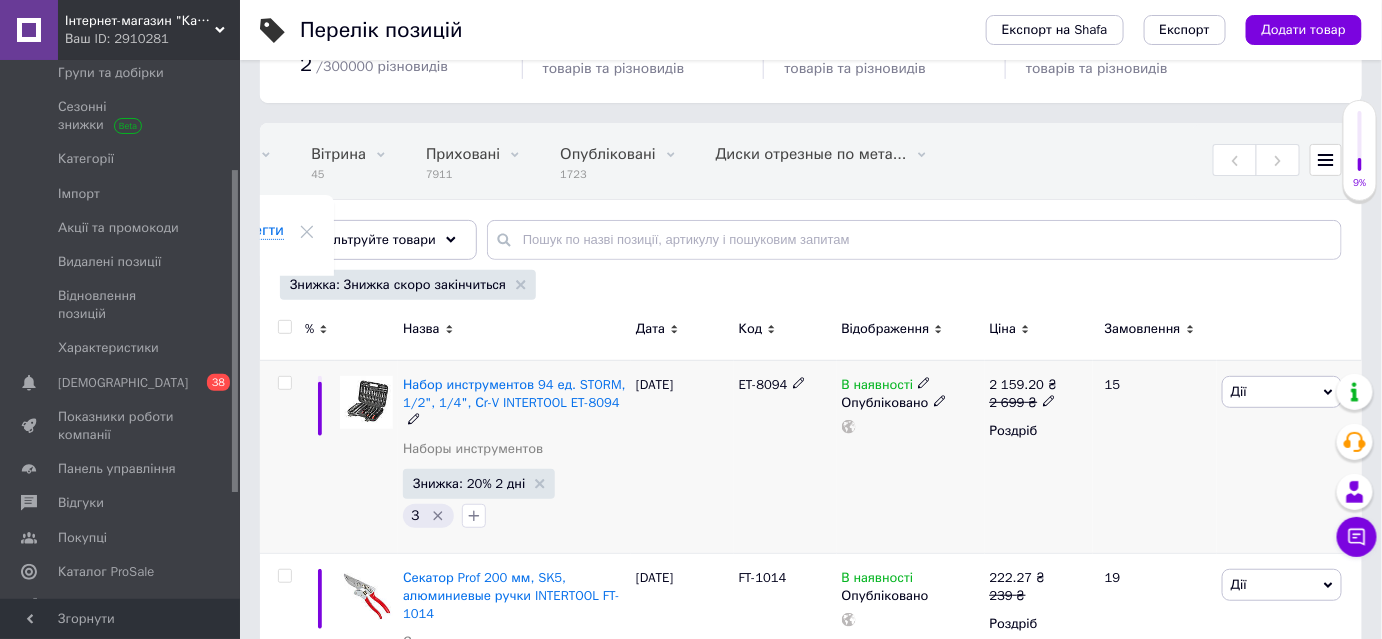click at bounding box center [284, 383] 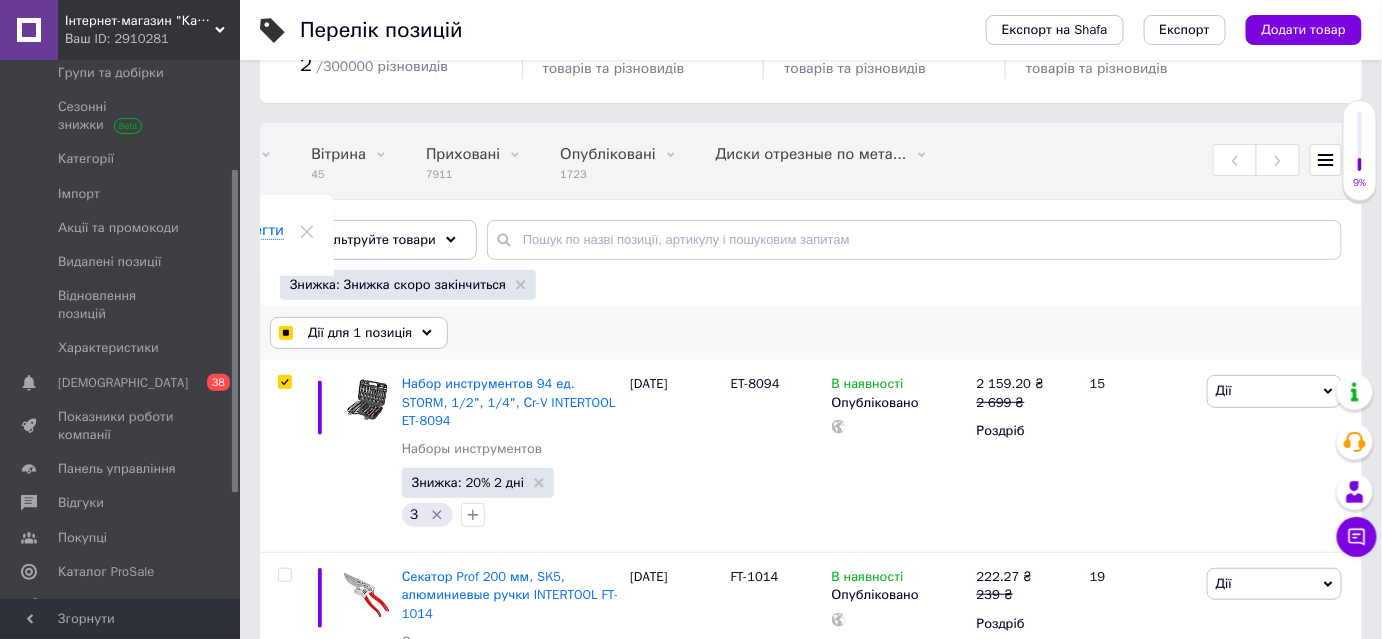 click on "Дії для 1 позиція" at bounding box center [360, 333] 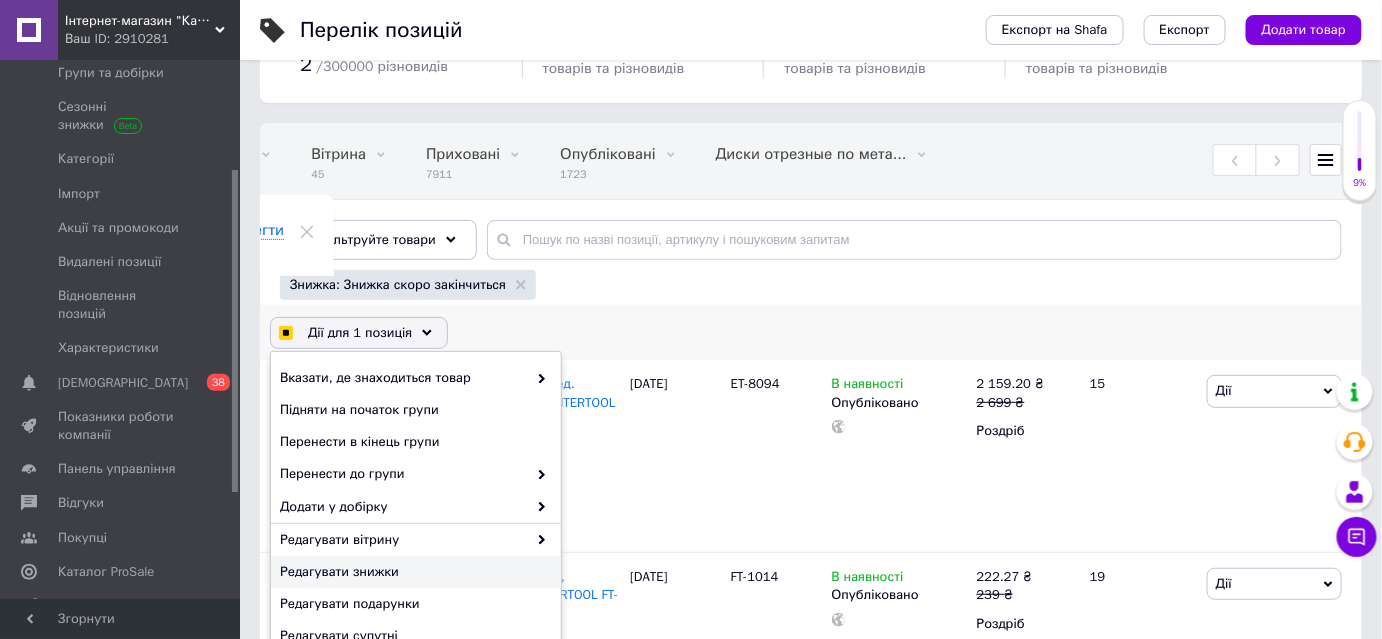 click on "Редагувати знижки" at bounding box center (413, 572) 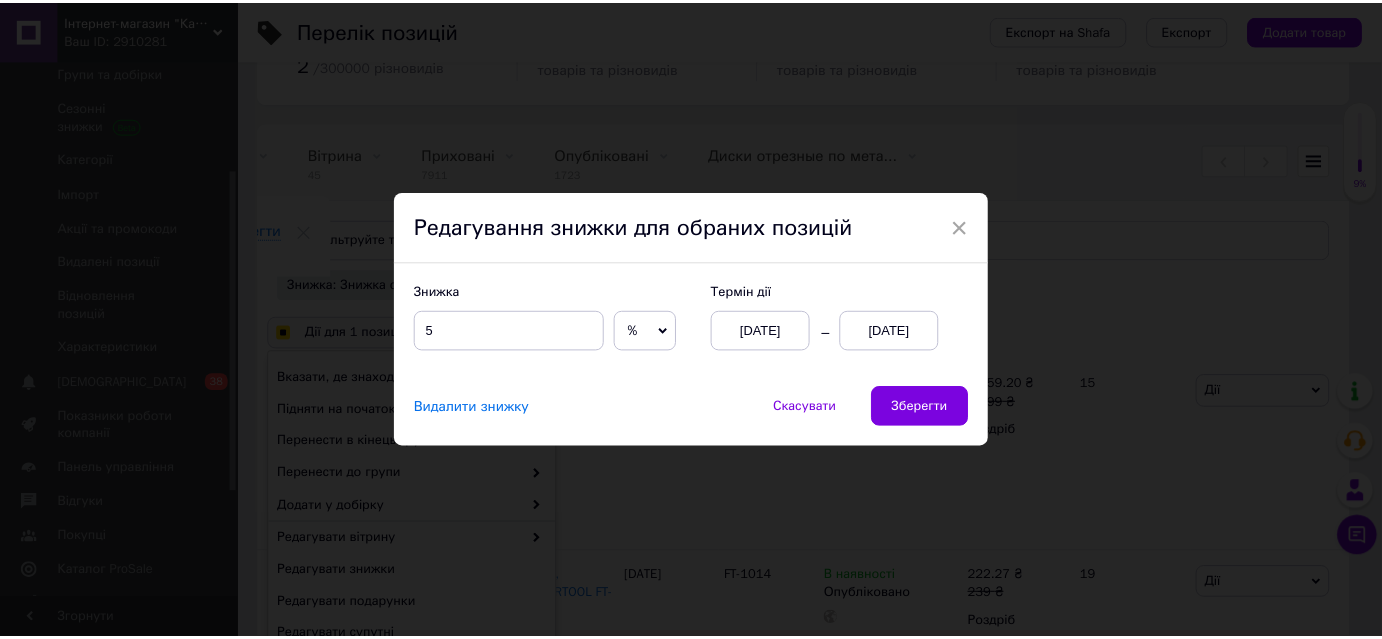 scroll, scrollTop: 0, scrollLeft: 197, axis: horizontal 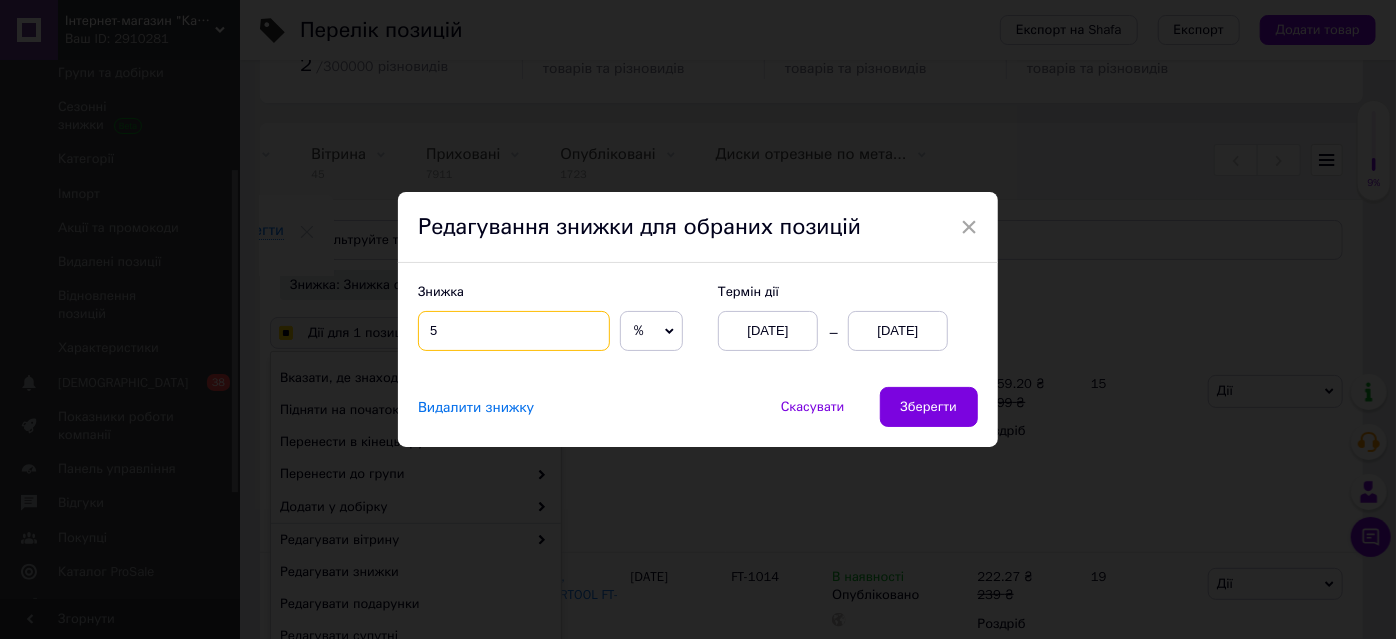 click on "5" at bounding box center (514, 331) 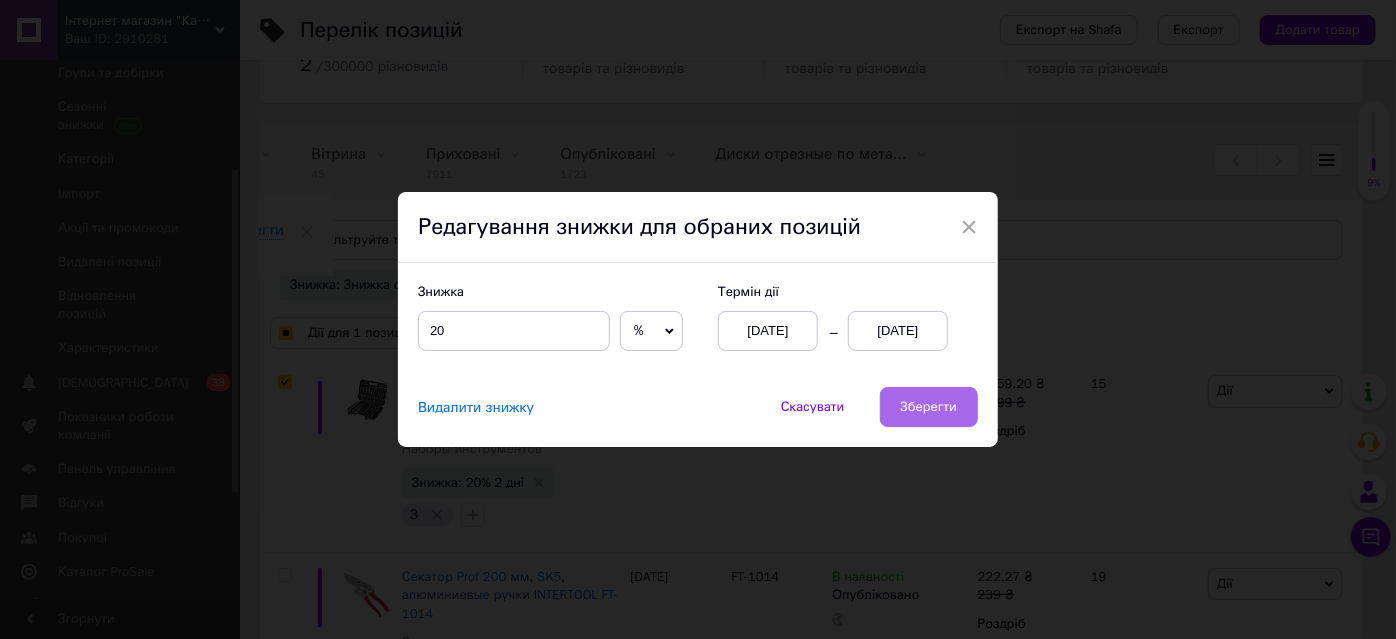 click on "Зберегти" at bounding box center (929, 407) 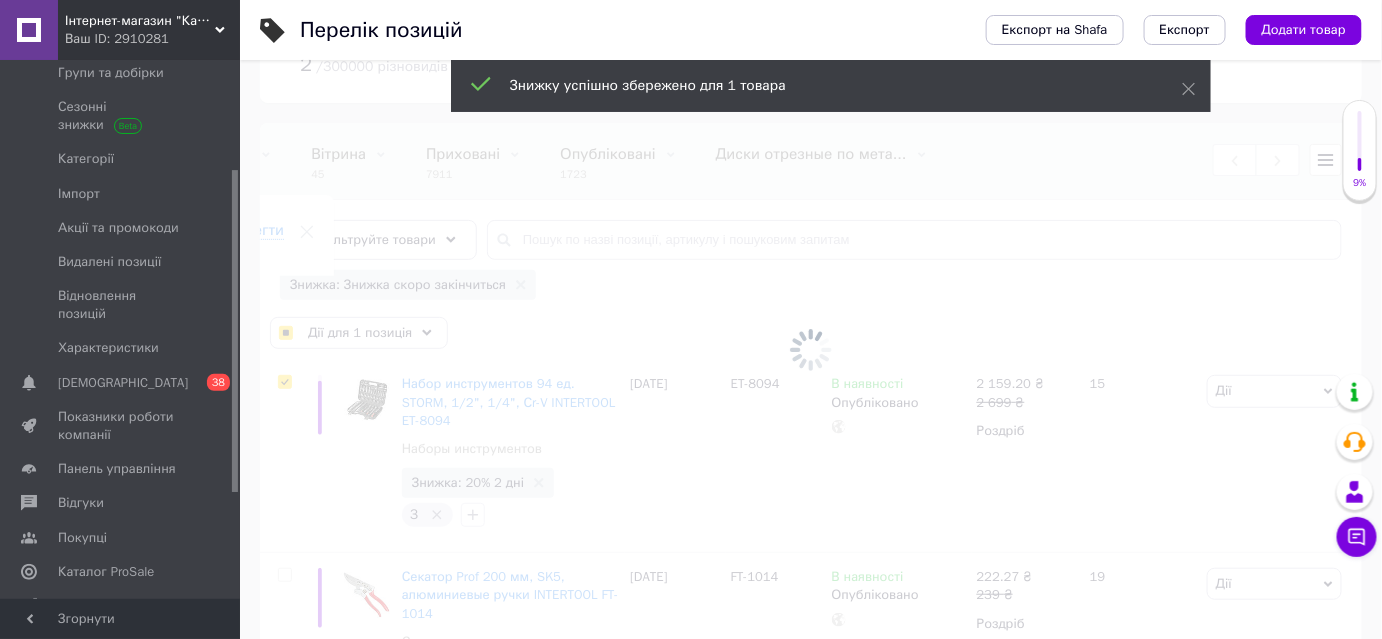 scroll, scrollTop: 0, scrollLeft: 197, axis: horizontal 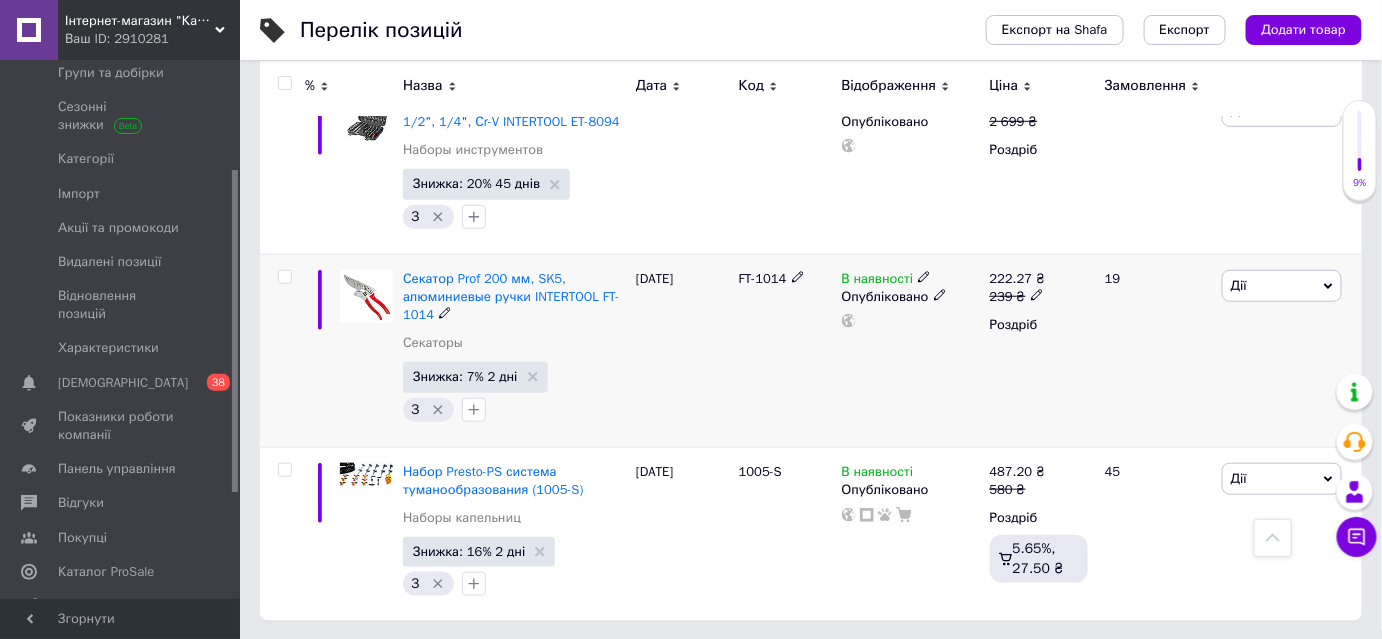 click at bounding box center (284, 277) 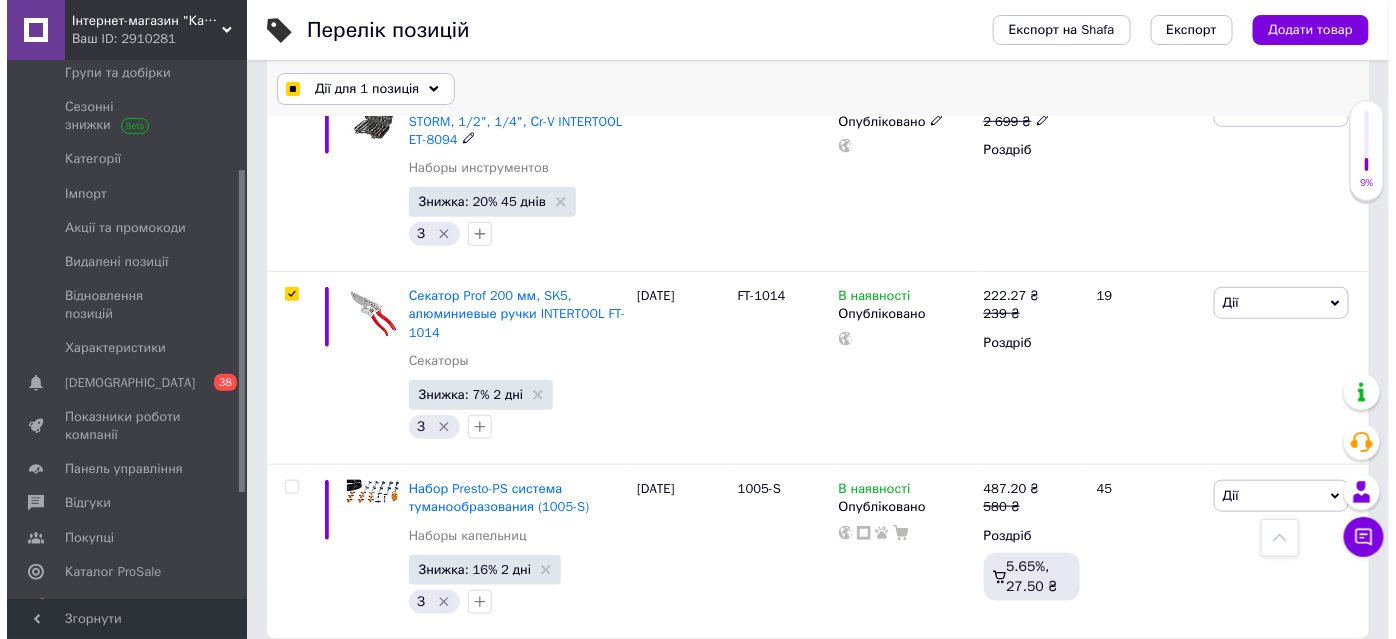 scroll, scrollTop: 386, scrollLeft: 0, axis: vertical 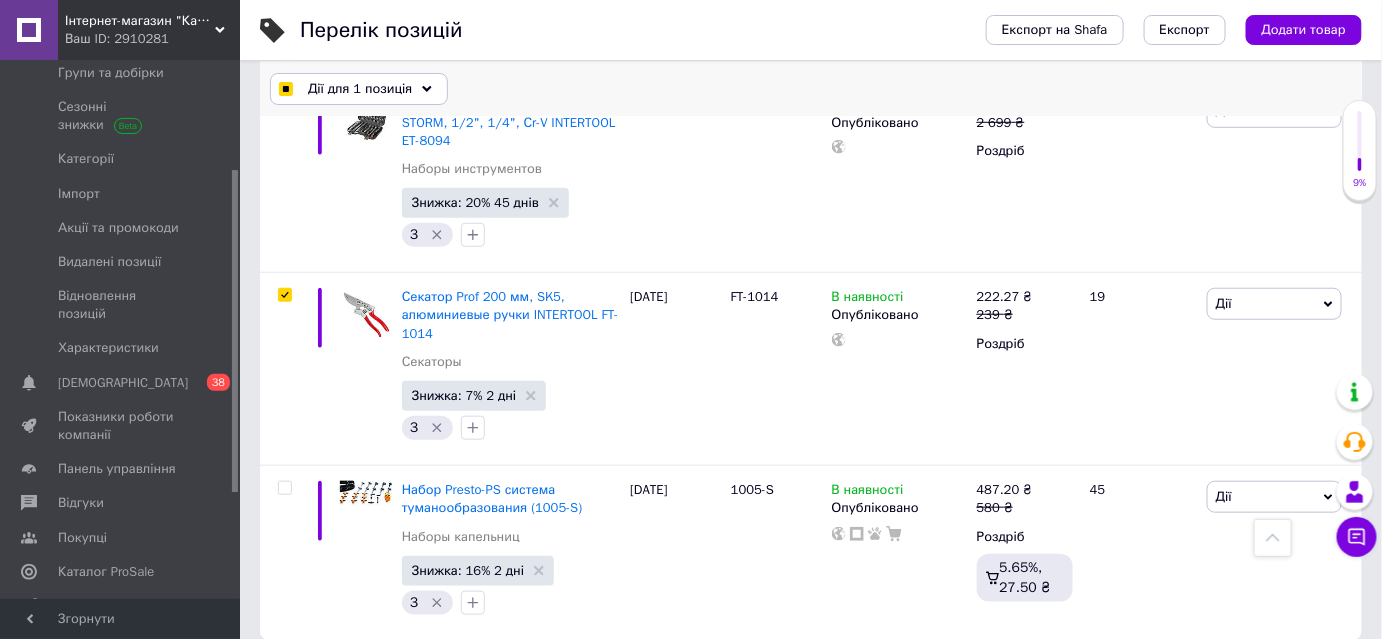 click on "Дії для 1 позиція" at bounding box center [360, 89] 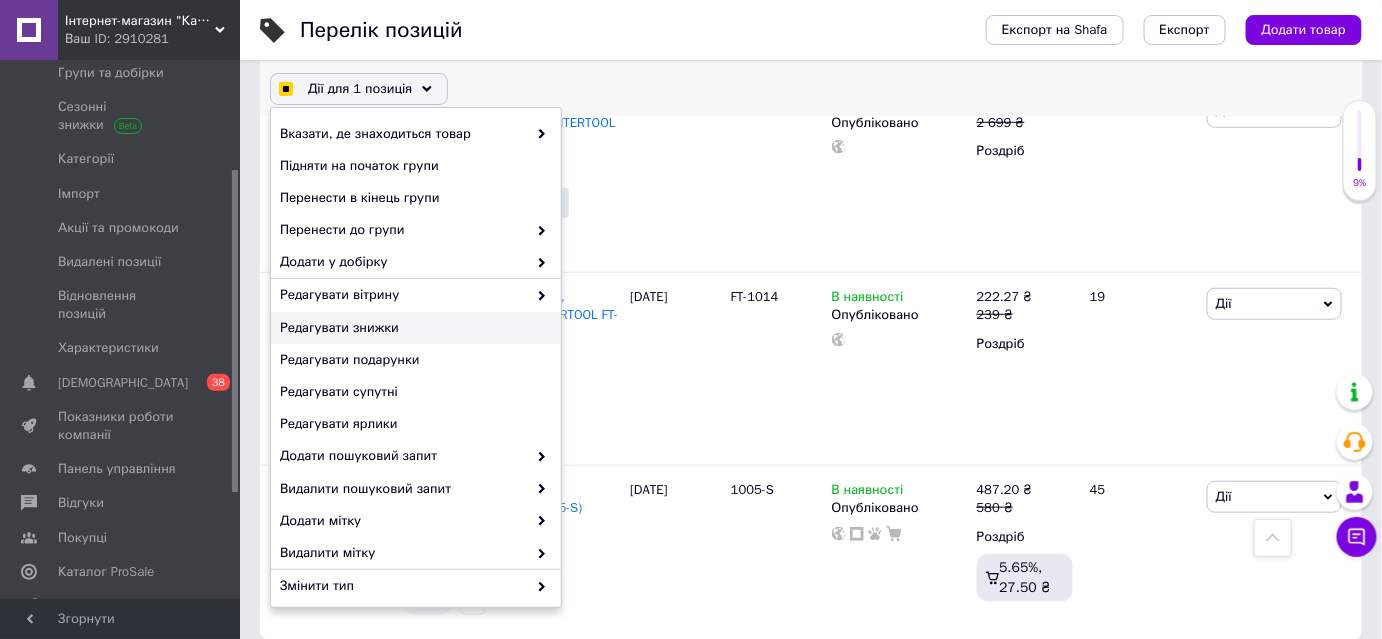 click on "Редагувати знижки" at bounding box center [413, 328] 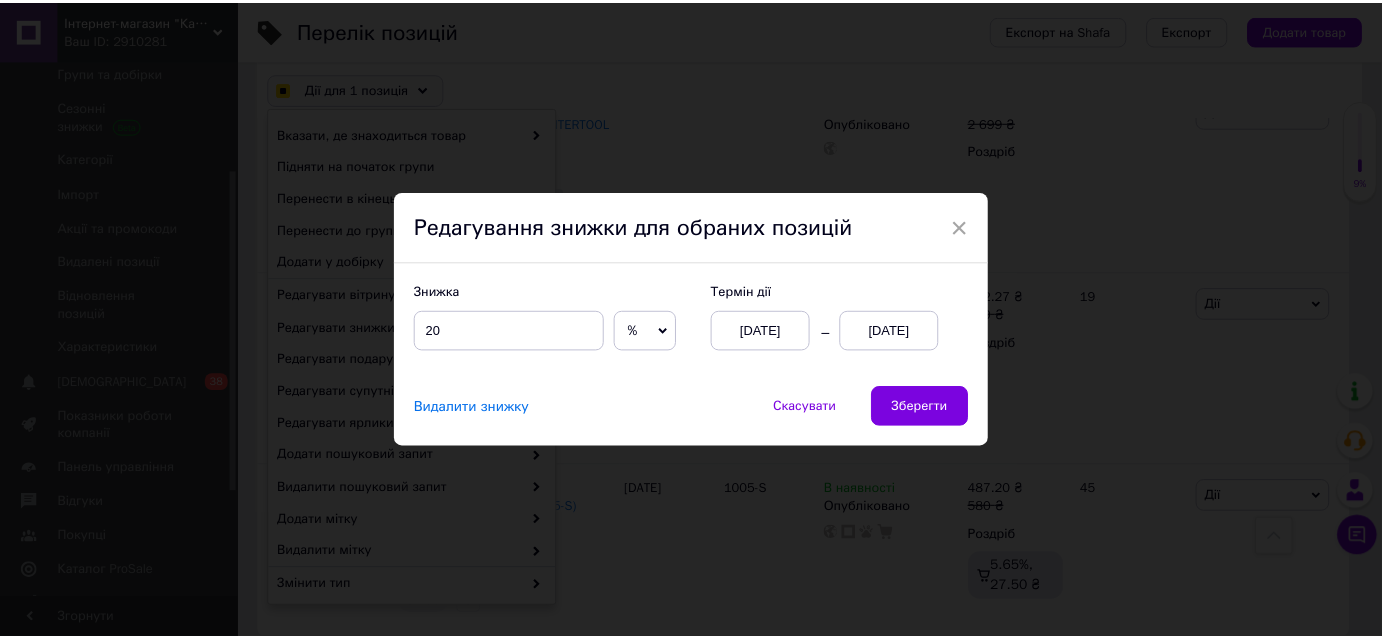 scroll, scrollTop: 0, scrollLeft: 197, axis: horizontal 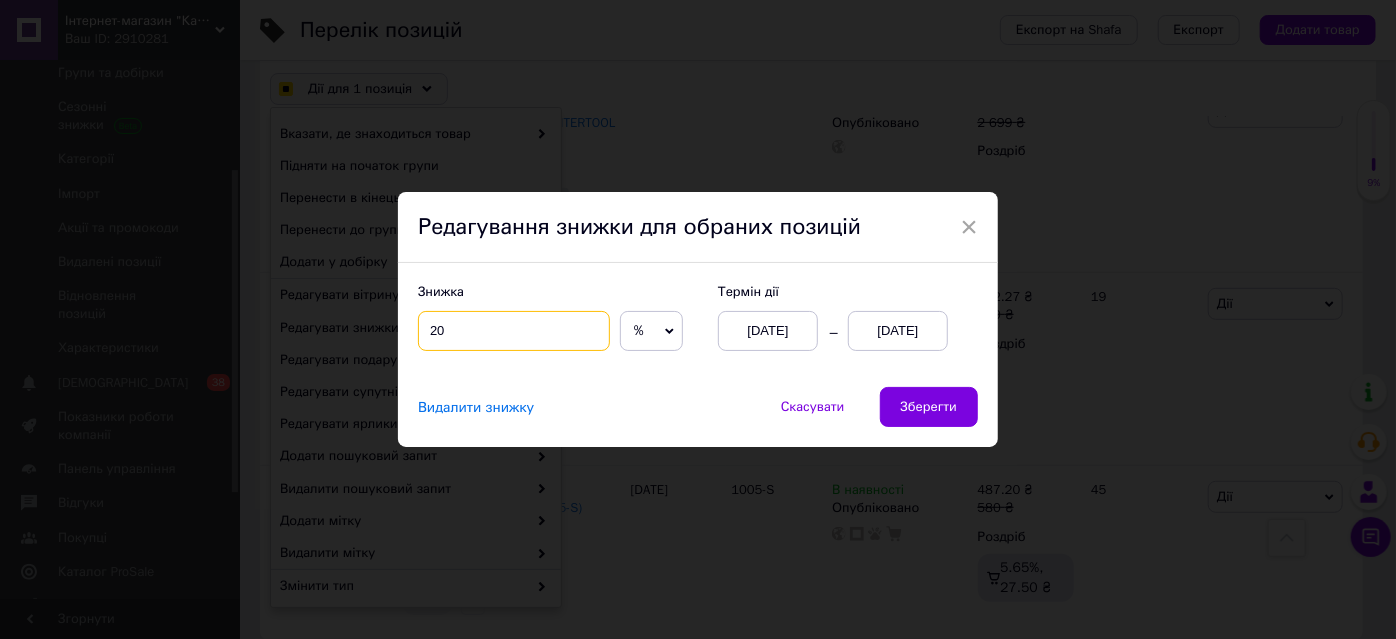 click on "20" at bounding box center (514, 331) 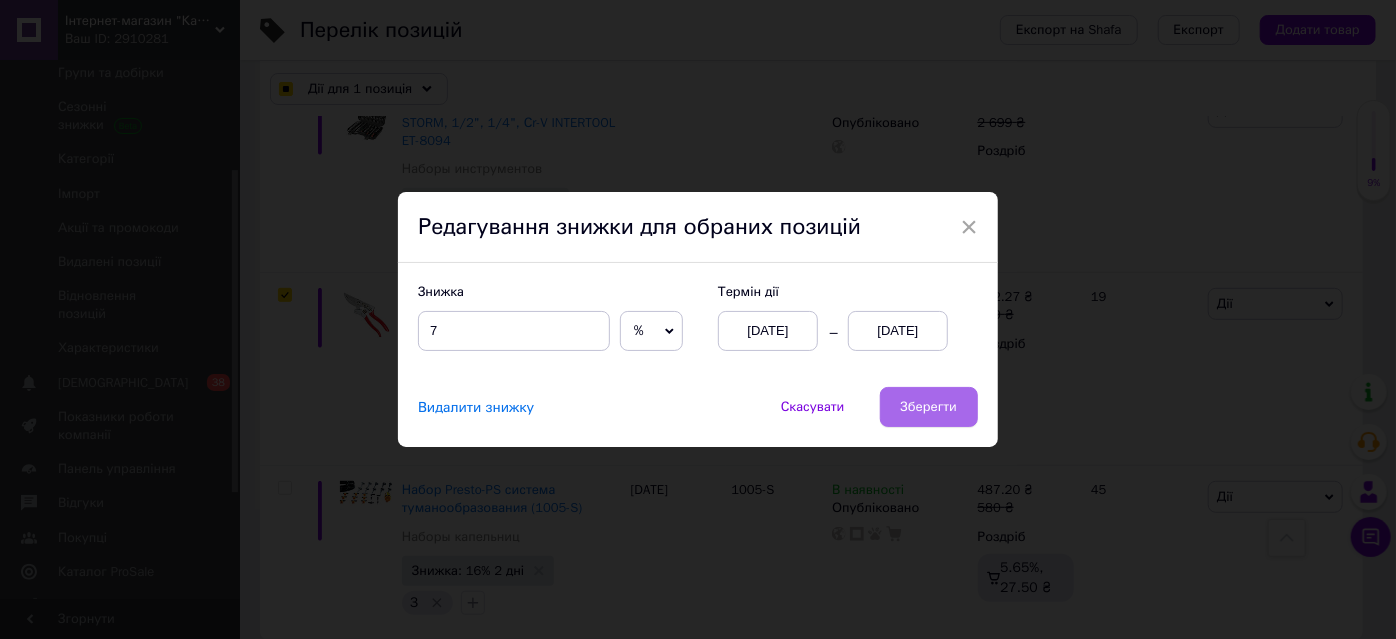 click on "Зберегти" at bounding box center [929, 407] 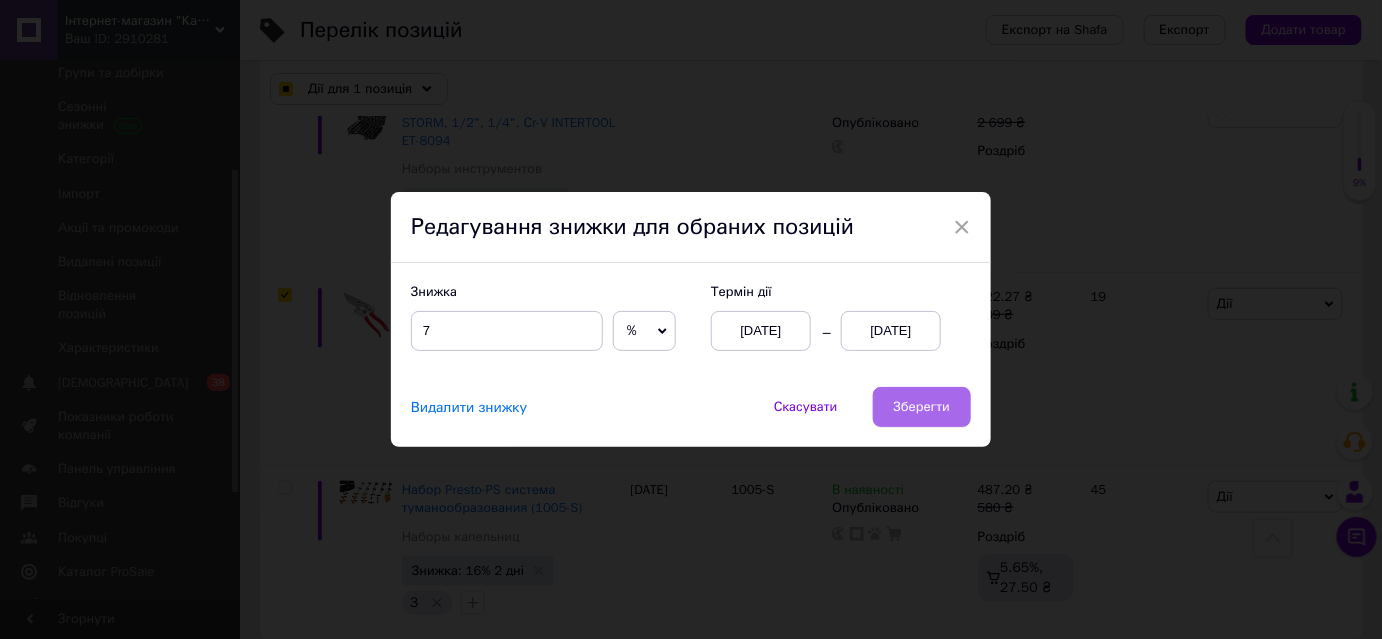 scroll, scrollTop: 0, scrollLeft: 197, axis: horizontal 